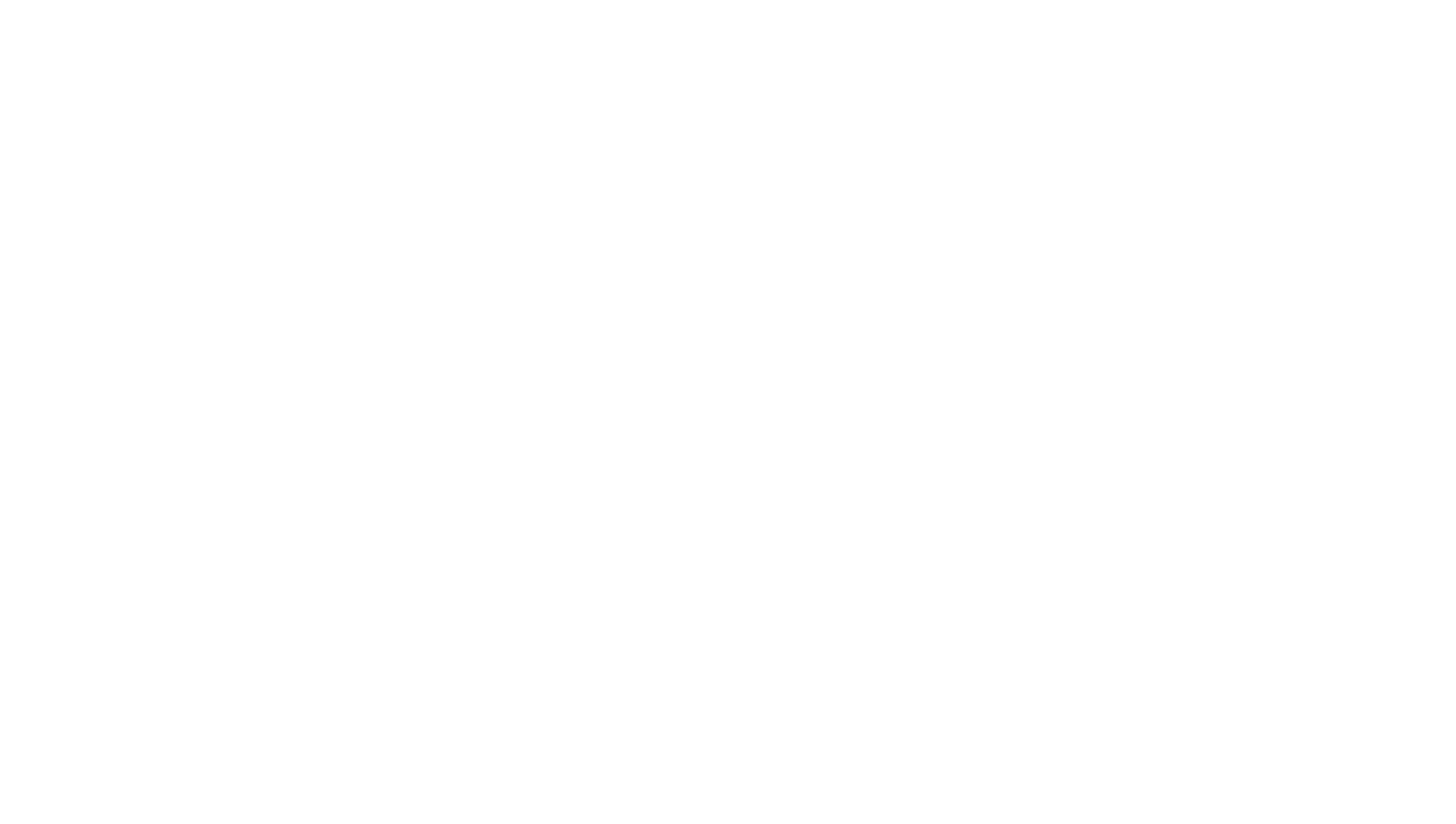 scroll, scrollTop: 0, scrollLeft: 0, axis: both 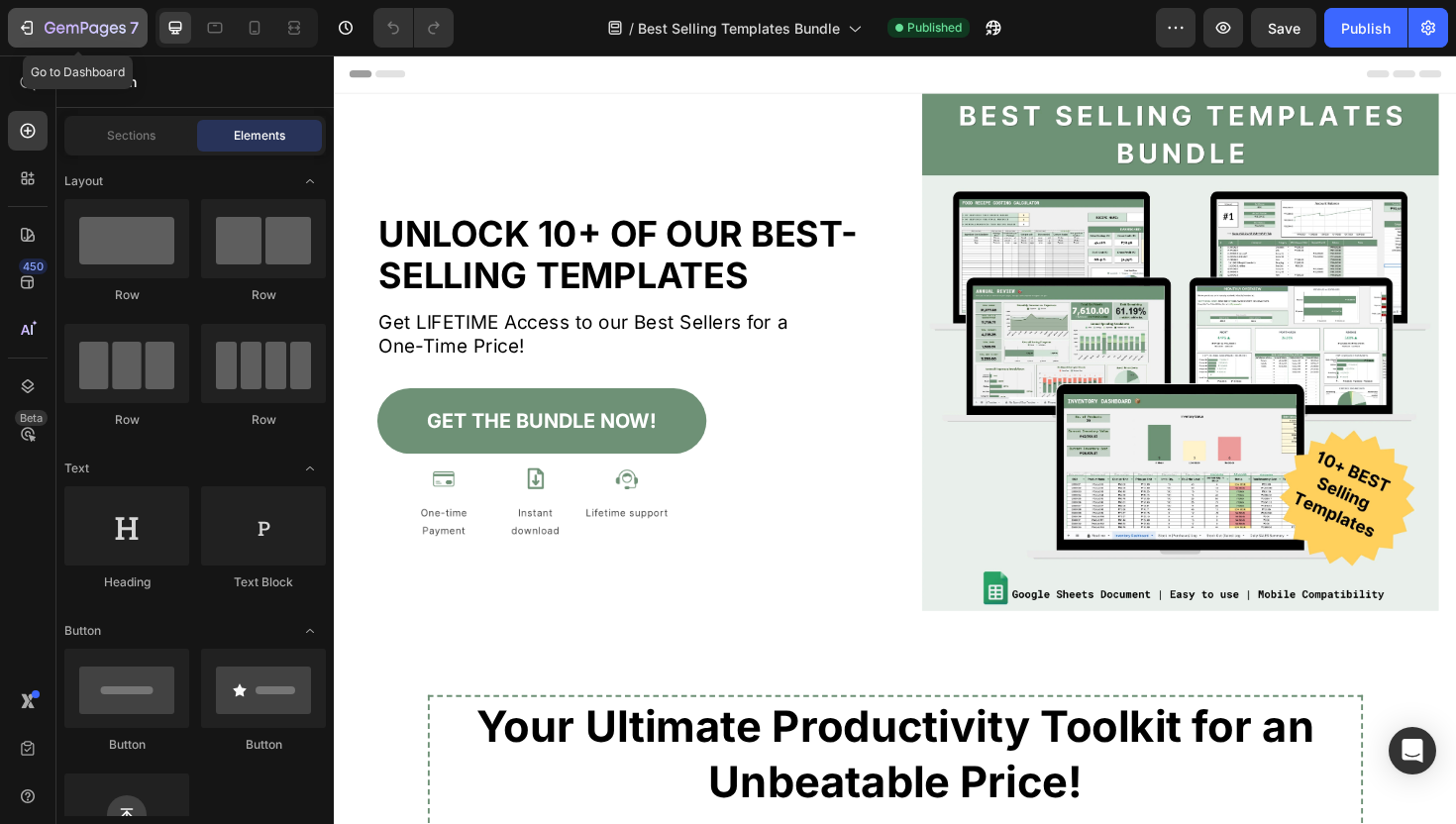 click on "7" at bounding box center (77, 28) 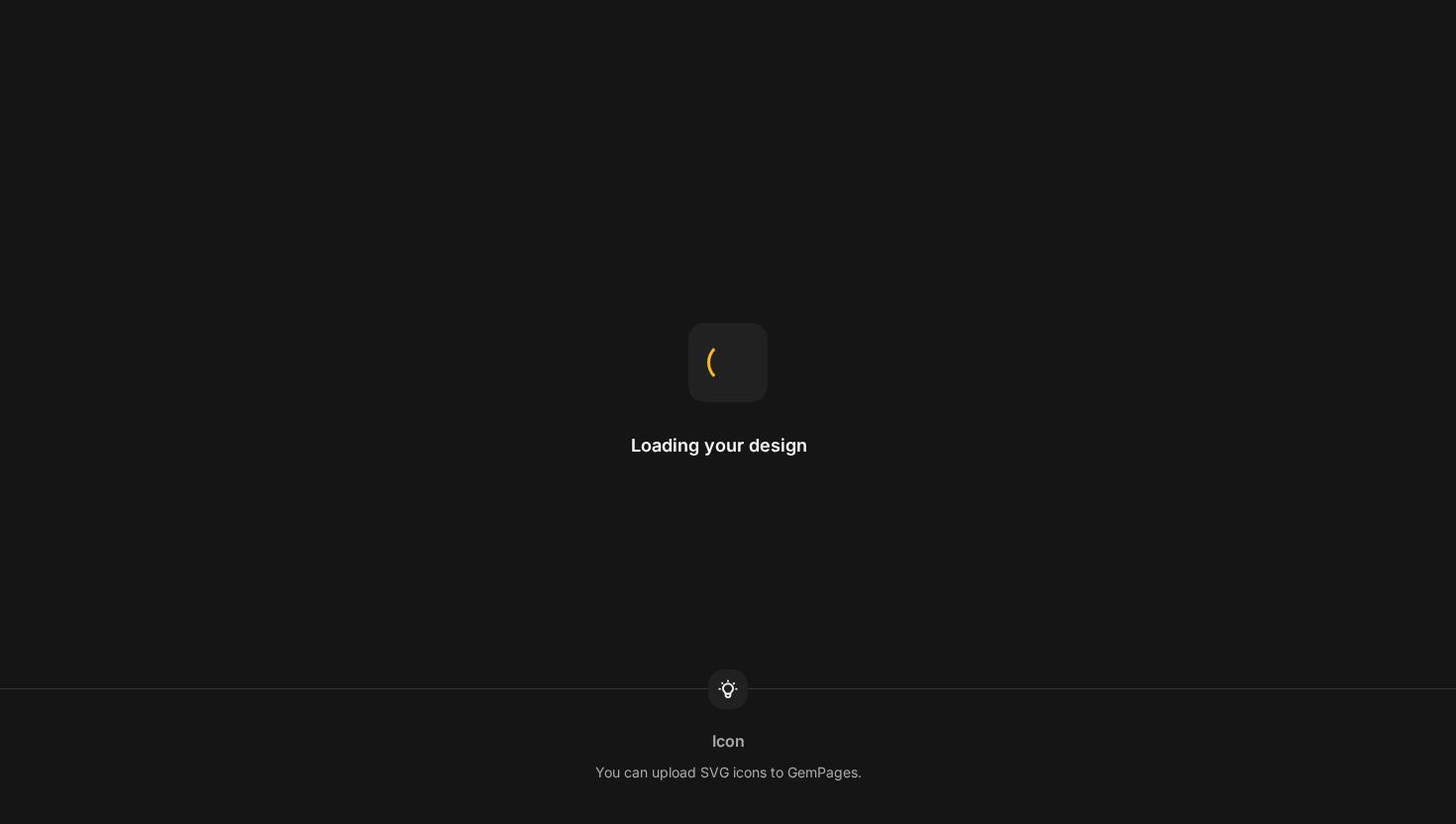 scroll, scrollTop: 0, scrollLeft: 0, axis: both 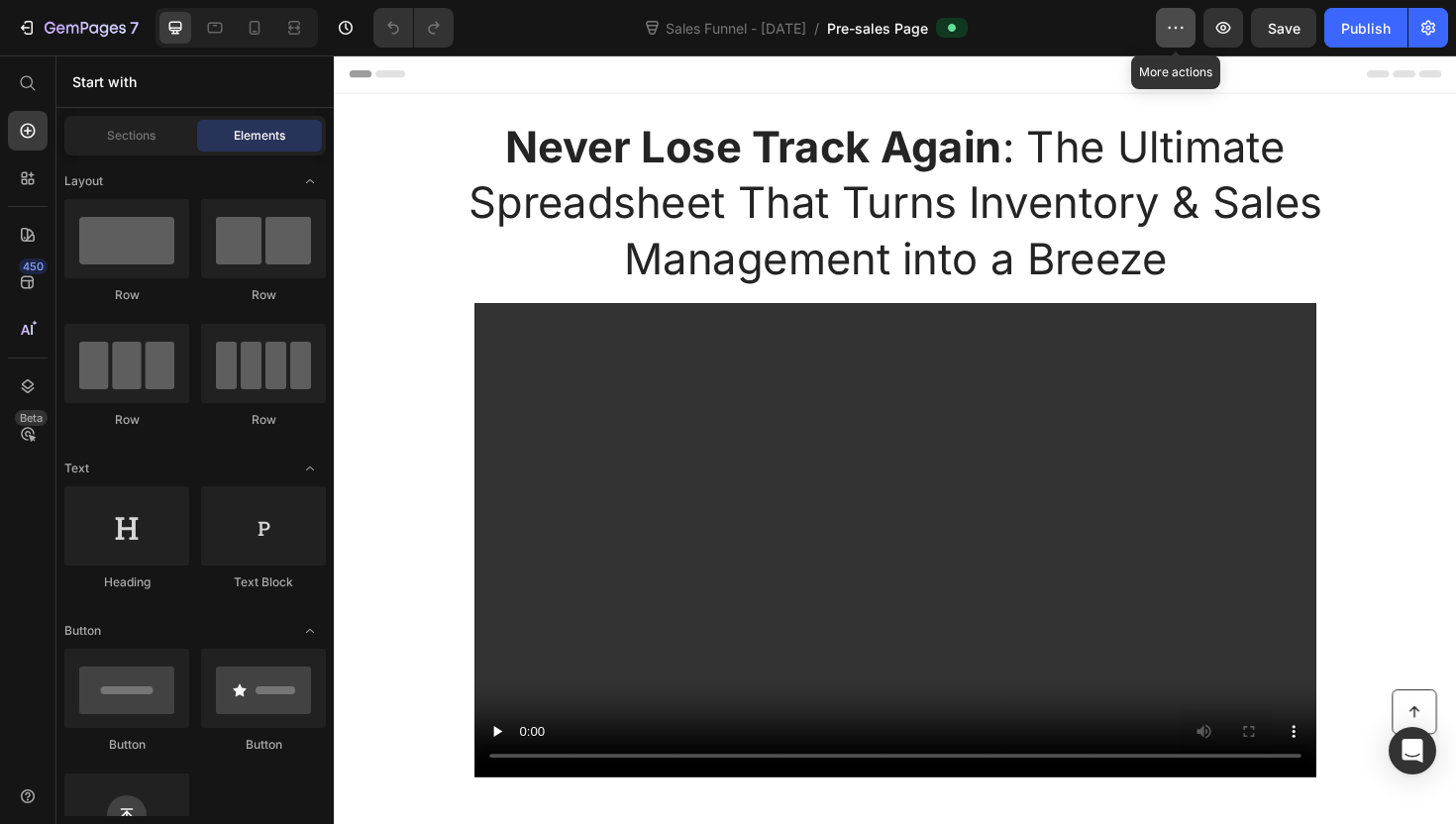 click 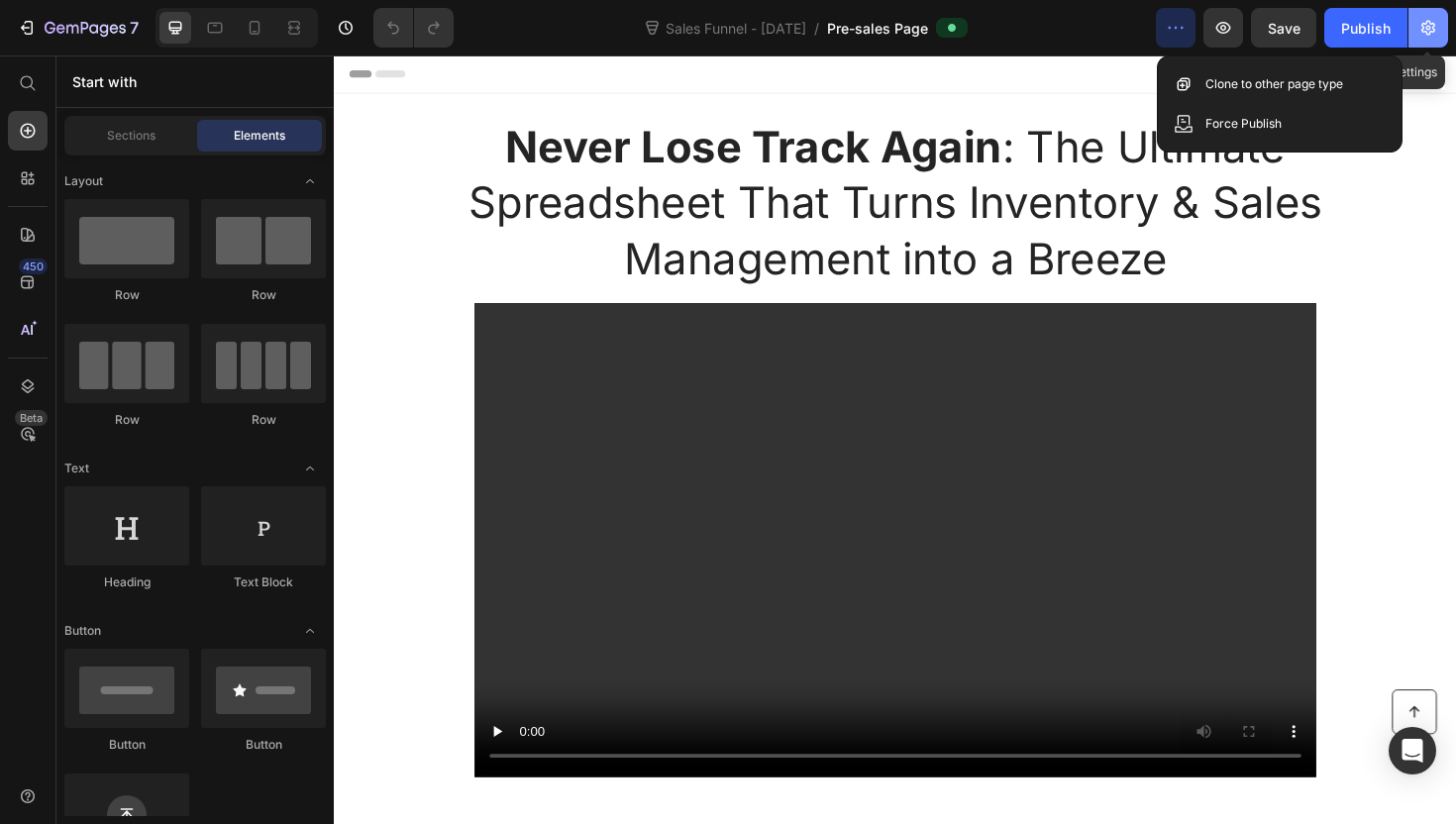 click 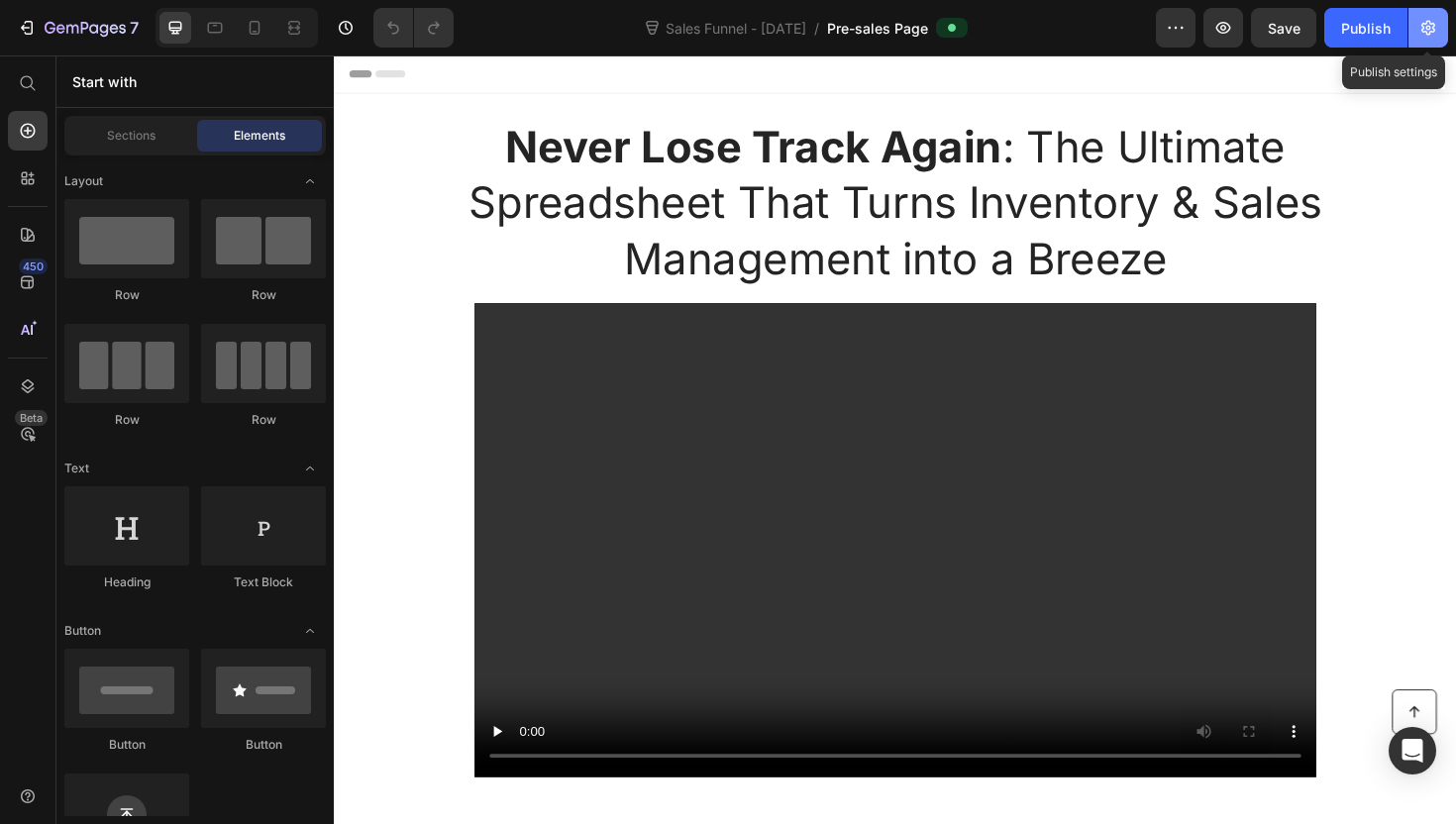 click 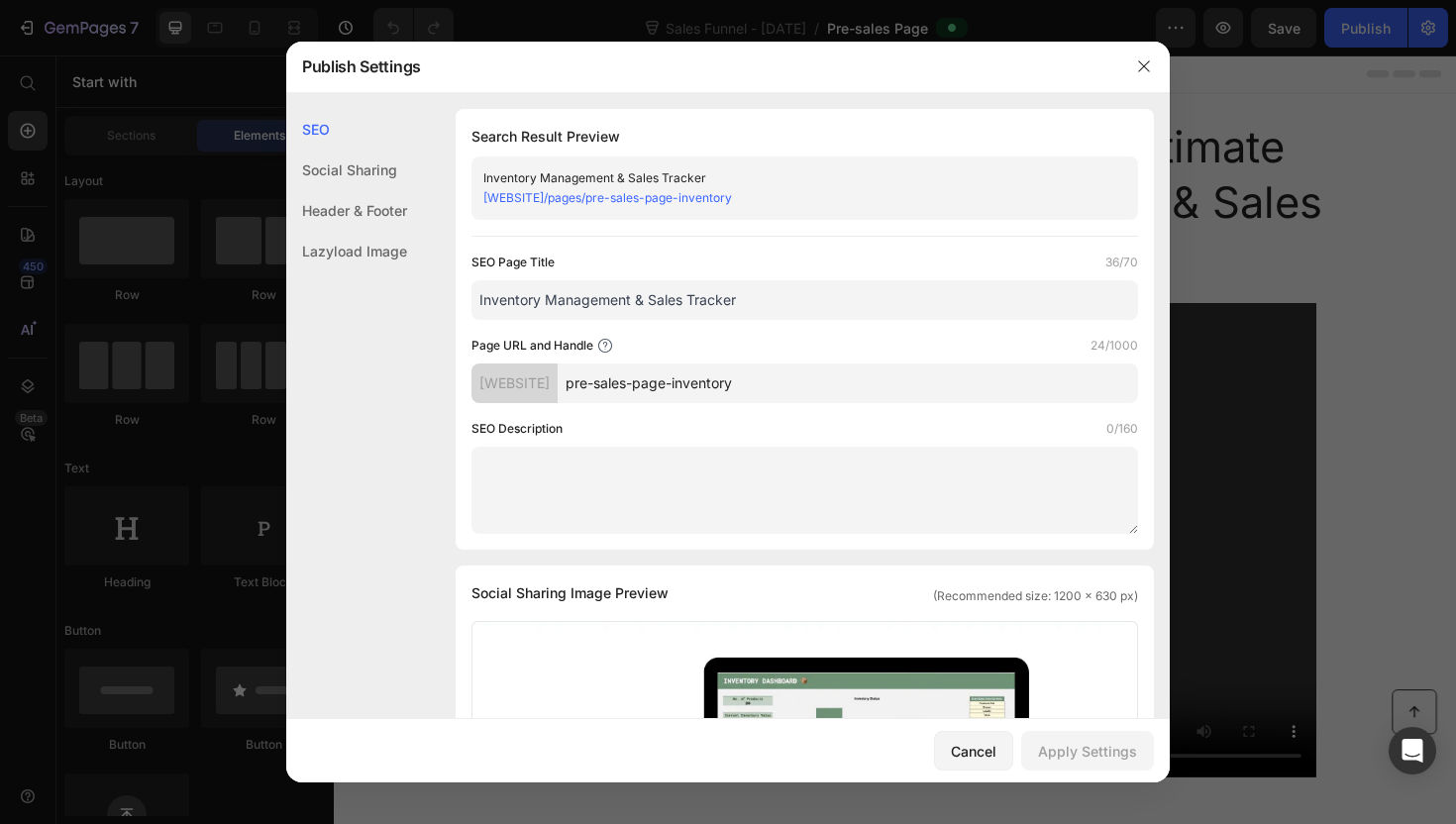 type 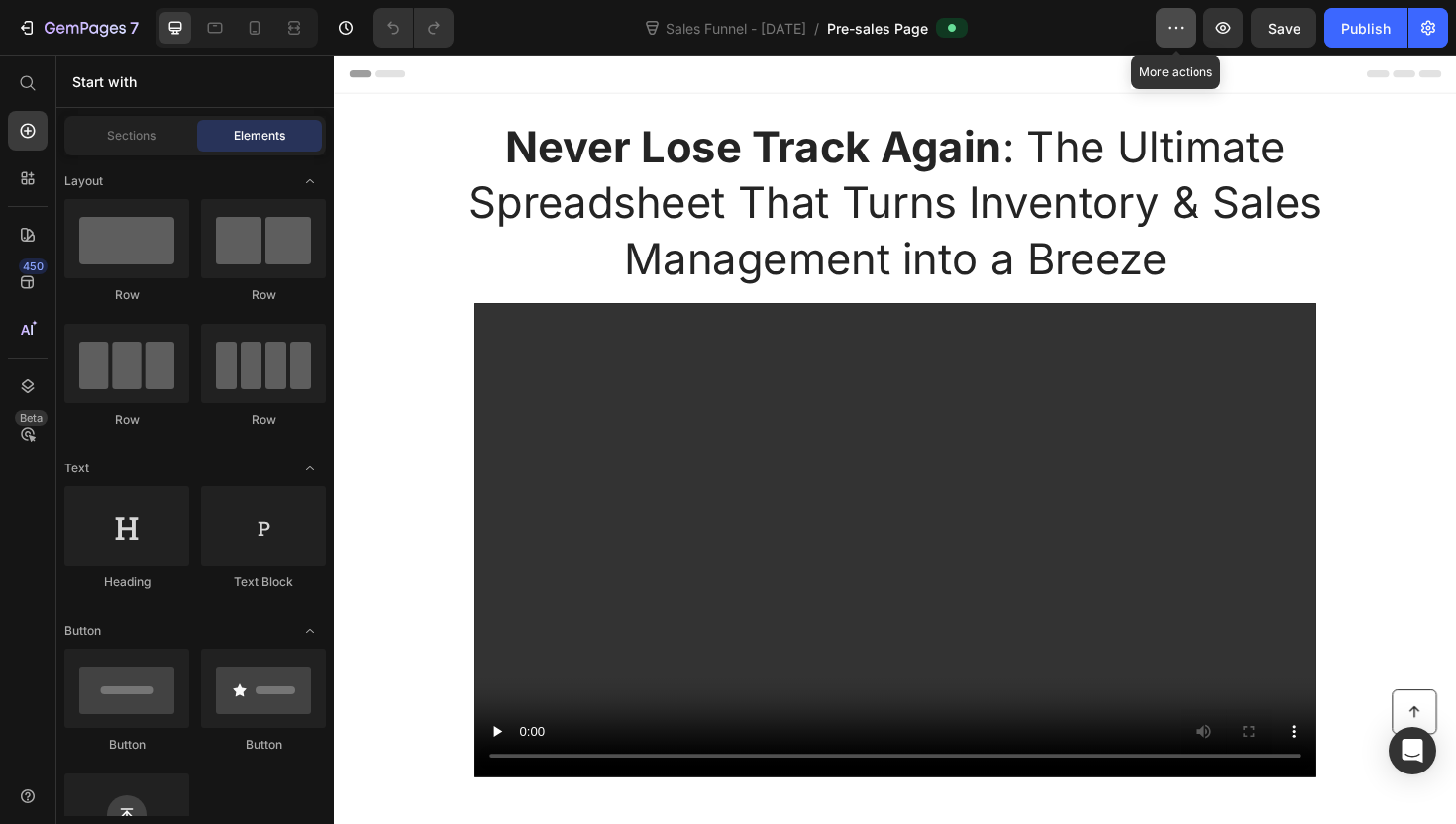 click 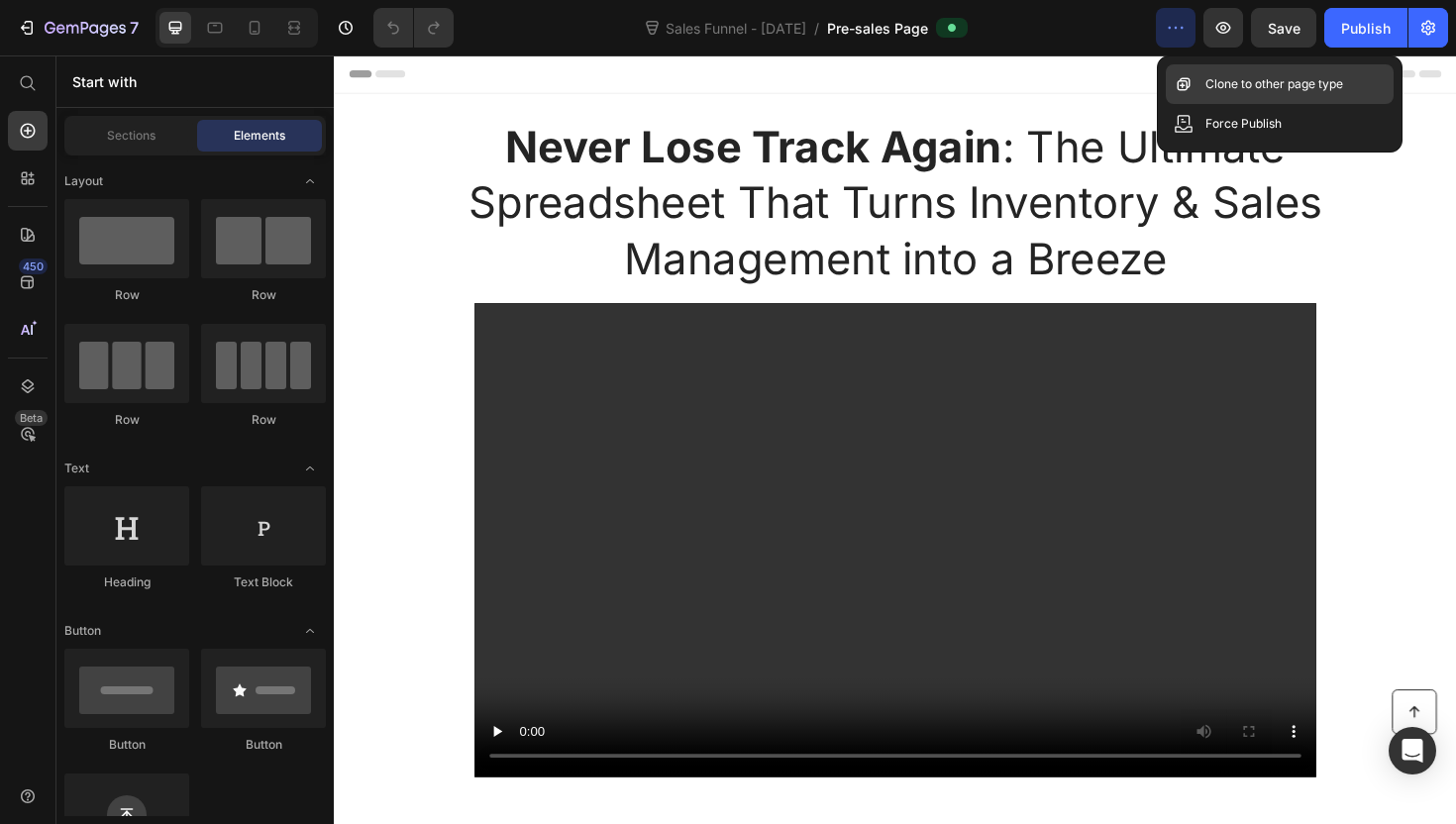 click on "Clone to other page type" at bounding box center (1274, 84) 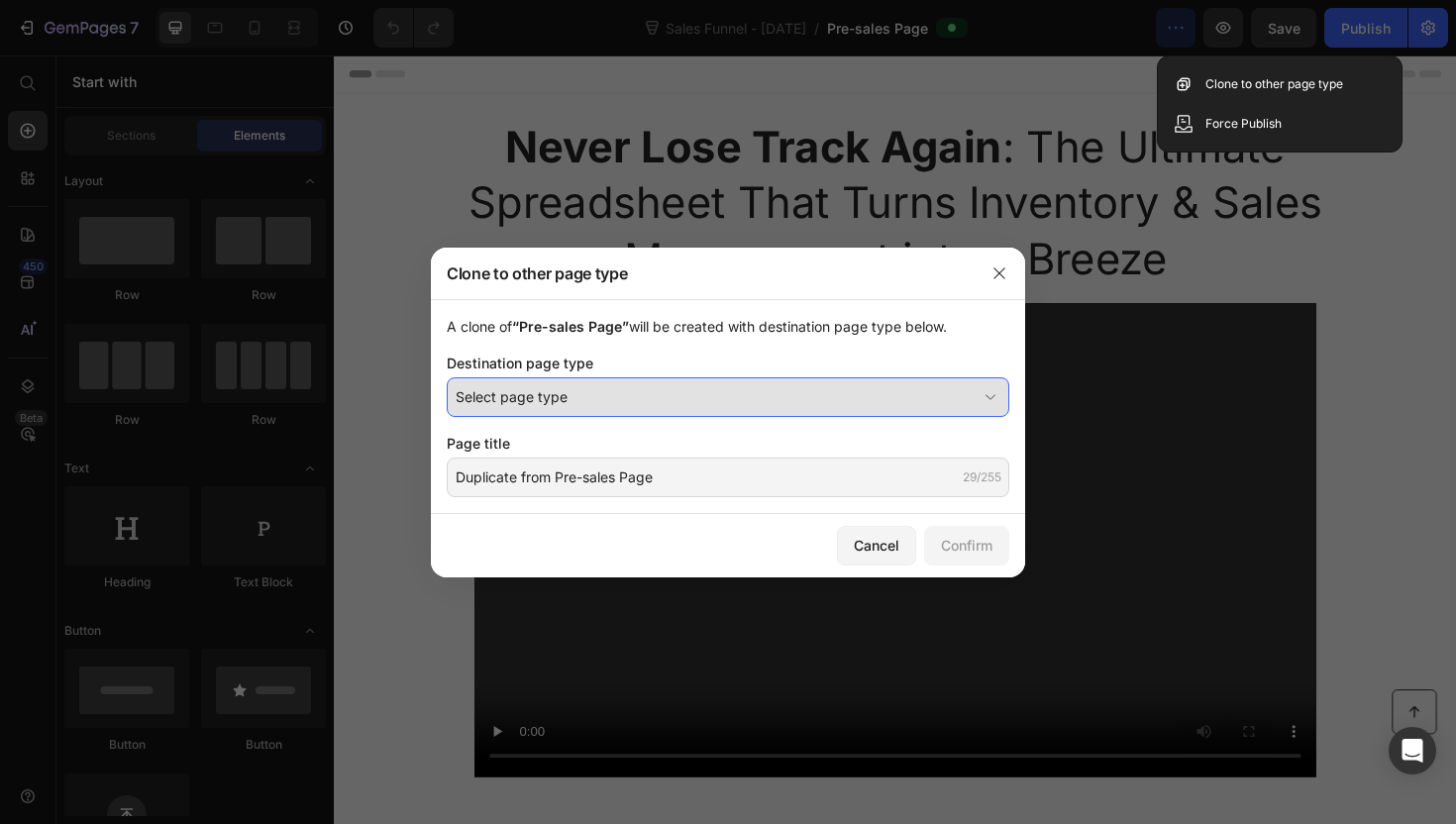 click on "Select page type" at bounding box center [716, 396] 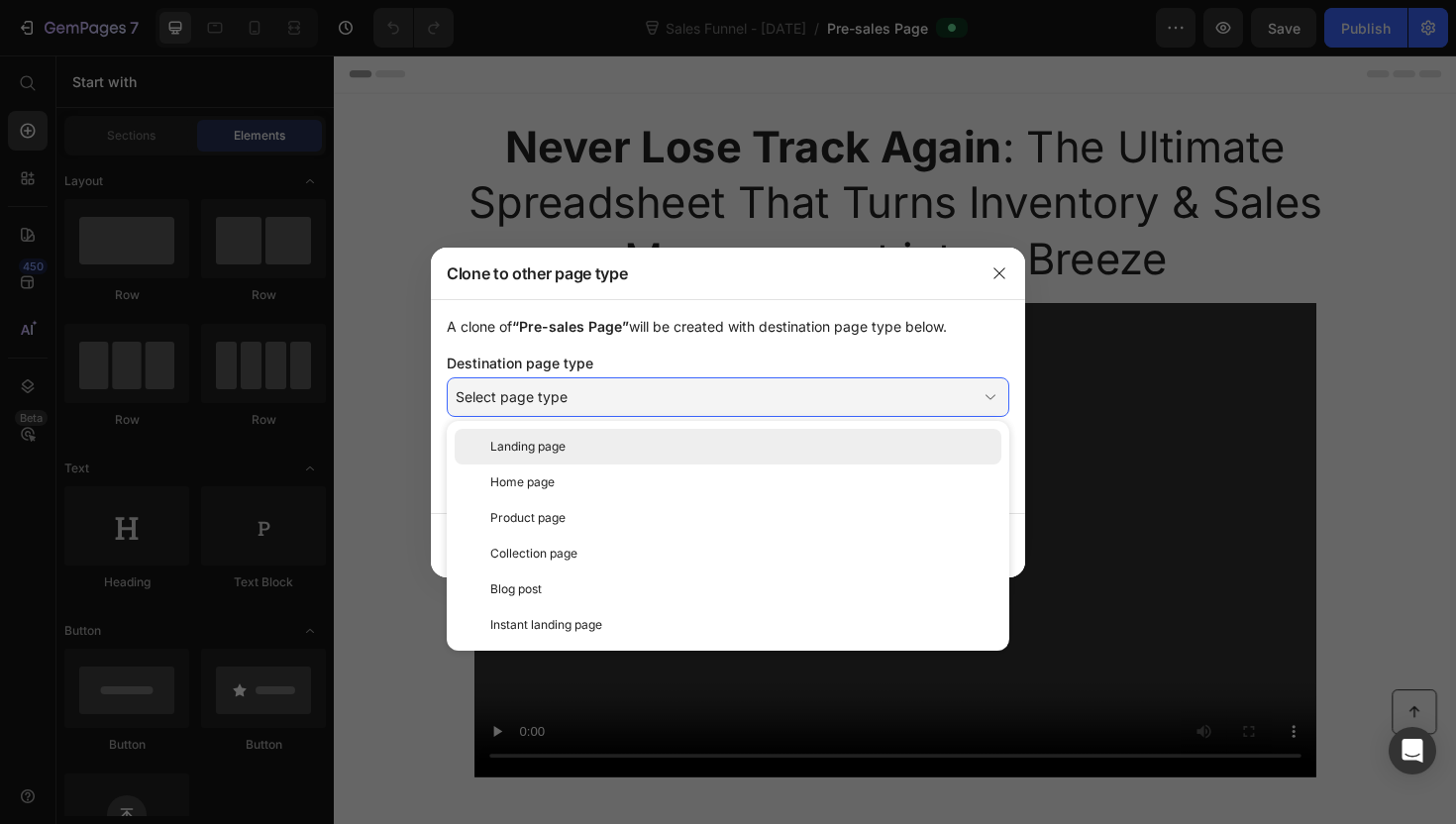 click on "Landing page" at bounding box center (742, 447) 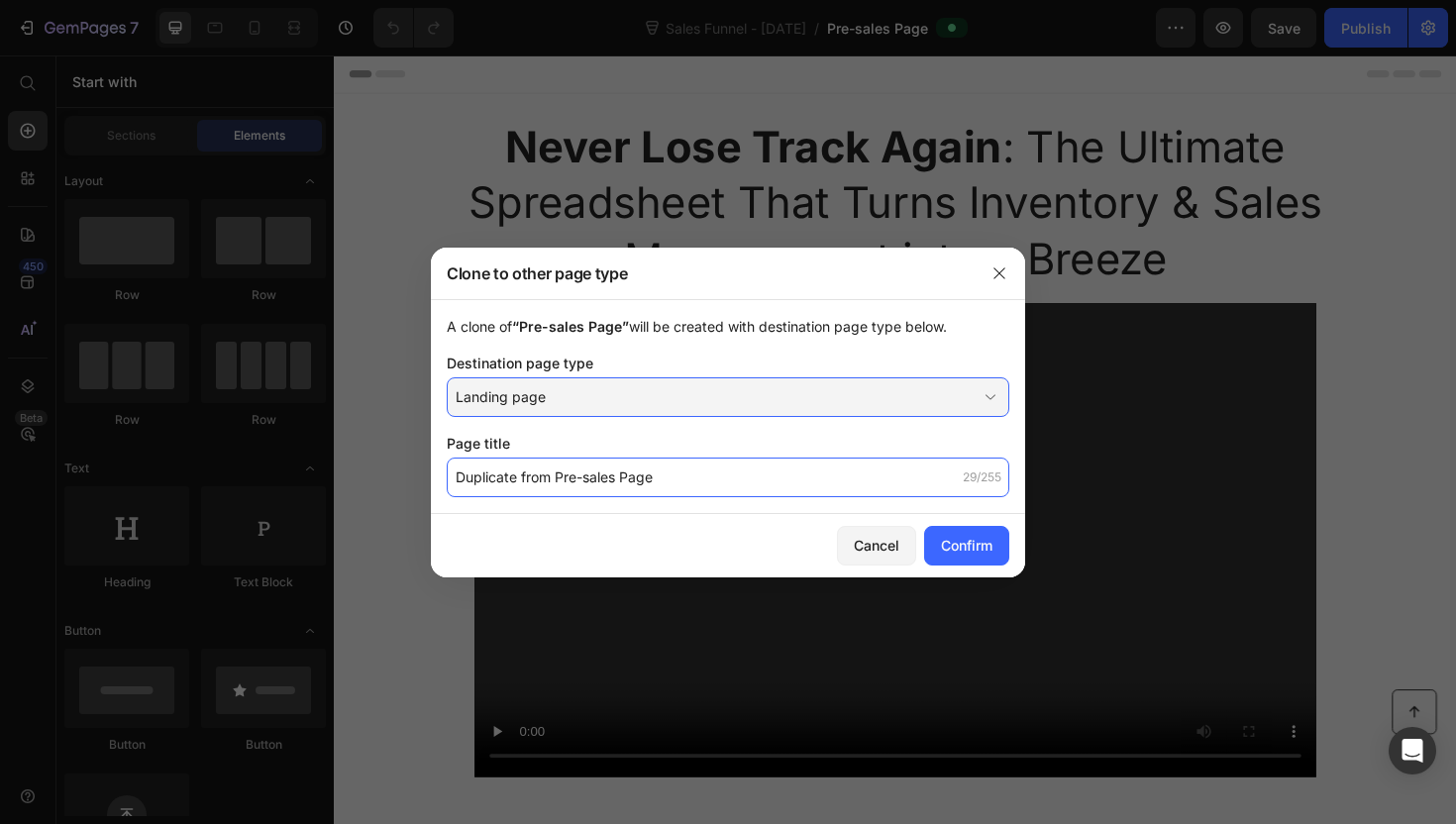 click on "Duplicate from Pre-sales Page" 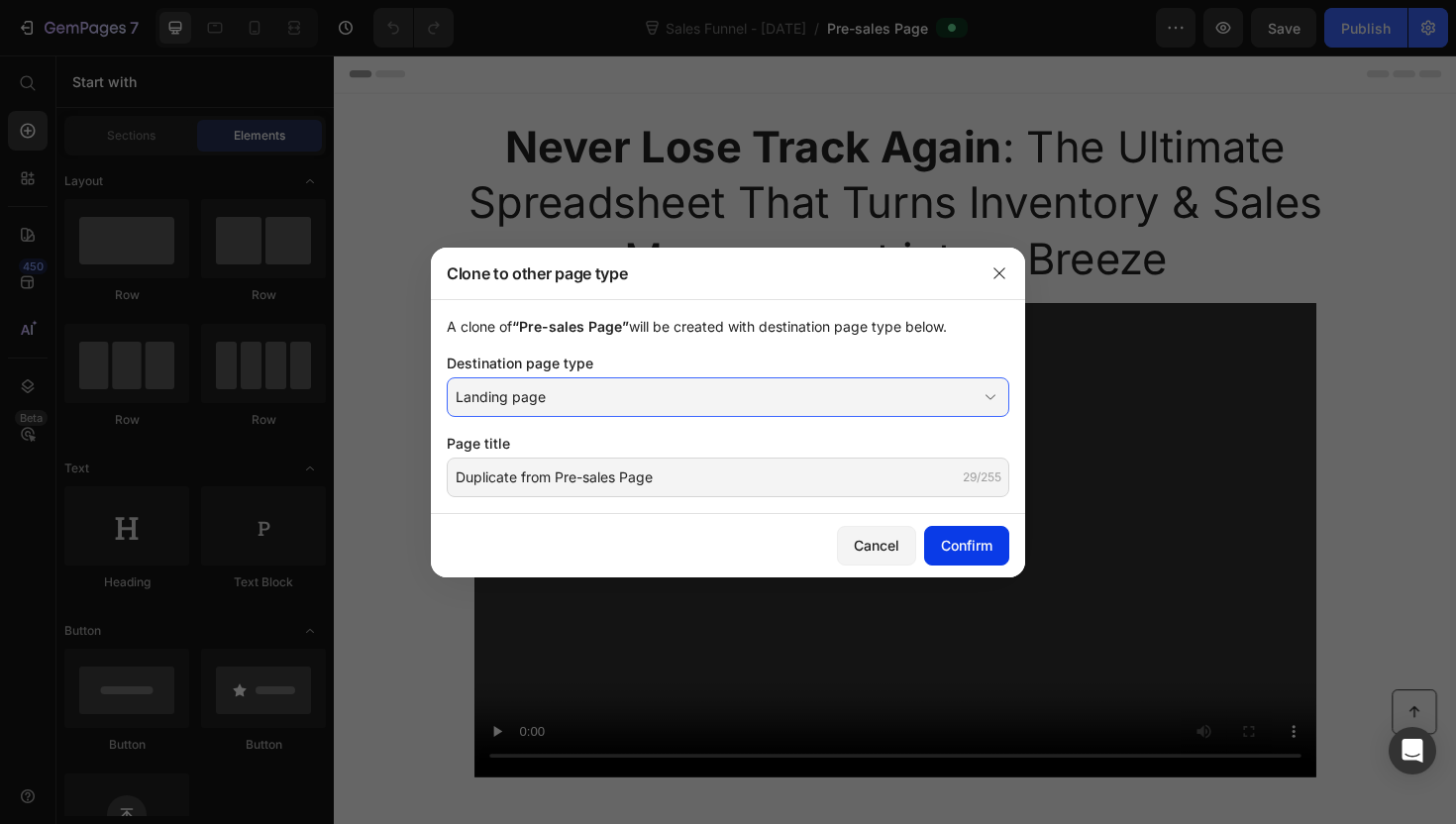 click on "Confirm" at bounding box center [967, 545] 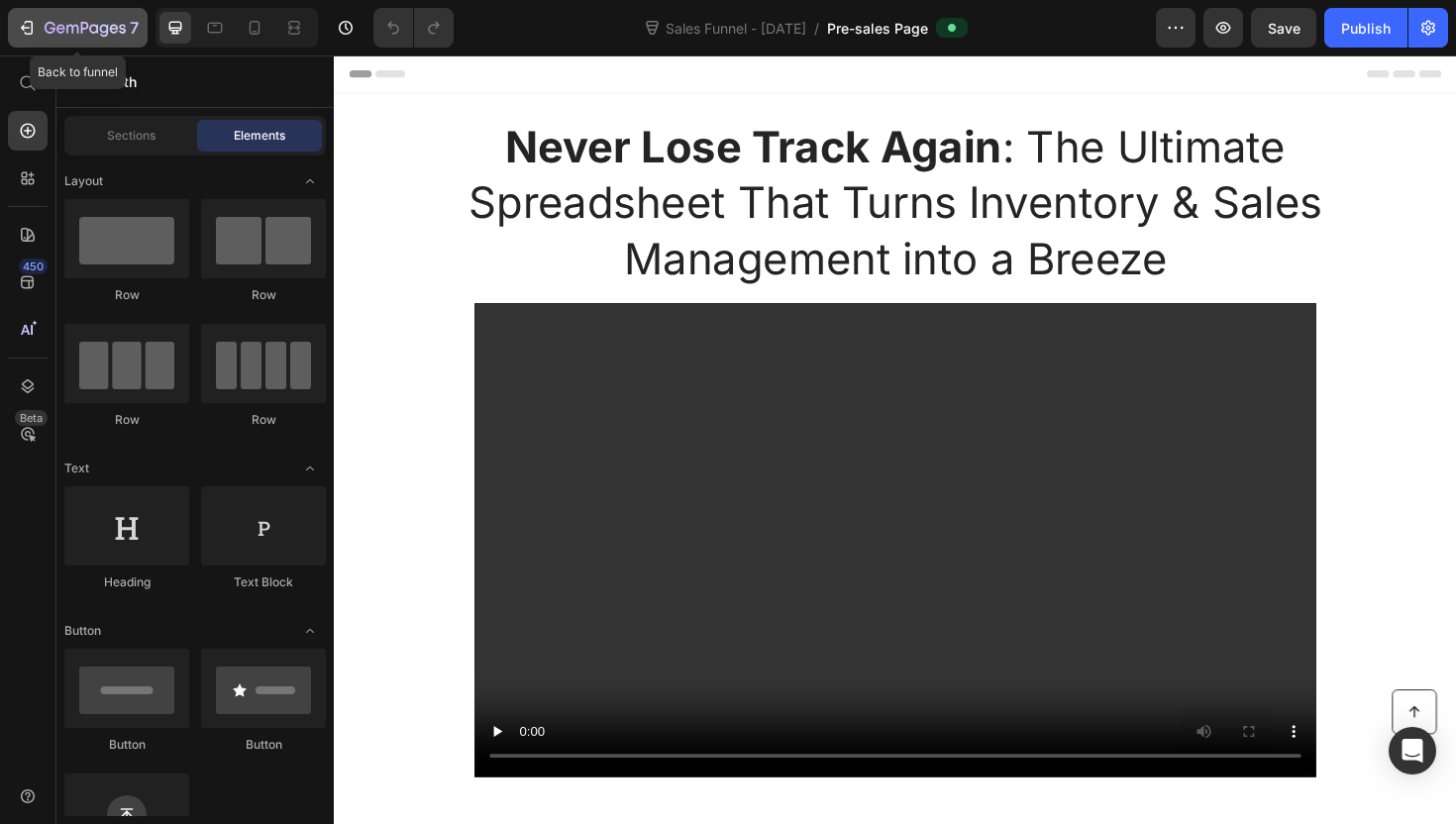 click 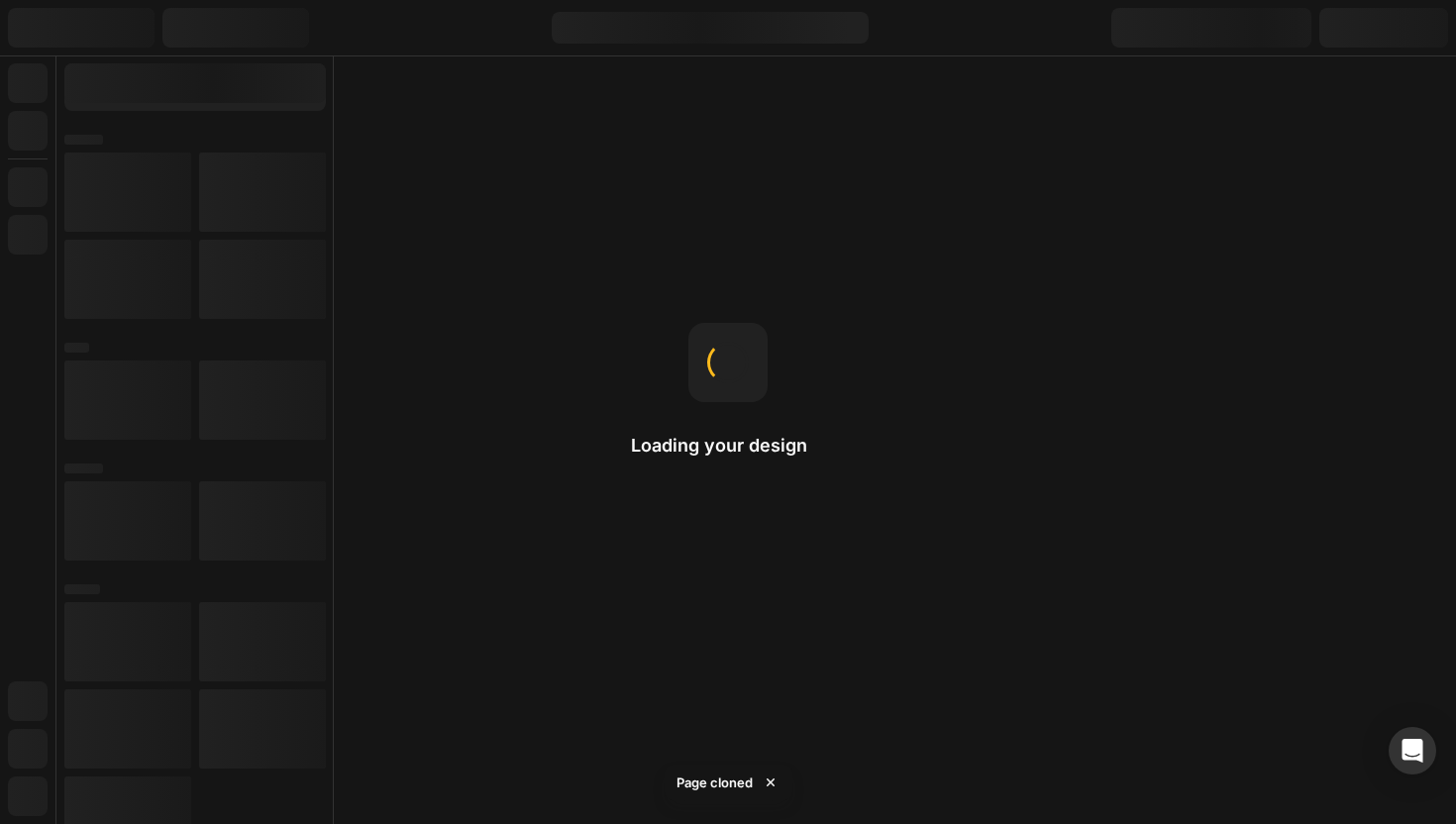 scroll, scrollTop: 0, scrollLeft: 0, axis: both 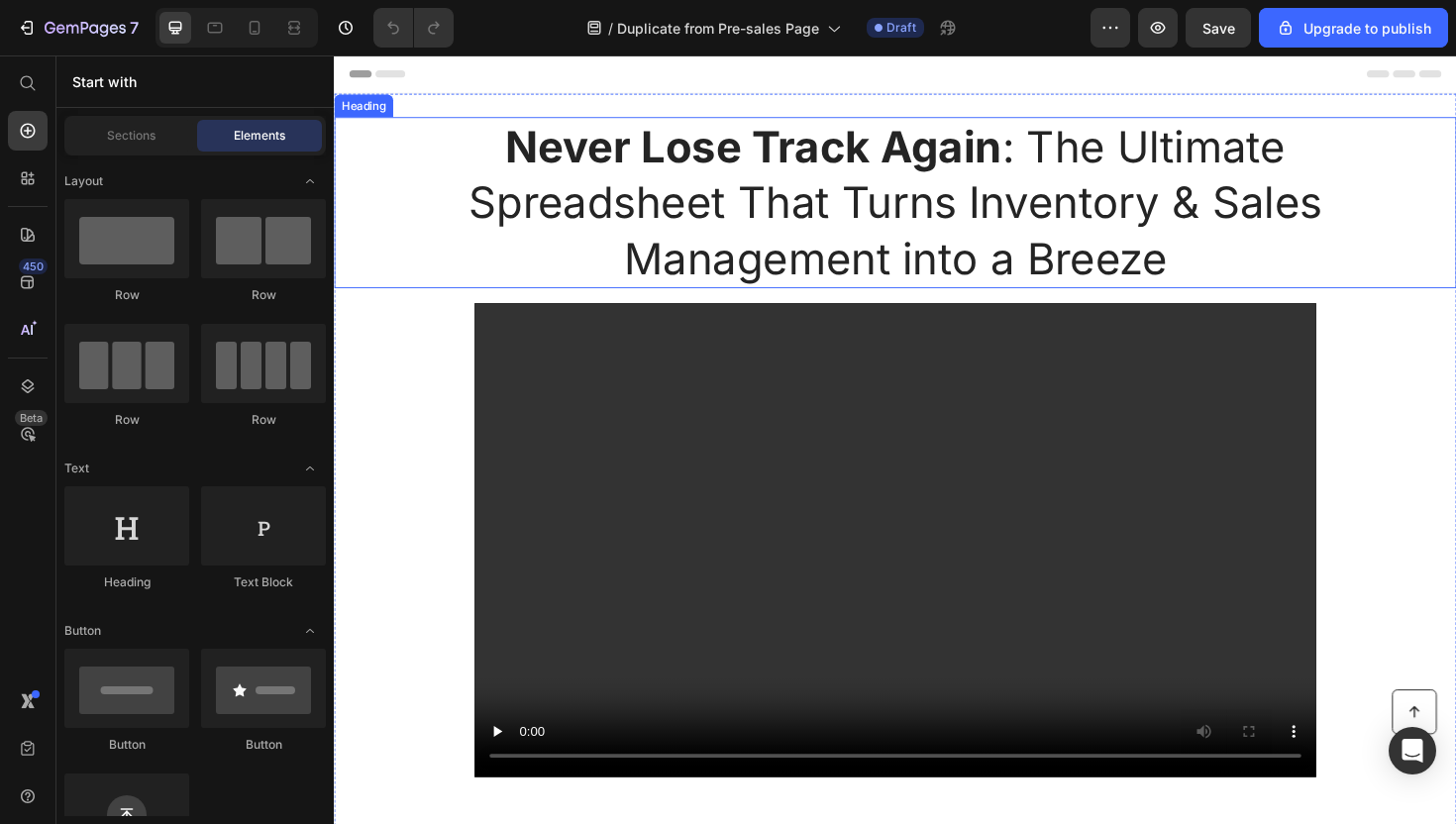 click on "Never Lose Track Again : The Ultimate Spreadsheet That Turns Inventory & Sales Management into a Breeze" at bounding box center [928, 211] 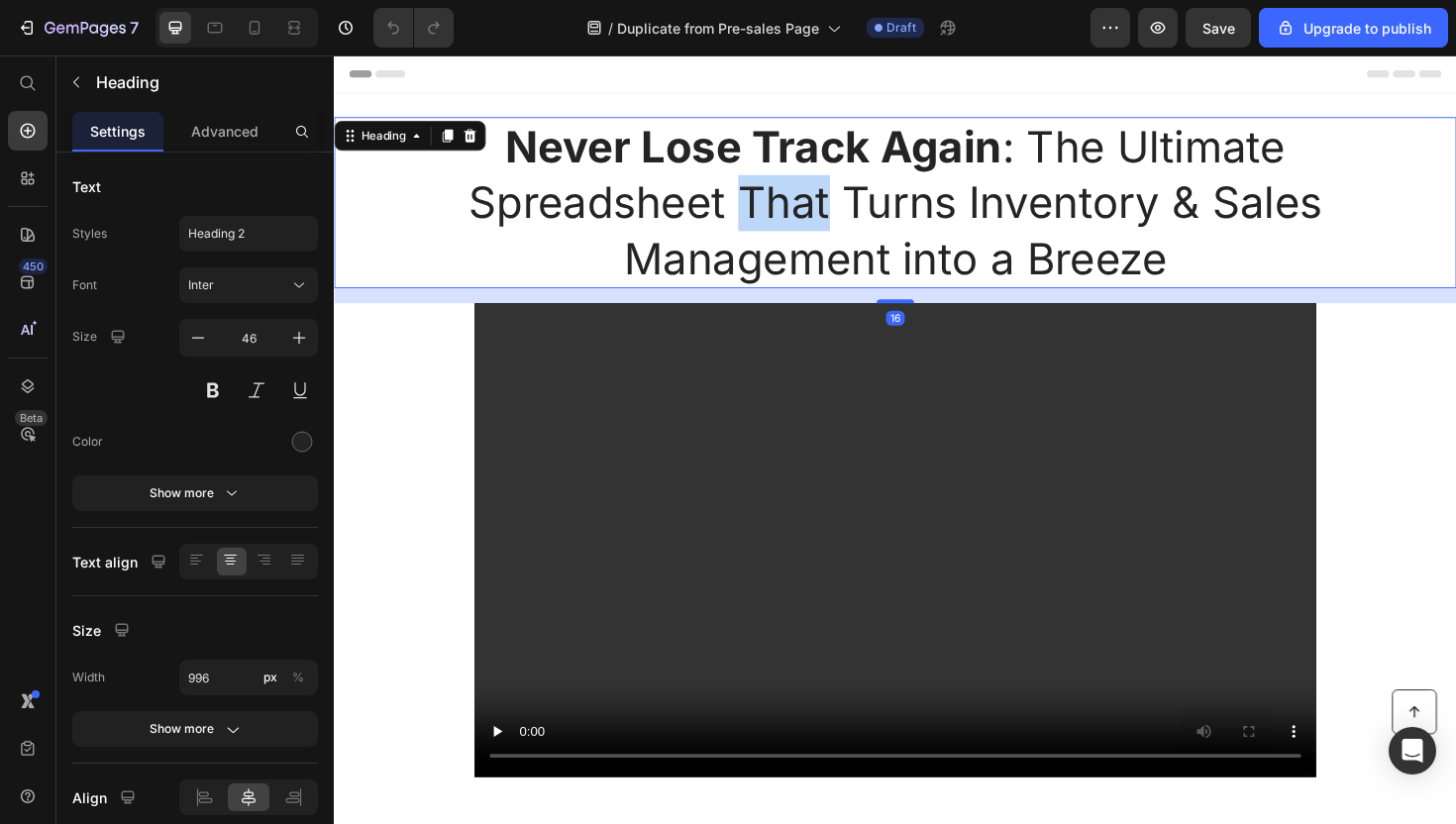 click on "Never Lose Track Again : The Ultimate Spreadsheet That Turns Inventory & Sales Management into a Breeze" at bounding box center (928, 211) 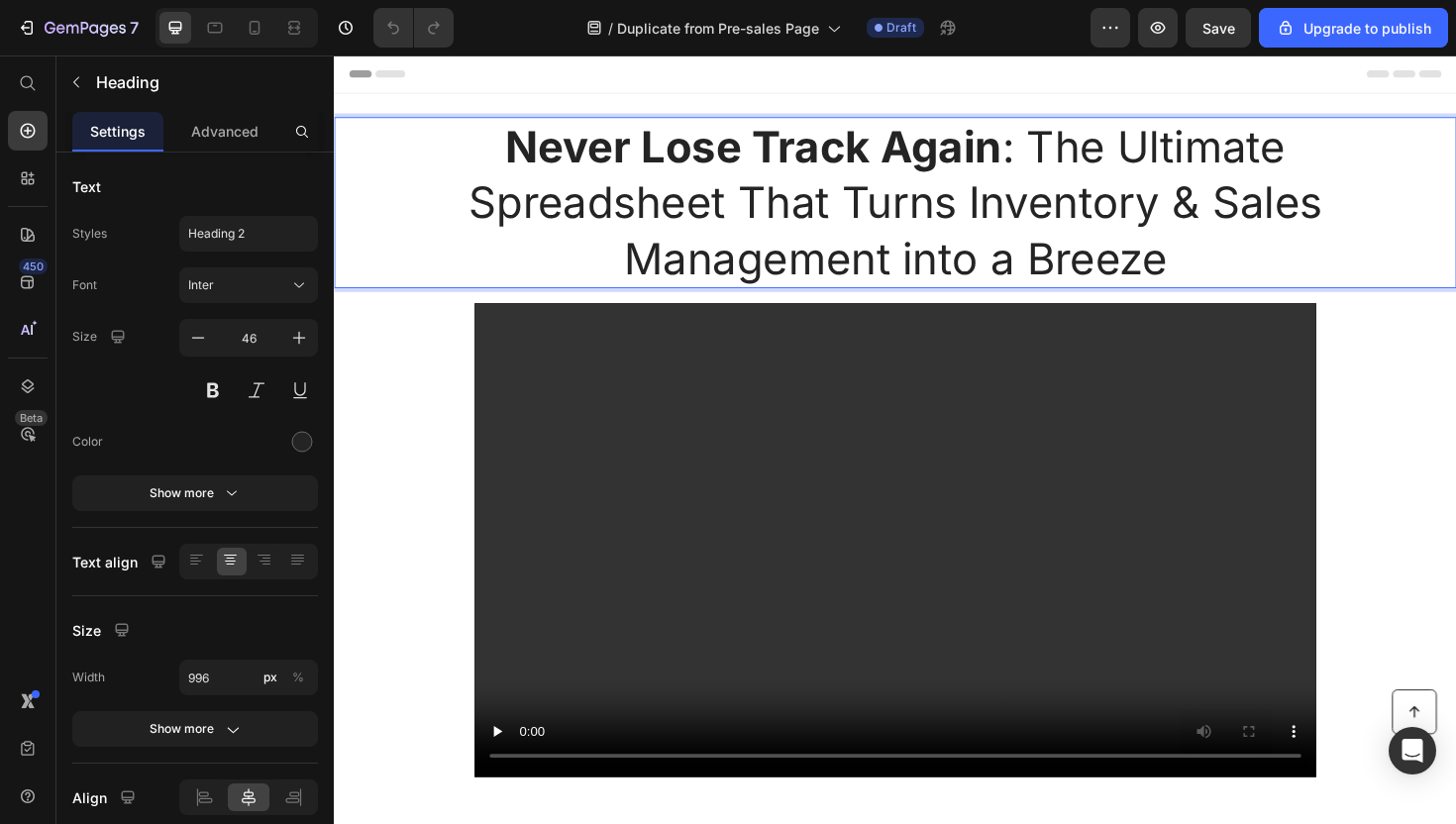 click on "Never Lose Track Again : The Ultimate Spreadsheet That Turns Inventory & Sales Management into a Breeze" at bounding box center (928, 211) 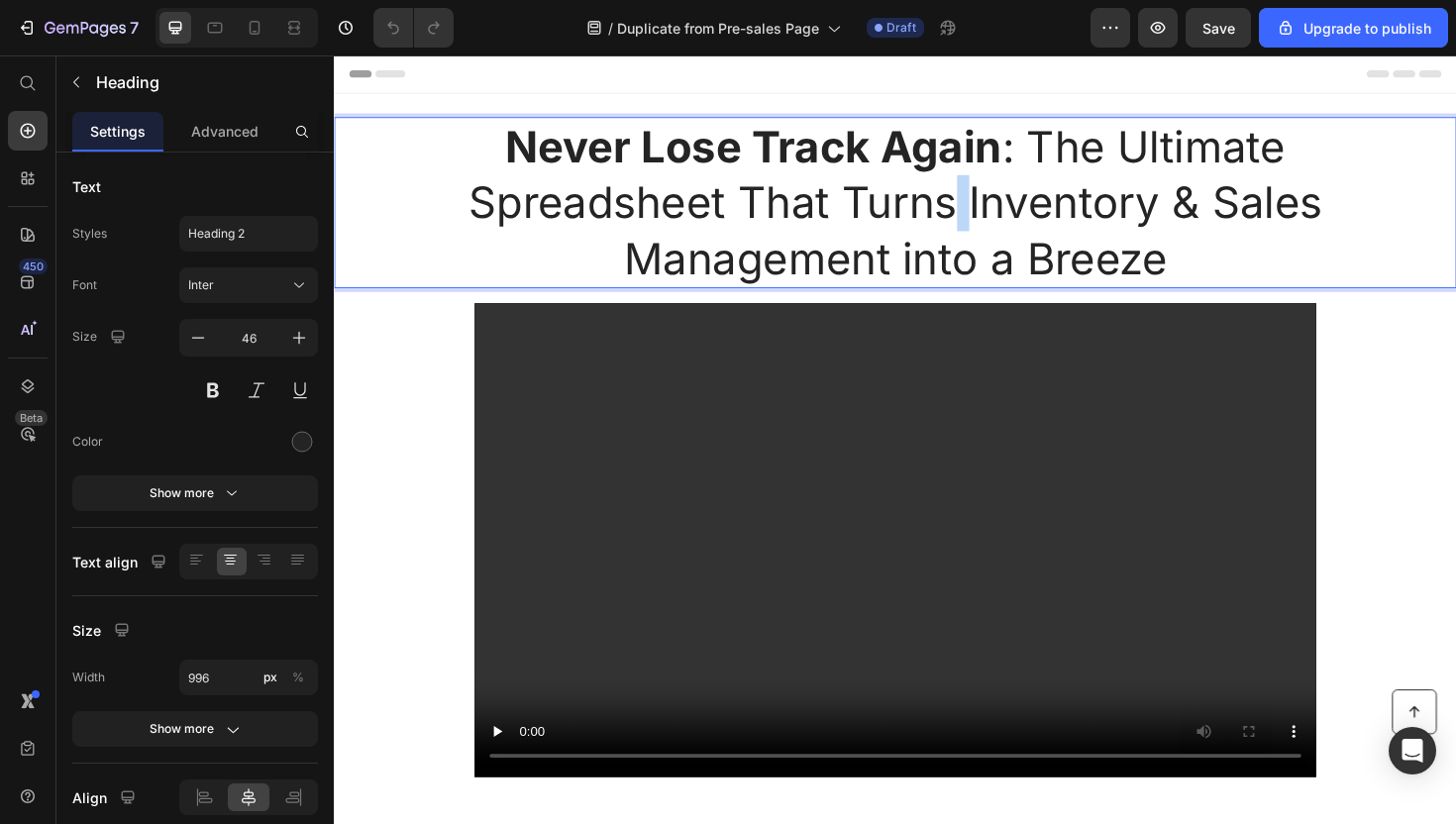 click on "Never Lose Track Again : The Ultimate Spreadsheet That Turns Inventory & Sales Management into a Breeze" at bounding box center (928, 211) 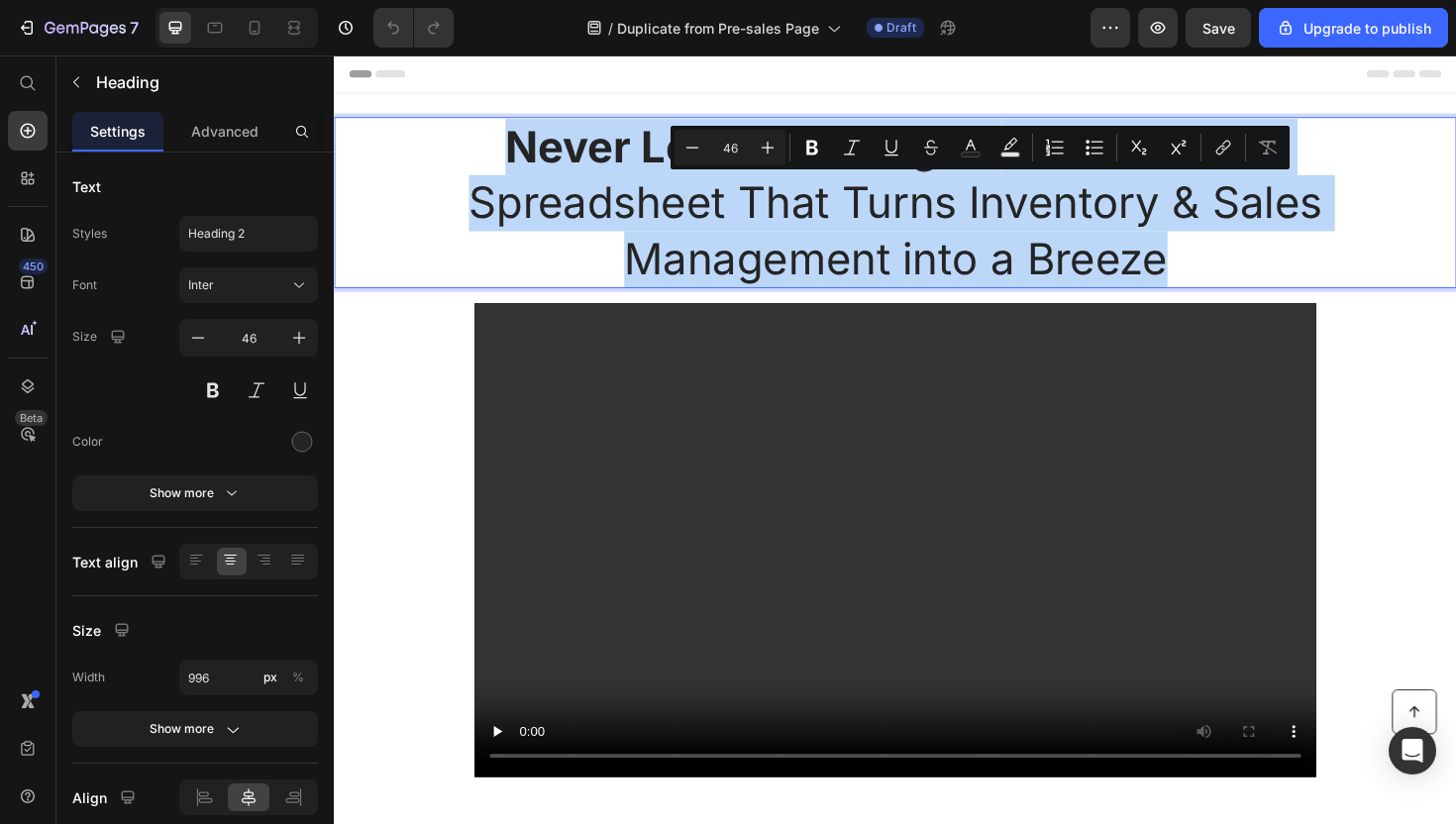 click on "Never Lose Track Again : The Ultimate Spreadsheet That Turns Inventory & Sales Management into a Breeze" at bounding box center (928, 211) 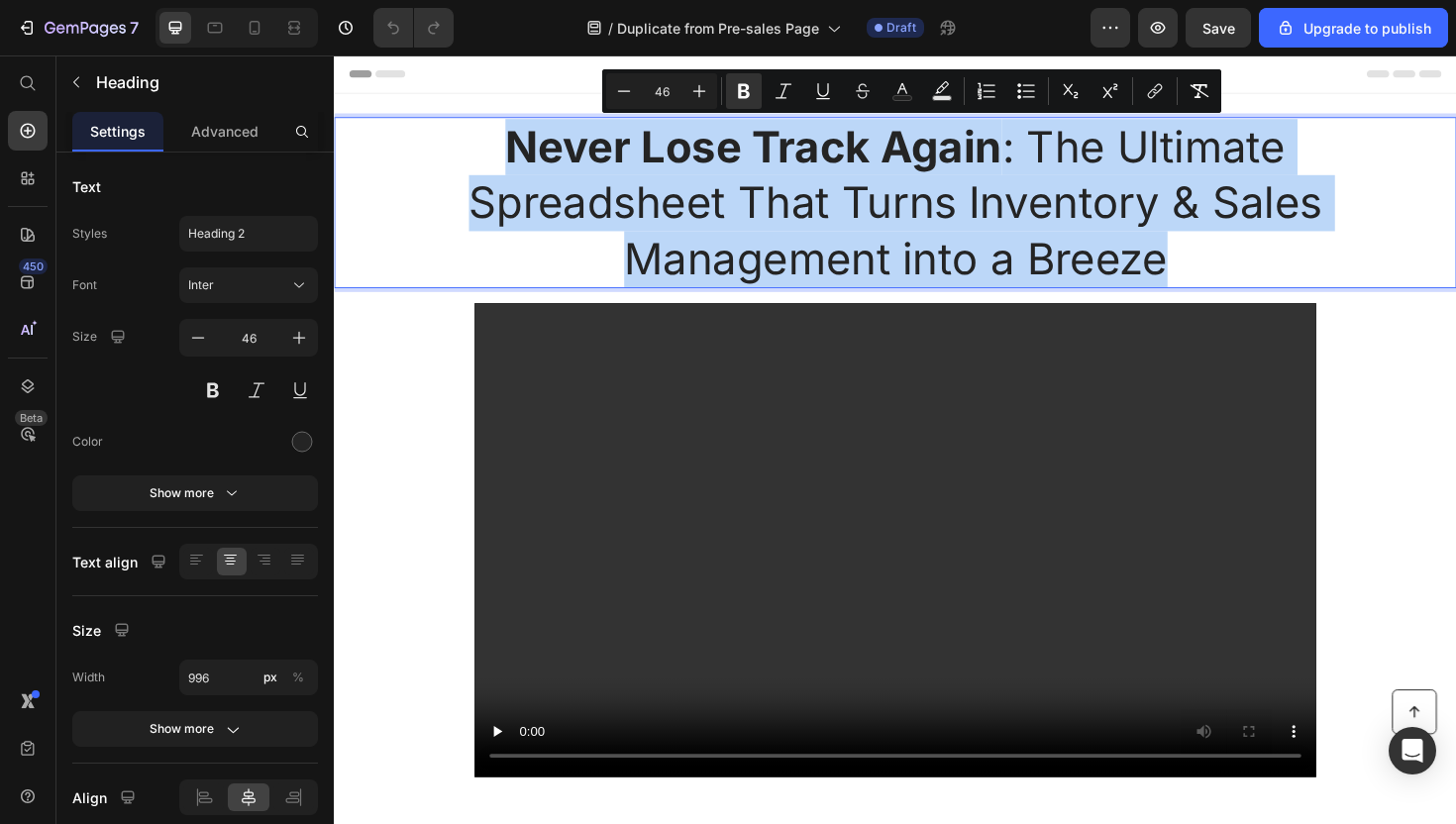 copy on "Never Lose Track Again : The Ultimate Spreadsheet That Turns Inventory & Sales Management into a Breeze" 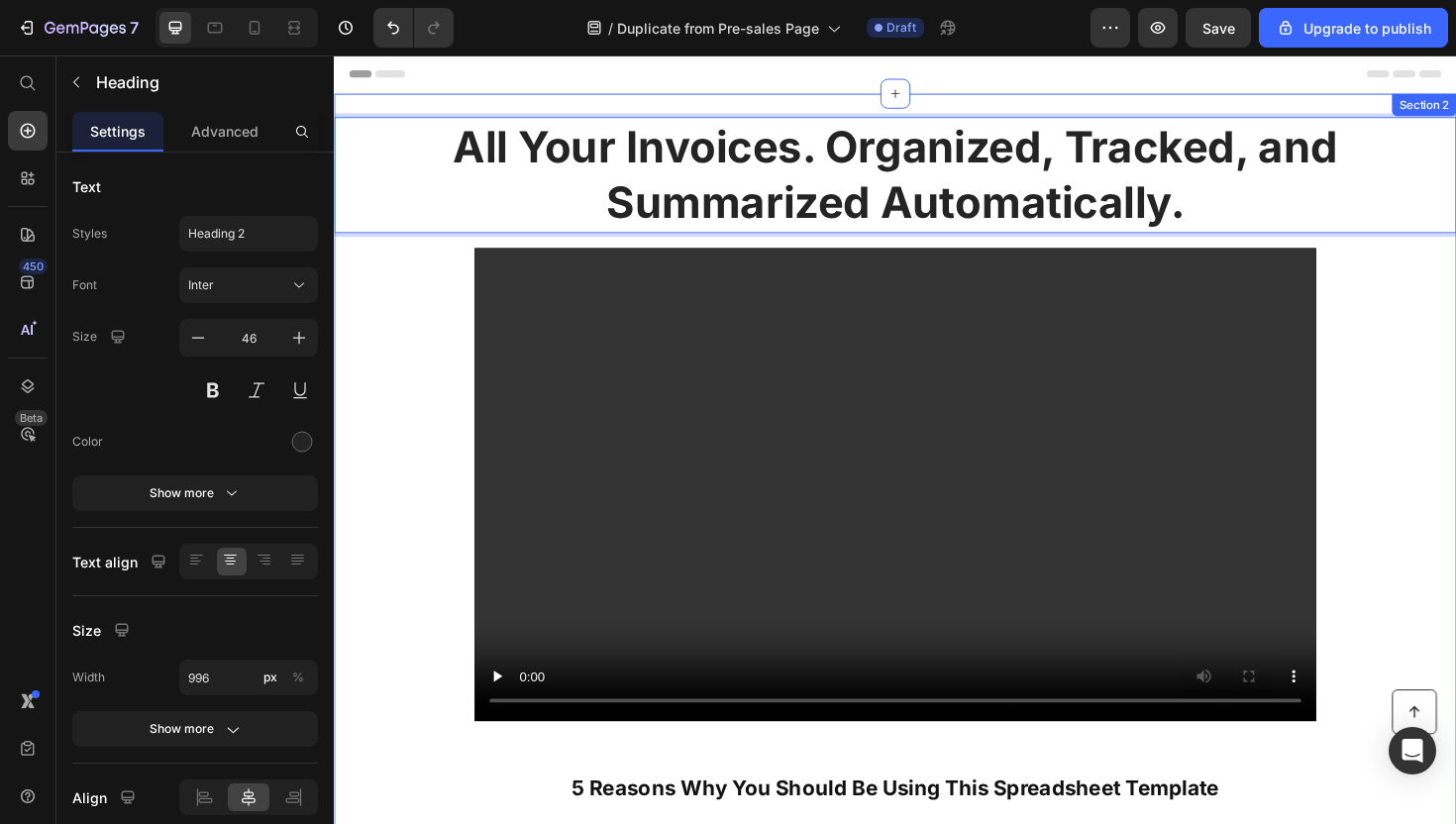 click on "All Your Invoices. Organized, Tracked, and Summarized Automatically. Heading   16 Video Row 5 Reasons Why You Should Be Using This Spreadsheet Template Heading Say goodbye to manual   inventory tracking and hello to automated   spreadsheet inventory tracking! Text Block ORDER YOURS NOW Button Icon Icon Icon Icon Icon Icon List Trusted by Over +1,000 Businesses Text Block Row Image 1. Precise Inventory Count  &  Status Tracking Heading For each sale or purchase you record in this spreadsheet, your inventory count will update  automatically .   No manual computations, no manual checking. All automated for you.   Each product can have three statuses:  In Stock, Low Stock,  and  Out of Stock . This ALSO updates automatically based on the inventory count of each item. Text Block Row 2. Record ALL Sales  &  Purchase Transactions Easily! Heading With this automated spreadsheet template, you get 2 sheets for recording all your transactions!   Stock Out (Sales) Transaction Log    Stock In (Purchases) Transaction Log" at bounding box center (928, 1704) 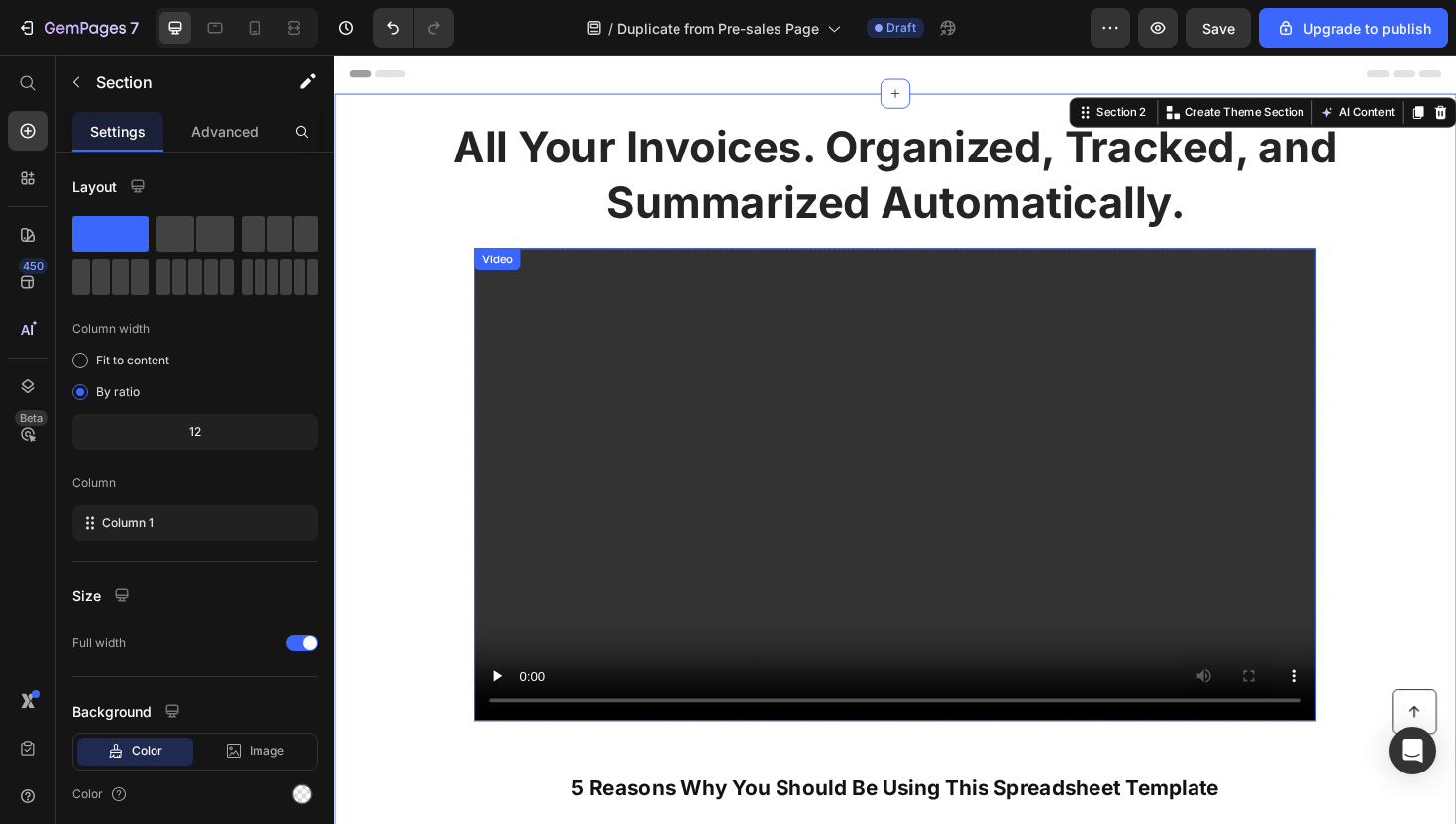 click at bounding box center [928, 510] 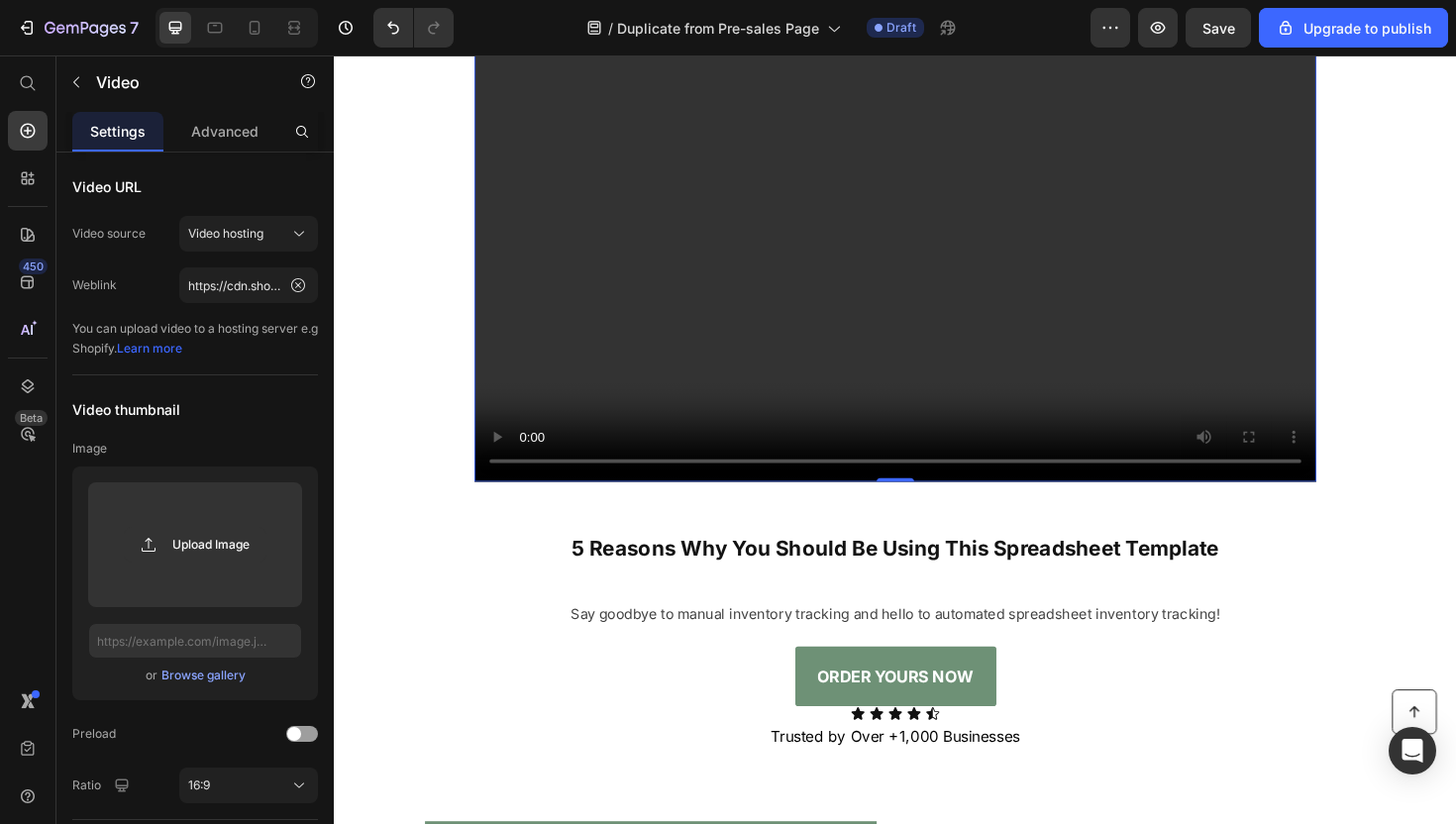 scroll, scrollTop: 470, scrollLeft: 0, axis: vertical 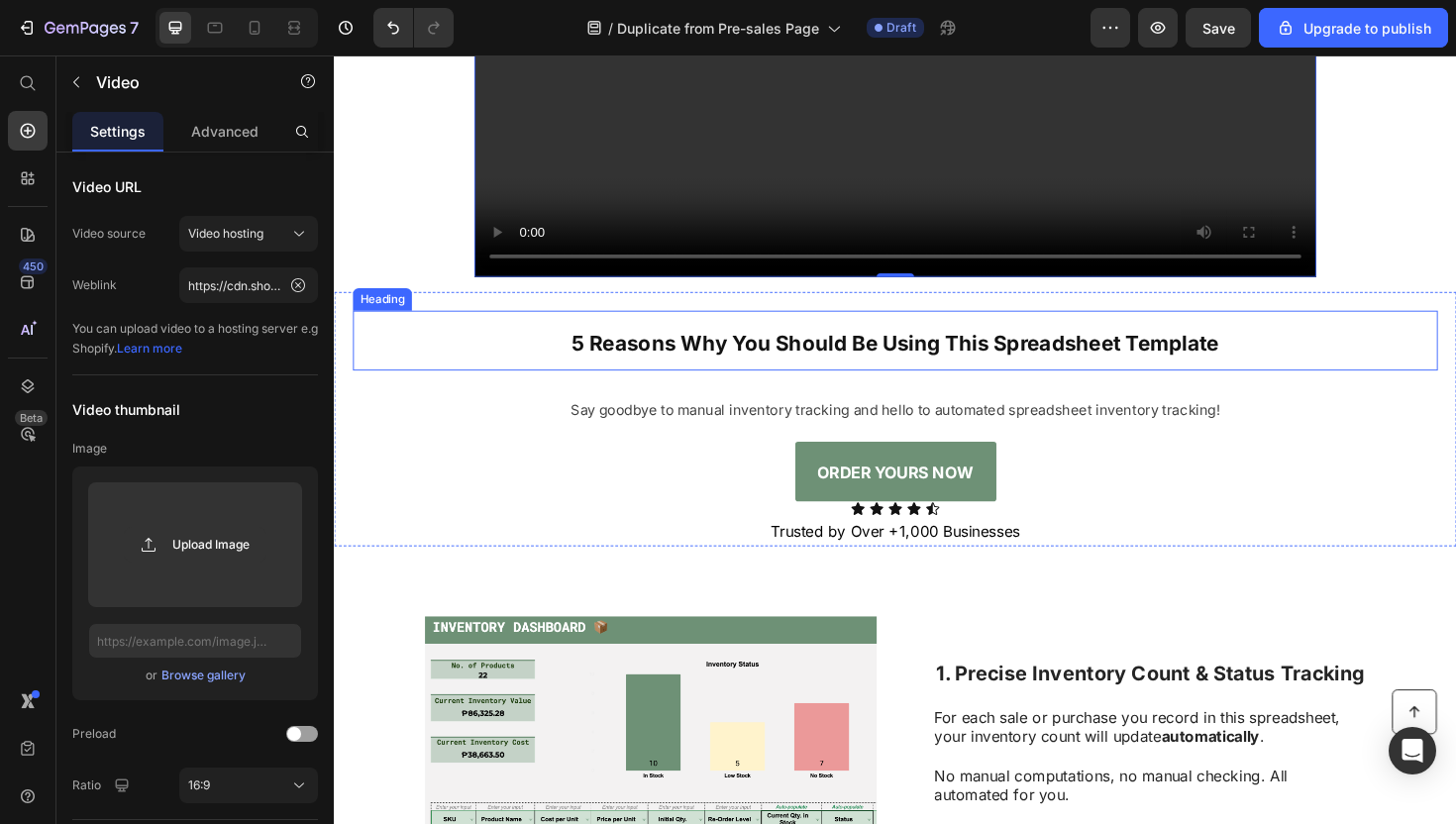 click on "5 Reasons Why You Should Be Using This Spreadsheet Template" at bounding box center [928, 360] 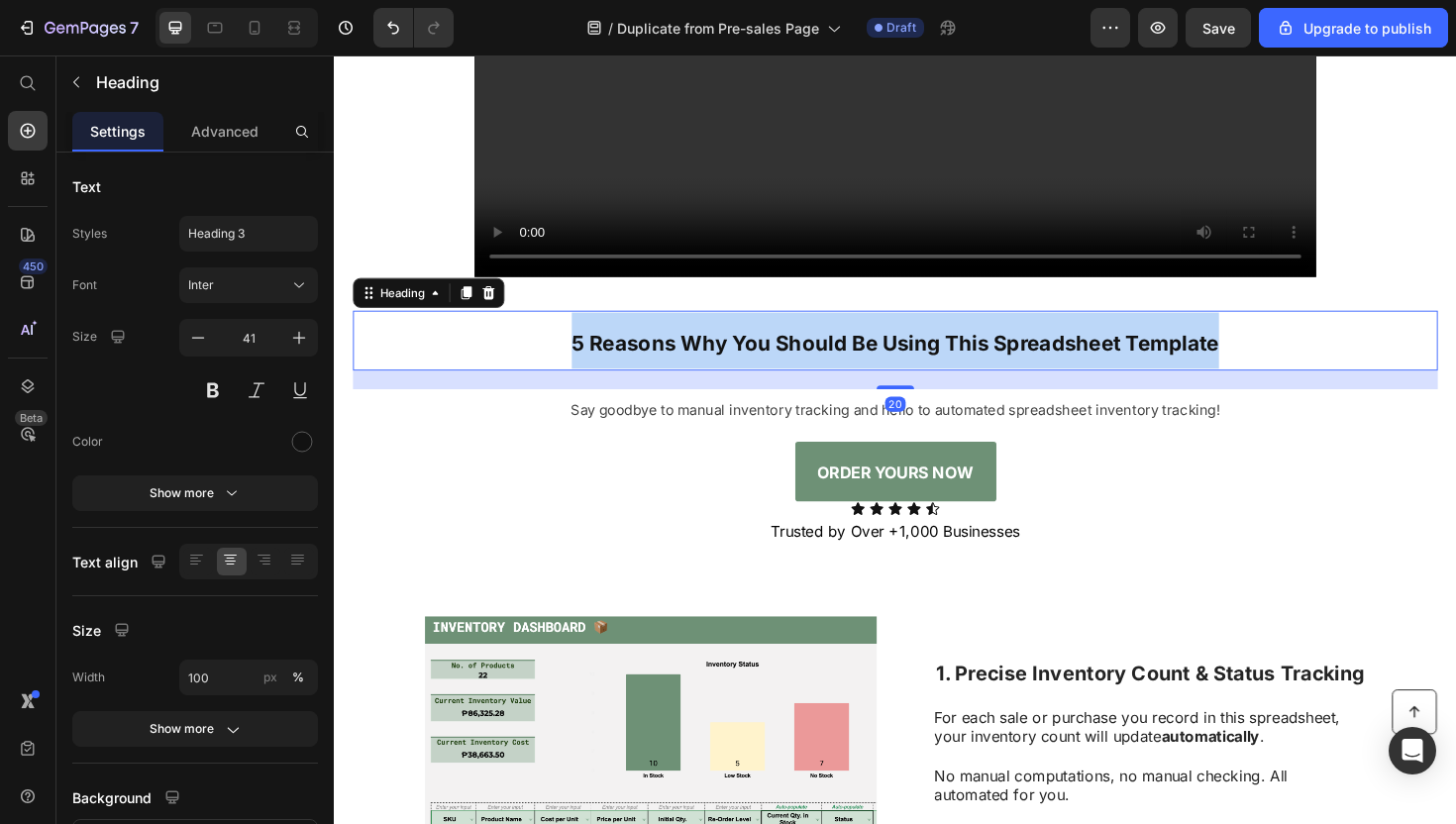 click on "5 Reasons Why You Should Be Using This Spreadsheet Template" at bounding box center (928, 360) 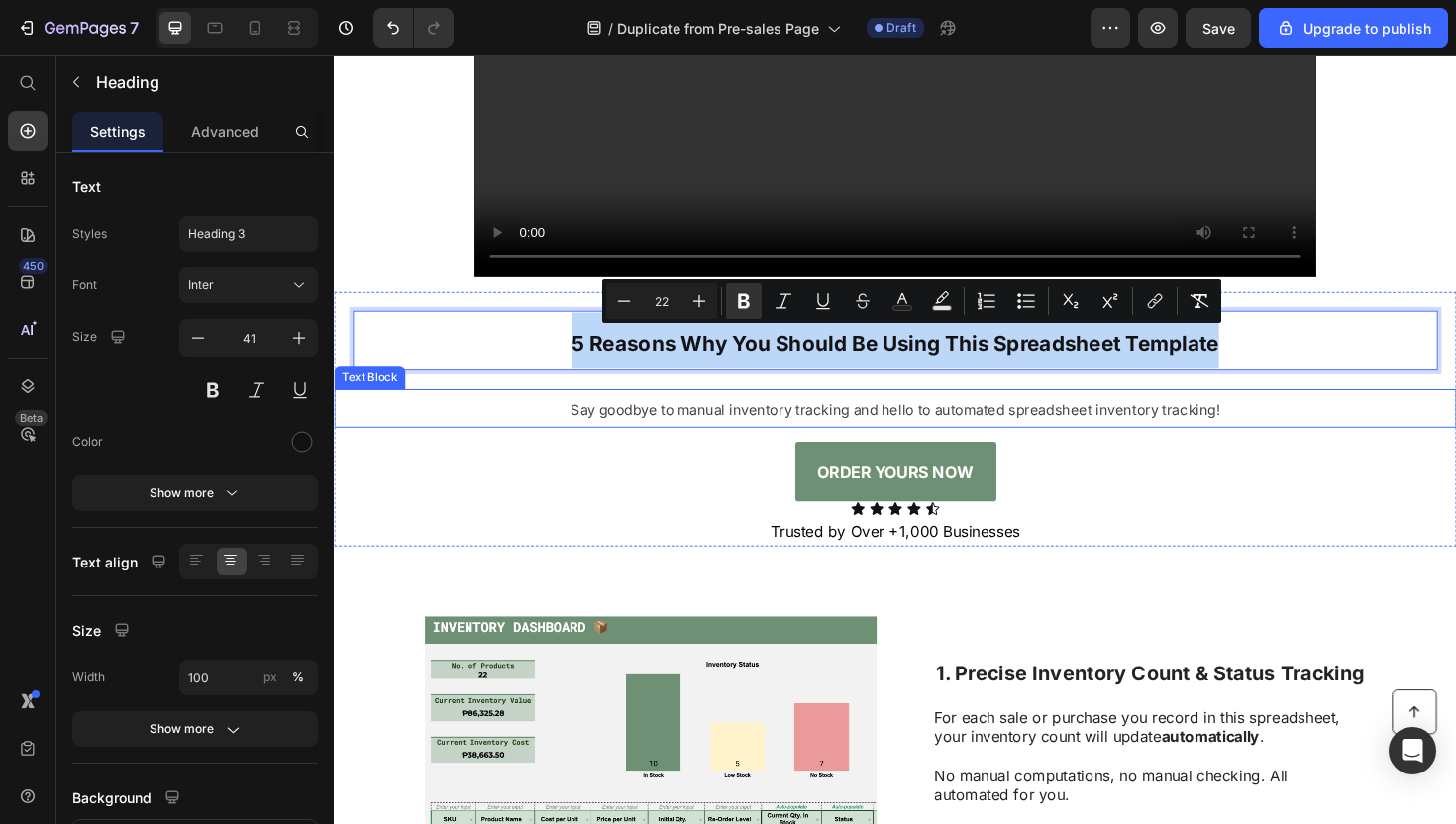 click on "Say goodbye to manual   inventory tracking and hello to automated   spreadsheet inventory tracking!" at bounding box center (928, 429) 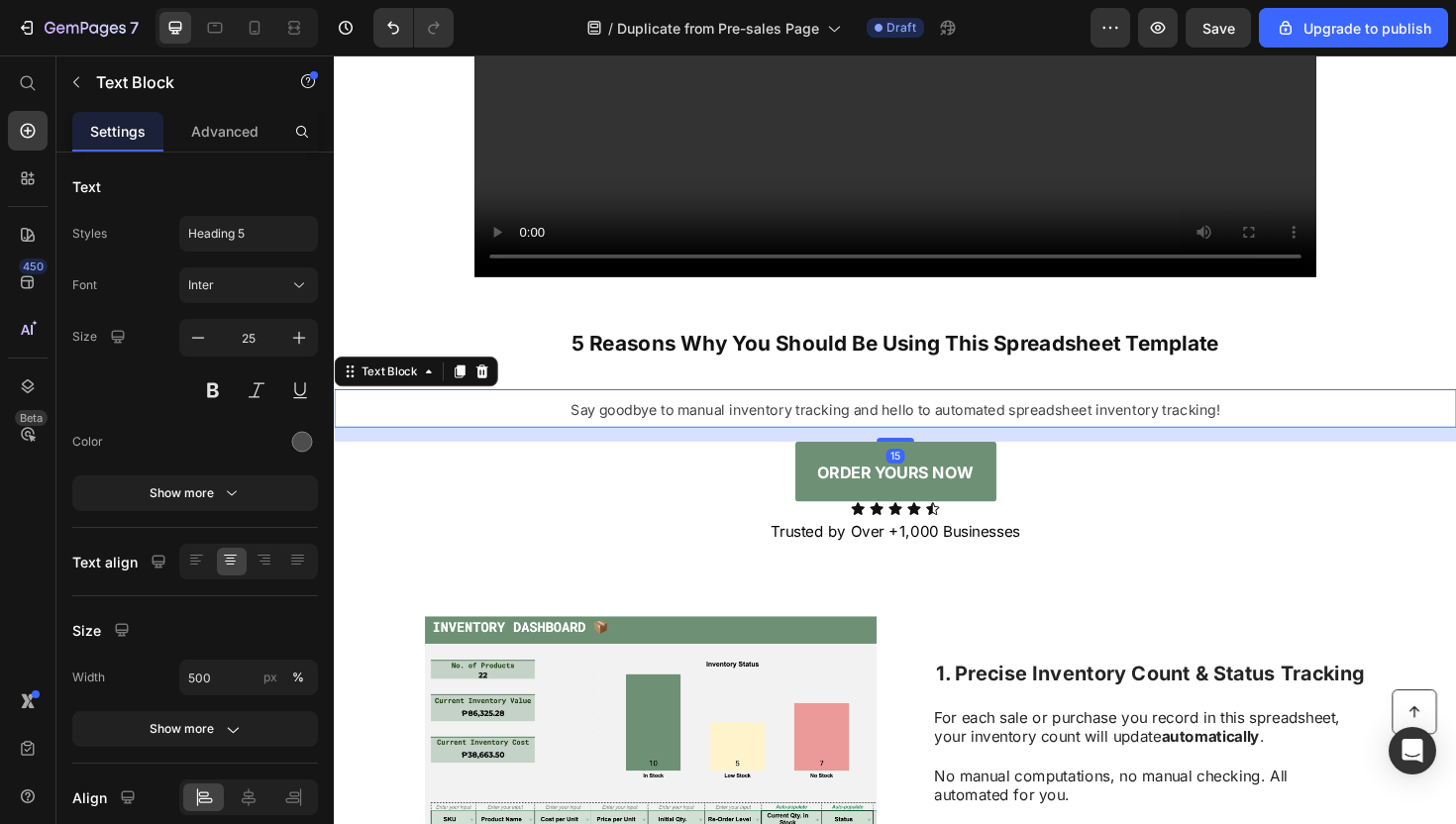 click on "Say goodbye to manual   inventory tracking and hello to automated   spreadsheet inventory tracking!" at bounding box center [928, 429] 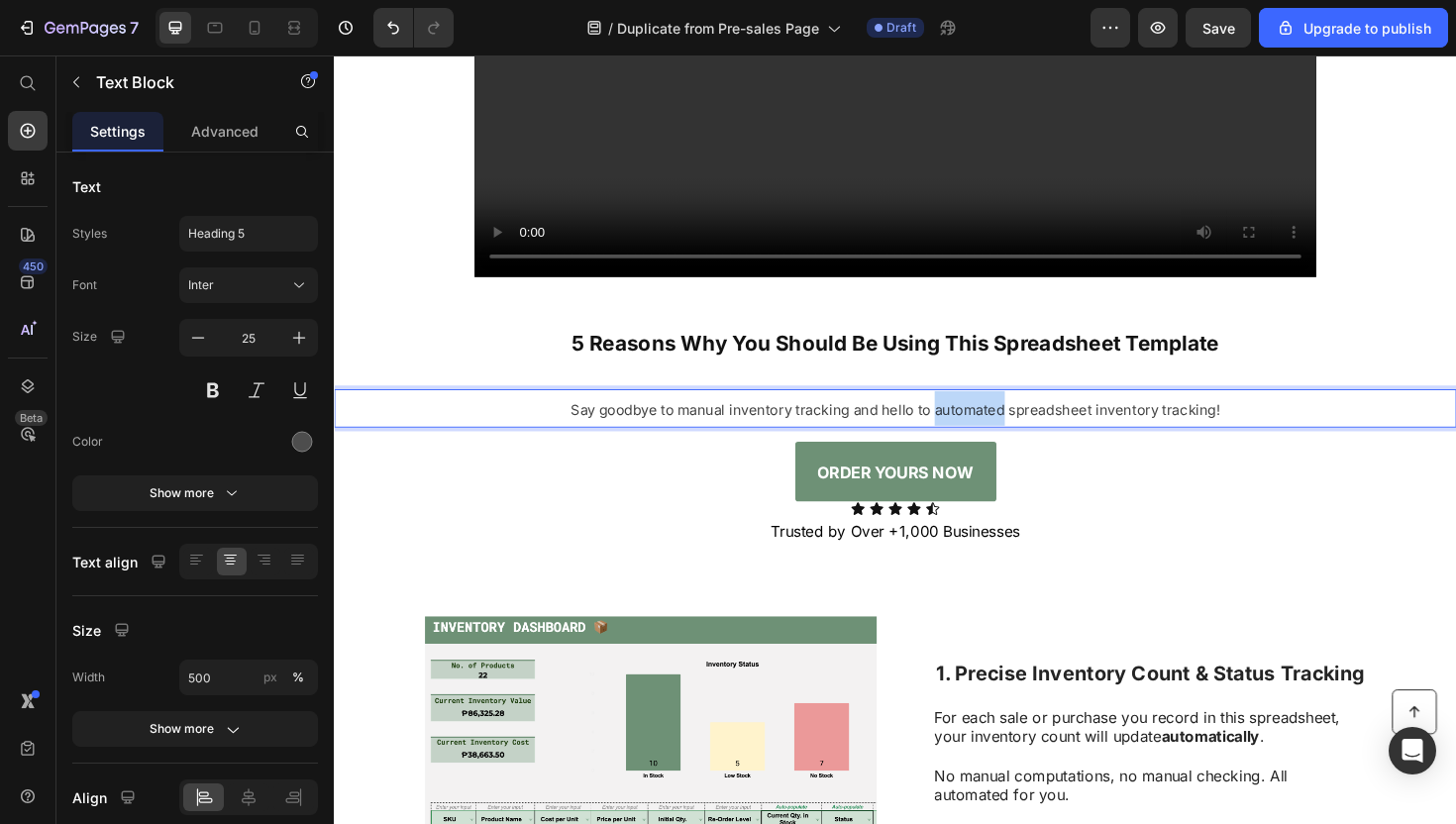 click on "Say goodbye to manual   inventory tracking and hello to automated   spreadsheet inventory tracking!" at bounding box center (928, 429) 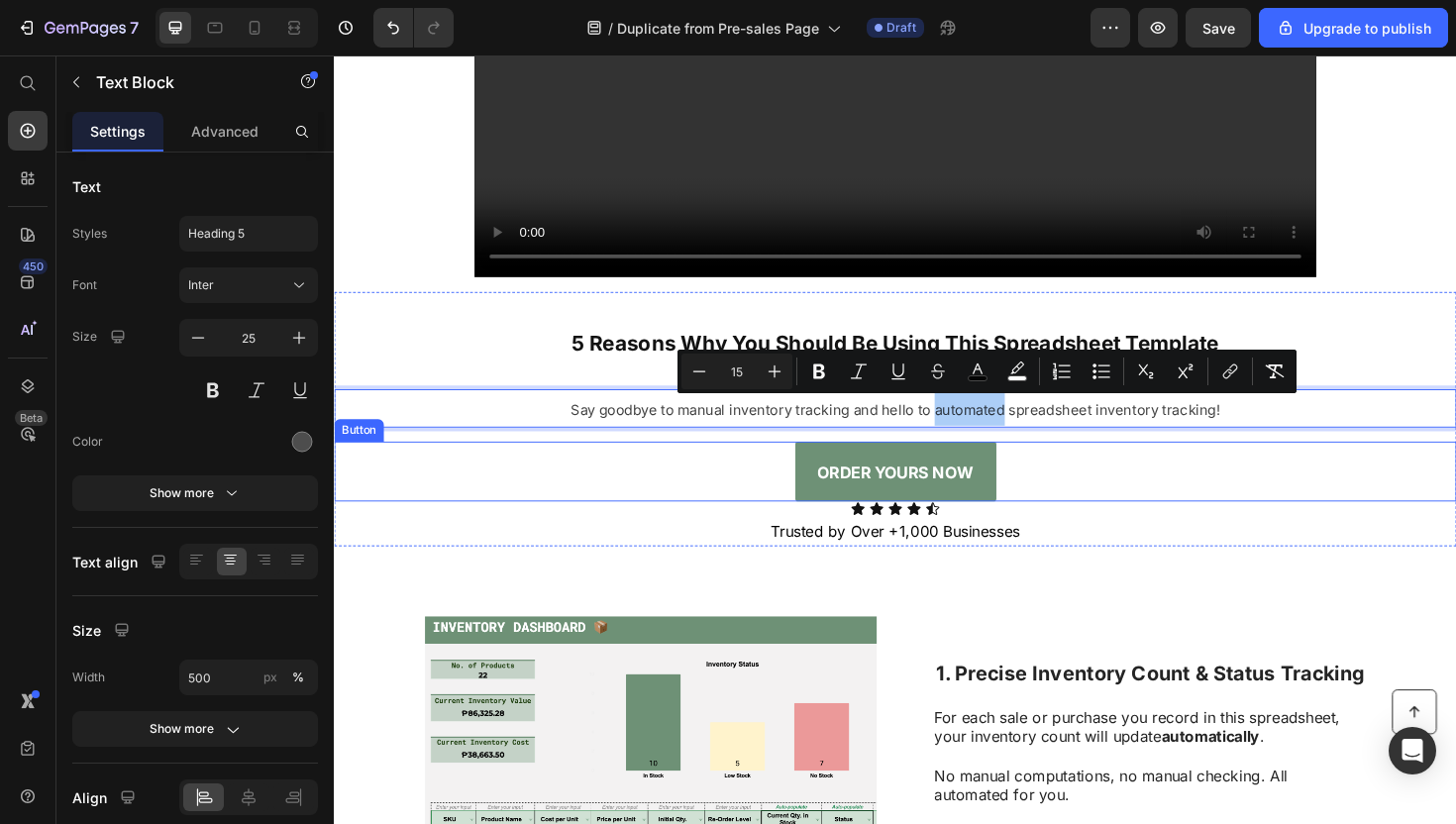 click on "ORDER YOURS NOW Button" at bounding box center [928, 496] 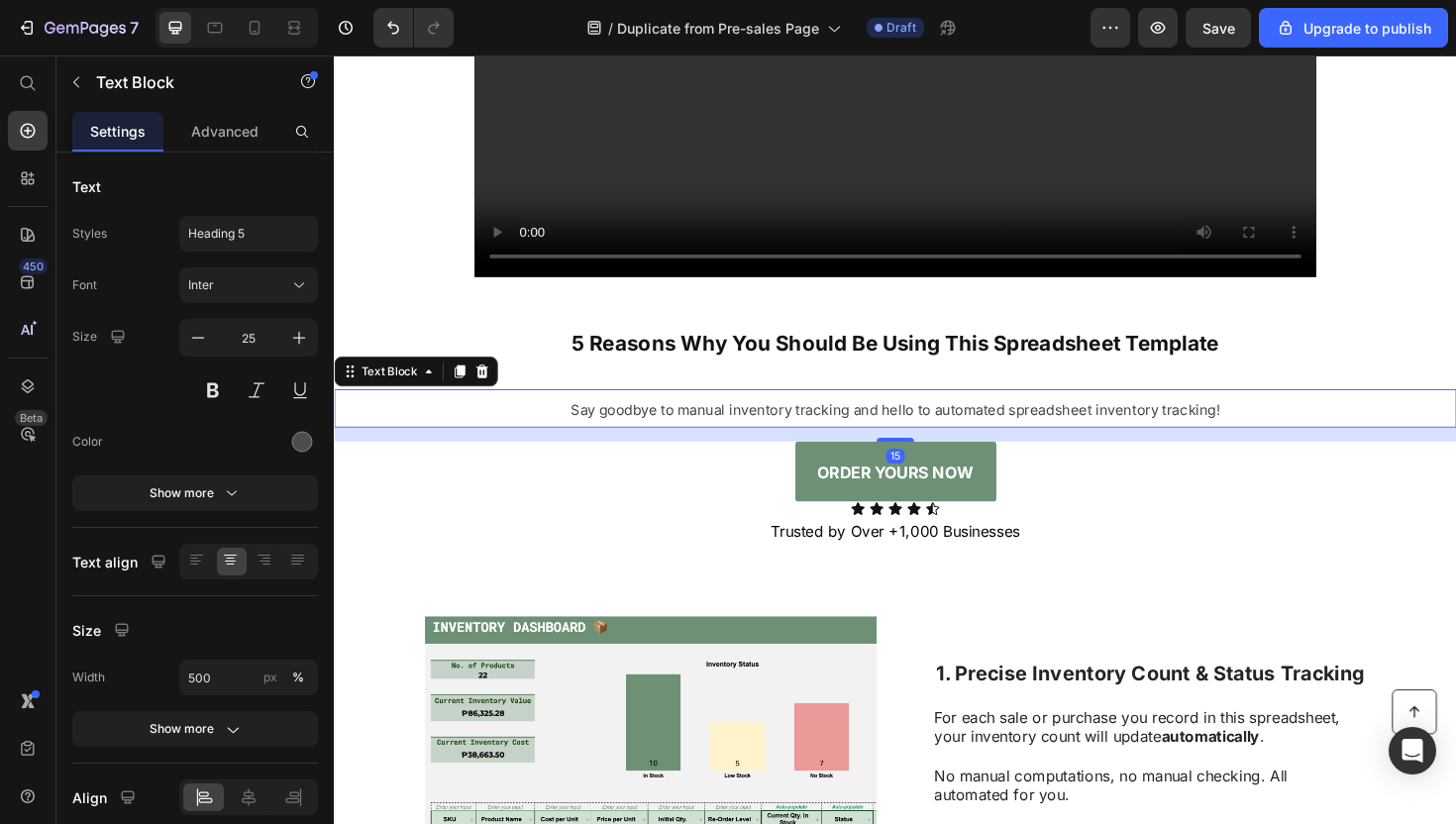 click on "Say goodbye to manual   inventory tracking and hello to automated   spreadsheet inventory tracking!" at bounding box center (928, 429) 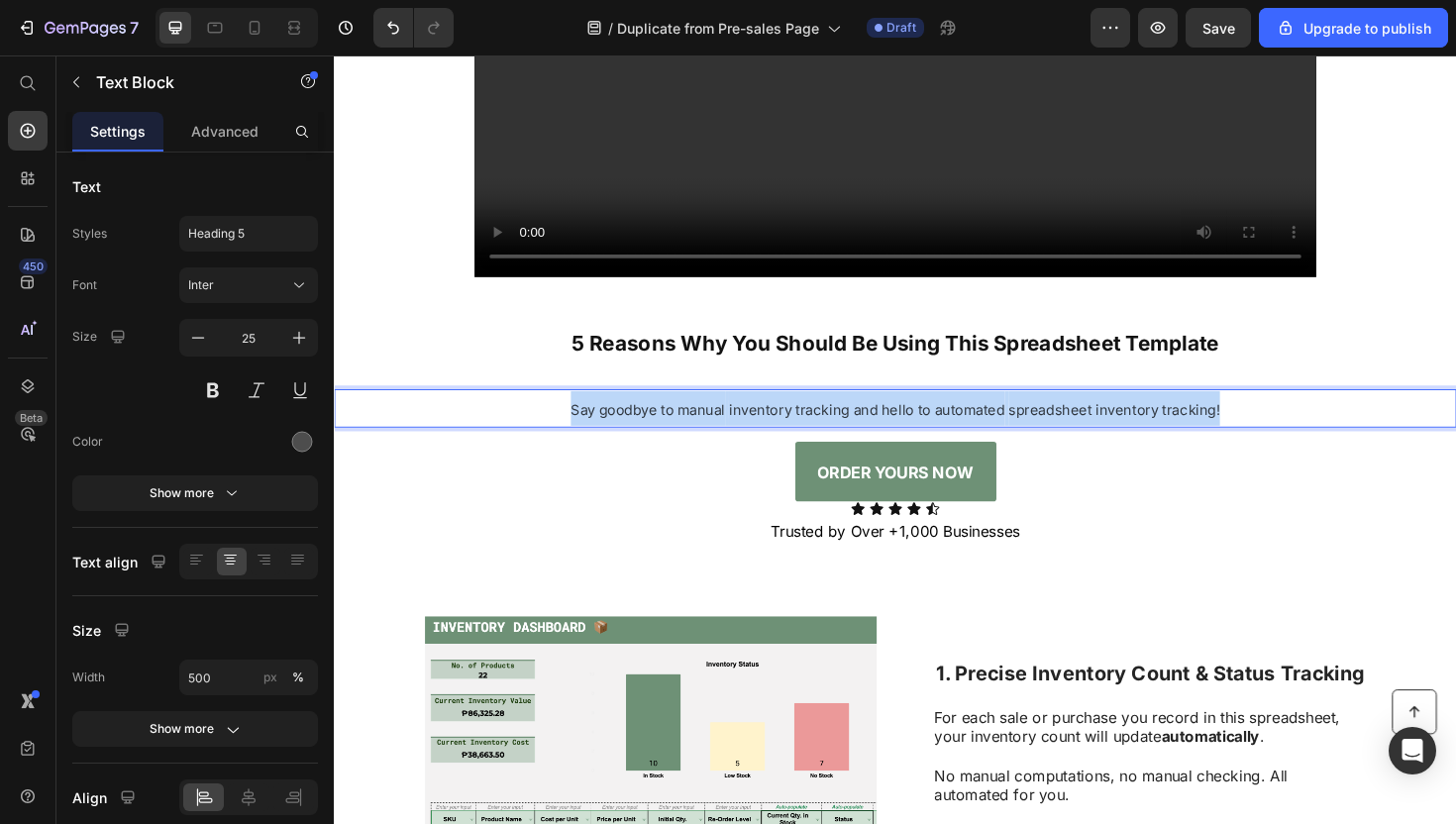 click on "Say goodbye to manual   inventory tracking and hello to automated   spreadsheet inventory tracking!" at bounding box center [928, 429] 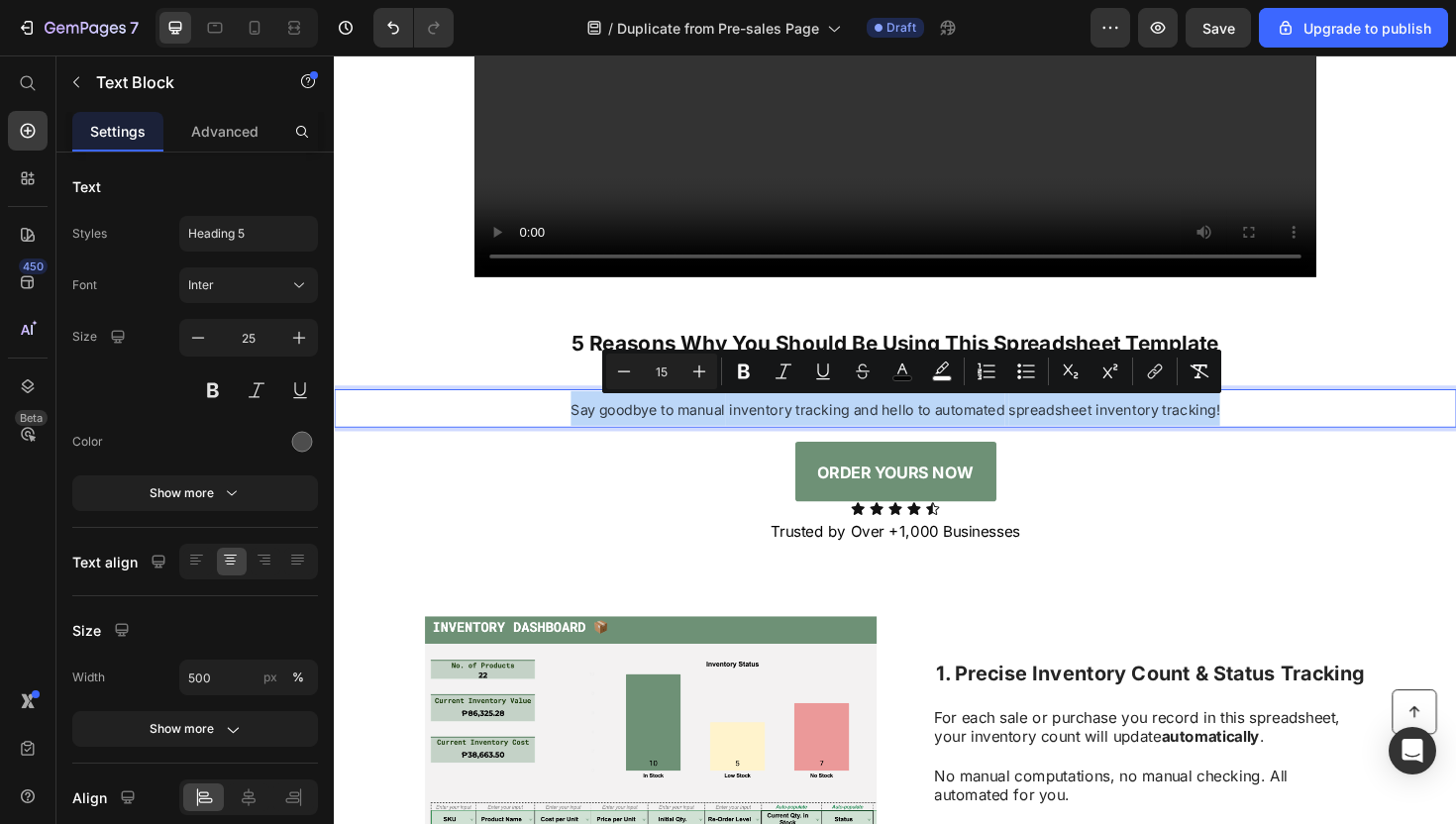 click on "inventory tracking and hello to automated" at bounding box center (897, 430) 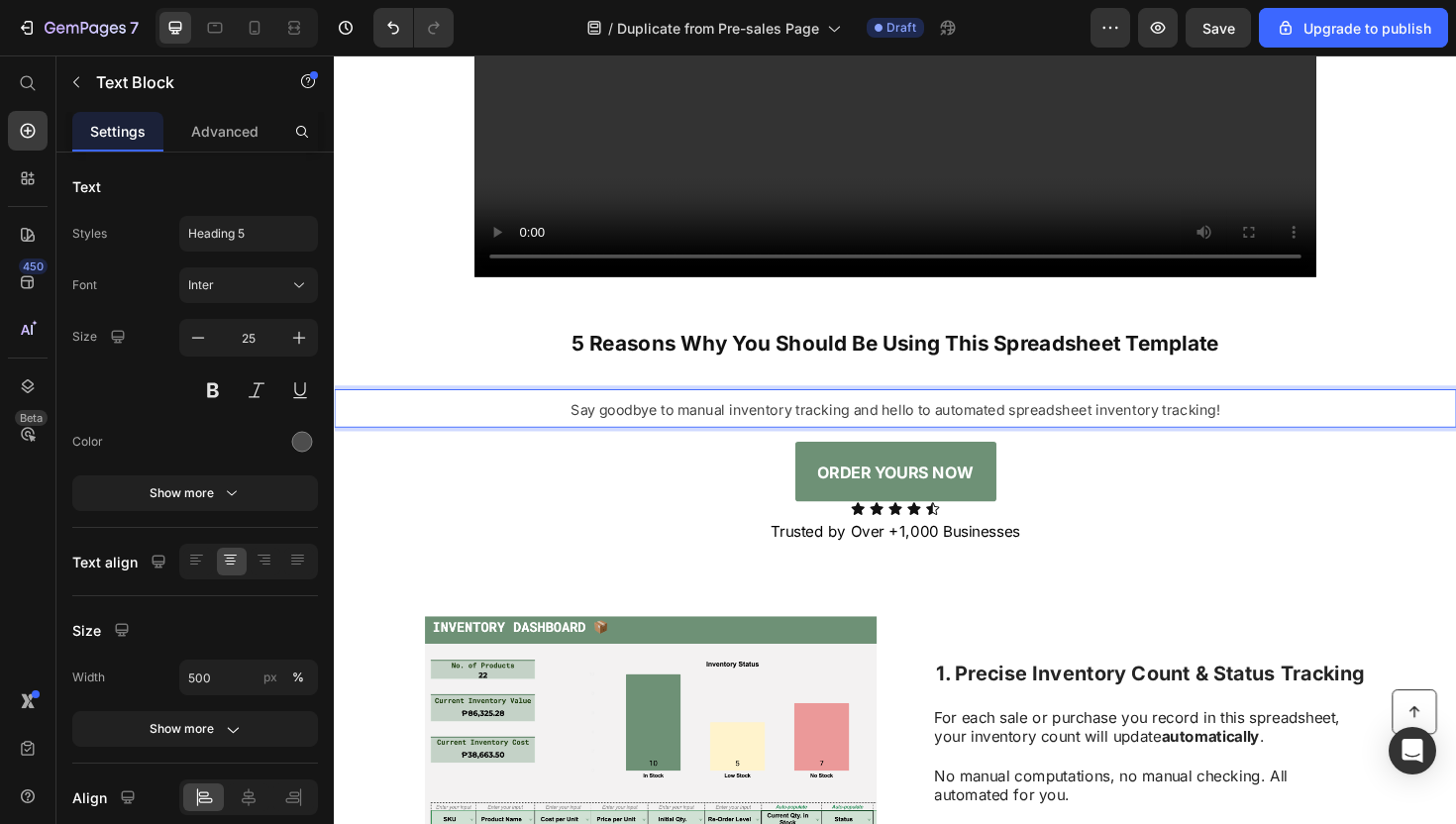 click on "inventory tracking and hello to automated" at bounding box center [897, 430] 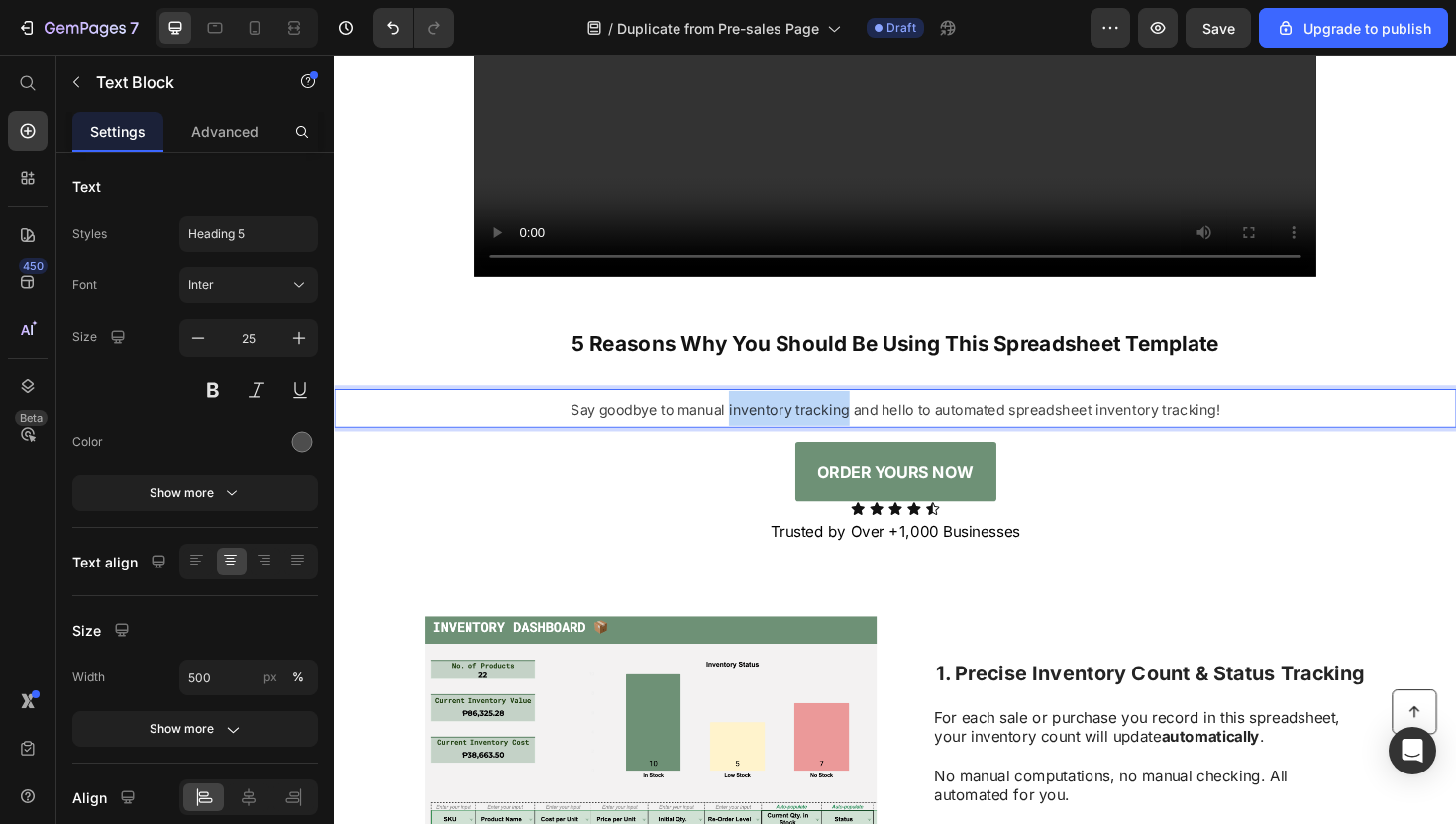 drag, startPoint x: 882, startPoint y: 436, endPoint x: 753, endPoint y: 433, distance: 129.0349 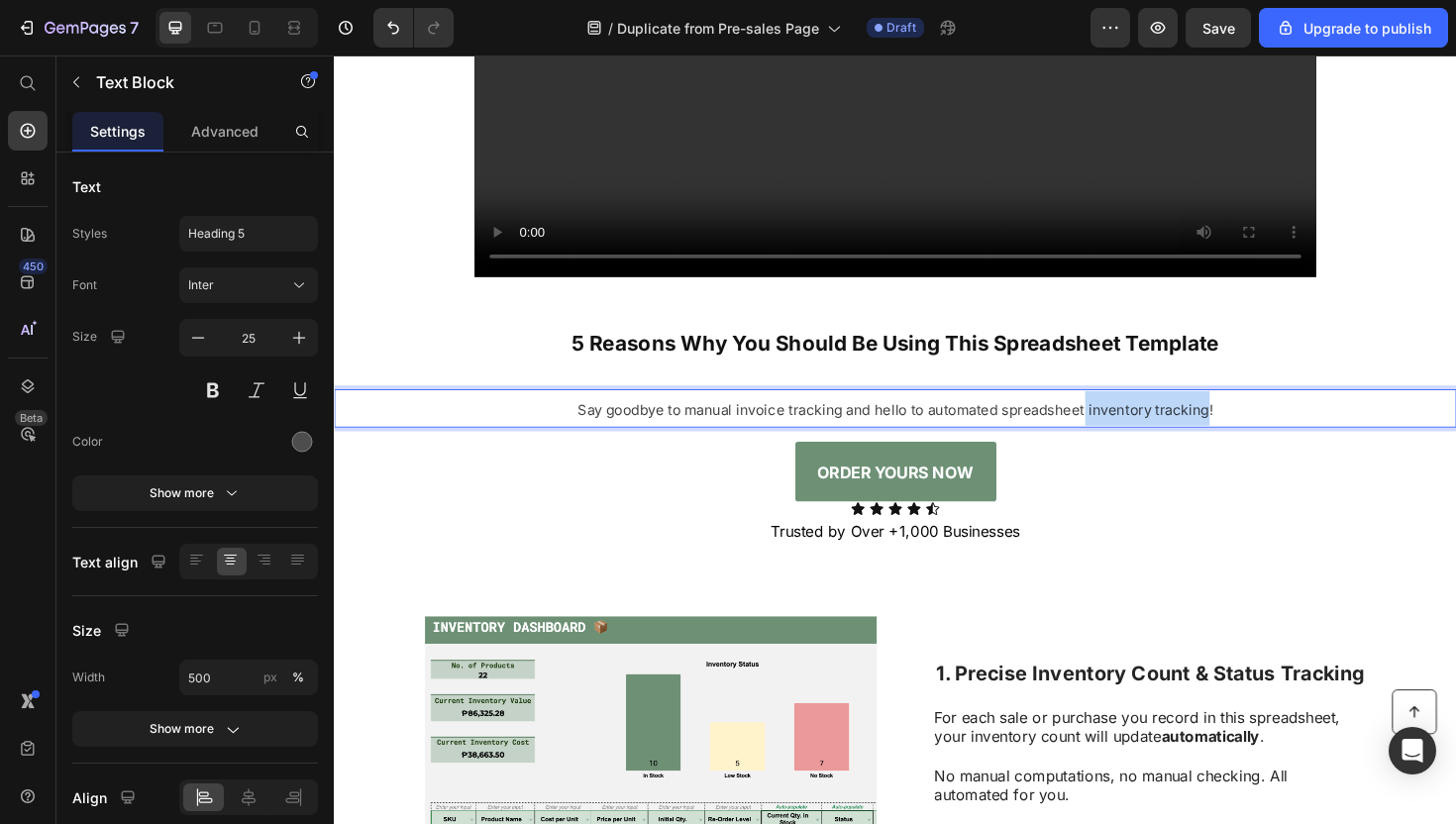 drag, startPoint x: 1261, startPoint y: 436, endPoint x: 1127, endPoint y: 436, distance: 134 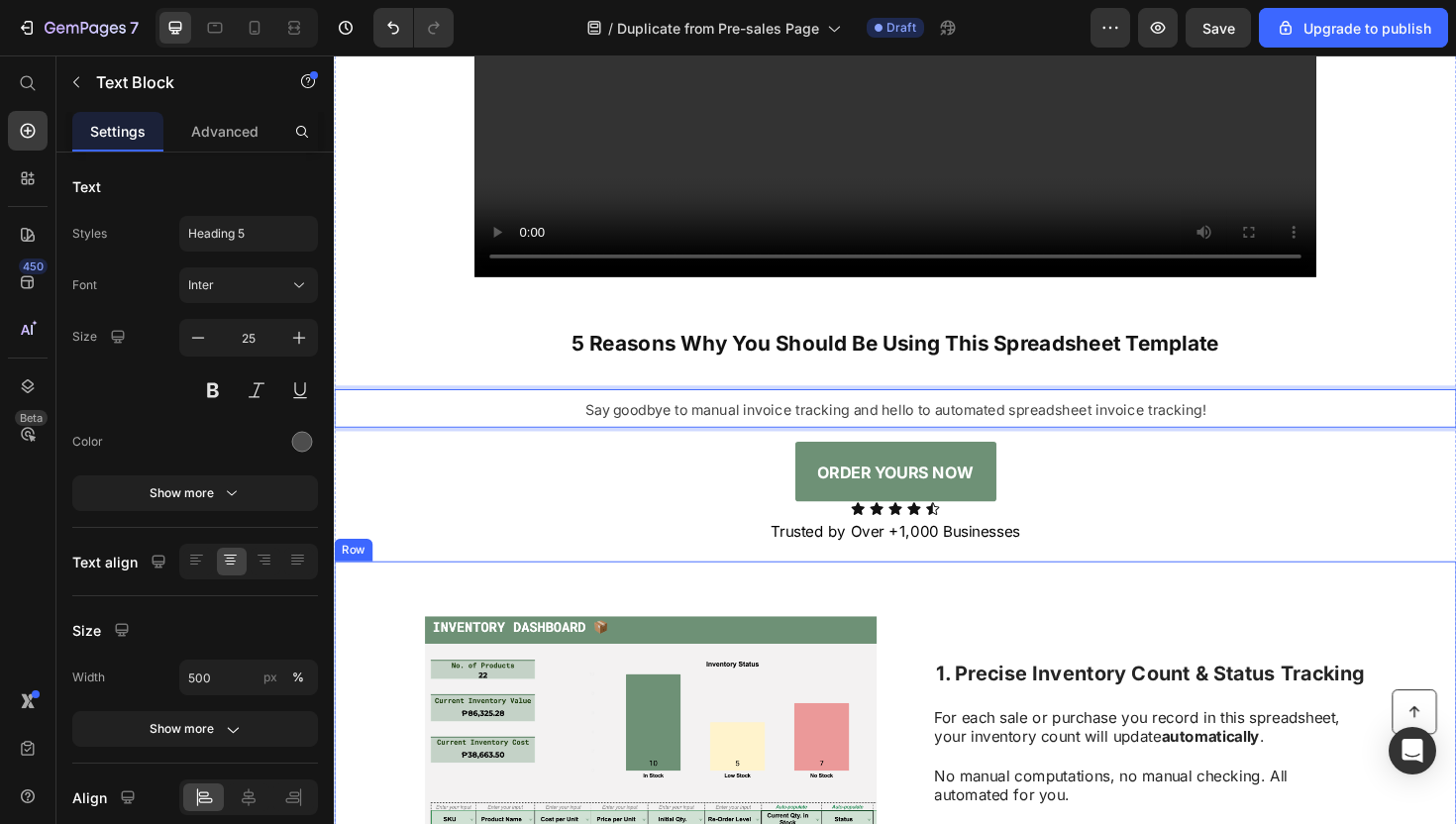 click on "1. Precise Inventory Count & Status Tracking" at bounding box center [1198, 709] 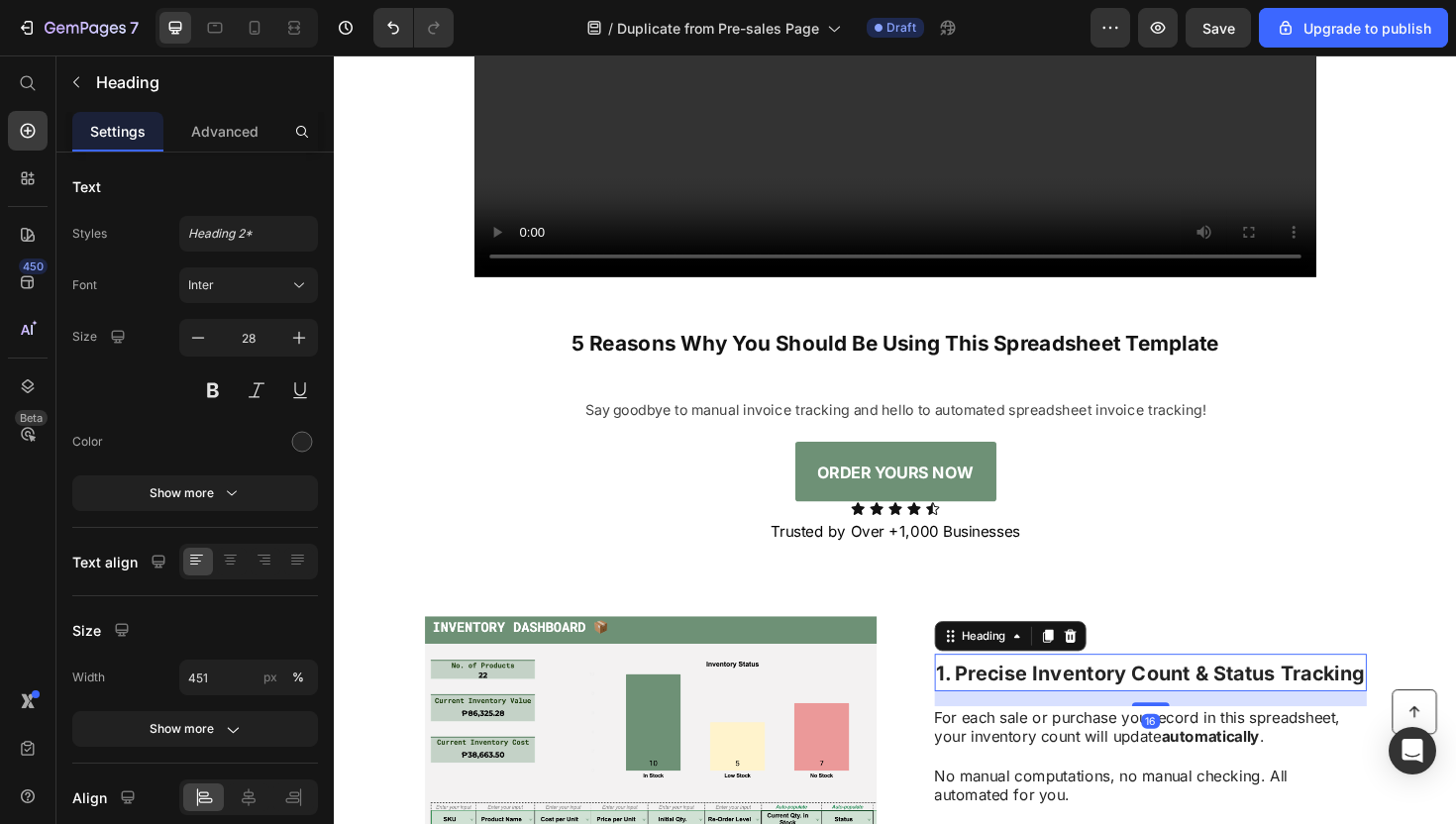 scroll, scrollTop: 707, scrollLeft: 0, axis: vertical 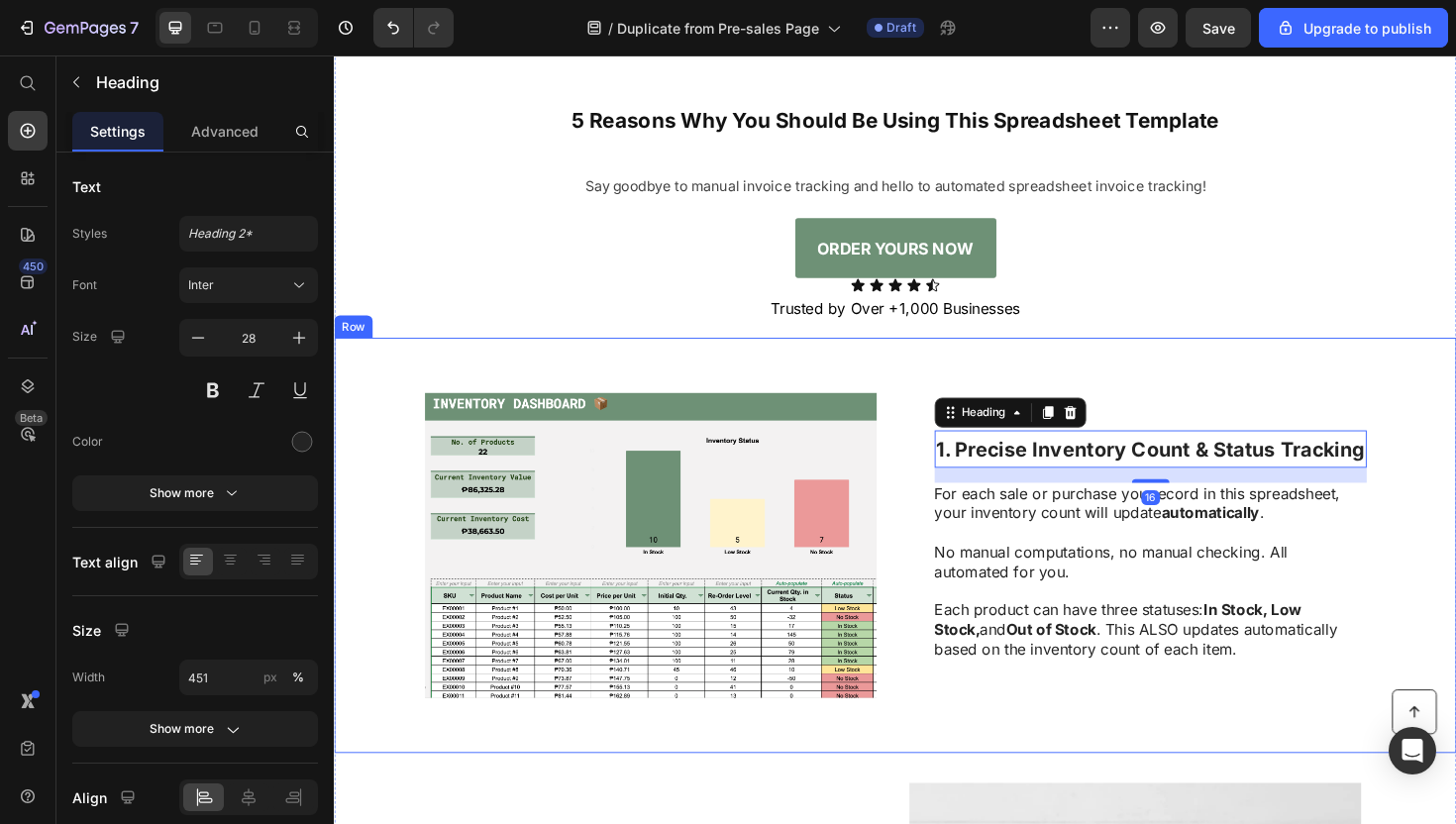 click on "Trusted by Over +1,000 Businesses" at bounding box center (928, 323) 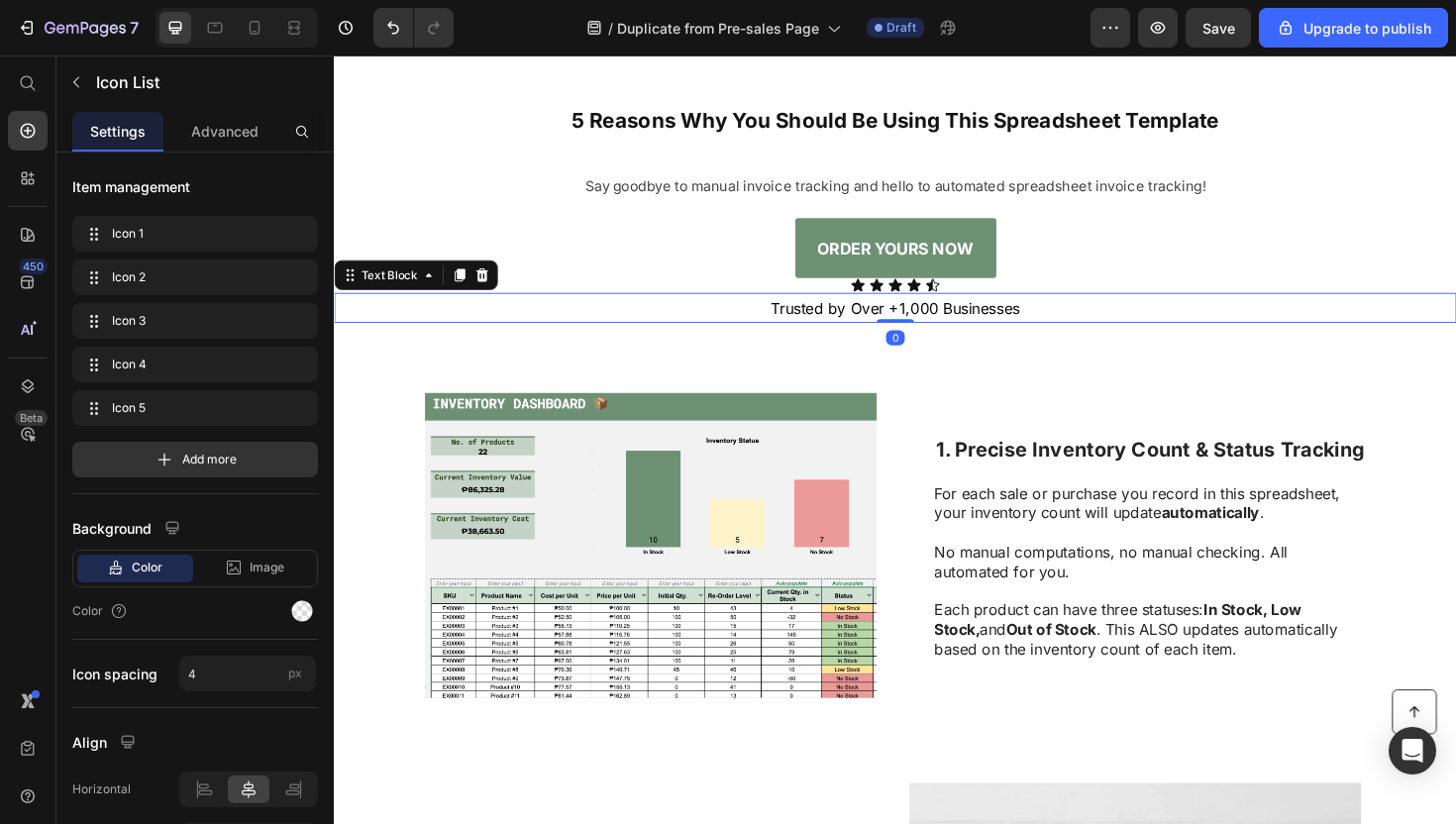 click on "Icon Icon Icon Icon Icon" at bounding box center [928, 299] 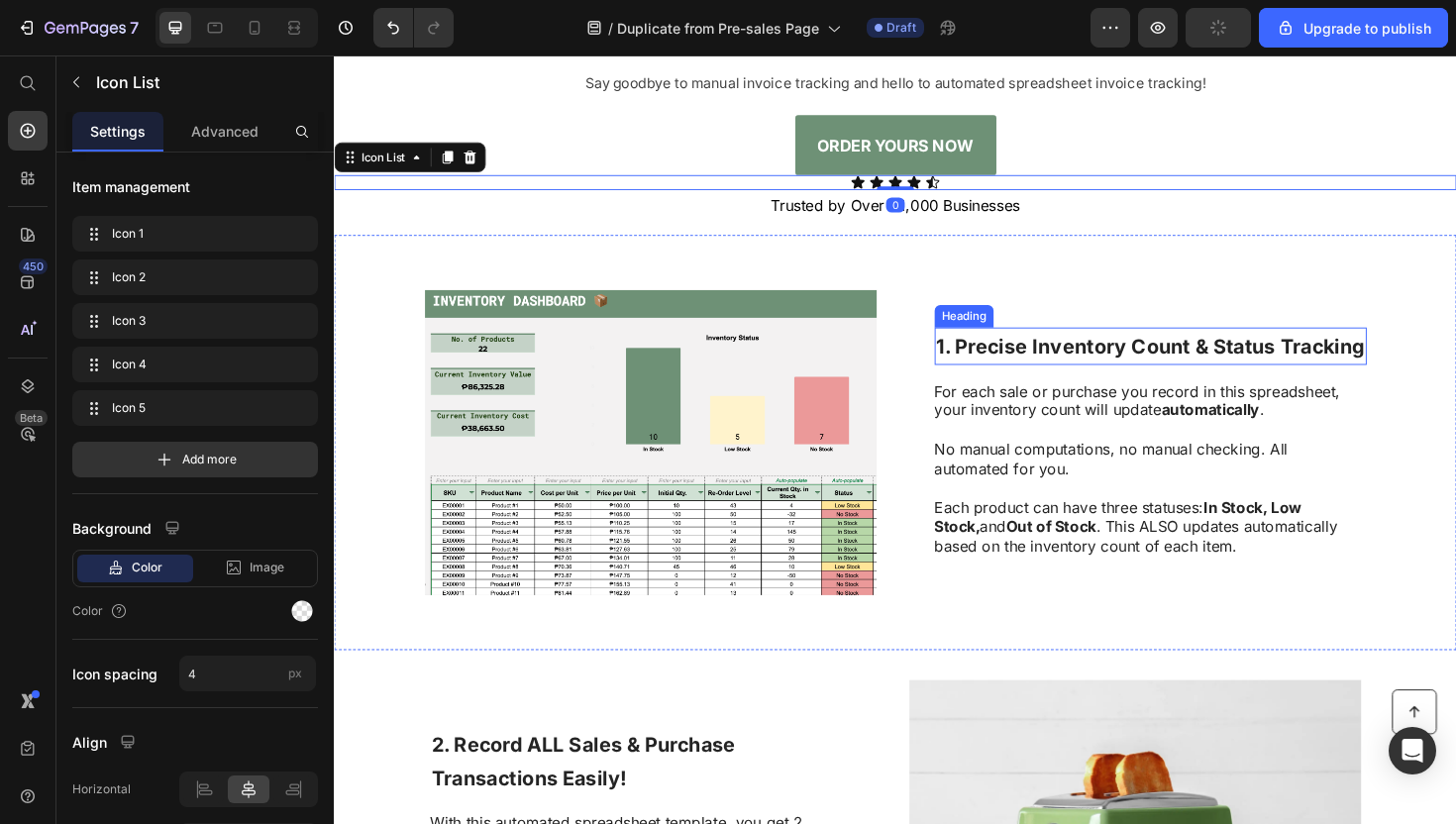 scroll, scrollTop: 911, scrollLeft: 0, axis: vertical 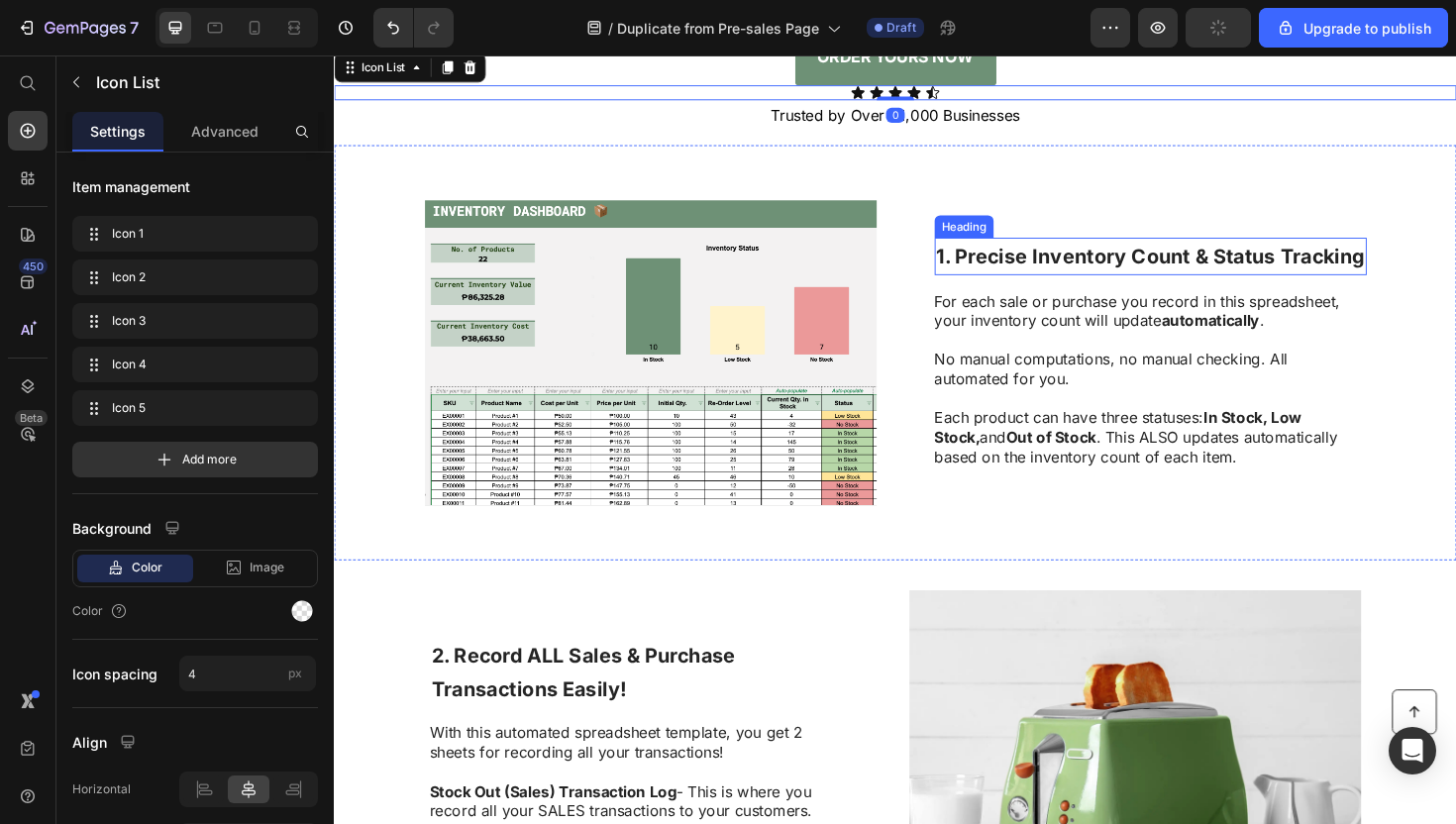 click on "1. Precise Inventory Count & Status Tracking" at bounding box center [1198, 268] 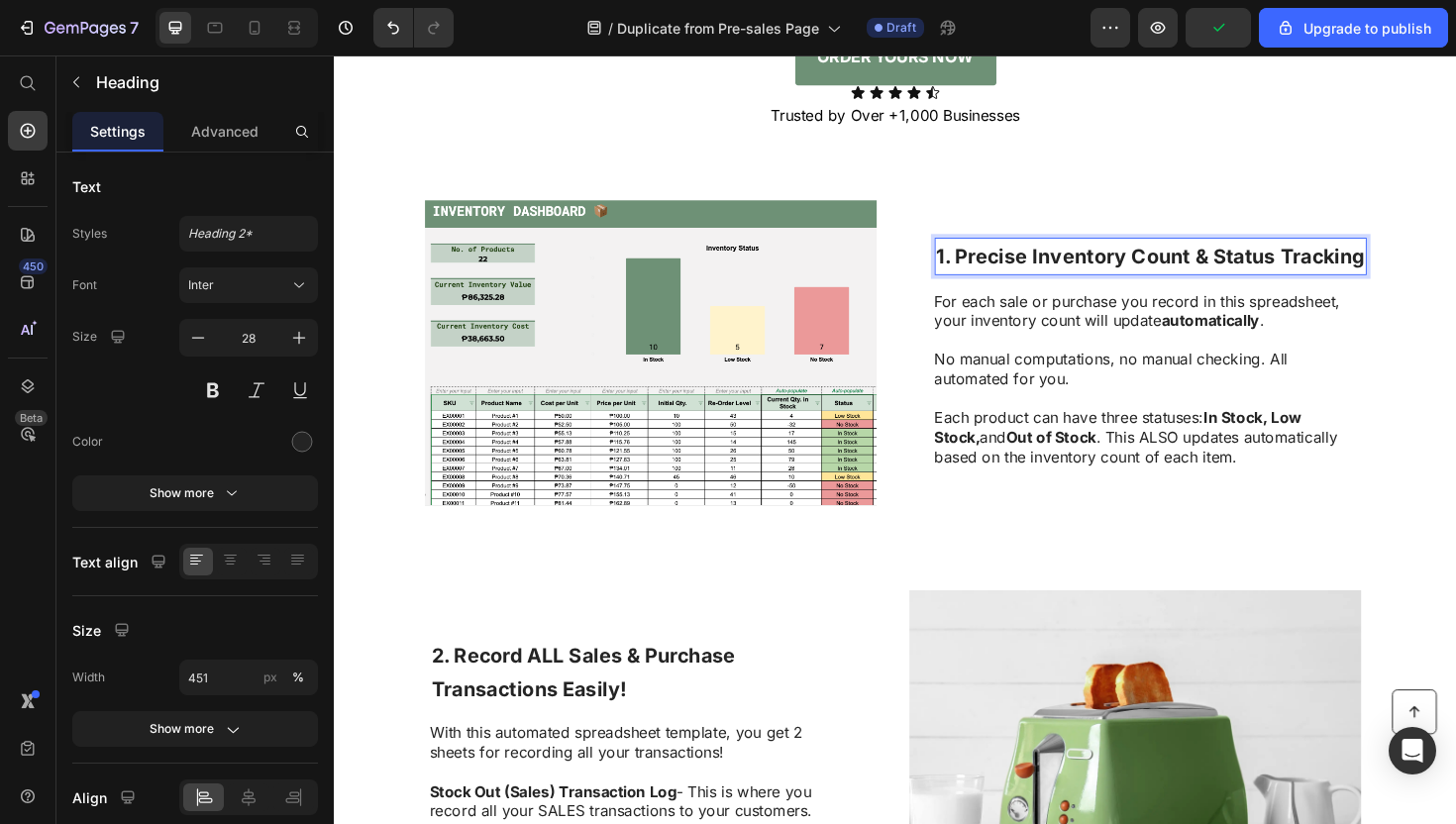 click on "1. Precise Inventory Count & Status Tracking" at bounding box center (1198, 268) 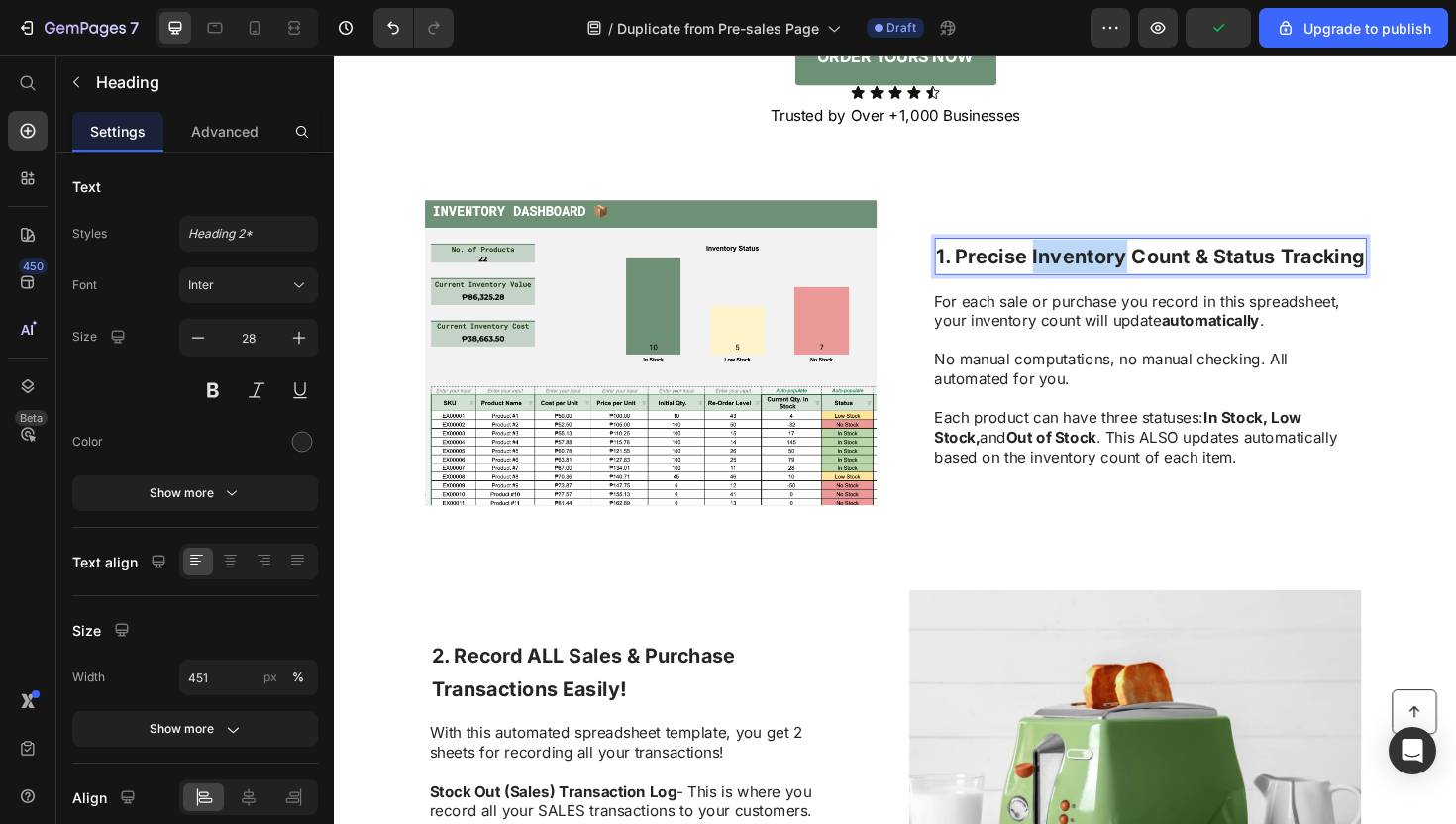 click on "1. Precise Inventory Count & Status Tracking" at bounding box center [1198, 268] 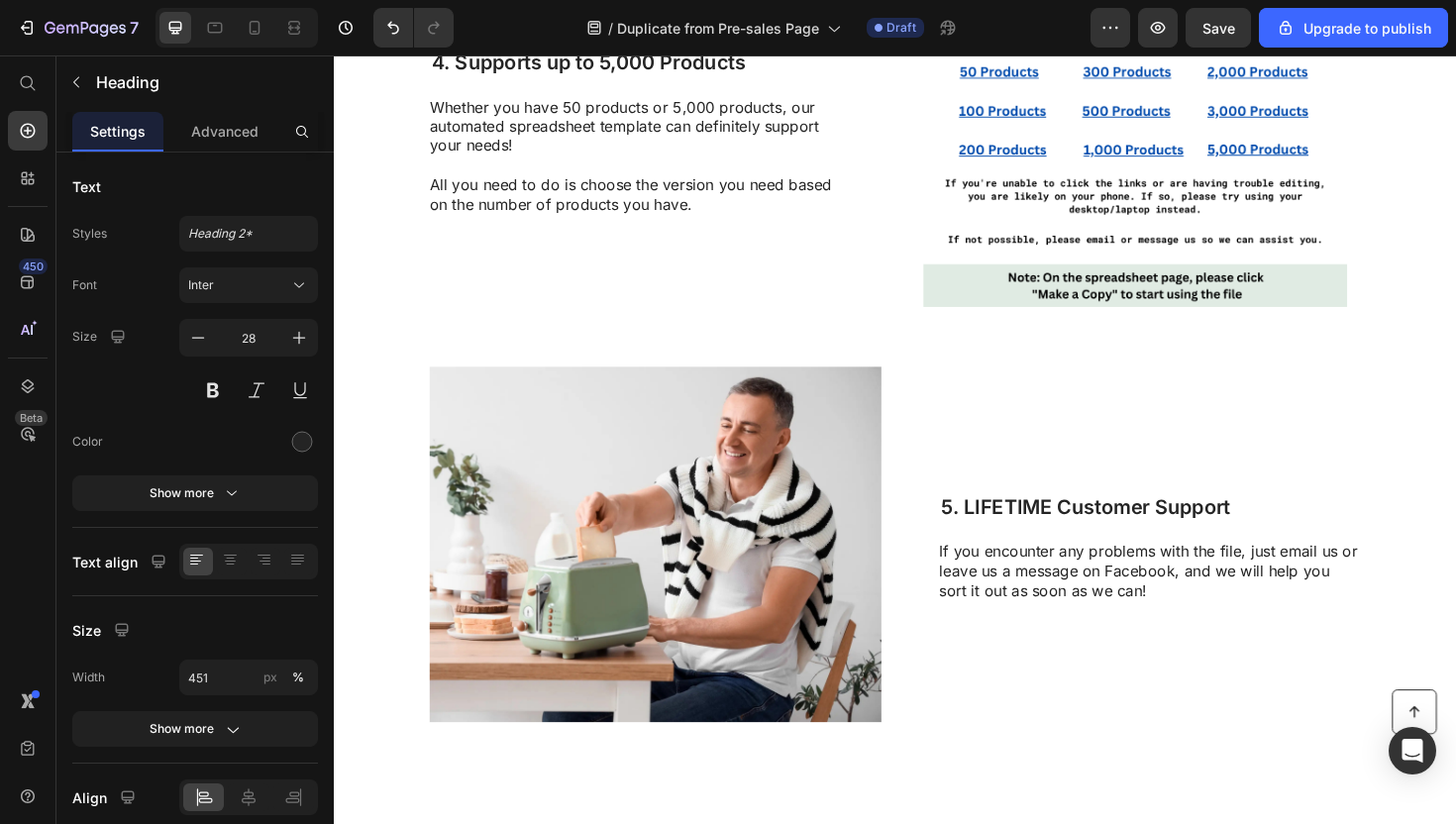 scroll, scrollTop: 231, scrollLeft: 0, axis: vertical 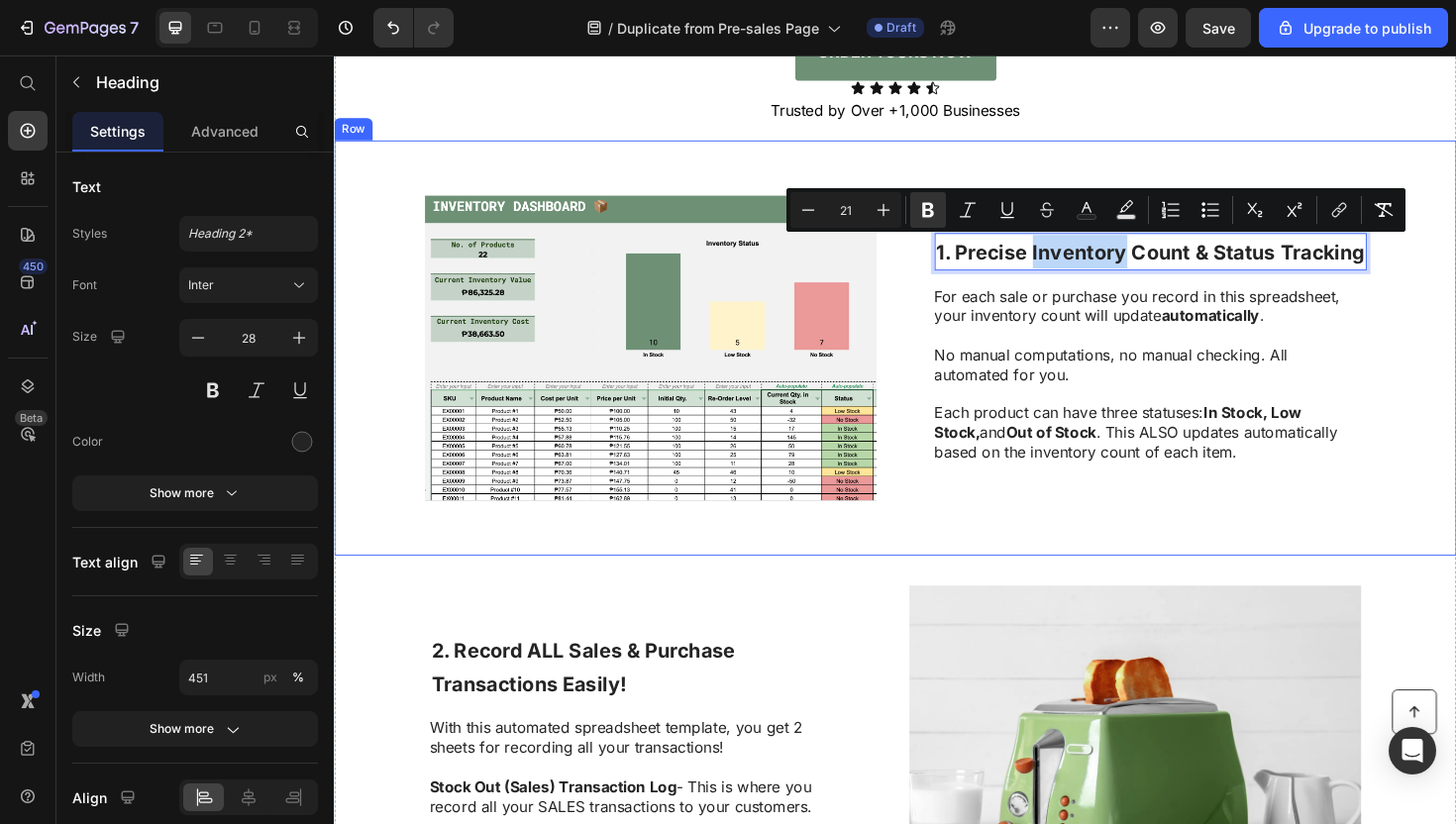 click on "1. Precise Inventory Count & Status Tracking" at bounding box center (1198, 263) 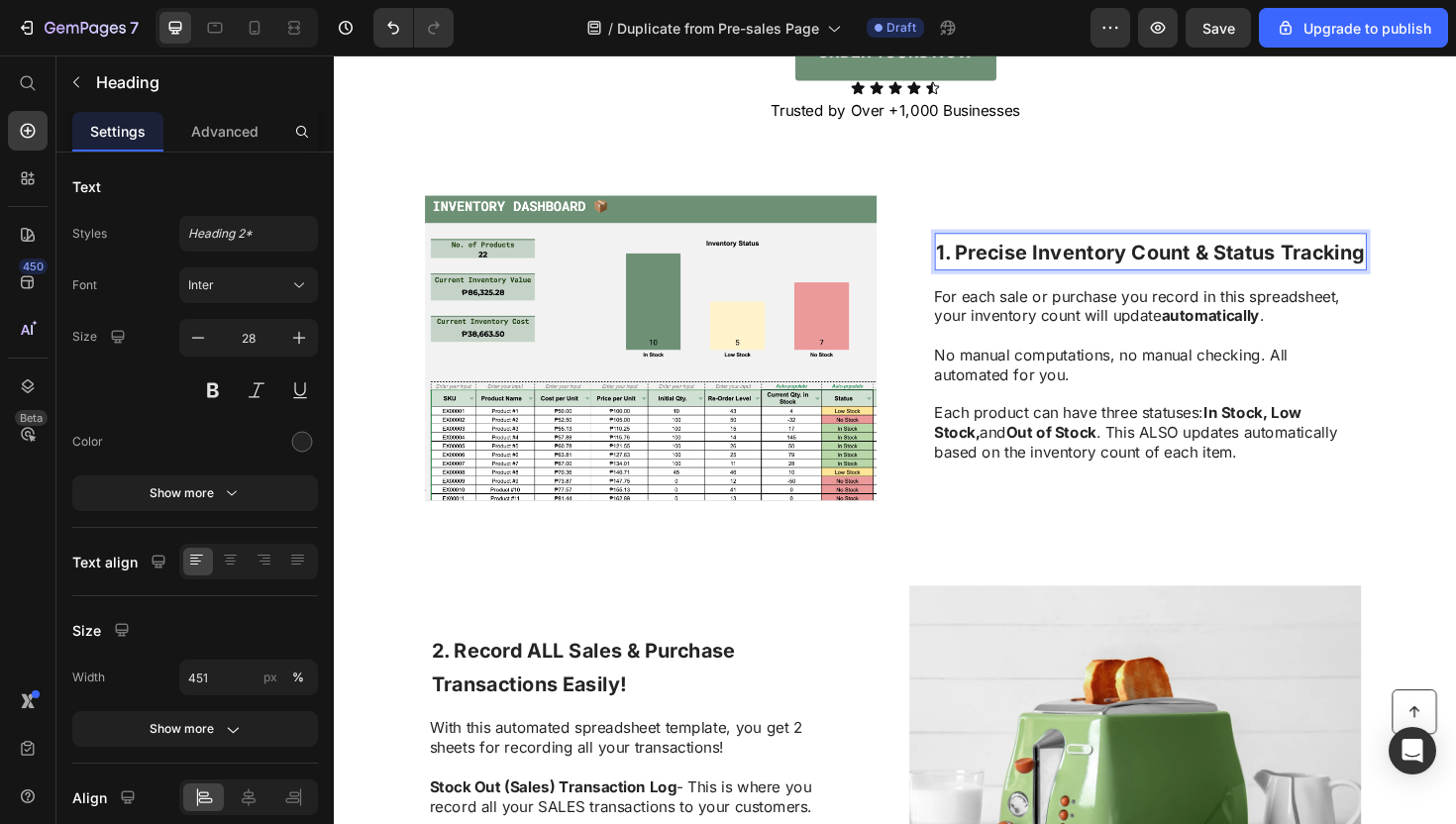 click on "1. Precise Inventory Count & Status Tracking" at bounding box center (1198, 263) 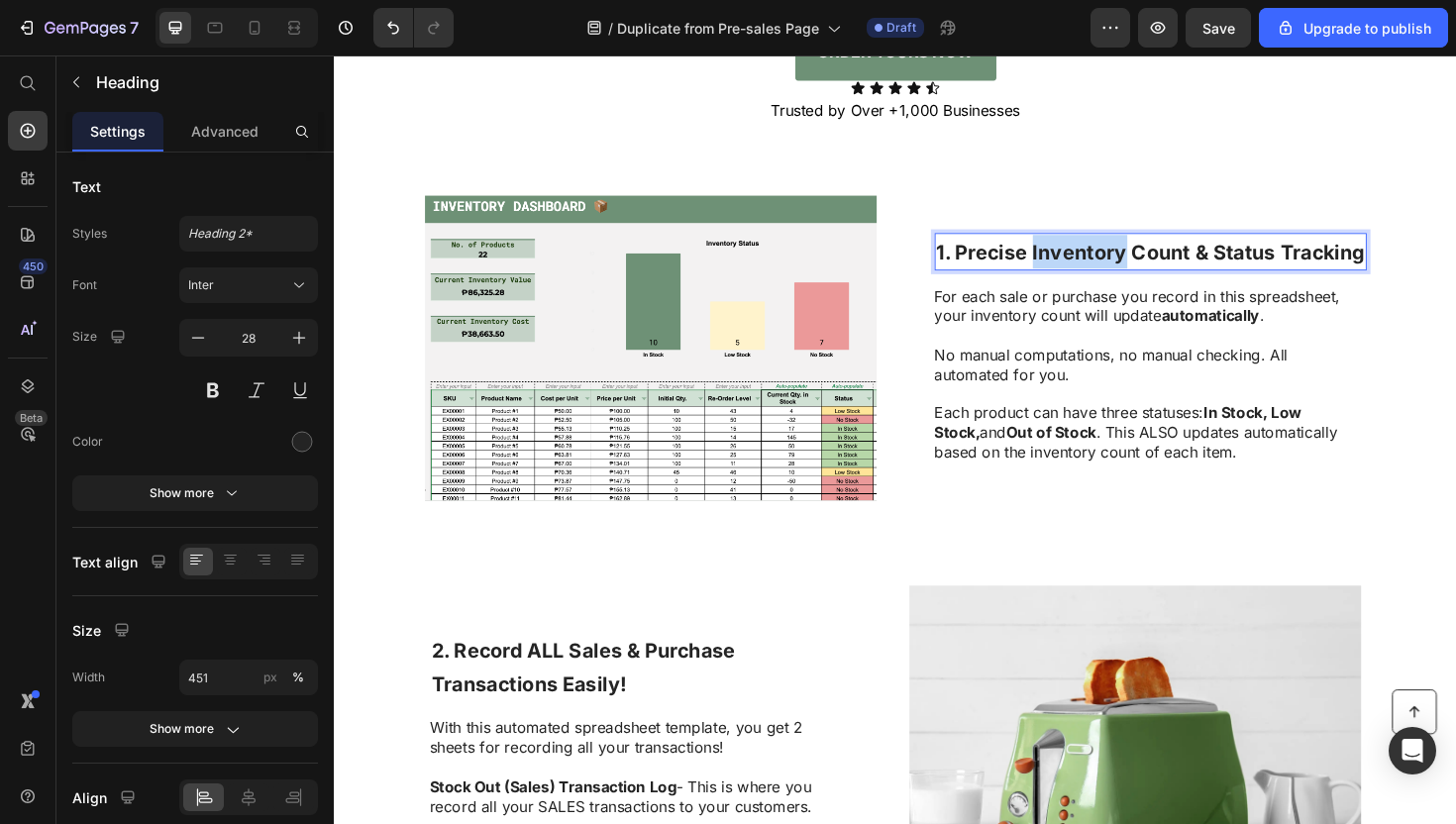 click on "1. Precise Inventory Count & Status Tracking" at bounding box center (1198, 263) 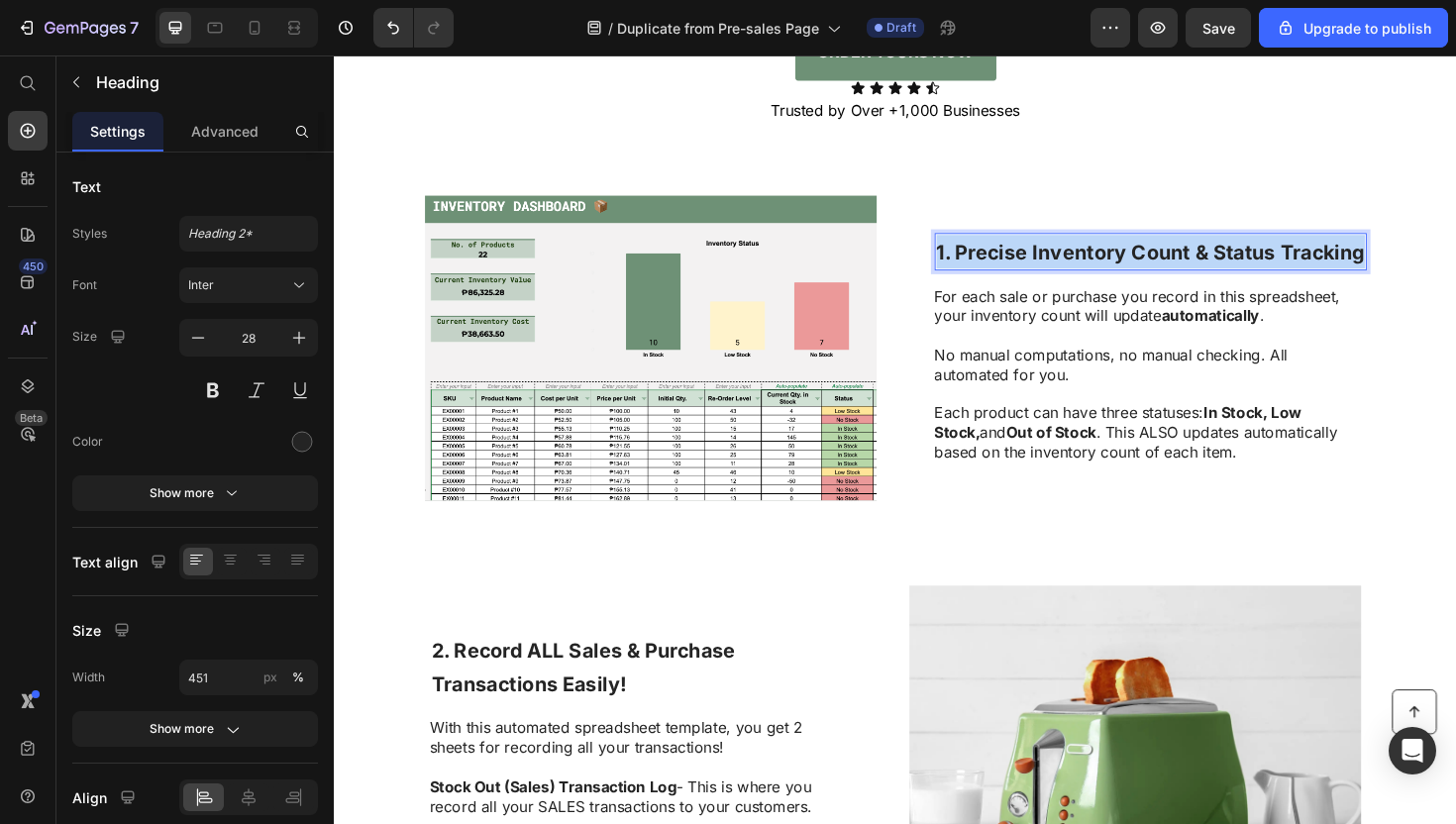 click on "1. Precise Inventory Count & Status Tracking" at bounding box center [1198, 263] 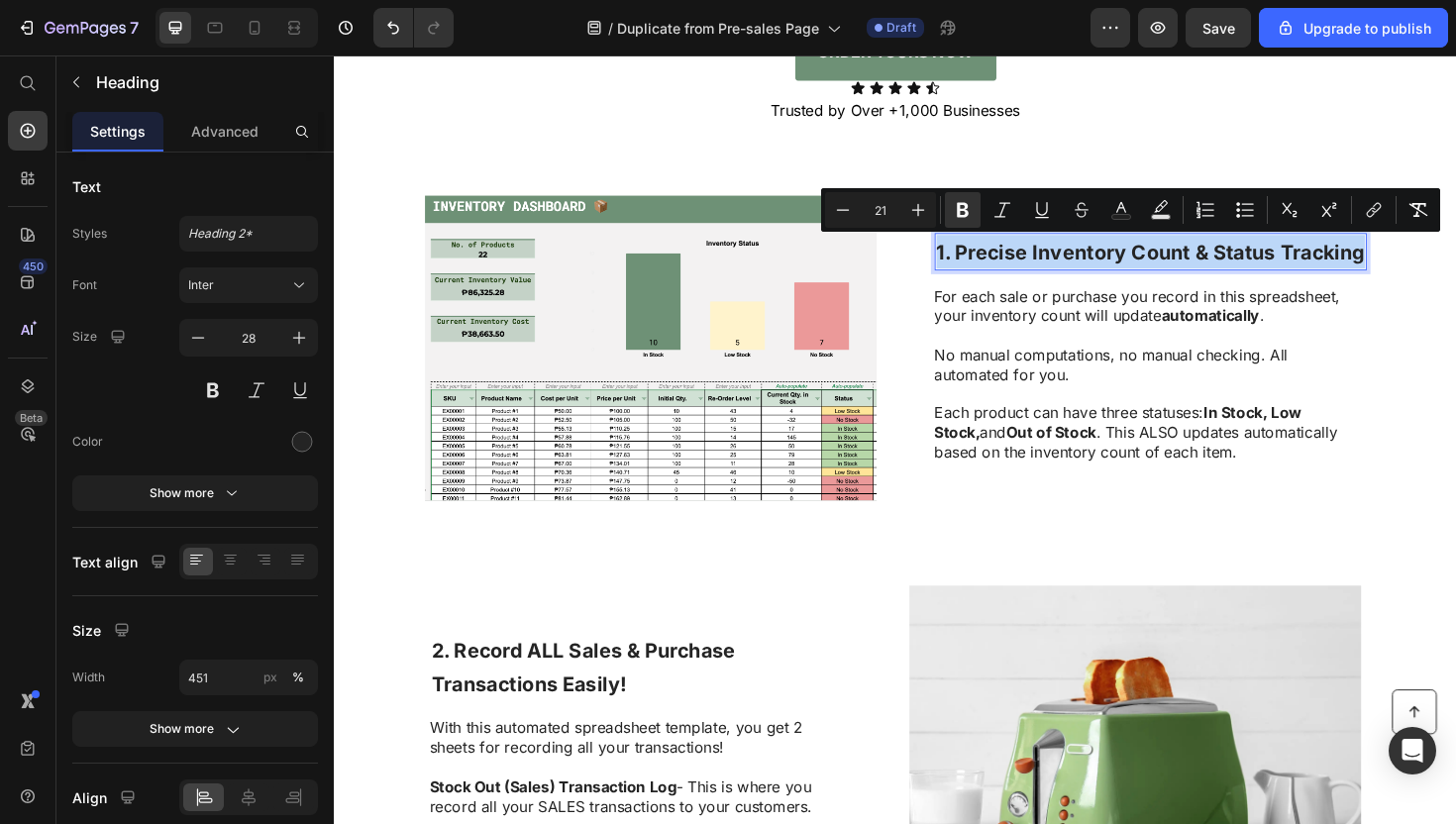 click on "1. Precise Inventory Count & Status Tracking" at bounding box center [1198, 263] 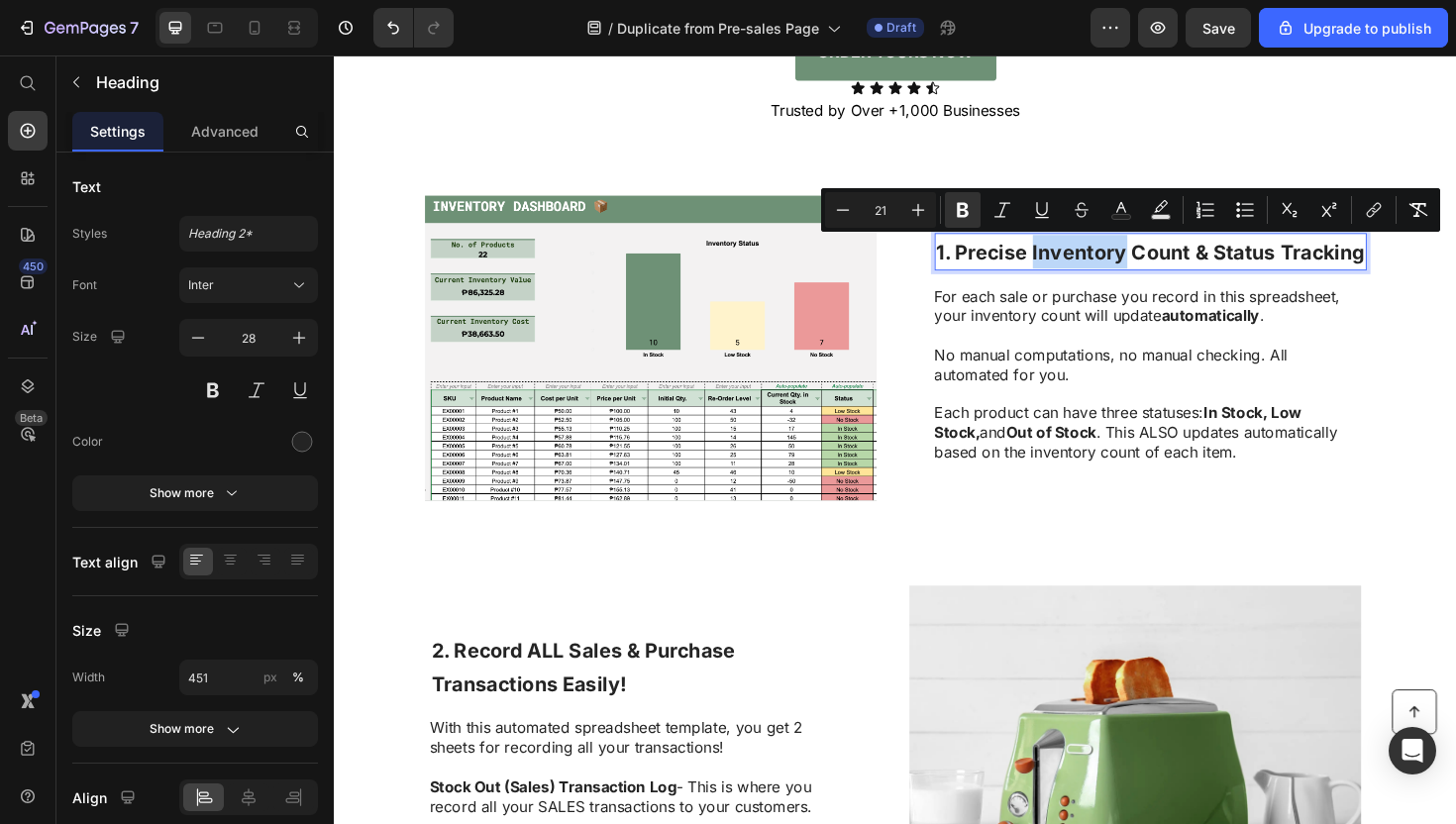 click on "1. Precise Inventory Count & Status Tracking" at bounding box center [1198, 263] 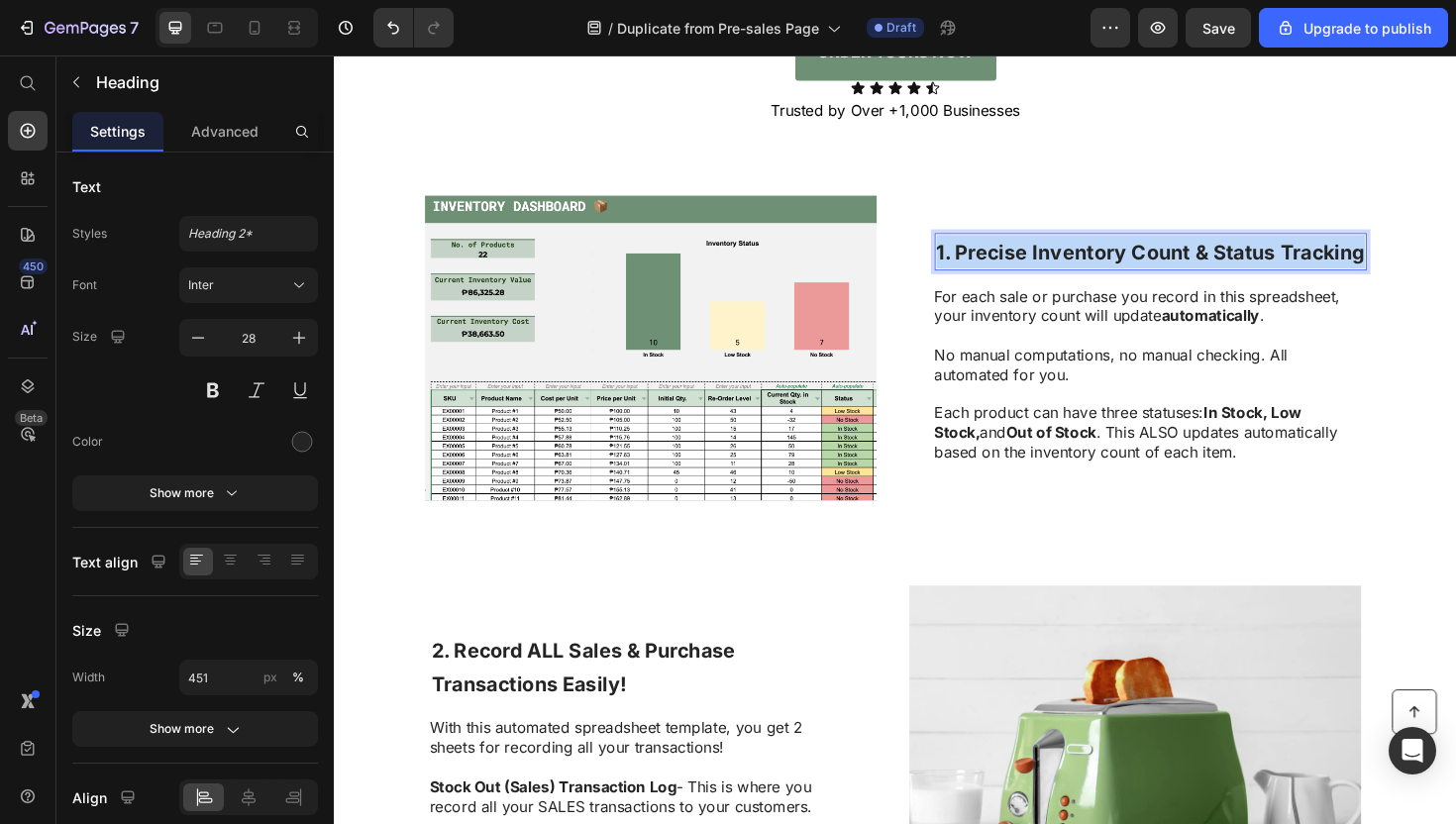click on "1. Precise Inventory Count & Status Tracking" at bounding box center [1198, 263] 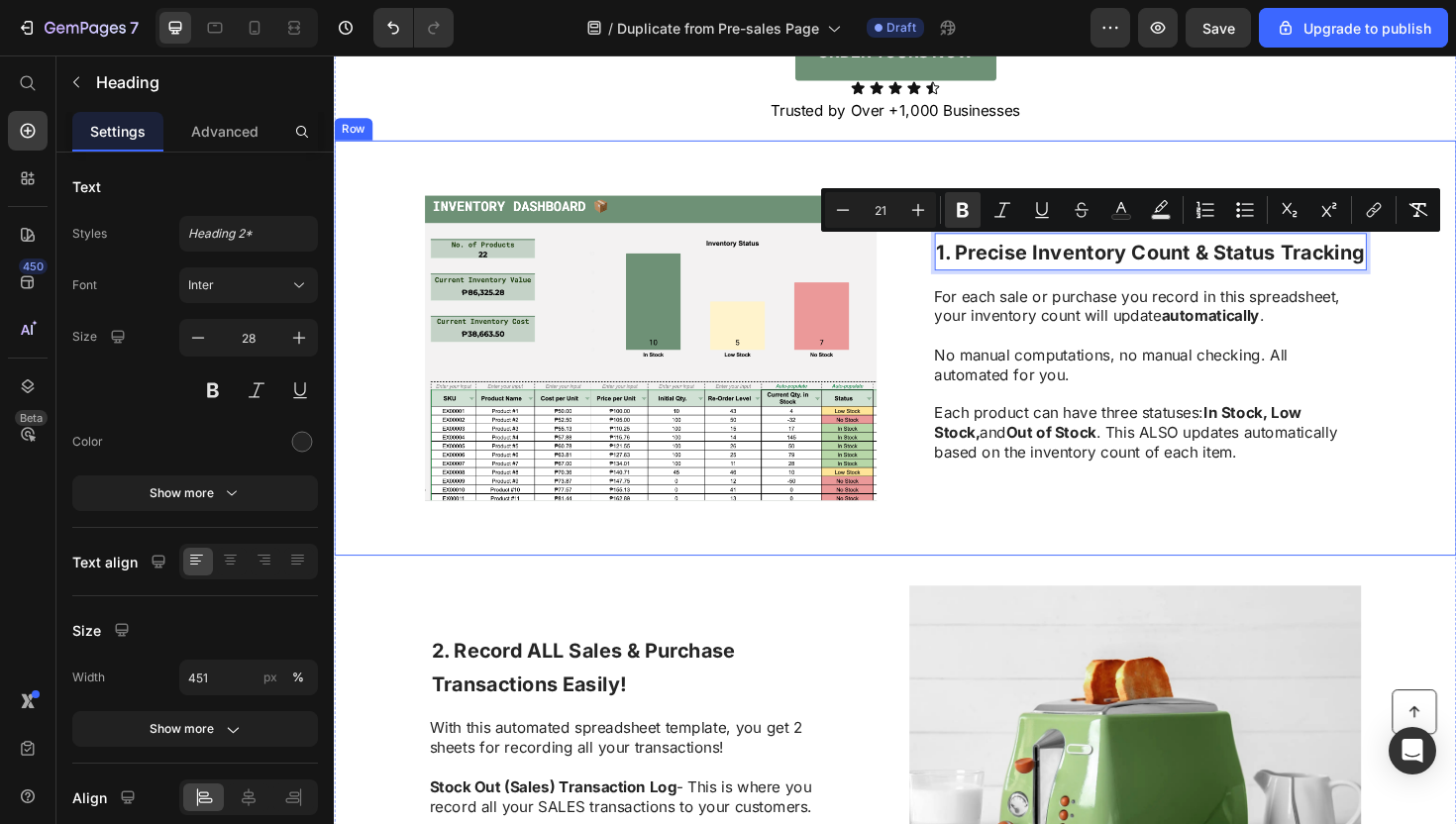 click on "1. Precise Inventory Count & Status Tracking" at bounding box center (1198, 263) 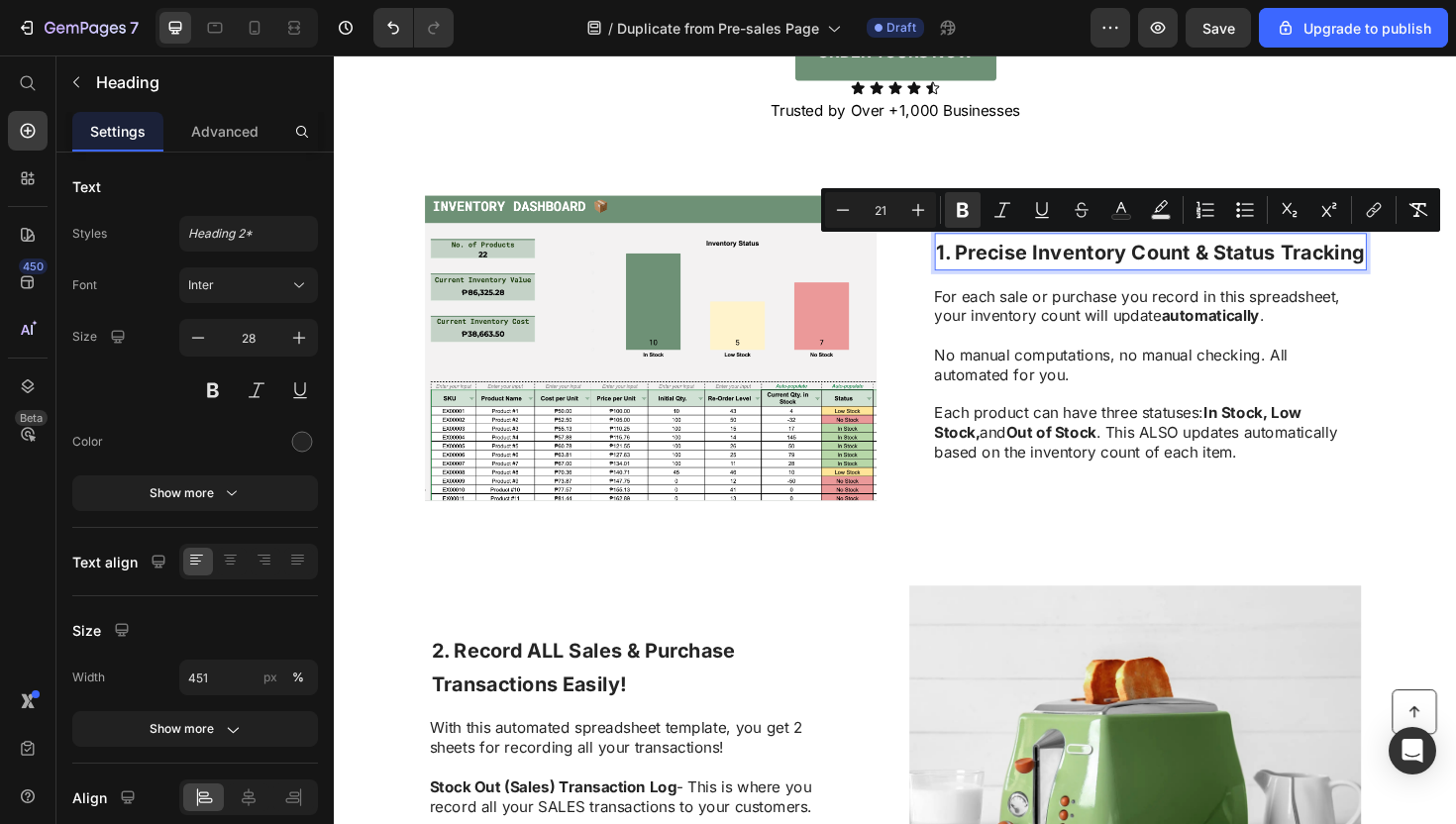 click on "1. Precise Inventory Count & Status Tracking" at bounding box center (1198, 263) 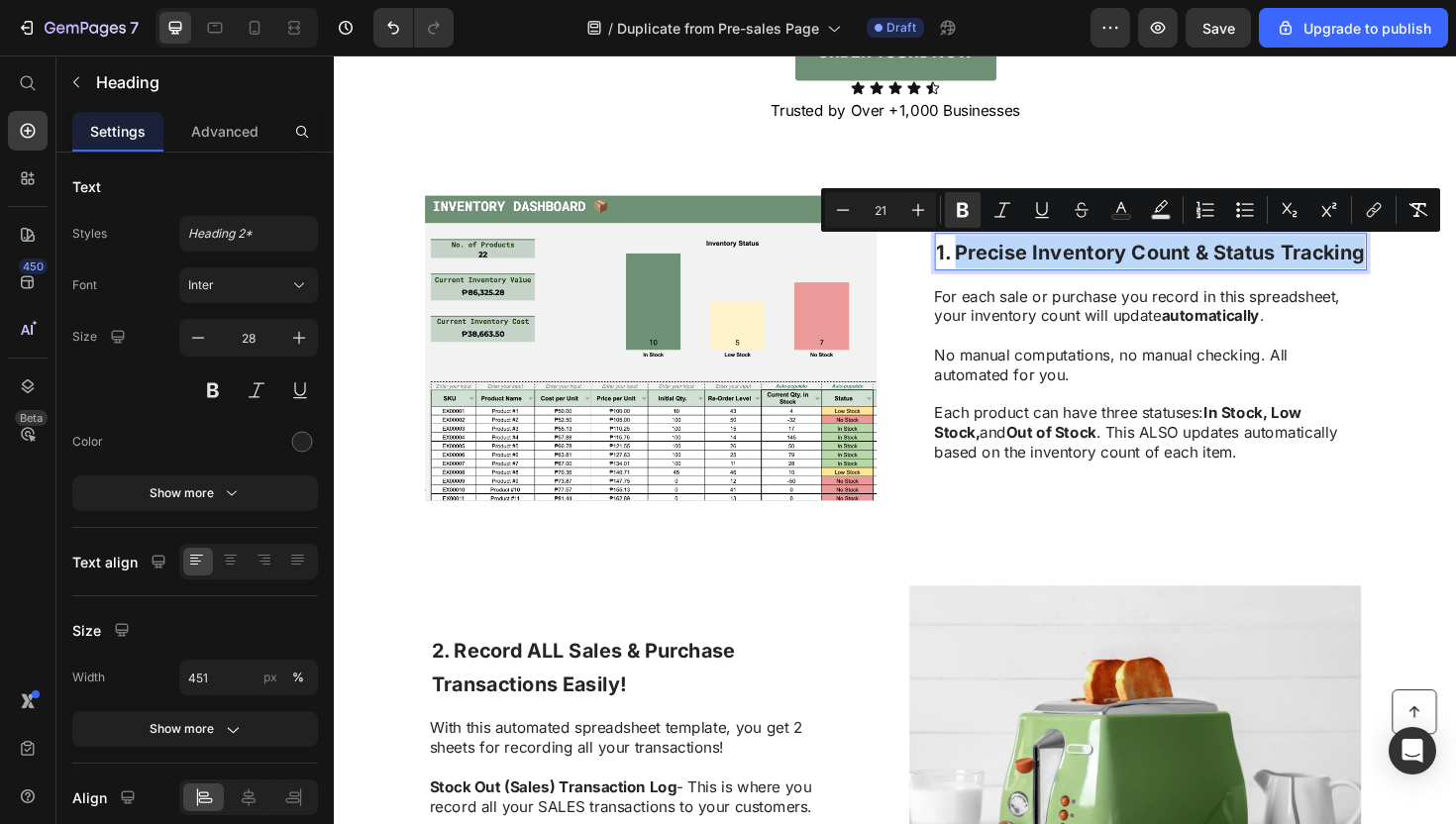 drag, startPoint x: 996, startPoint y: 266, endPoint x: 1405, endPoint y: 280, distance: 409.2395 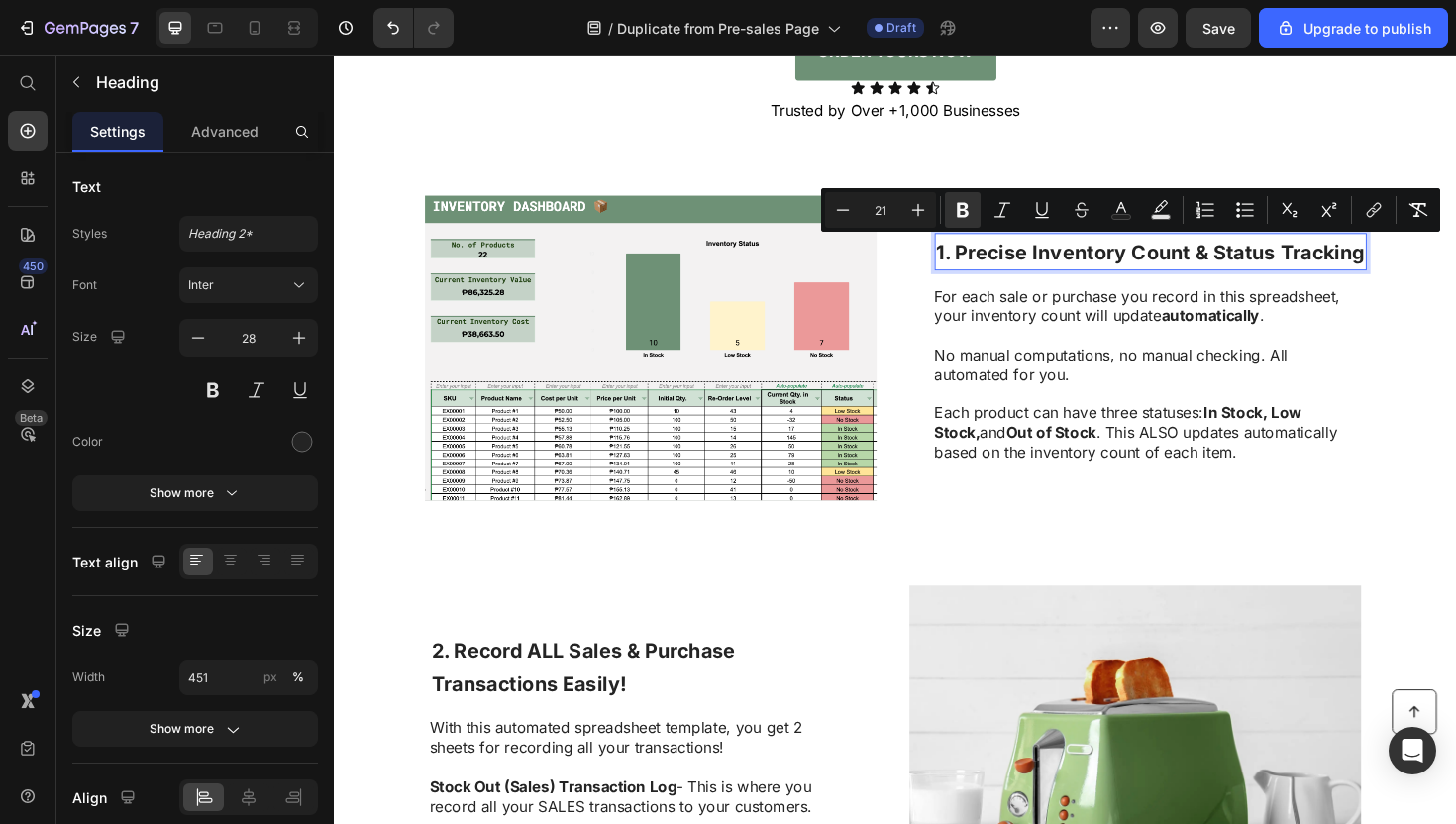 scroll, scrollTop: 898, scrollLeft: 0, axis: vertical 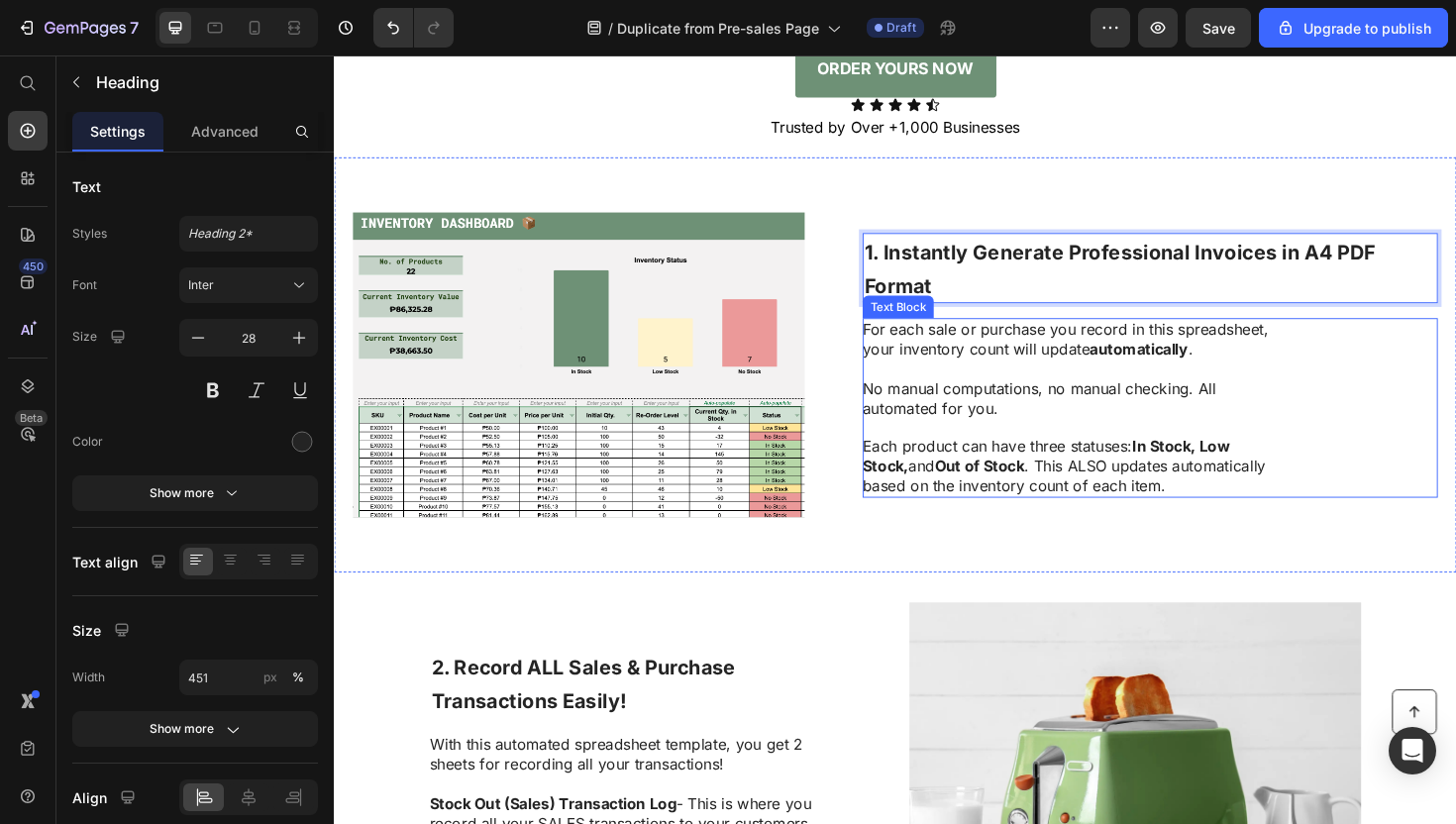 click on "For each sale or purchase you record in this spreadsheet, your inventory count will update  automatically ." at bounding box center [1115, 357] 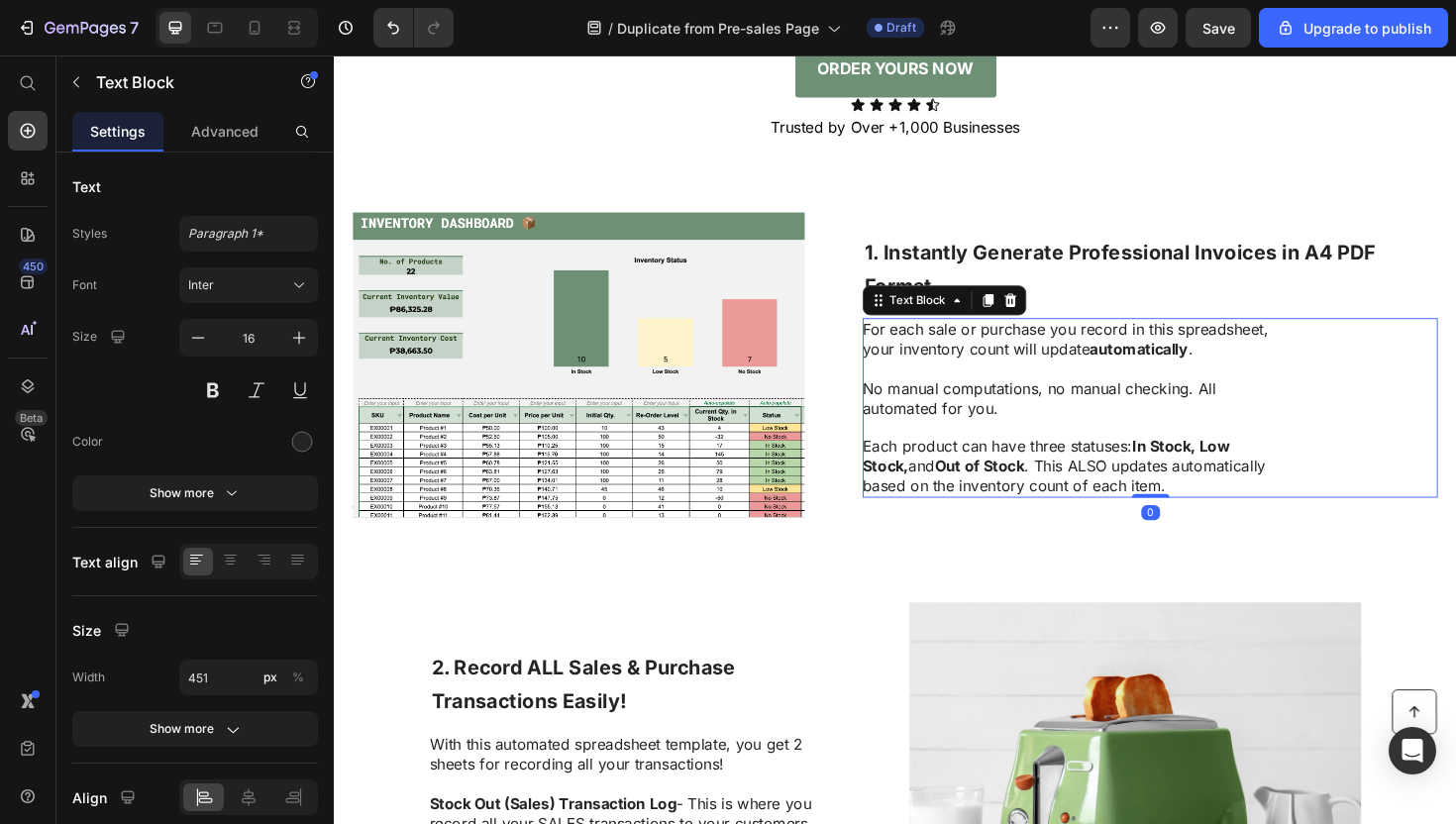 click at bounding box center [1115, 449] 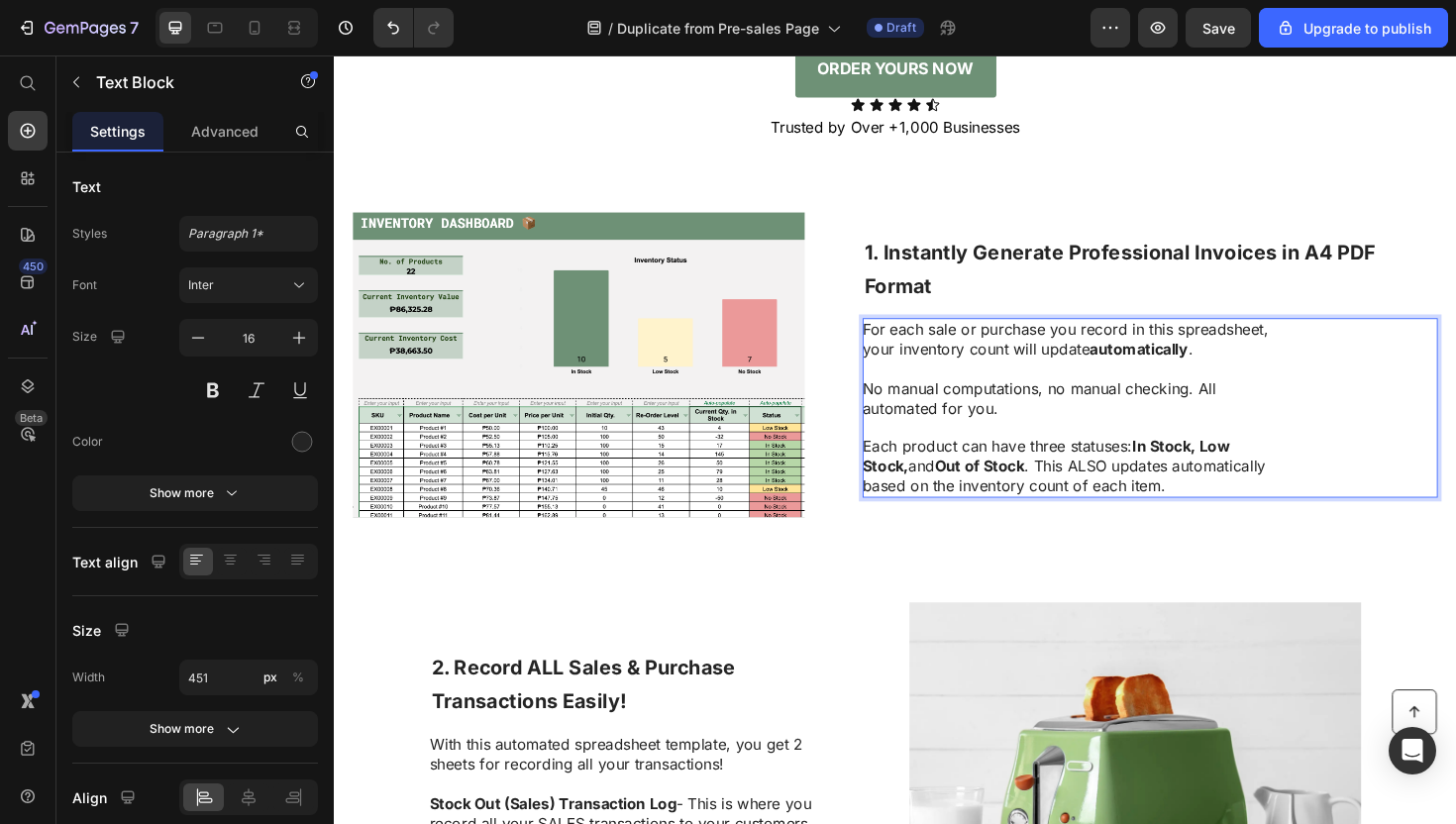 click on "No manual computations, no manual checking. All automated for you." at bounding box center (1115, 419) 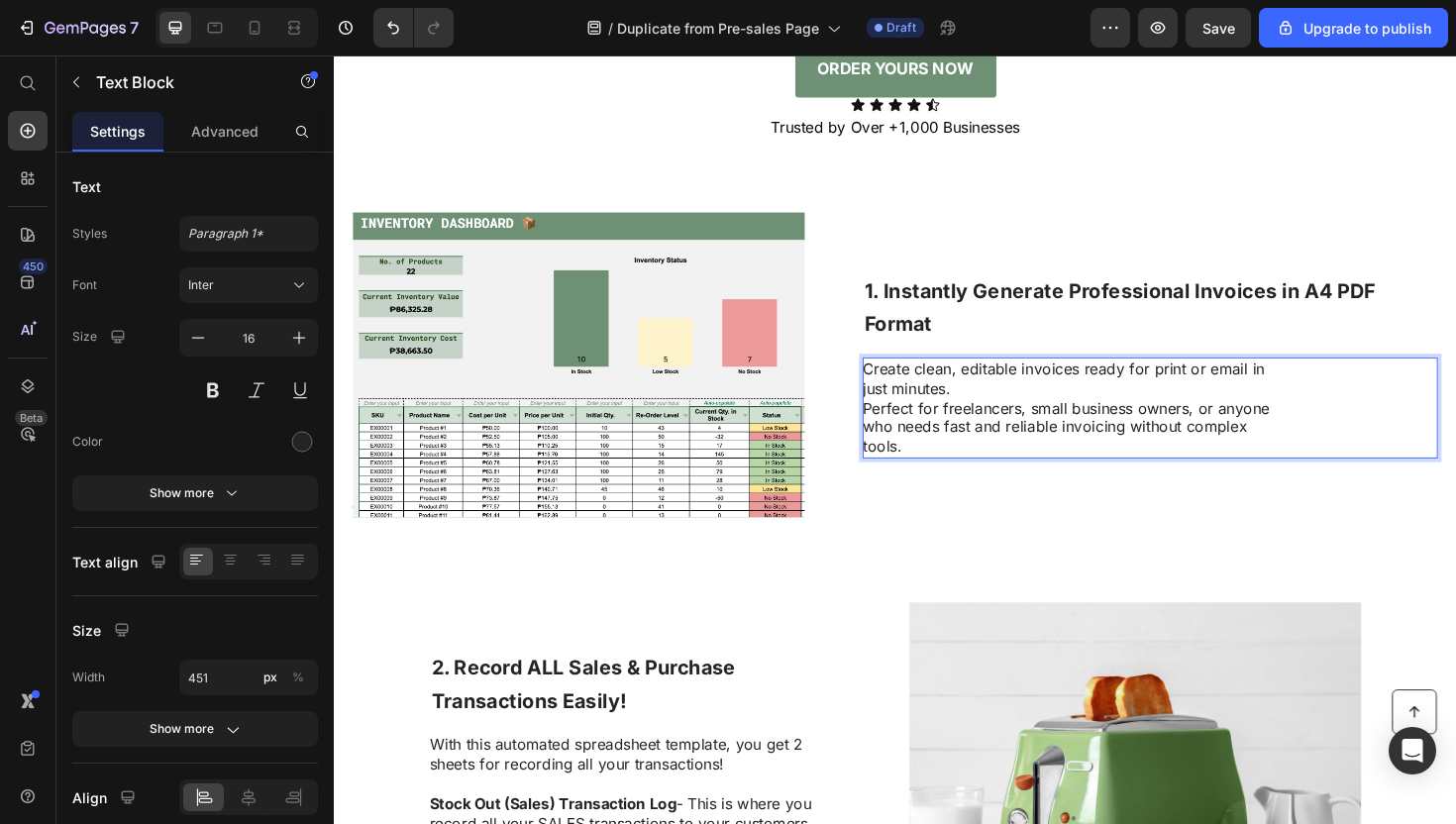 click on "Create clean, editable invoices ready for print or email in just minutes. Perfect for freelancers, small business owners, or anyone who needs fast and reliable invoicing without complex tools." at bounding box center [1115, 429] 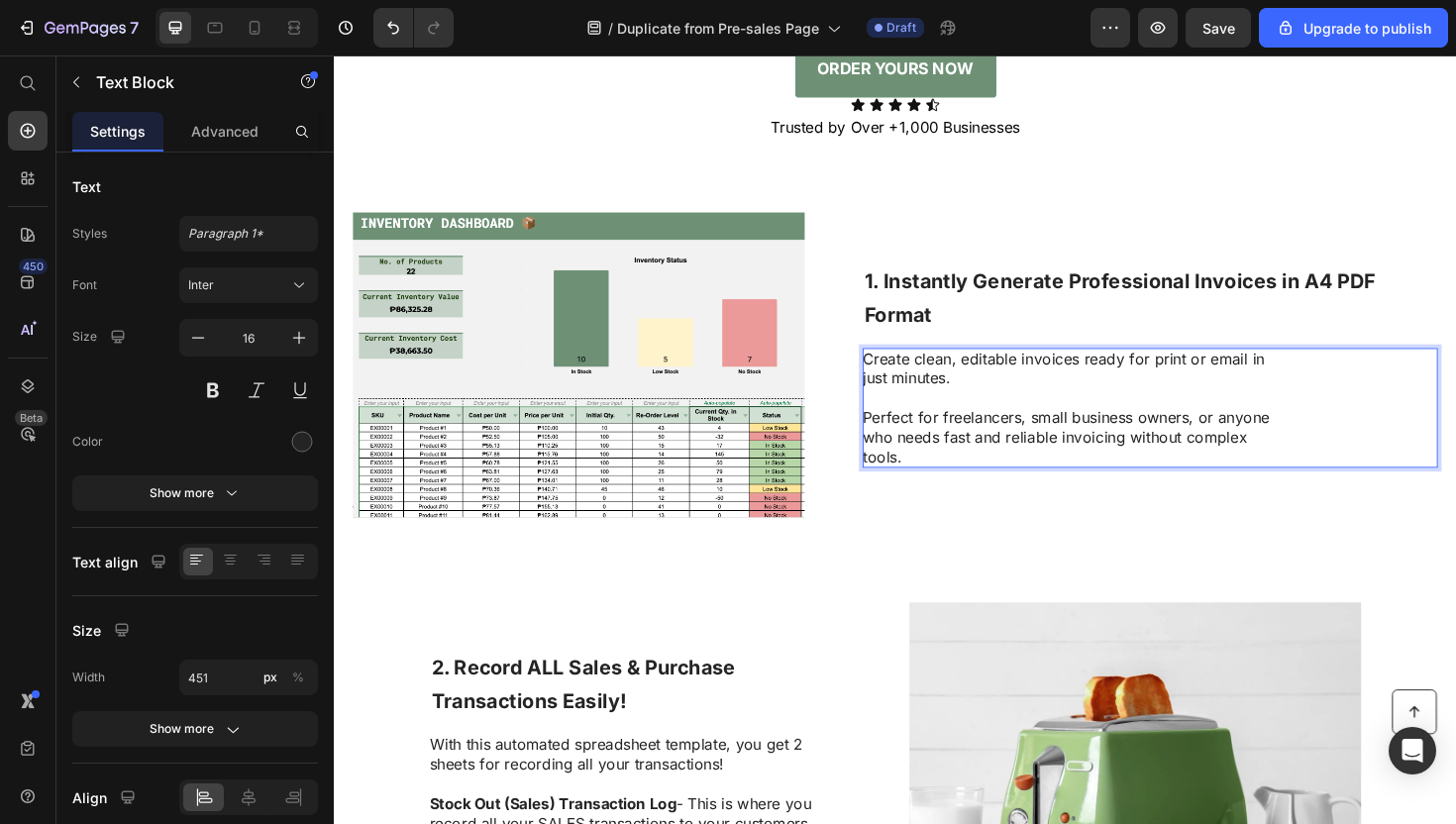 click on "Image ⁠⁠⁠⁠⁠⁠⁠ 1. Instantly Generate Professional Invoices in A4 PDF Format Heading Create clean, editable invoices ready for print or email in just minutes. Perfect for freelancers, small business owners, or anyone who needs fast and reliable invoicing without complex tools. Text Block 0 Row" at bounding box center [928, 383] 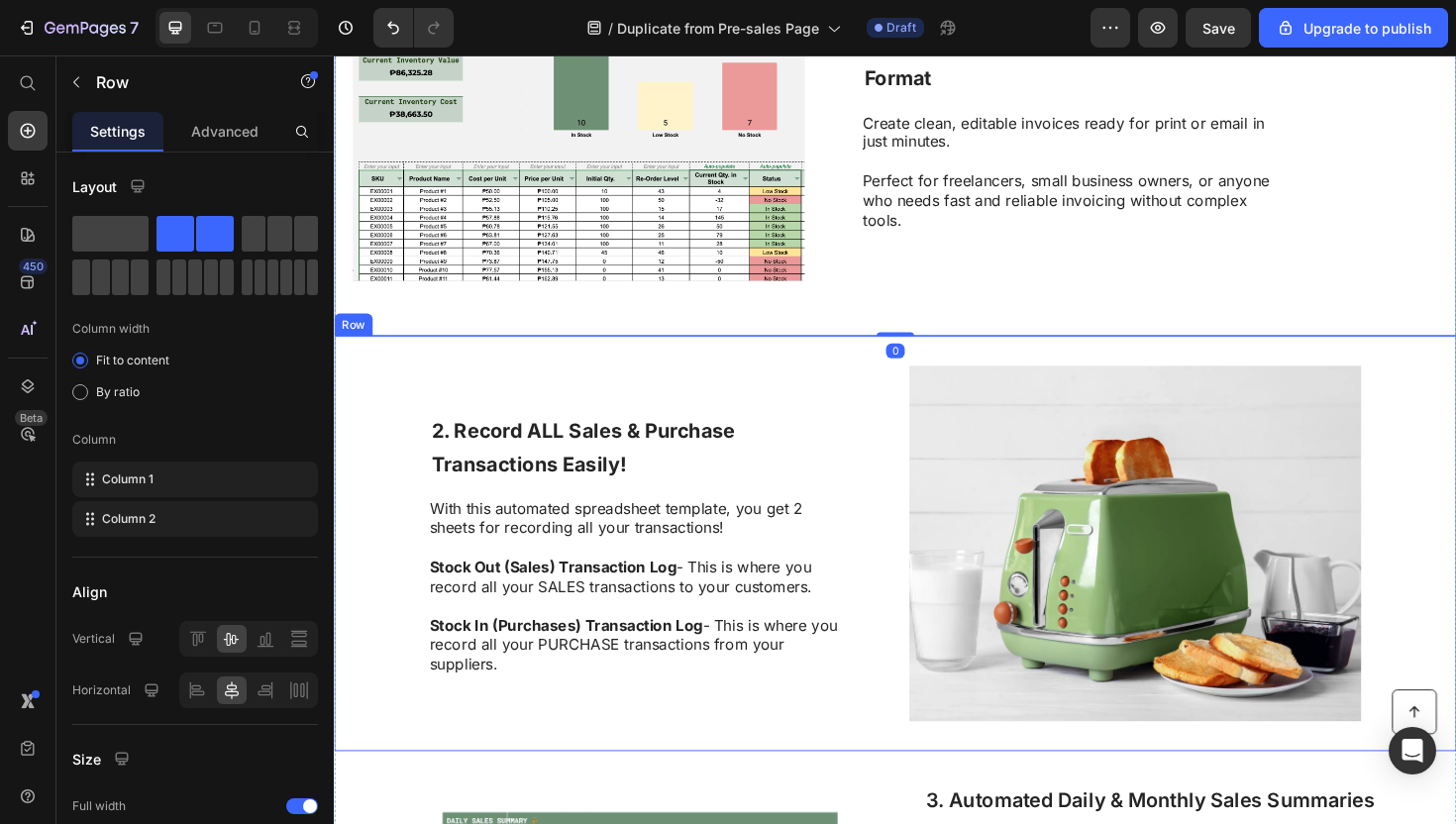 scroll, scrollTop: 1292, scrollLeft: 0, axis: vertical 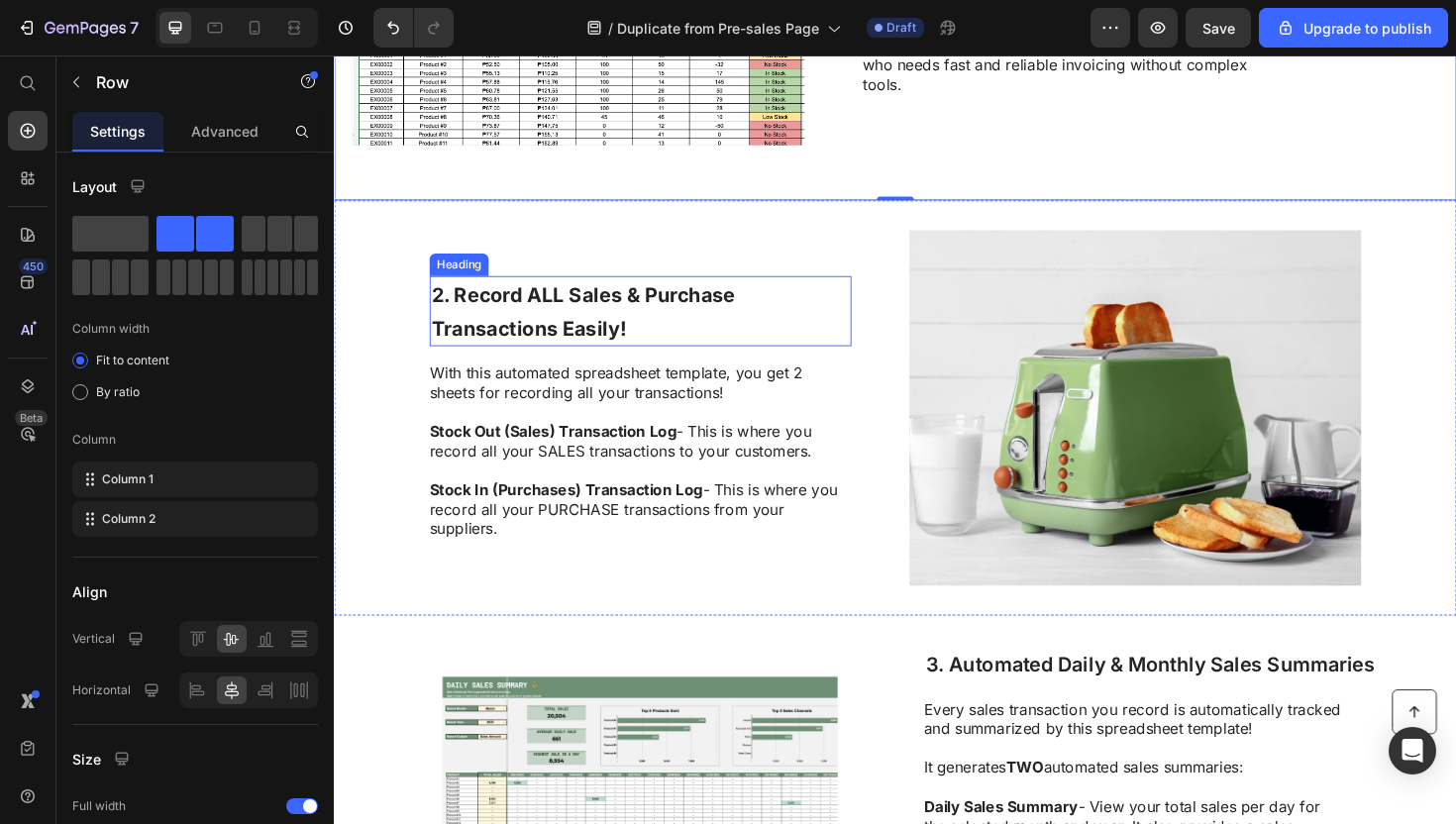 click on "2. Record ALL Sales & Purchase Transactions Easily!" at bounding box center [597, 327] 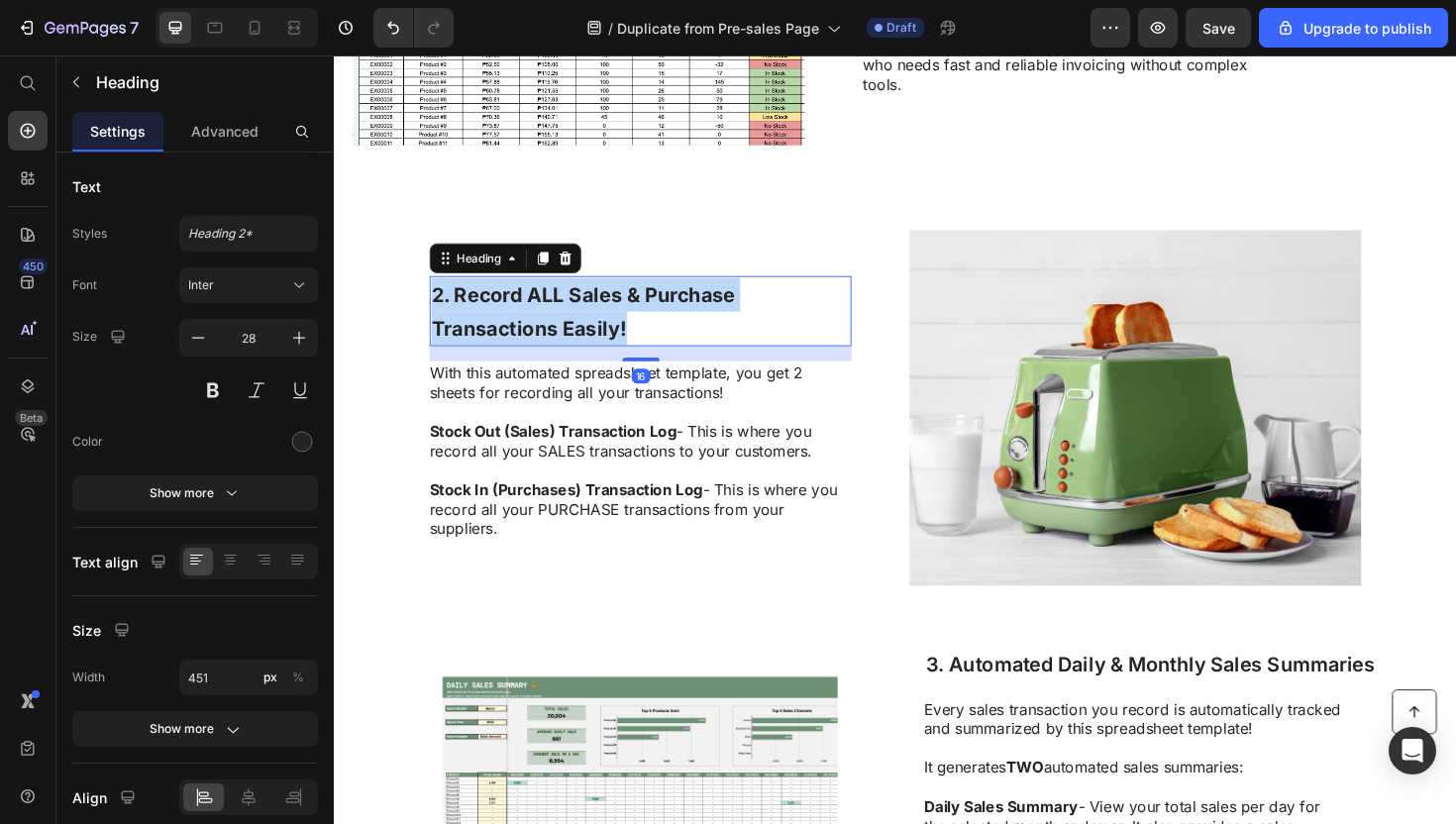click on "2. Record ALL Sales & Purchase Transactions Easily!" at bounding box center [597, 327] 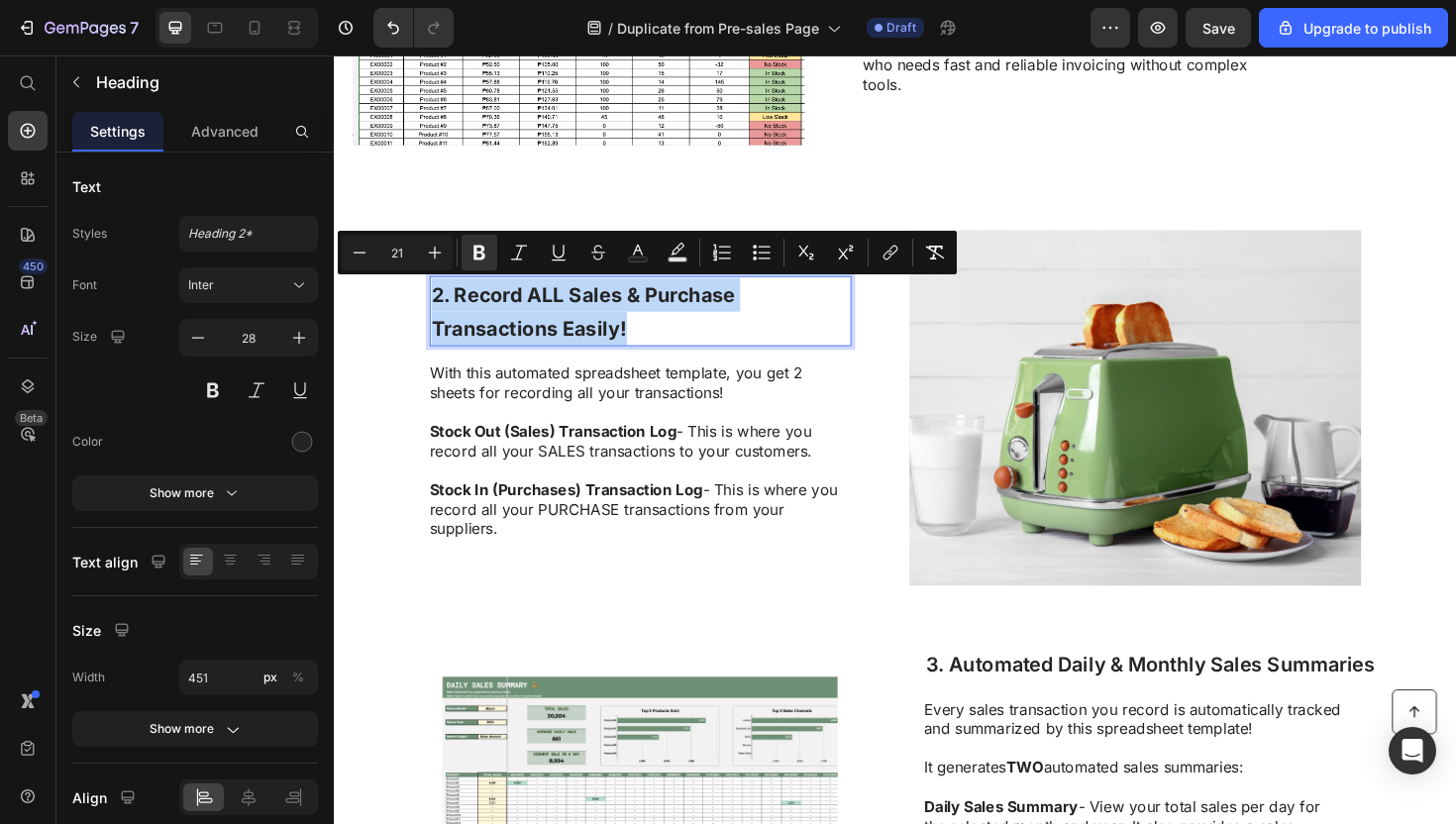 click on "2. Record ALL Sales & Purchase Transactions Easily!" at bounding box center (597, 327) 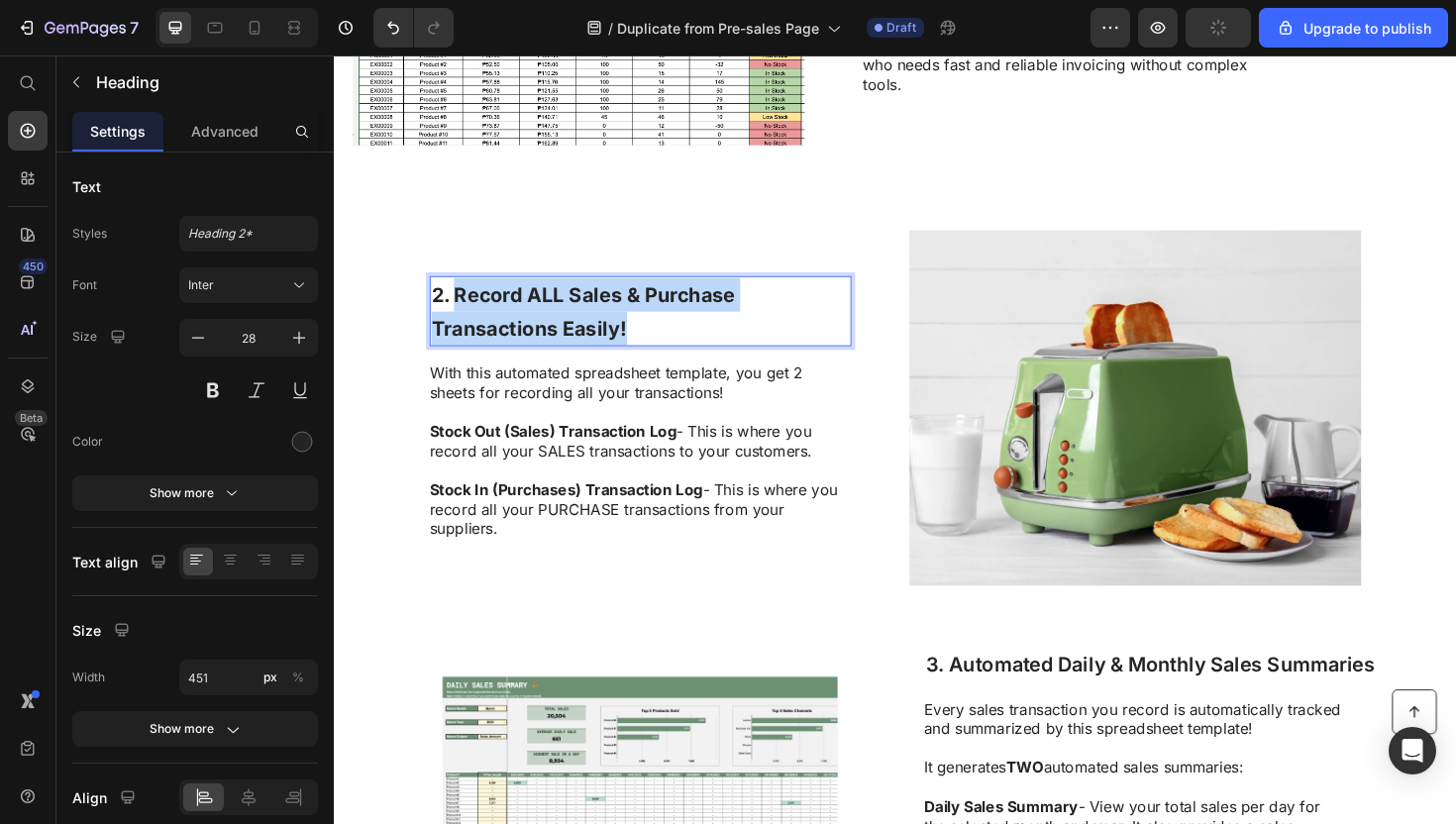 drag, startPoint x: 466, startPoint y: 312, endPoint x: 729, endPoint y: 360, distance: 267.34435 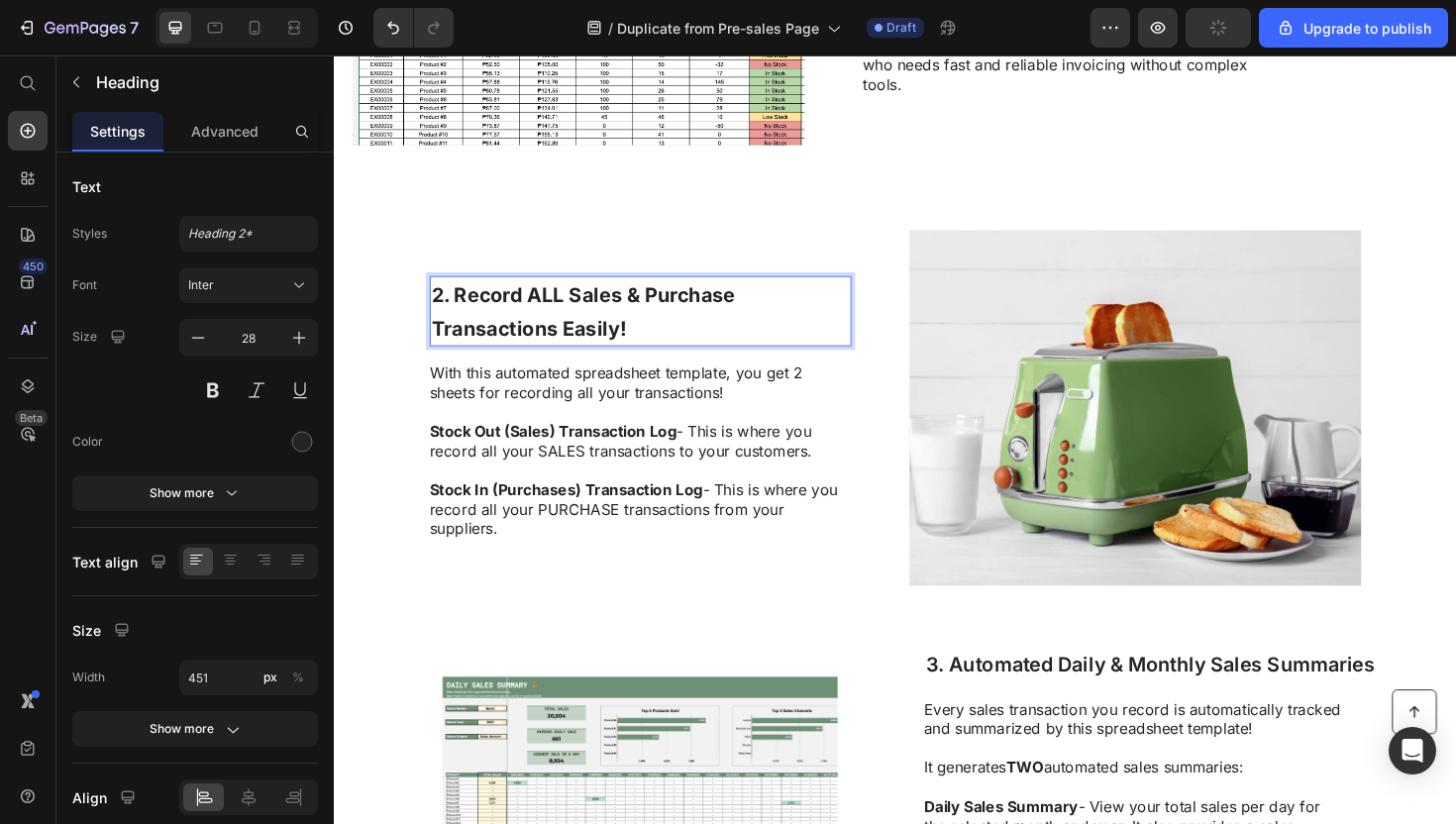 scroll, scrollTop: 1310, scrollLeft: 0, axis: vertical 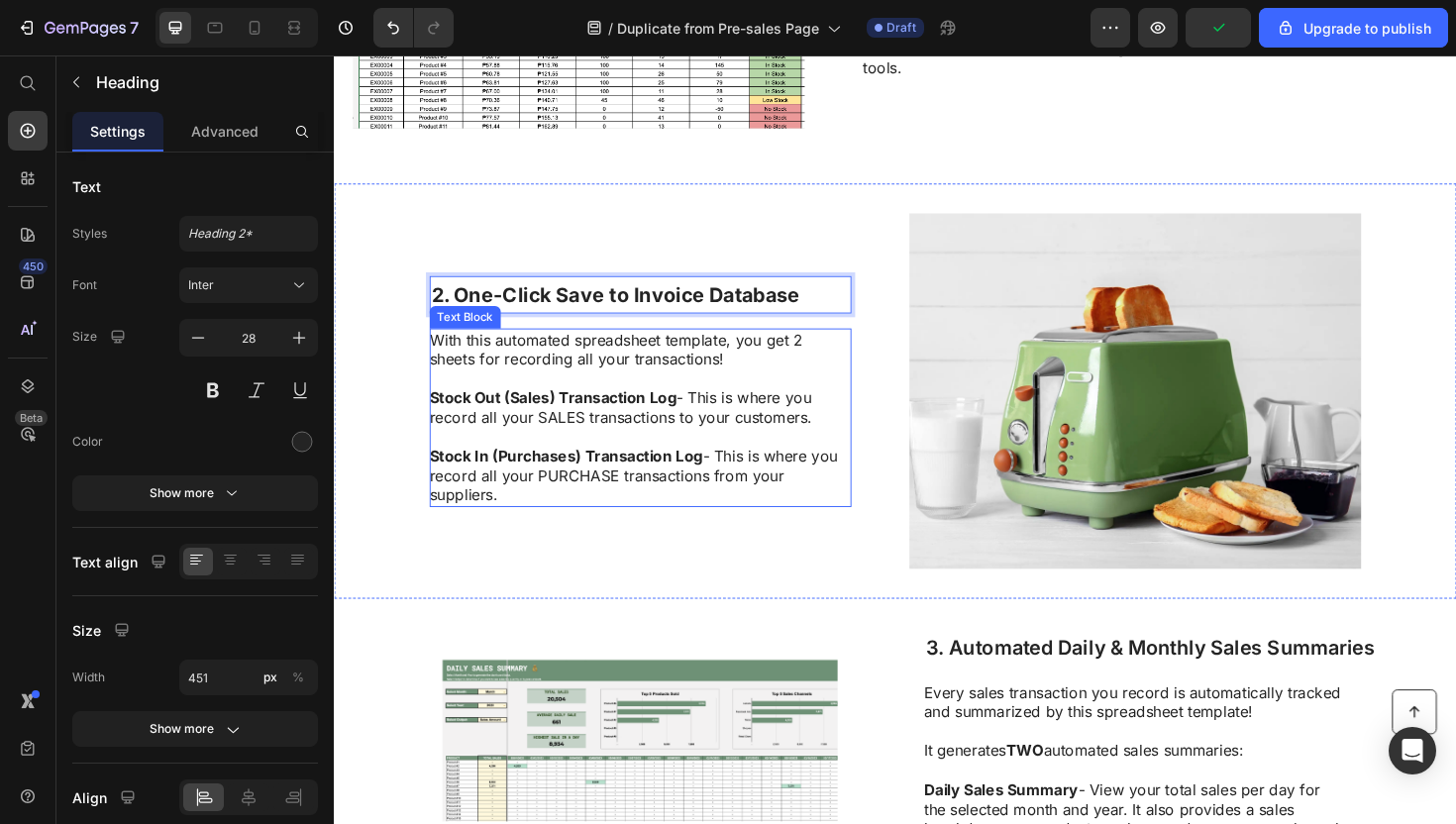click on "Stock In (Purchases) Transaction Log" at bounding box center [579, 479] 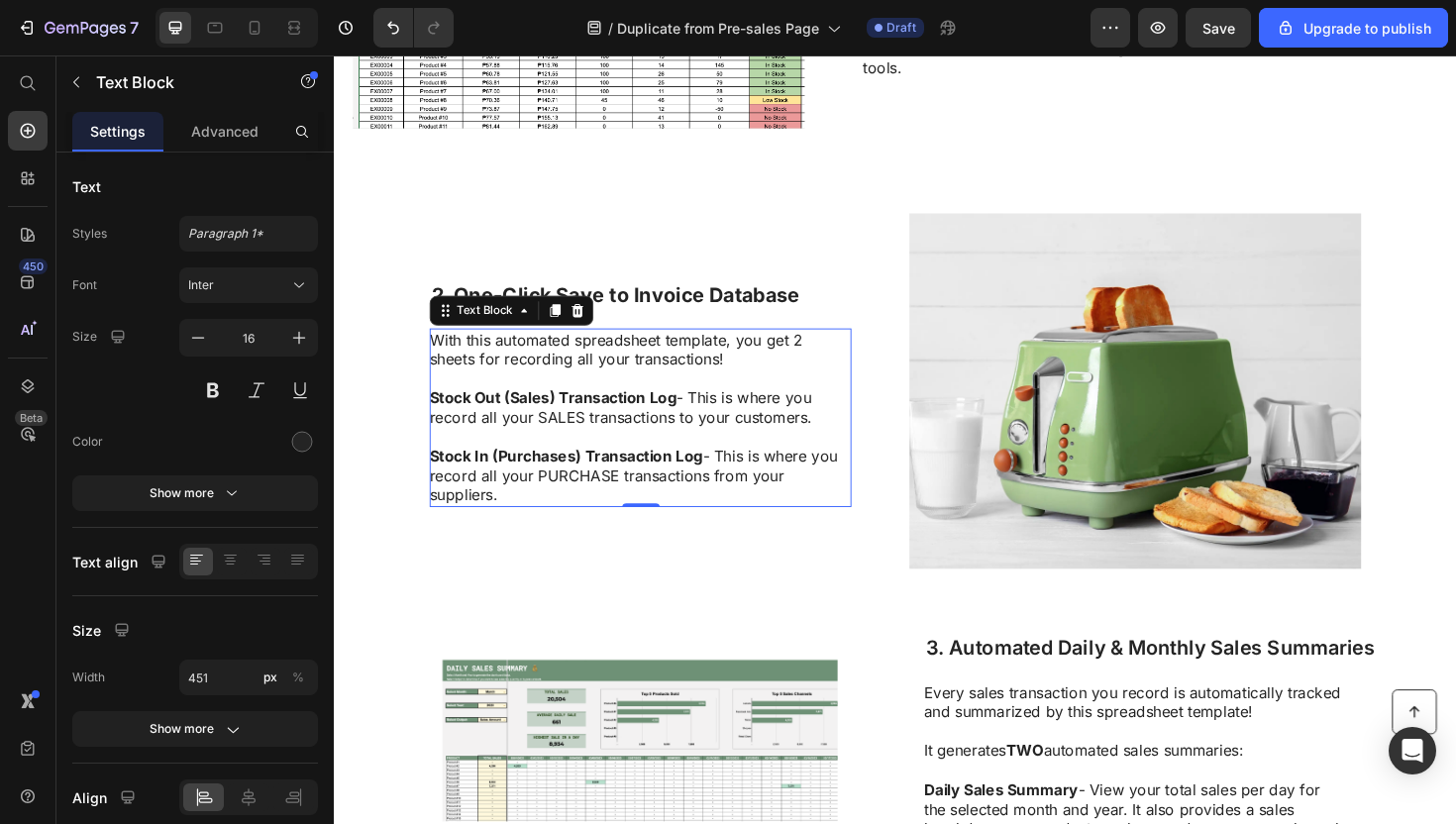 click on "Stock Out (Sales) Transaction Log  - This is where you record all your SALES transactions to your customers." at bounding box center [657, 429] 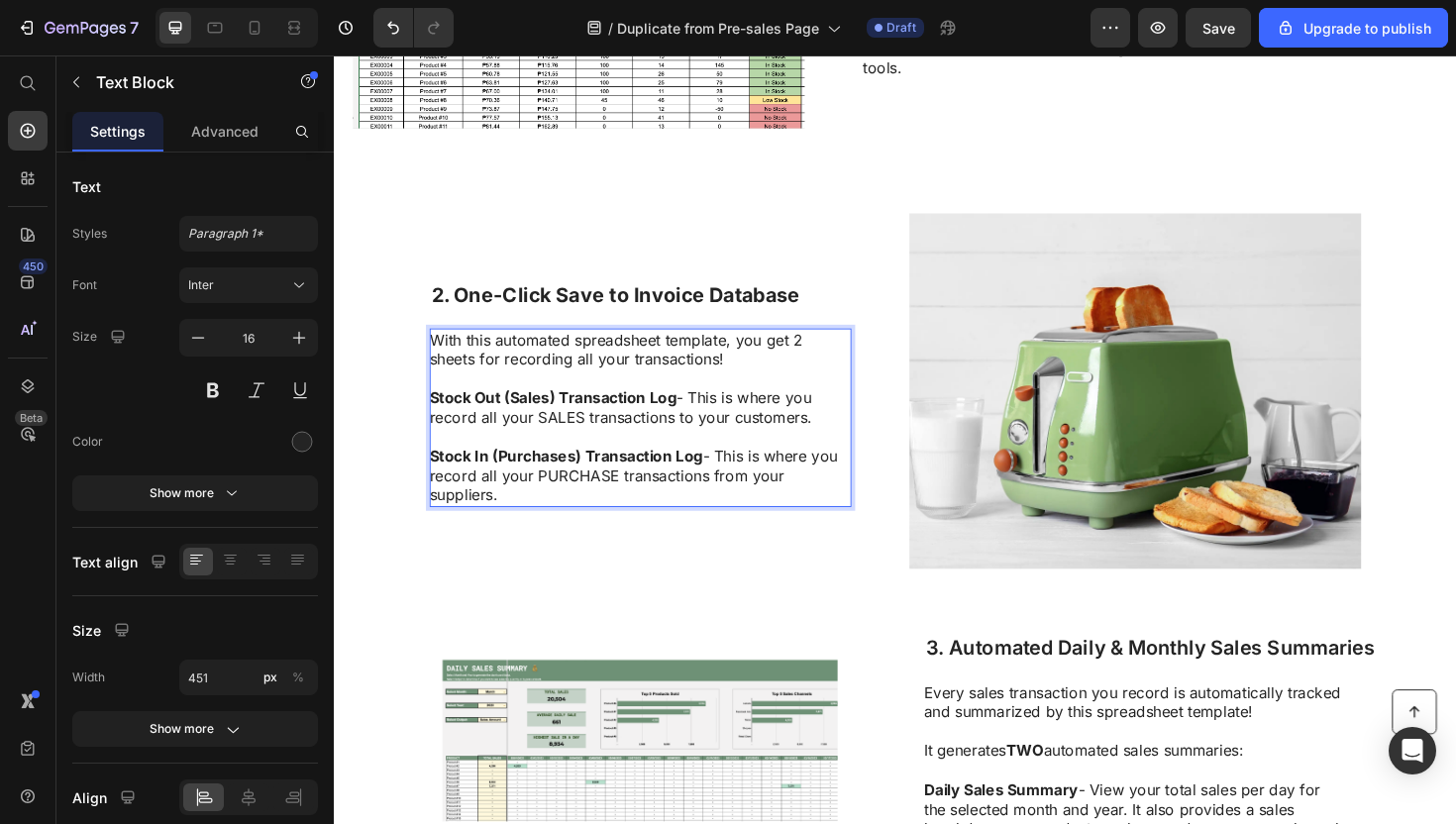 scroll, scrollTop: 1362, scrollLeft: 0, axis: vertical 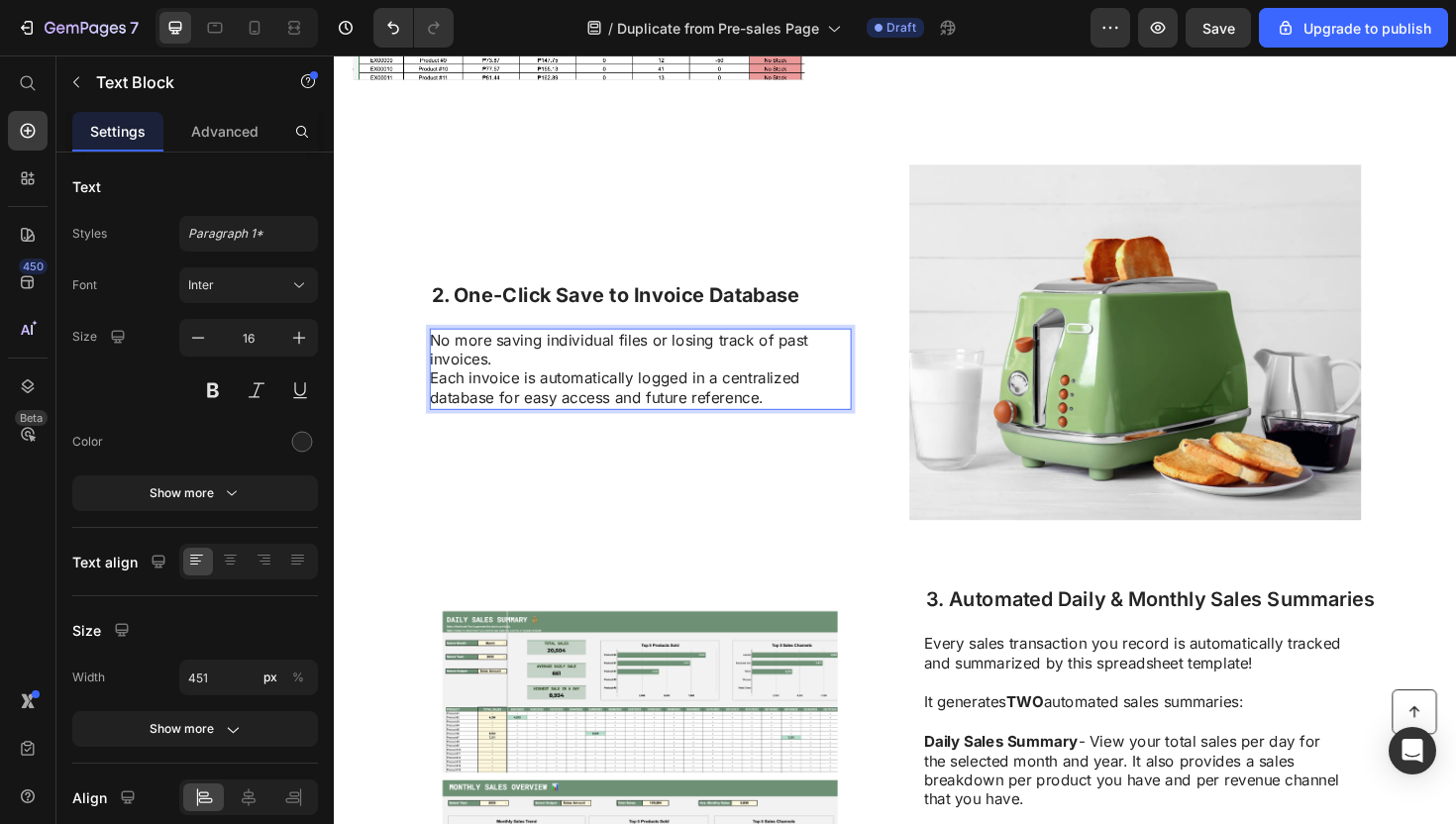 click on "No more saving individual files or losing track of past invoices. Each invoice is automatically logged in a centralized database for easy access and future reference." at bounding box center (657, 387) 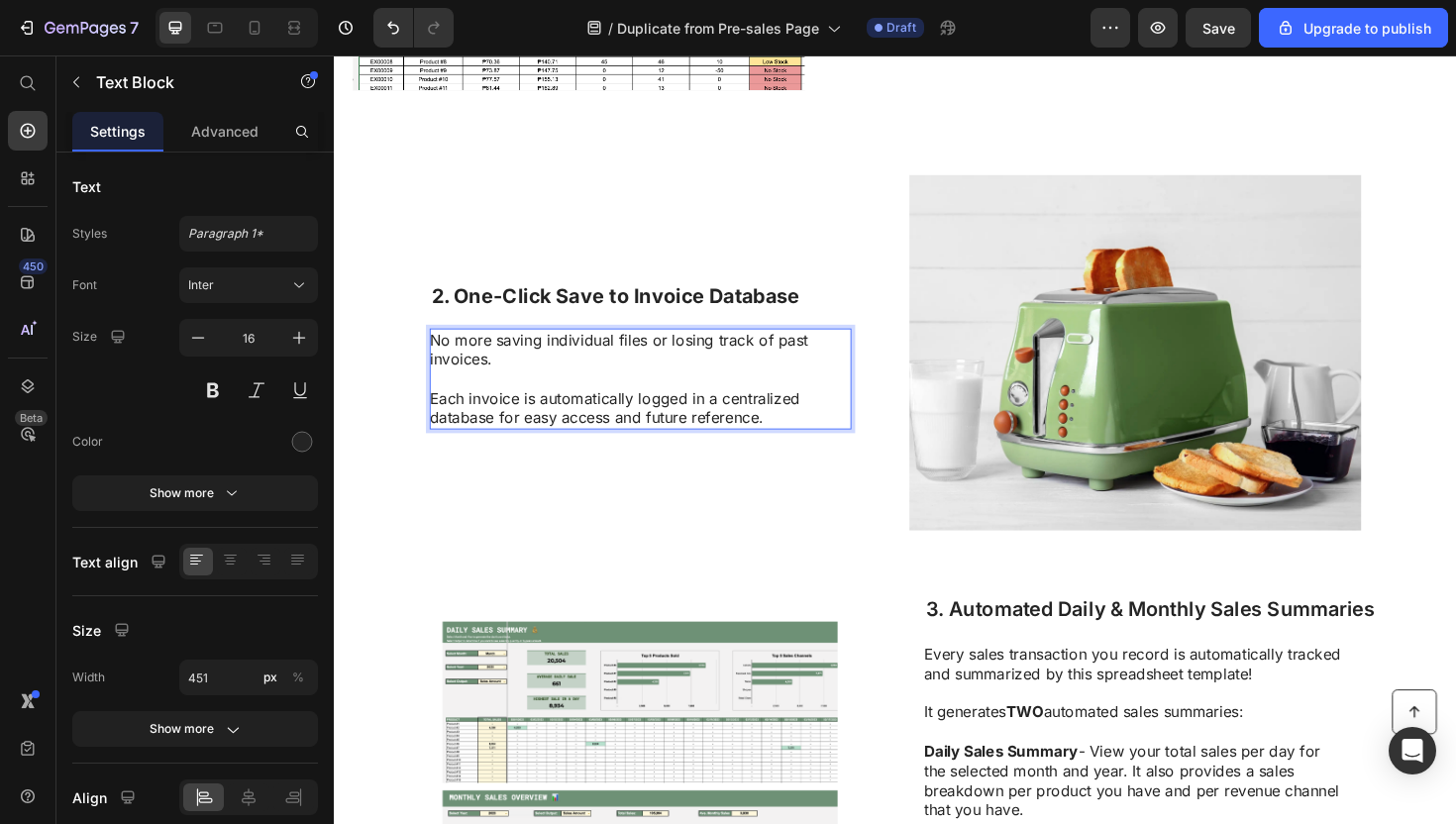 click on "⁠⁠⁠⁠⁠⁠⁠ 2. One-Click Save to Invoice Database Heading No more saving individual files or losing track of past invoices. ⁠⁠⁠⁠⁠⁠⁠ Each invoice is automatically logged in a centralized database for easy access and future reference. Text Block 0 Image Row" at bounding box center (928, 370) 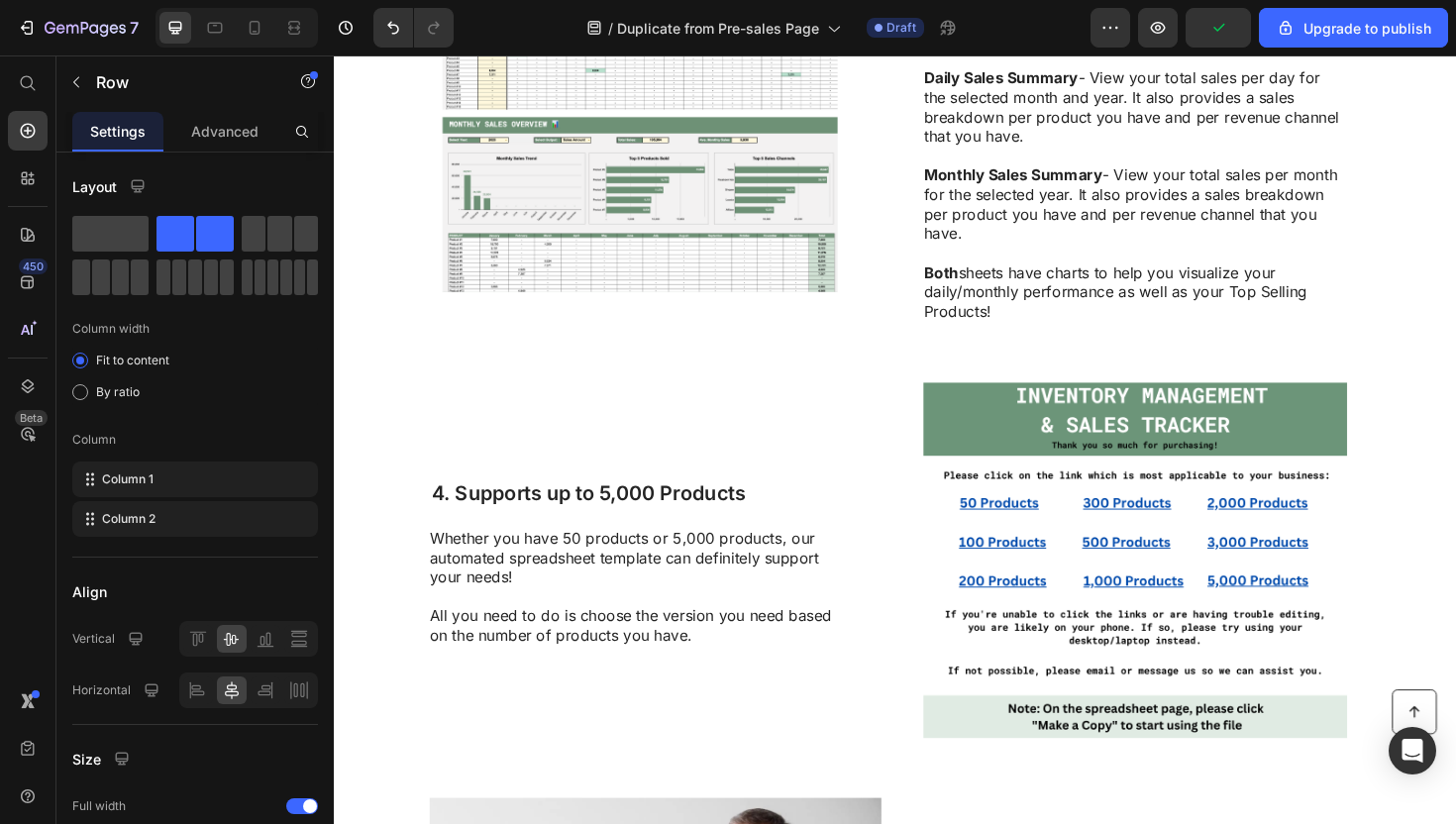scroll, scrollTop: 1425, scrollLeft: 0, axis: vertical 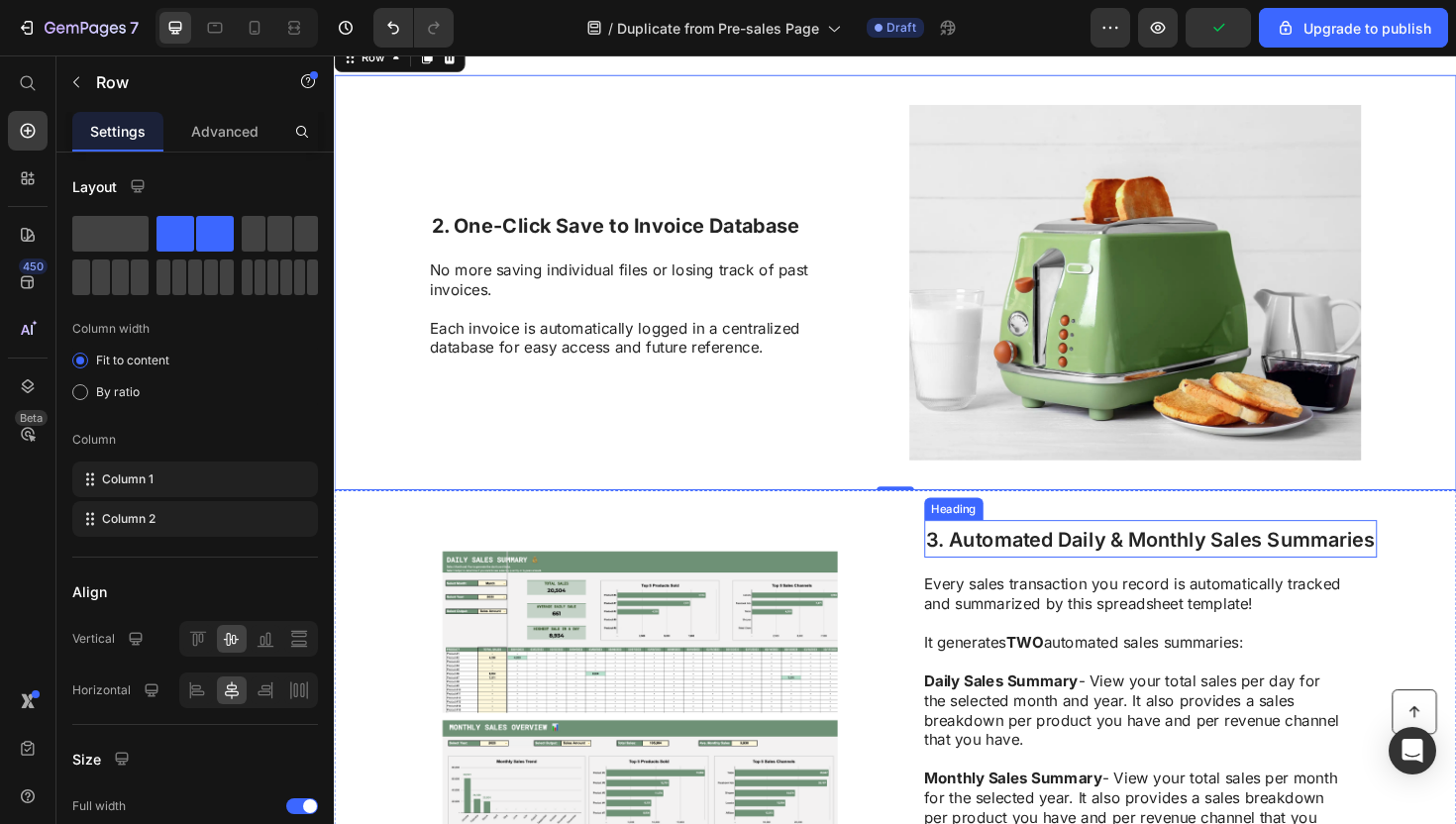 click on "3. Automated Daily & Monthly Sales Summaries" at bounding box center [1198, 567] 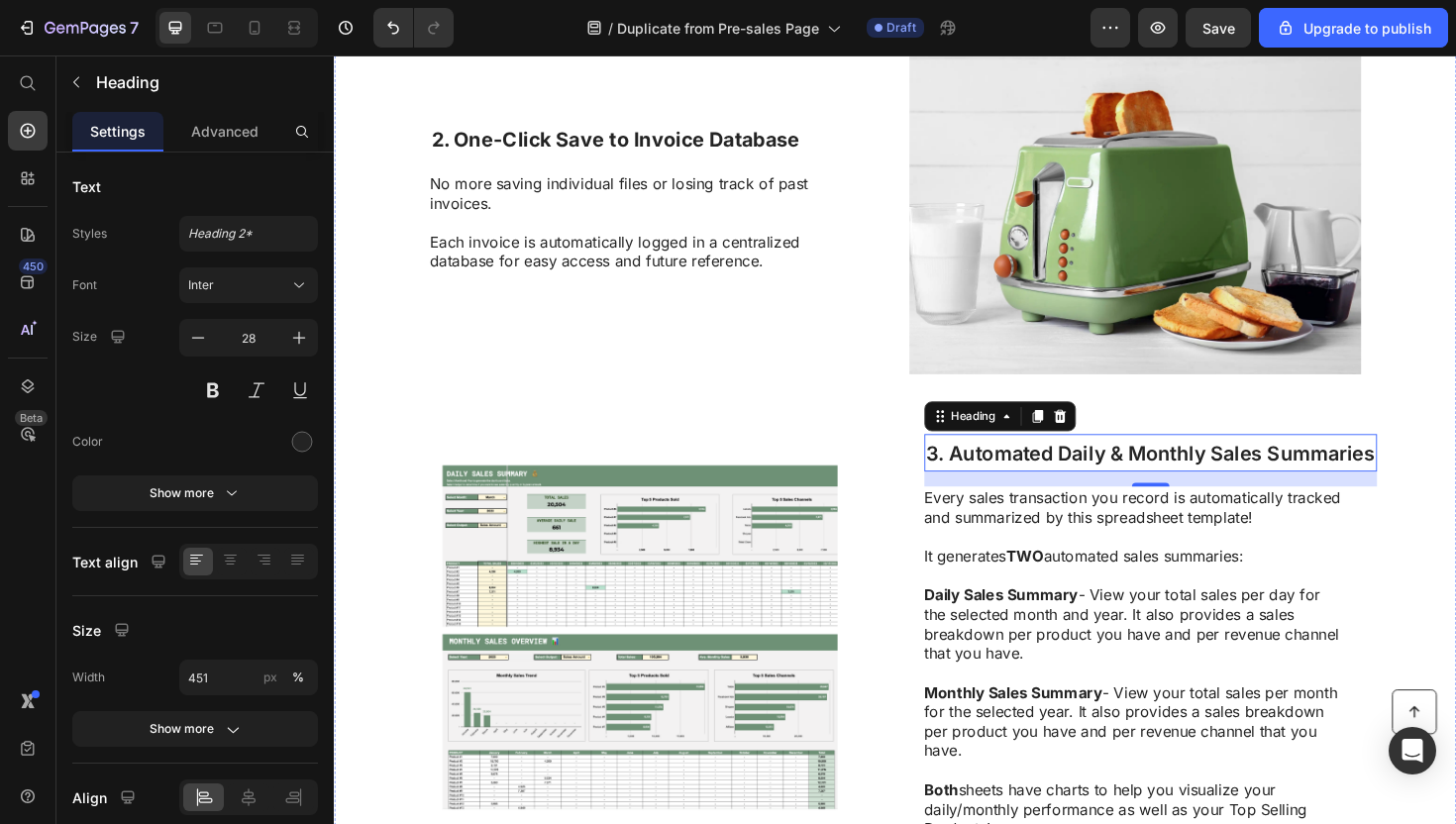 scroll, scrollTop: 1564, scrollLeft: 0, axis: vertical 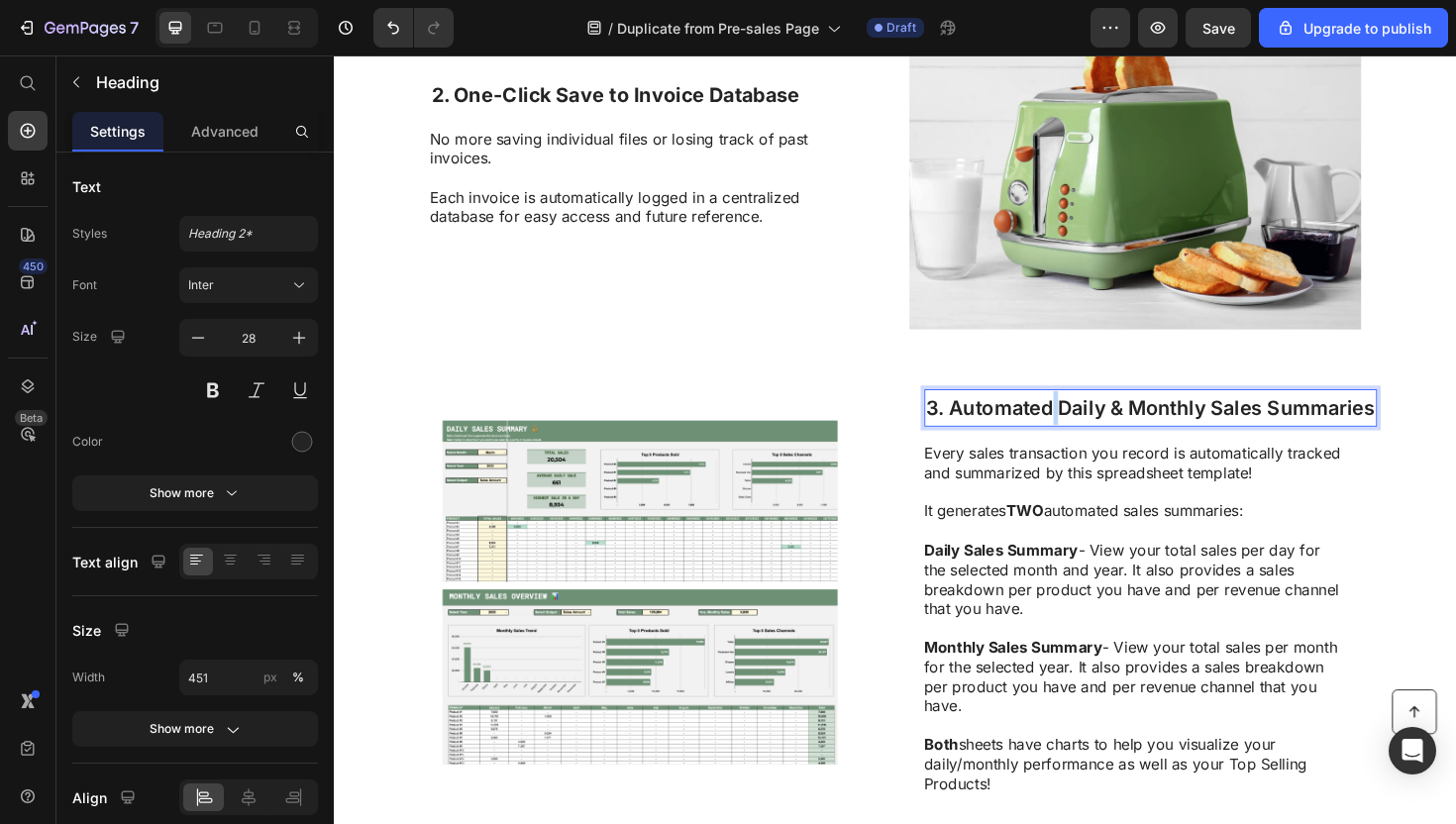 click on "3. Automated Daily & Monthly Sales Summaries" at bounding box center (1198, 429) 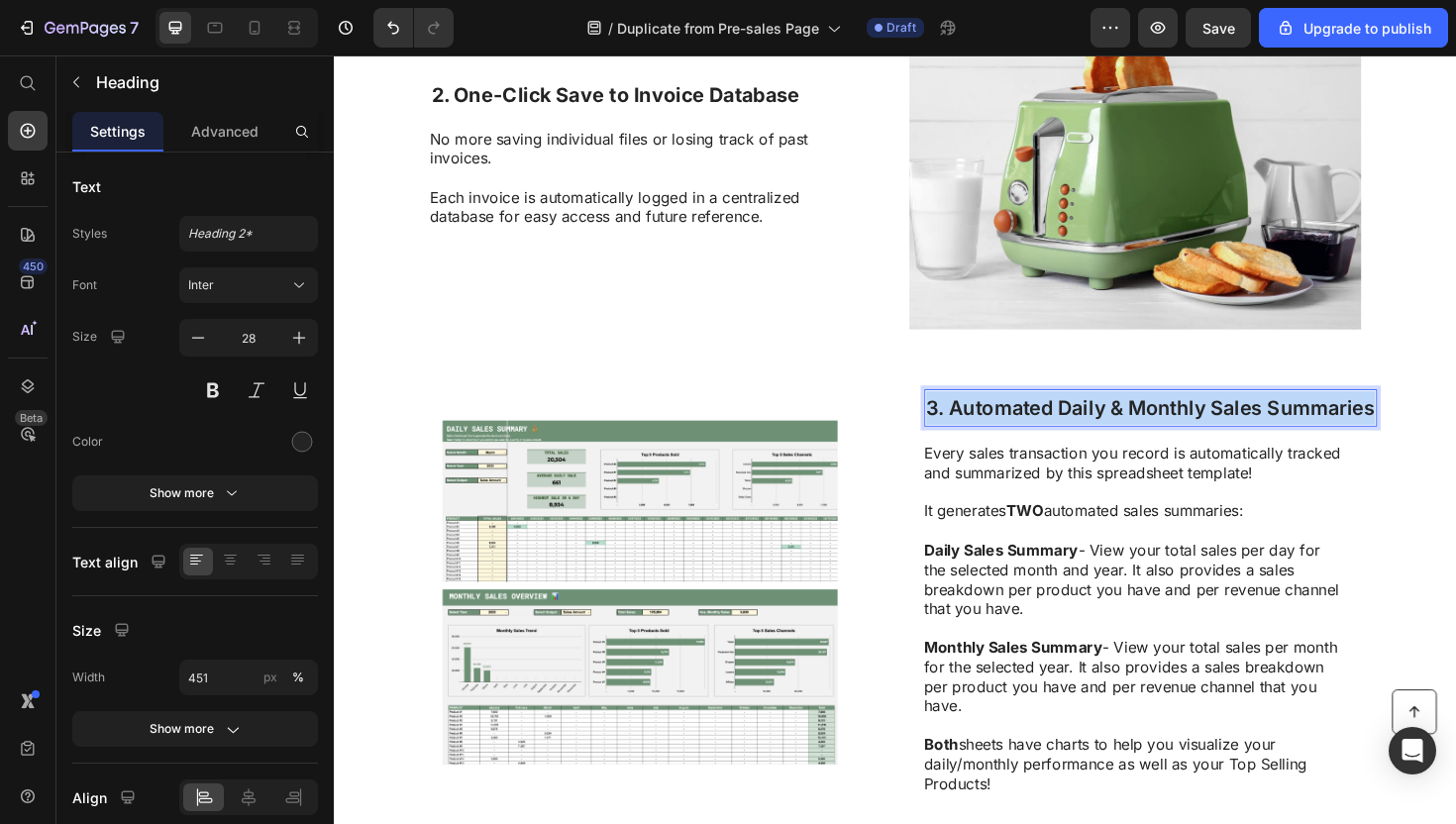 click on "3. Automated Daily & Monthly Sales Summaries" at bounding box center (1198, 429) 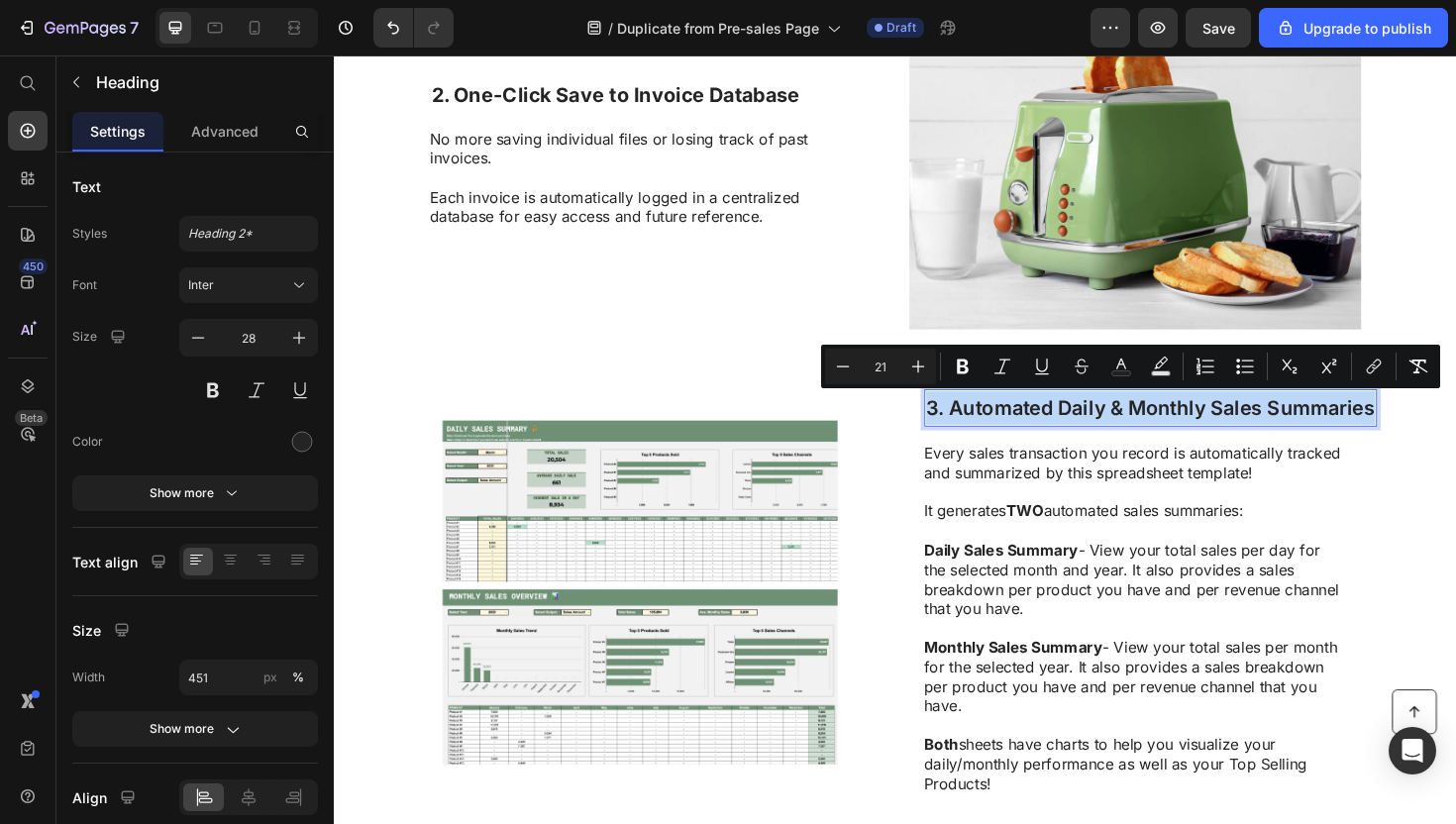click on "3. Automated Daily & Monthly Sales Summaries" at bounding box center [1198, 429] 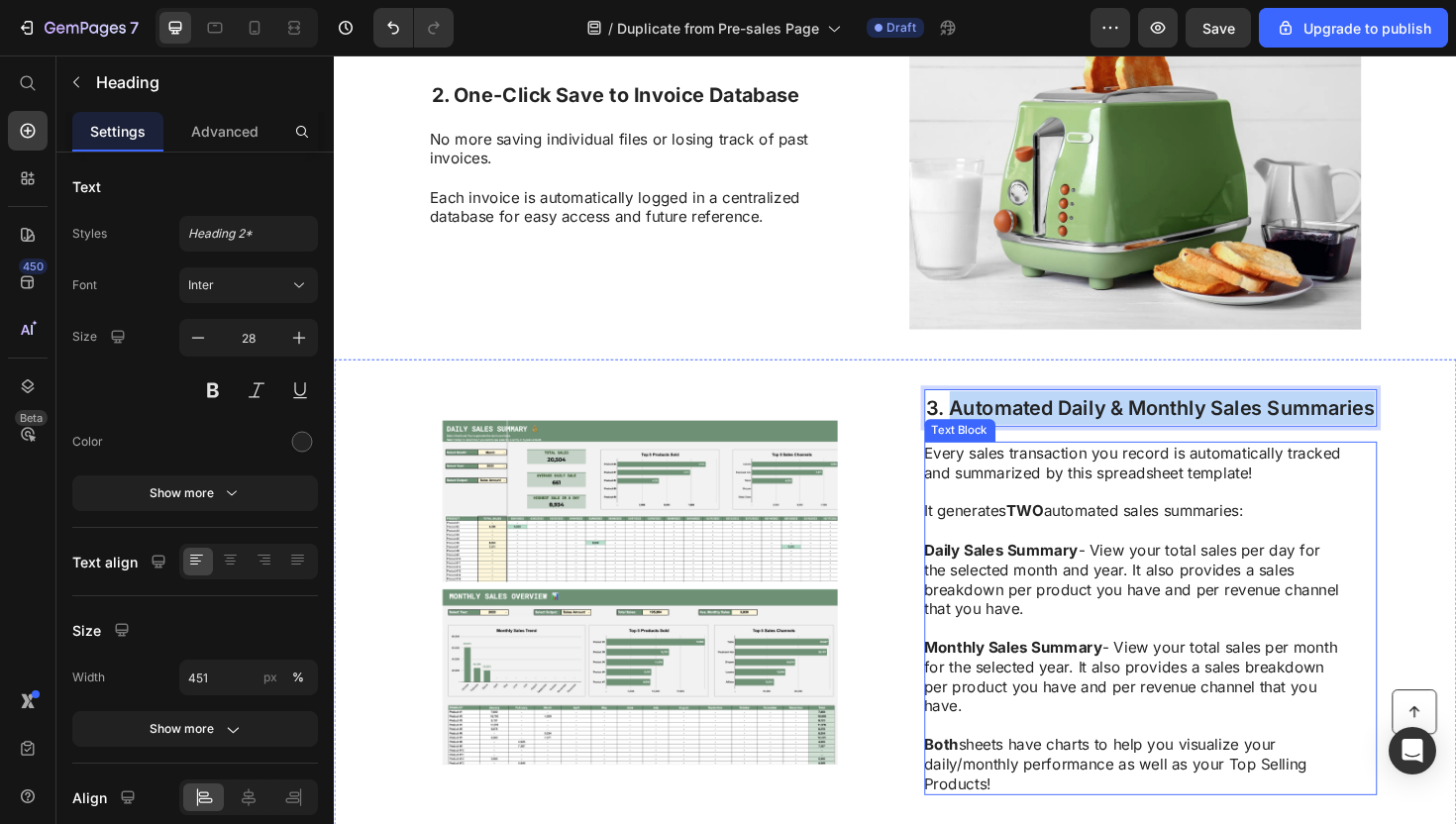 drag, startPoint x: 985, startPoint y: 432, endPoint x: 1337, endPoint y: 468, distance: 353.8361 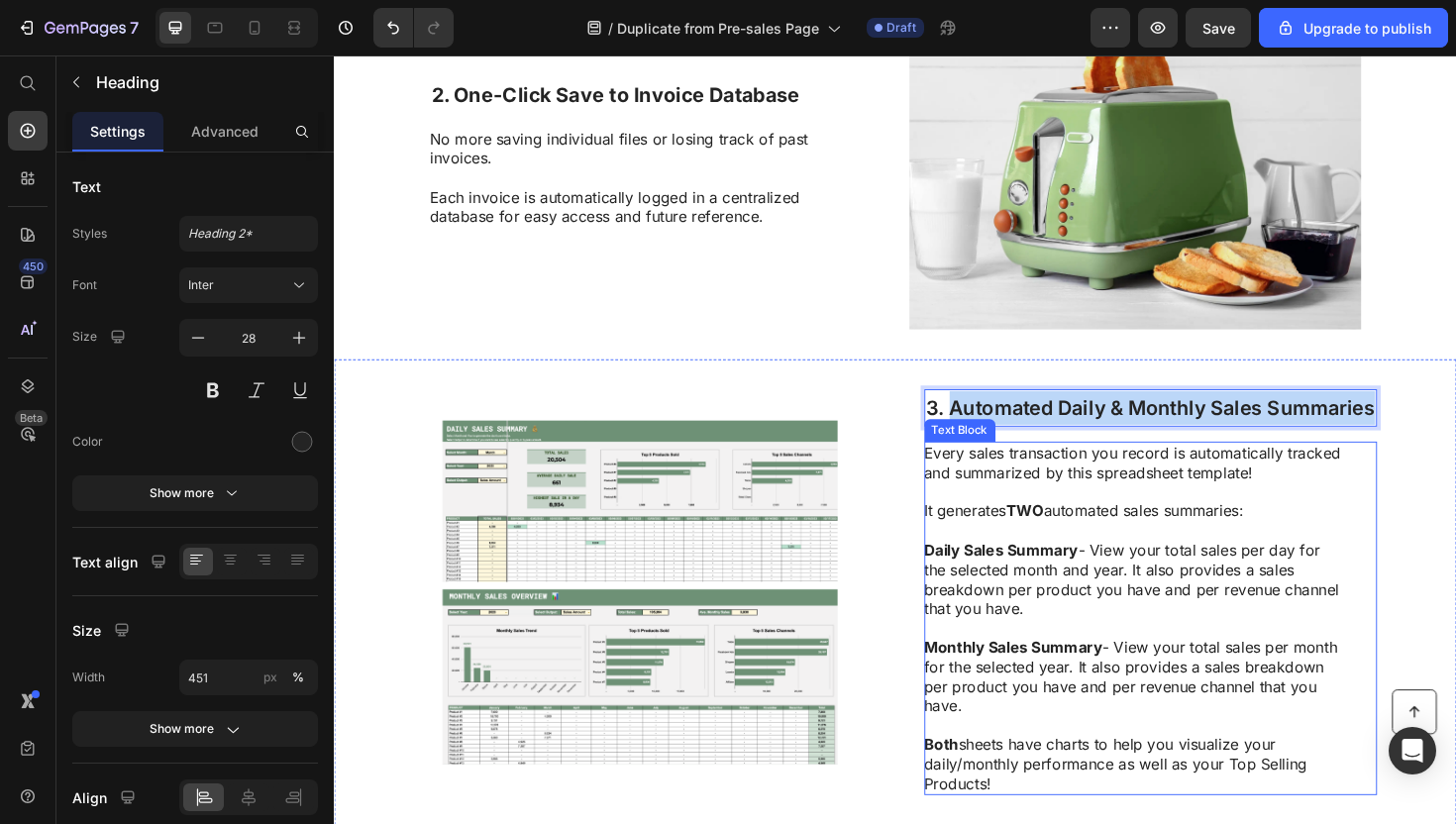 click on "3. Automated Daily   &   Monthly Sales Summaries Heading   16 Every sales transaction you record is automatically tracked and summarized by this spreadsheet template!   It generates  TWO  automated sales summaries:   Daily Sales Summary  - View your total sales per day for the selected month and year. It also provides a sales breakdown per product you have and per revenue channel that you have.   Monthly Sales Summary  - View your total sales per month for the selected year. It also provides a sales breakdown per product you have and per revenue channel that you have.   Both  sheets have charts to help you visualize your daily/monthly performance as well as your Top Selling Products! Text Block" at bounding box center (1198, 624) 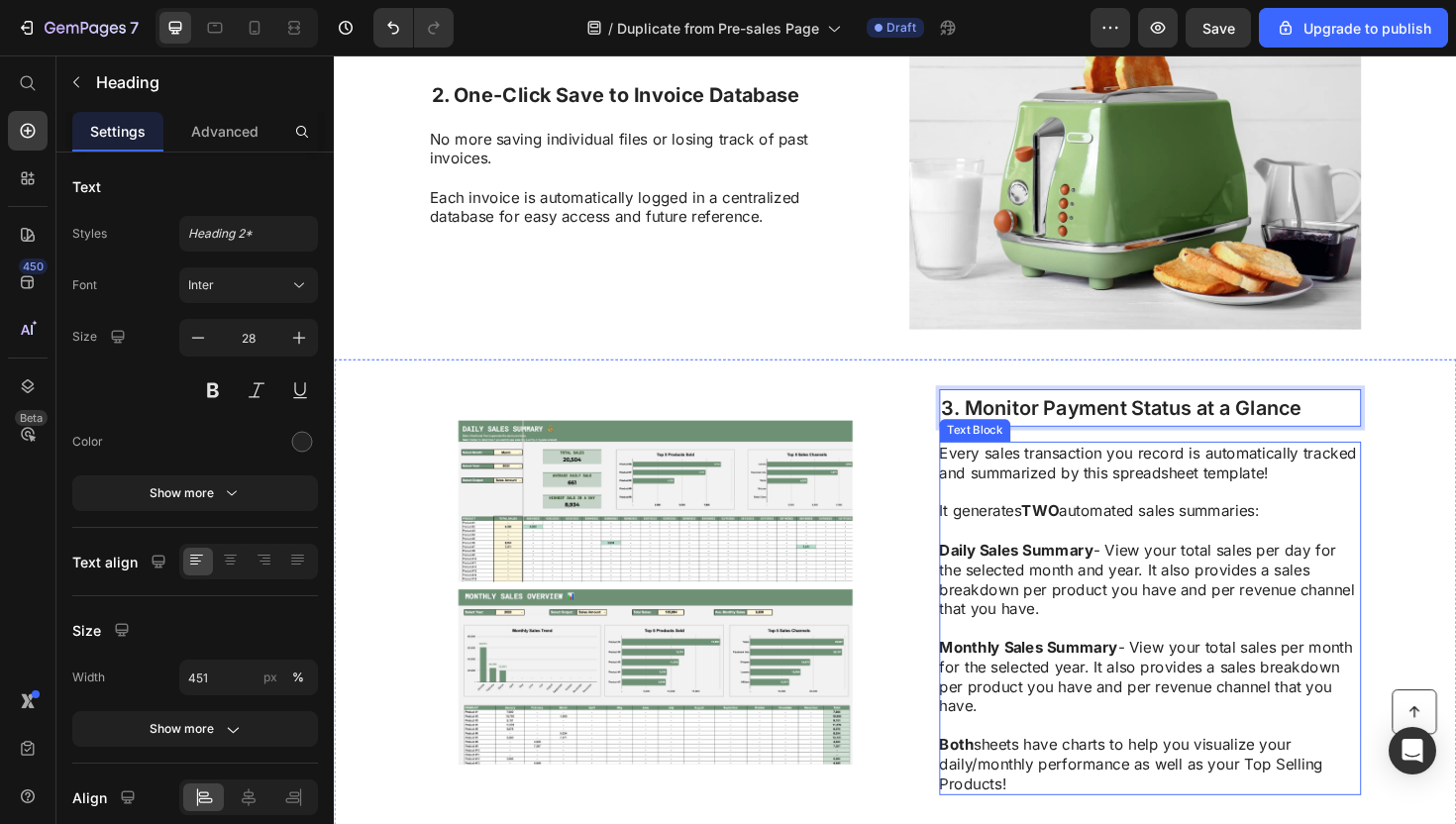 click on "It generates  TWO  automated sales summaries:" at bounding box center (1196, 538) 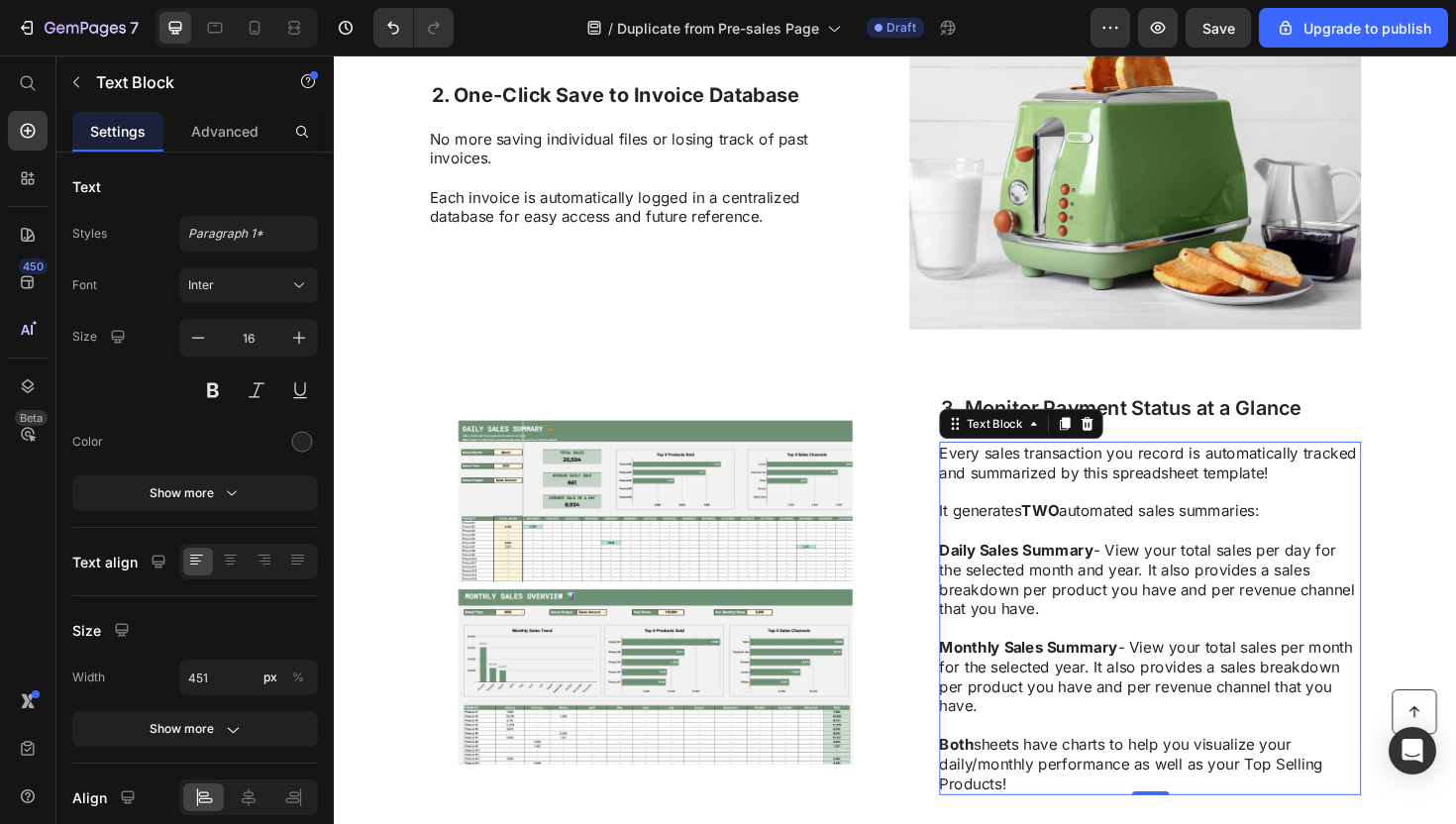 click at bounding box center (1196, 559) 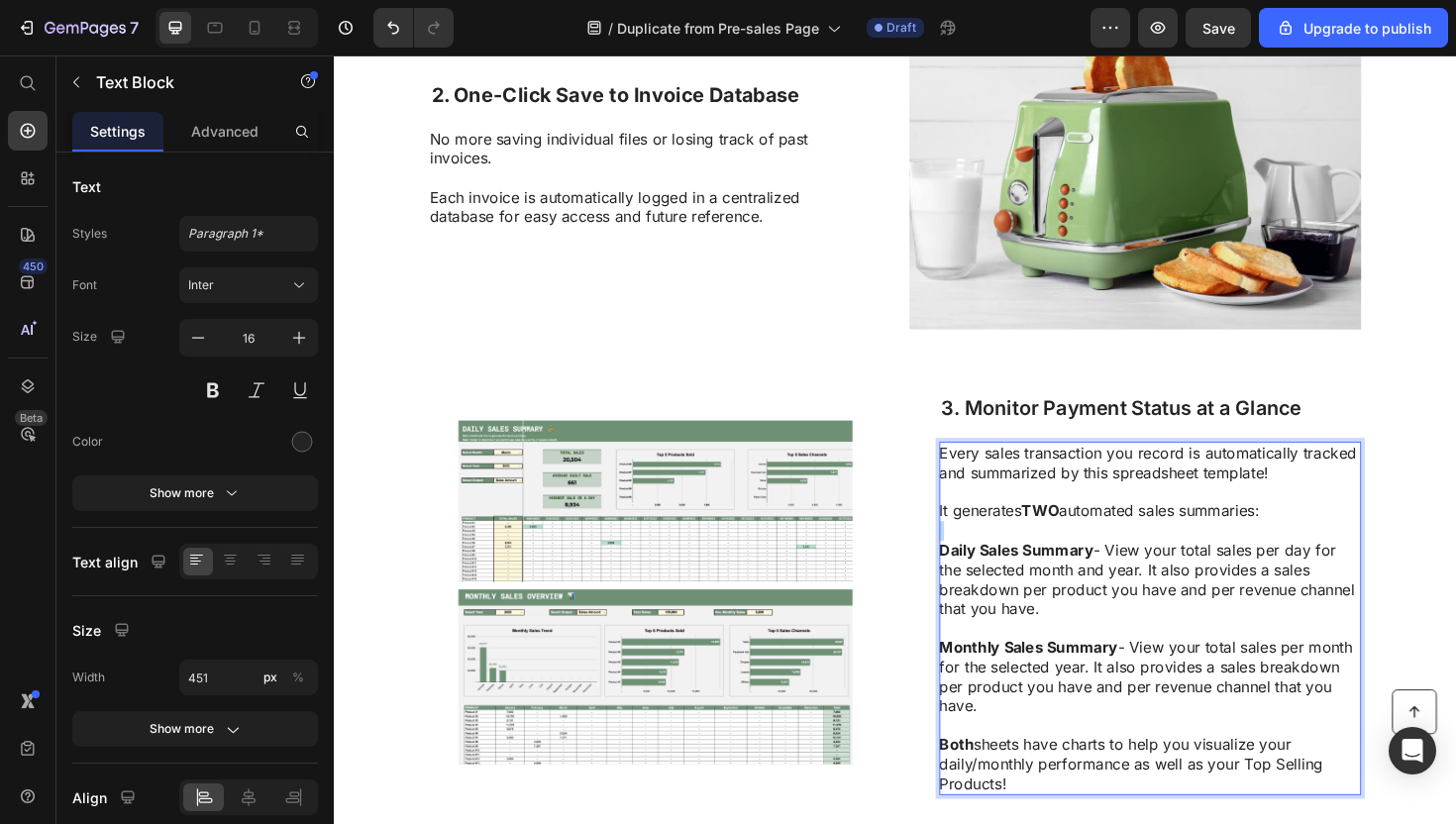 click at bounding box center (1196, 559) 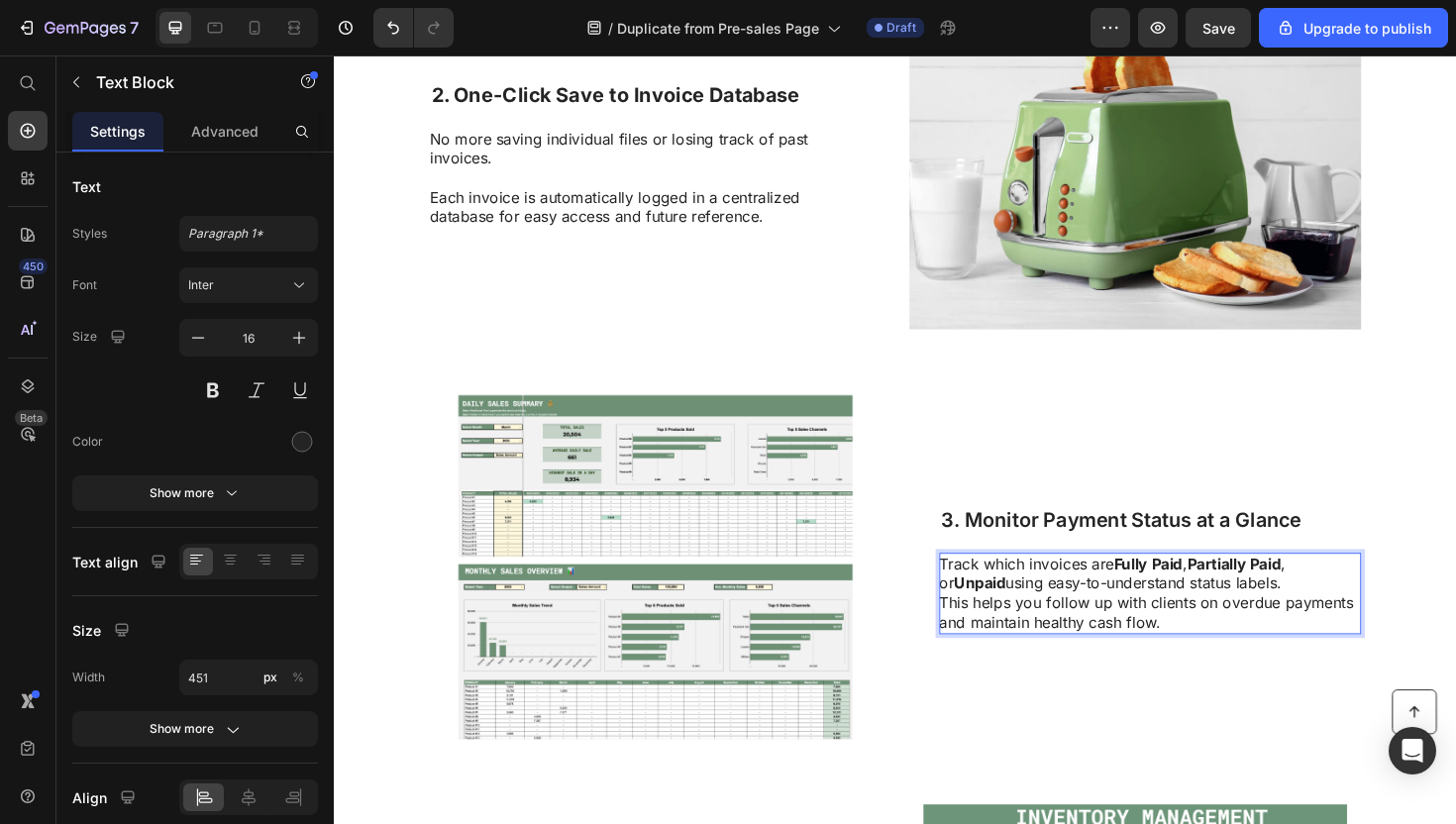 scroll, scrollTop: 1682, scrollLeft: 0, axis: vertical 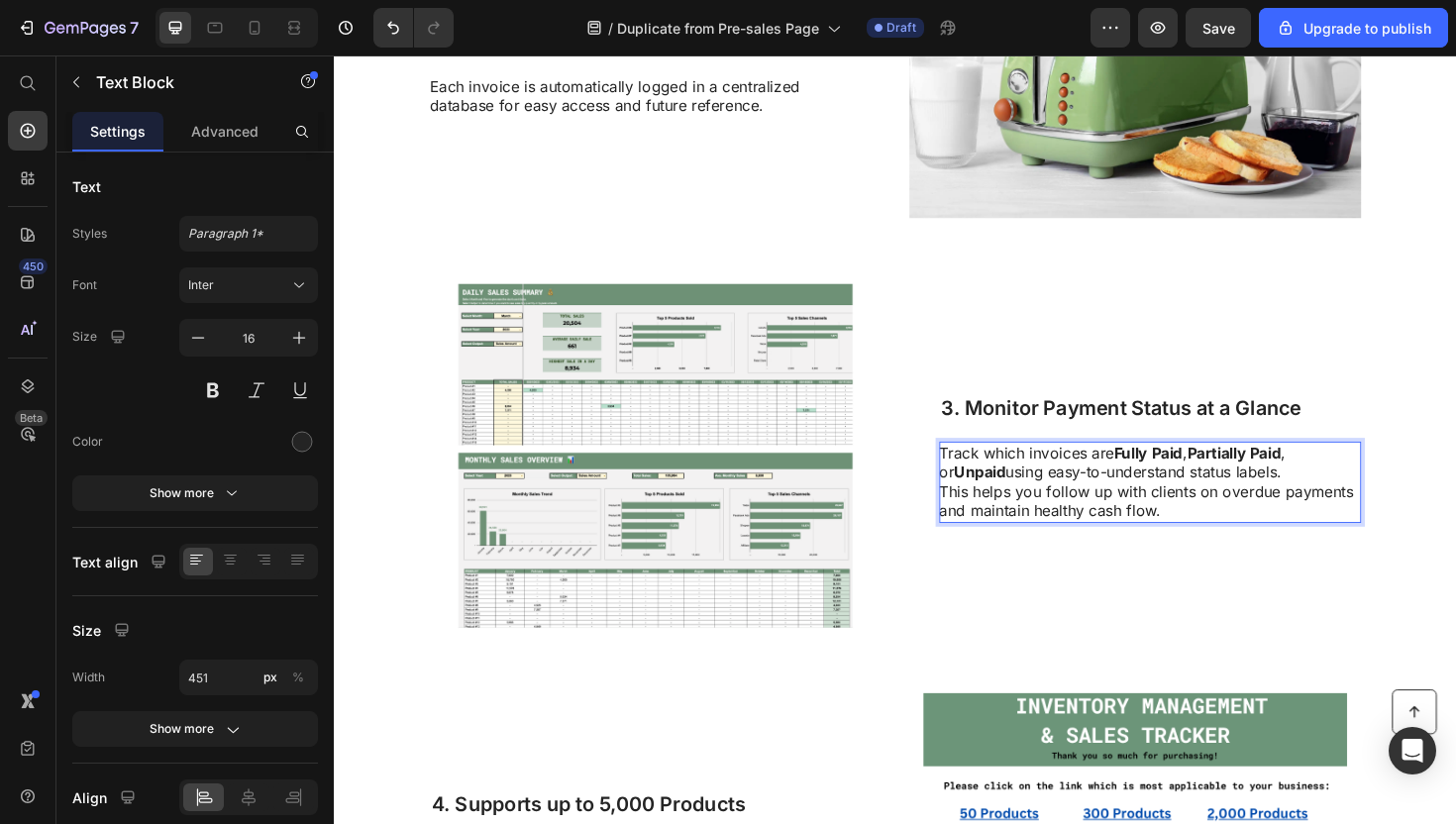 click on "Track which invoices are Fully Paid , Partially Paid , or Unpaid using easy-to-understand status labels. This helps you follow up with clients on overdue payments and maintain healthy cash flow." at bounding box center (1196, 507) 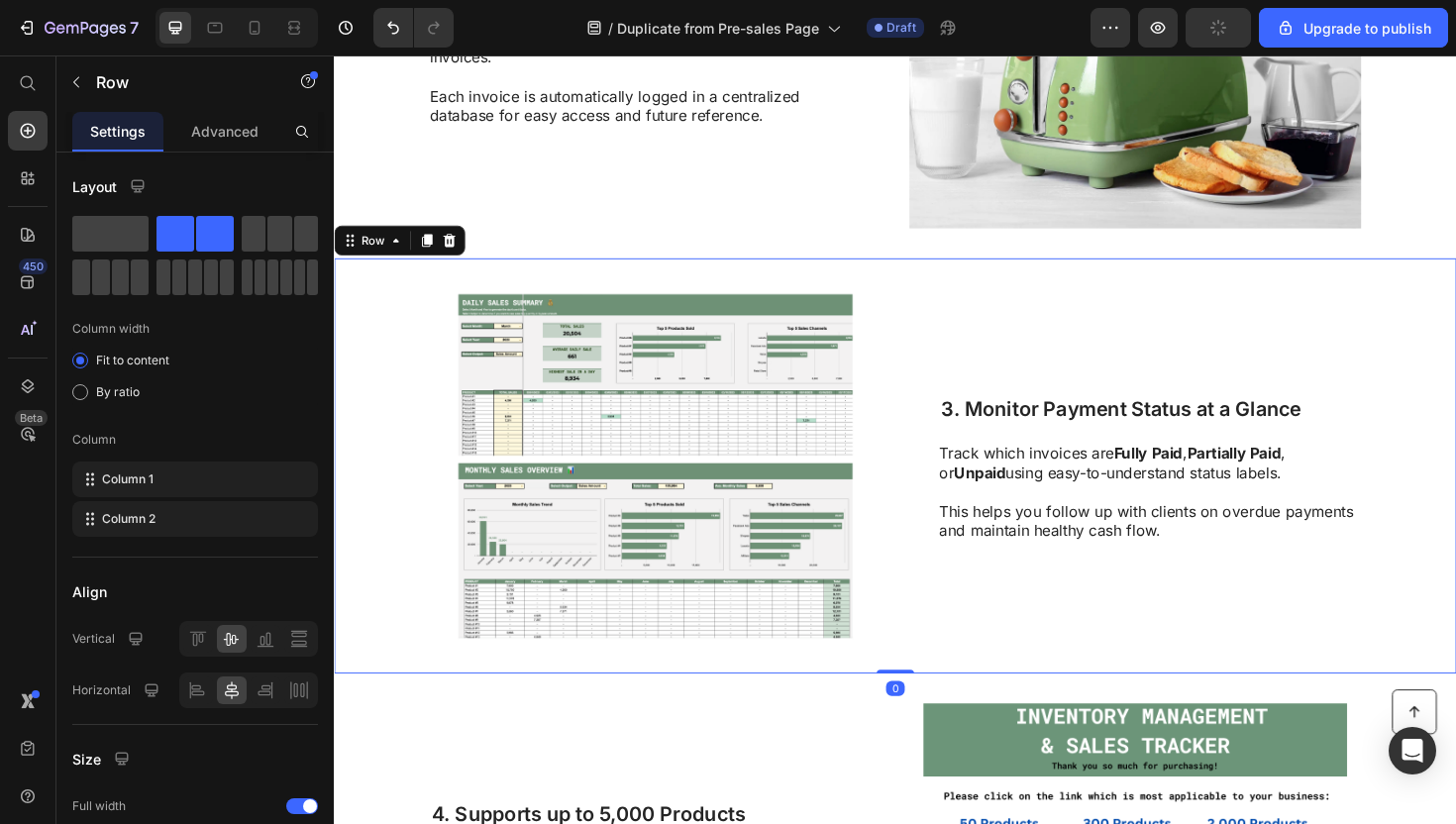 click on "⁠⁠⁠⁠⁠⁠⁠ 3. Monitor Payment Status at a Glance Heading Track which invoices are Fully Paid , Partially Paid , or Unpaid using easy-to-understand status labels. ⁠⁠⁠⁠⁠⁠⁠ This helps you follow up with clients on overdue payments and maintain healthy cash flow. Text Block" at bounding box center [1197, 490] 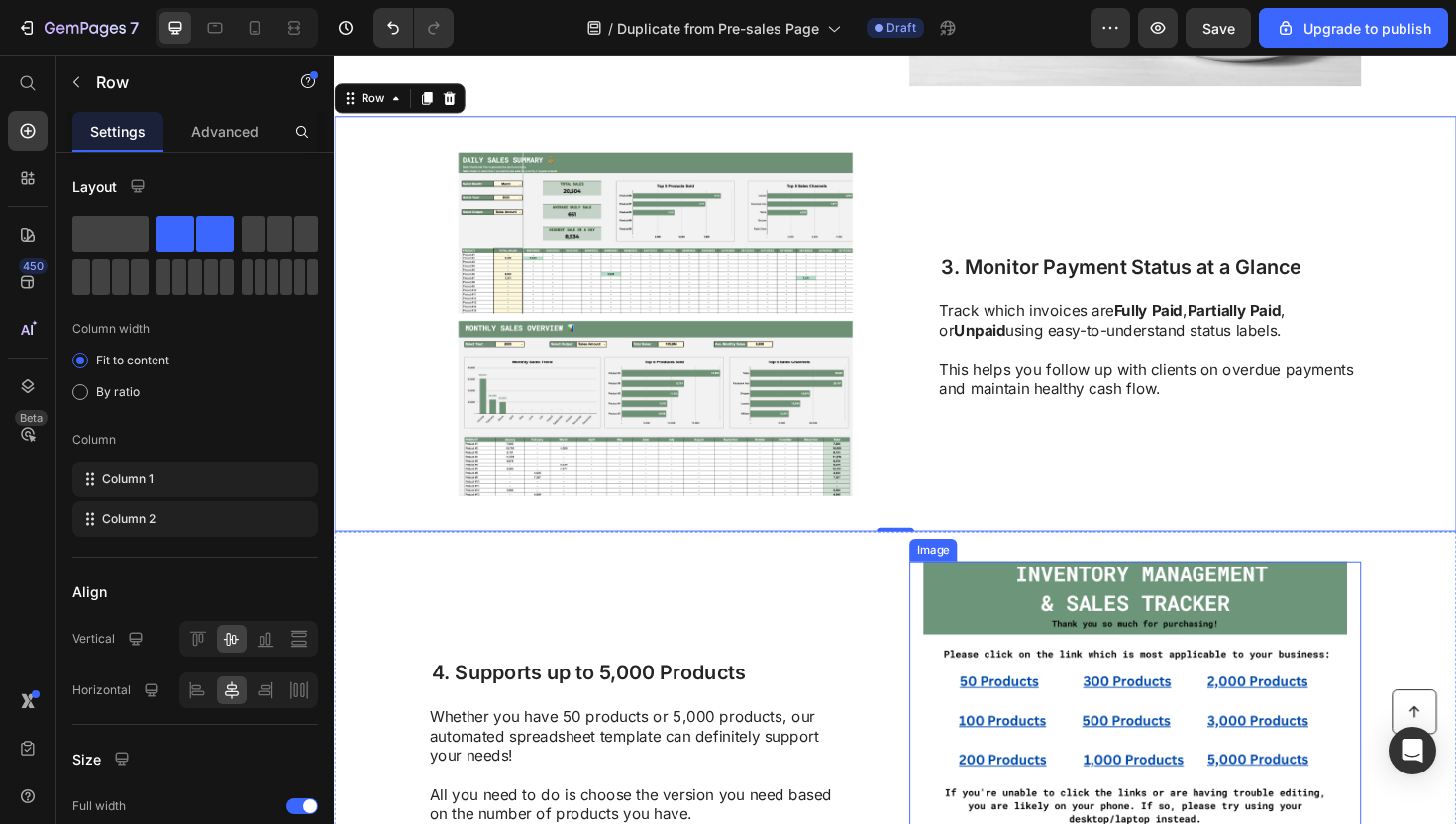 scroll, scrollTop: 1992, scrollLeft: 0, axis: vertical 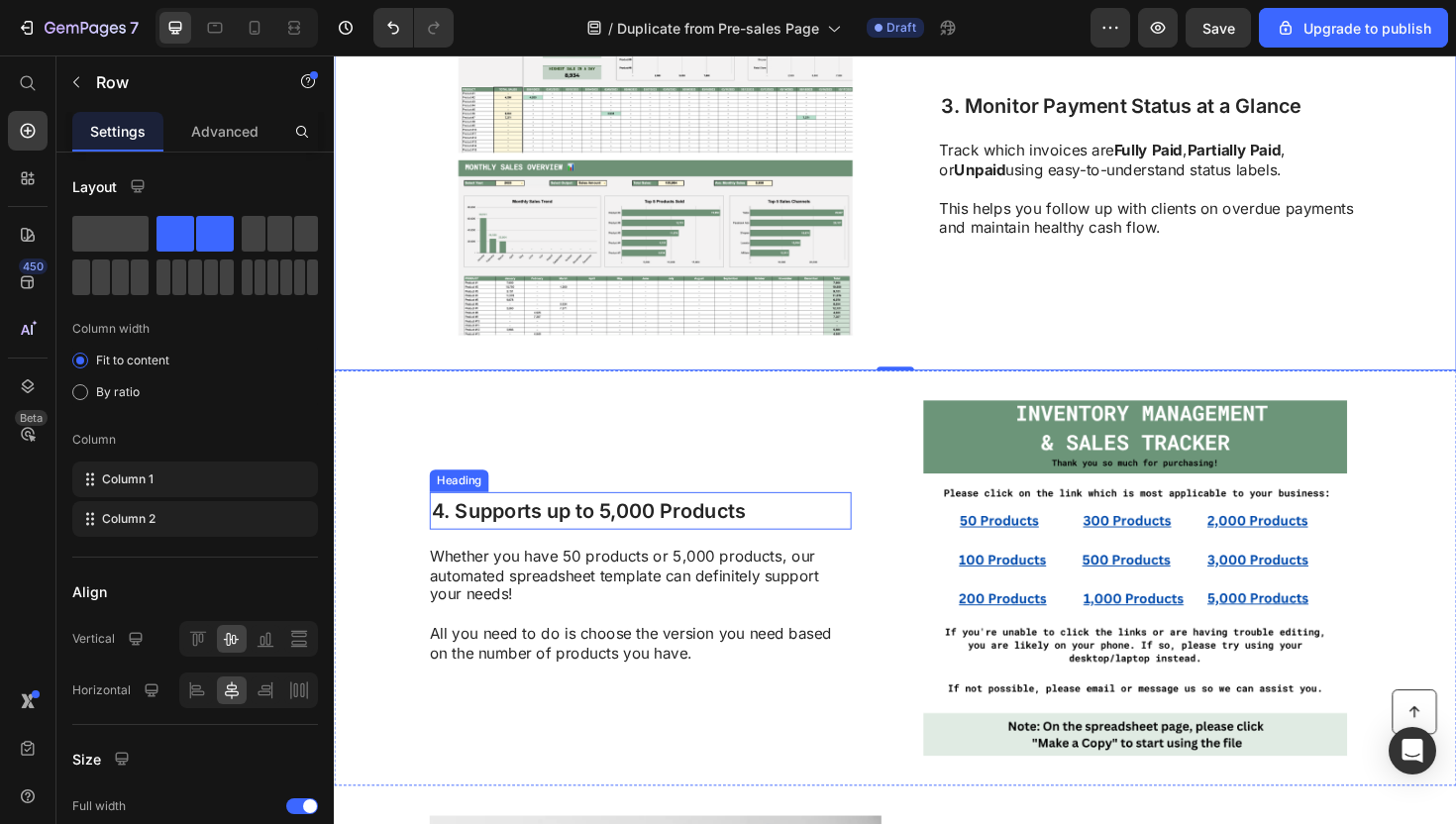 click on "4. Supports up to 5,000 Products" at bounding box center (603, 538) 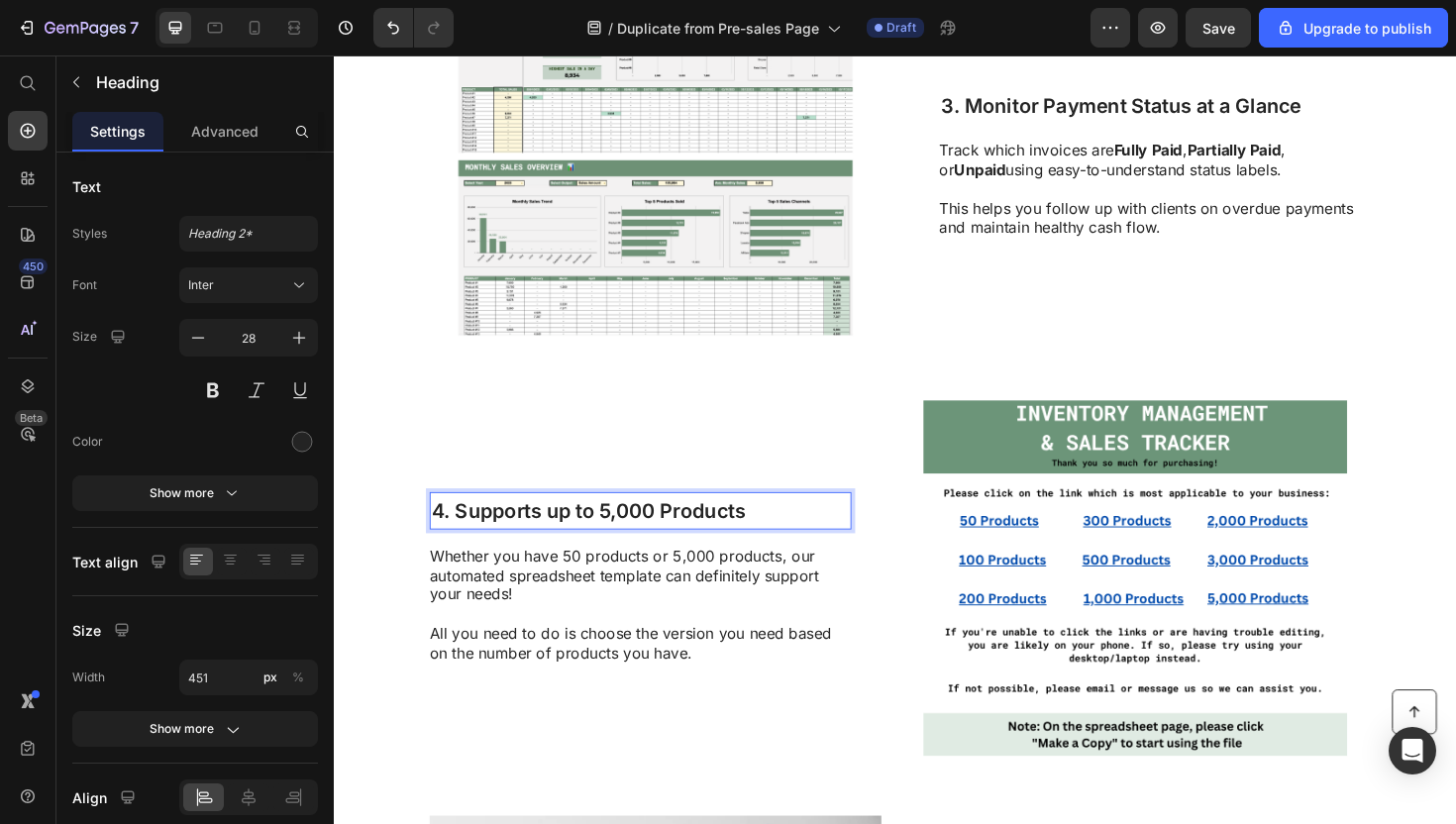 click on "4. Supports up to 5,000 Products" at bounding box center (658, 538) 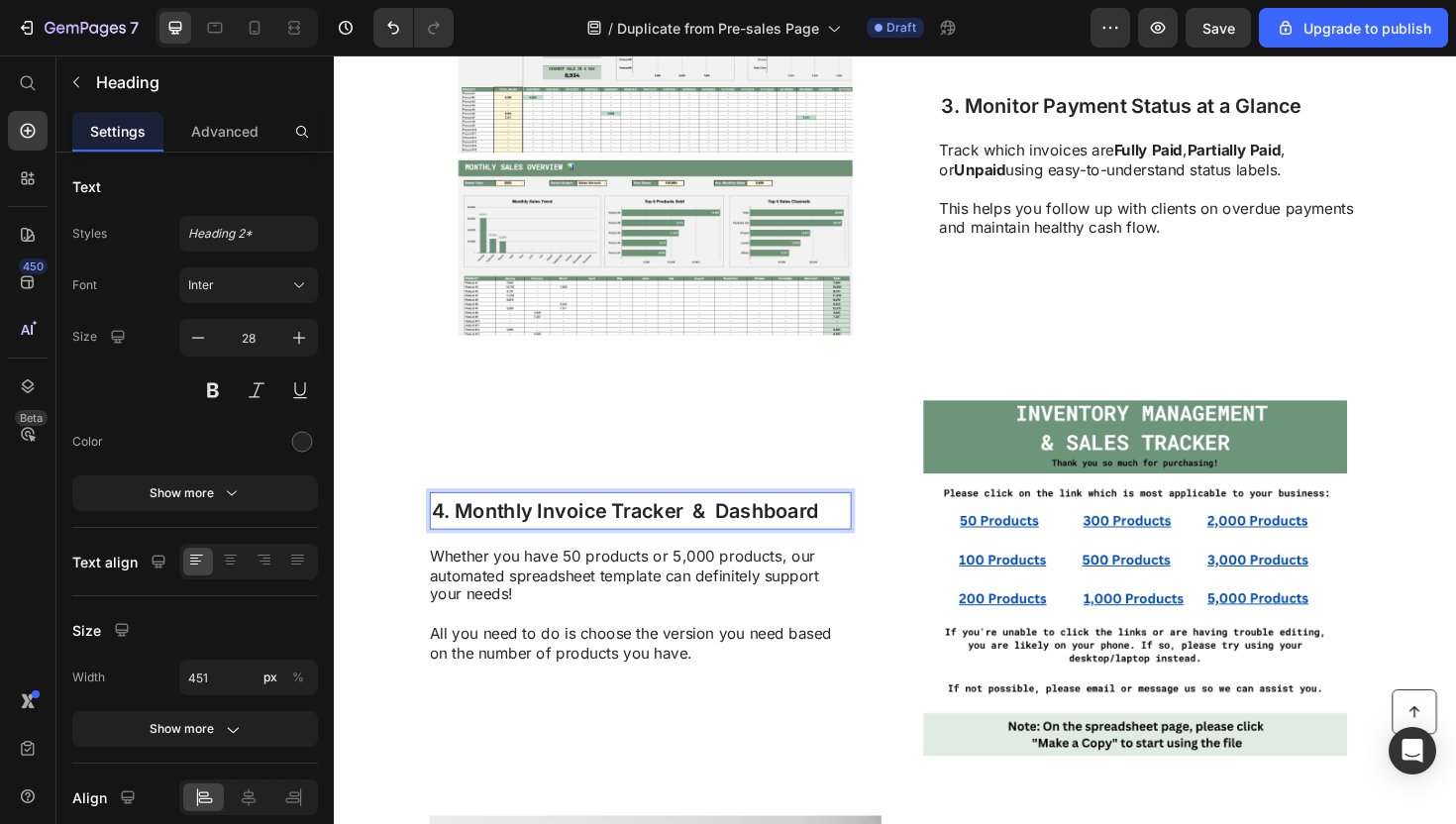 drag, startPoint x: 782, startPoint y: 541, endPoint x: 465, endPoint y: 536, distance: 317.03943 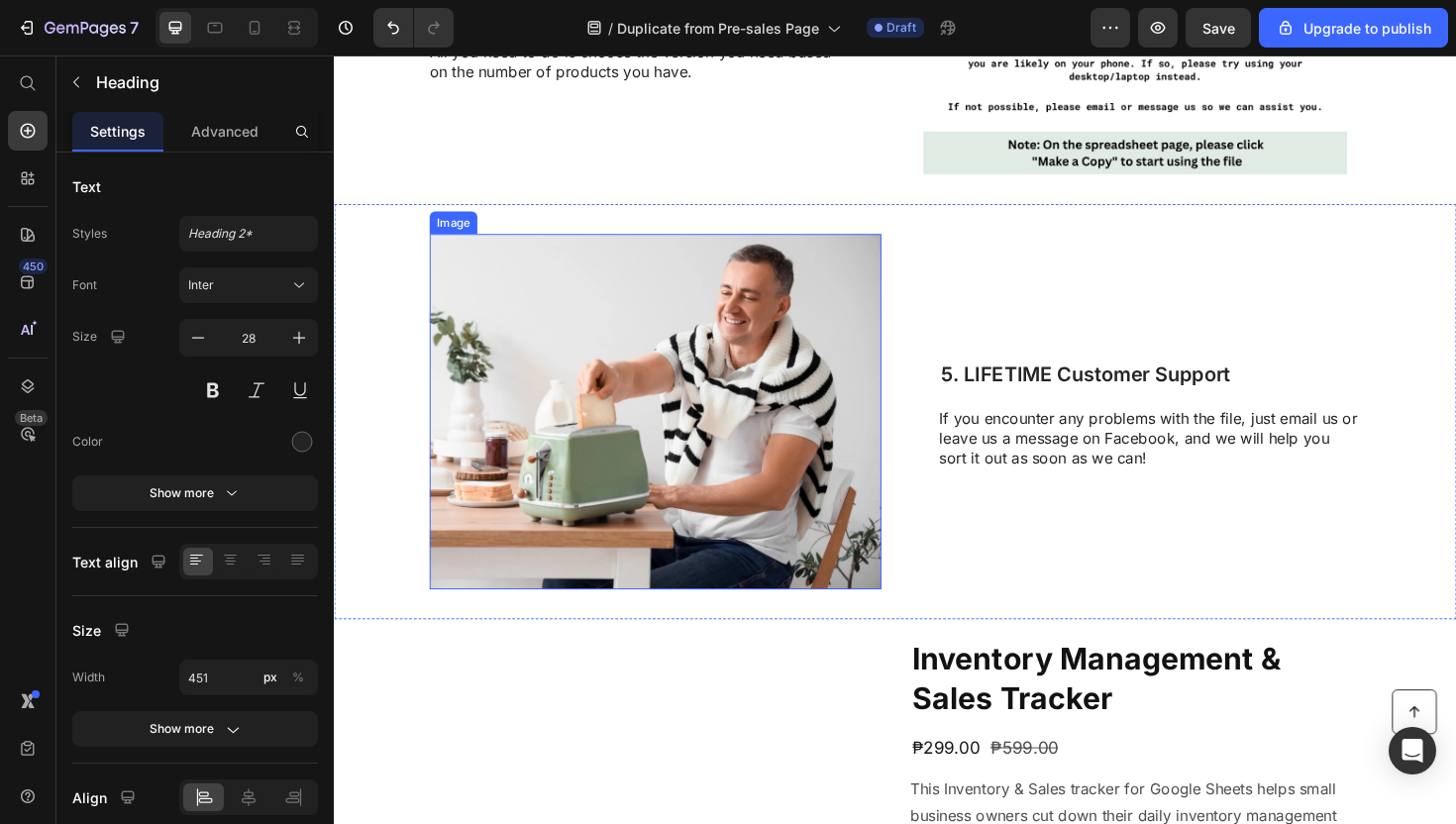 scroll, scrollTop: 2366, scrollLeft: 0, axis: vertical 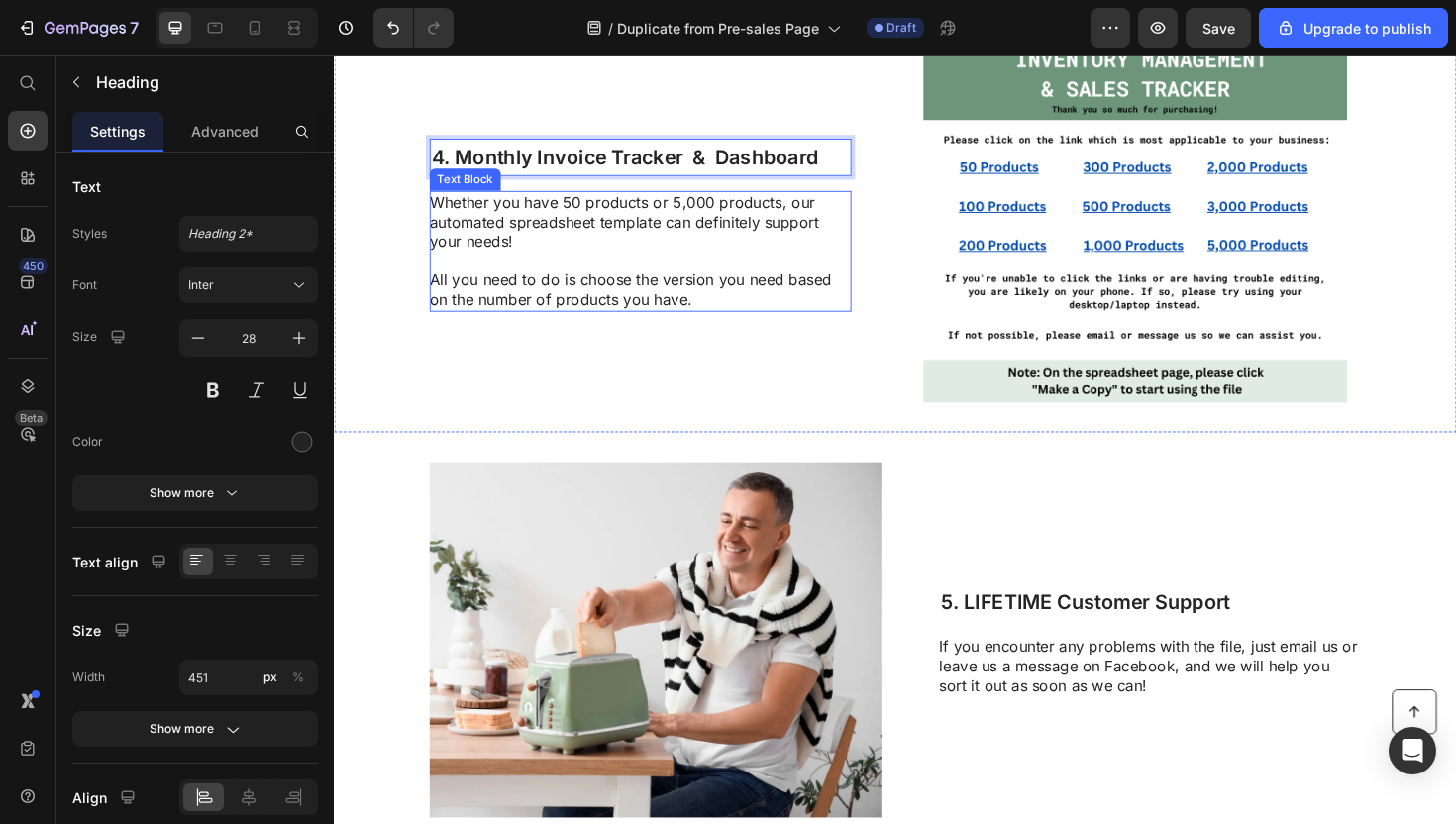 click on "All you need to do is choose the version you need based on the number of products you have." at bounding box center [657, 304] 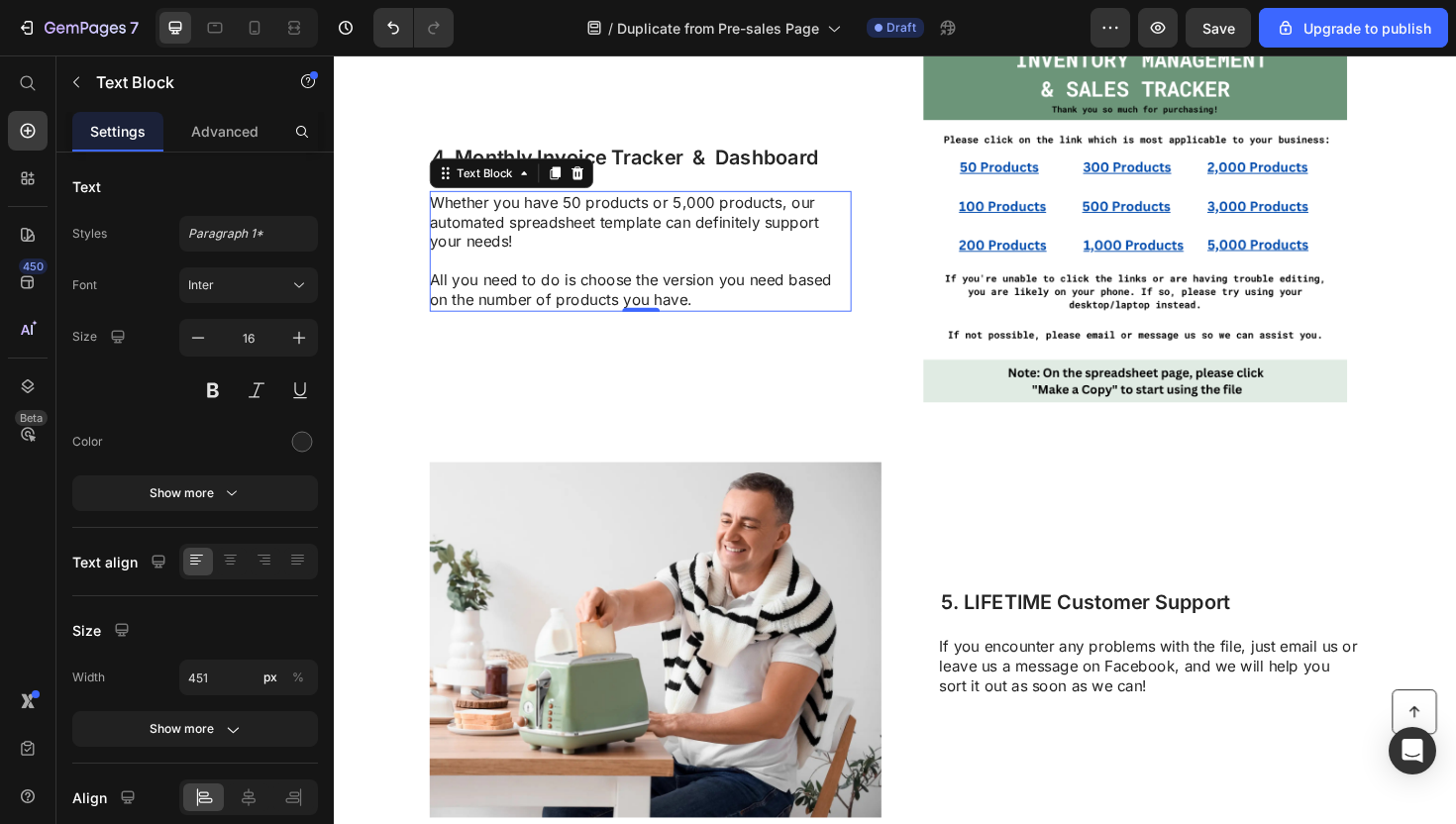 click on "All you need to do is choose the version you need based on the number of products you have." at bounding box center (657, 304) 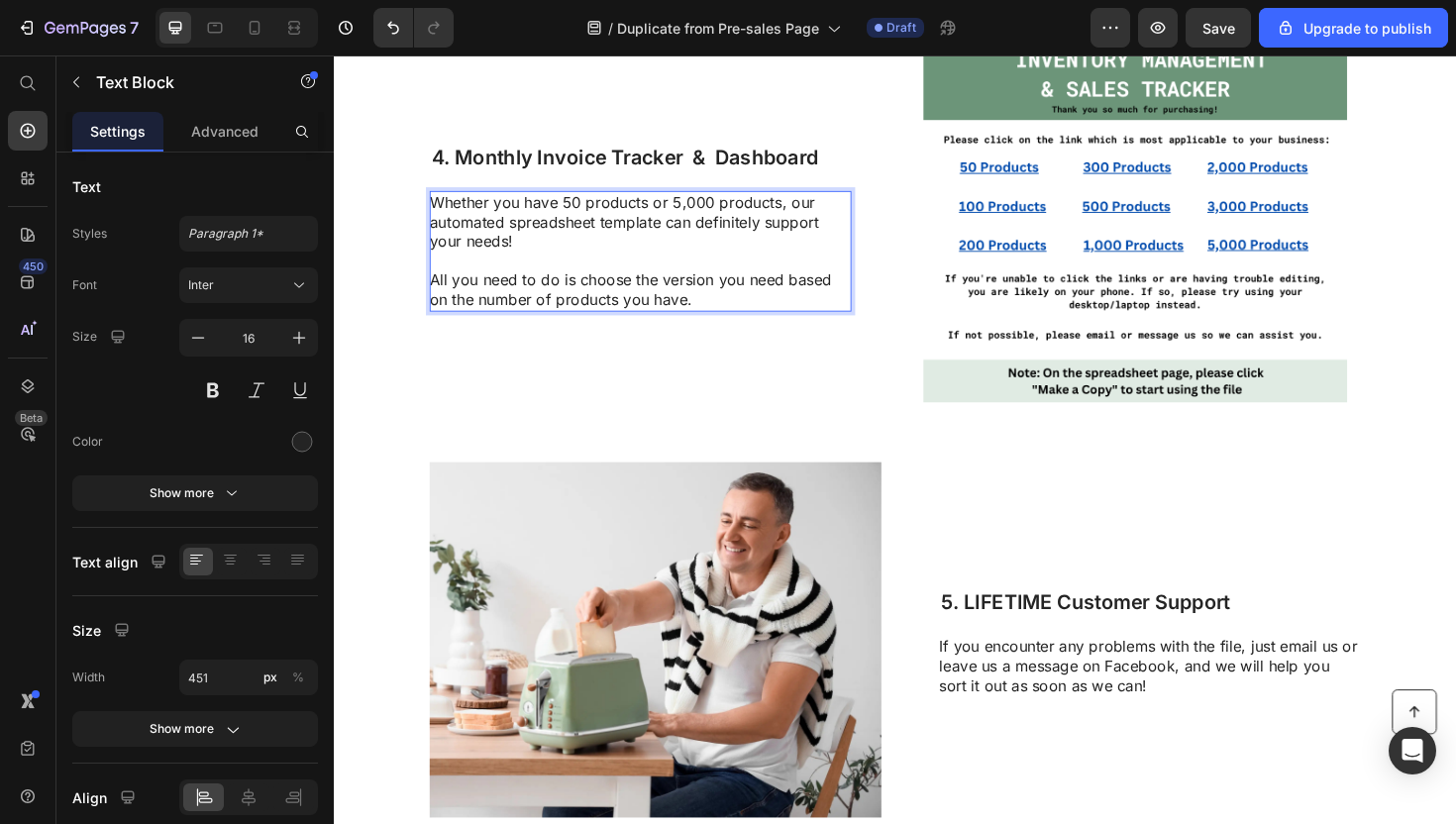 scroll, scrollTop: 2387, scrollLeft: 0, axis: vertical 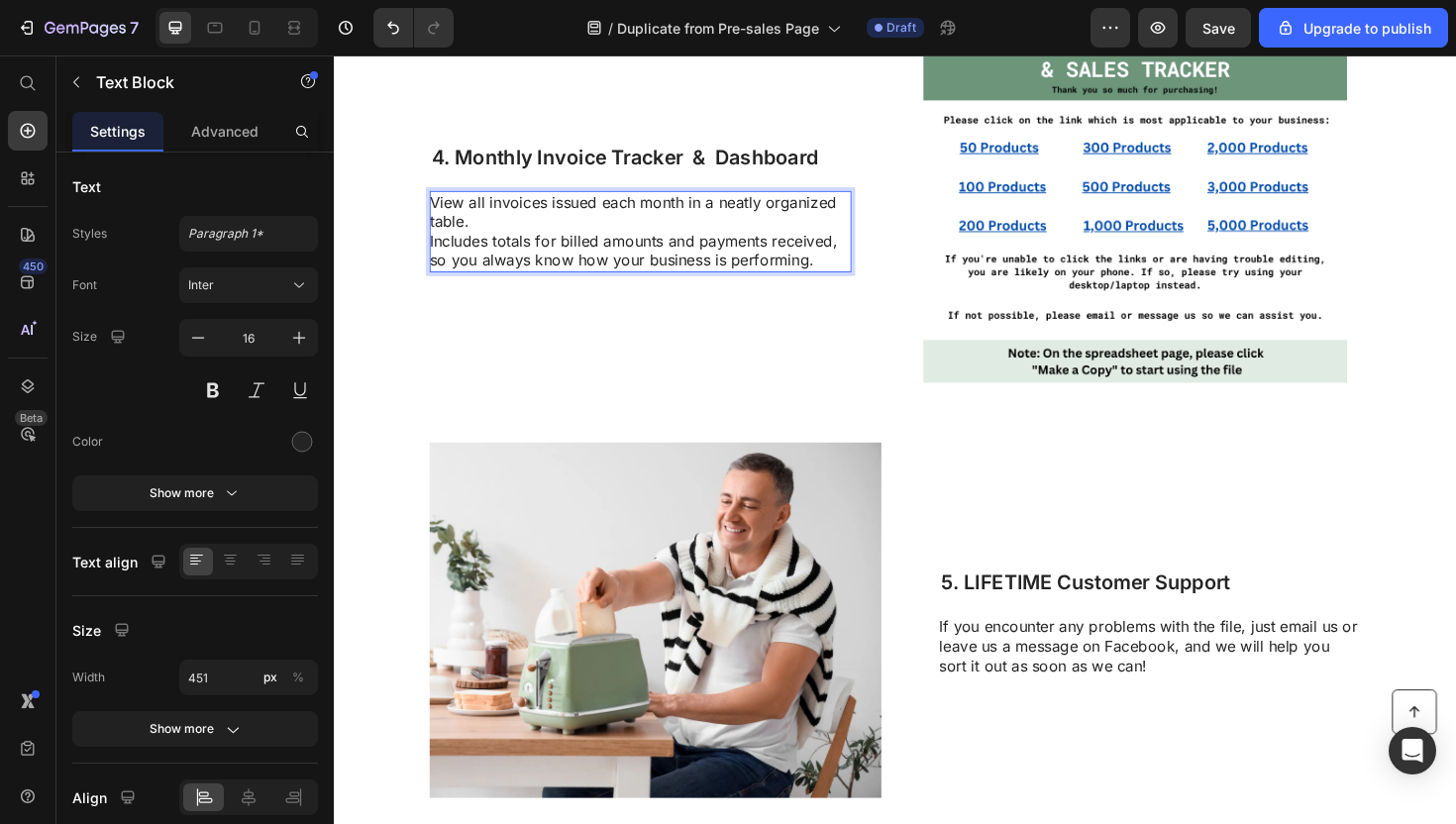 click on "View all invoices issued each month in a neatly organized table. Includes totals for billed amounts and payments received, so you always know how your business is performing." at bounding box center (657, 242) 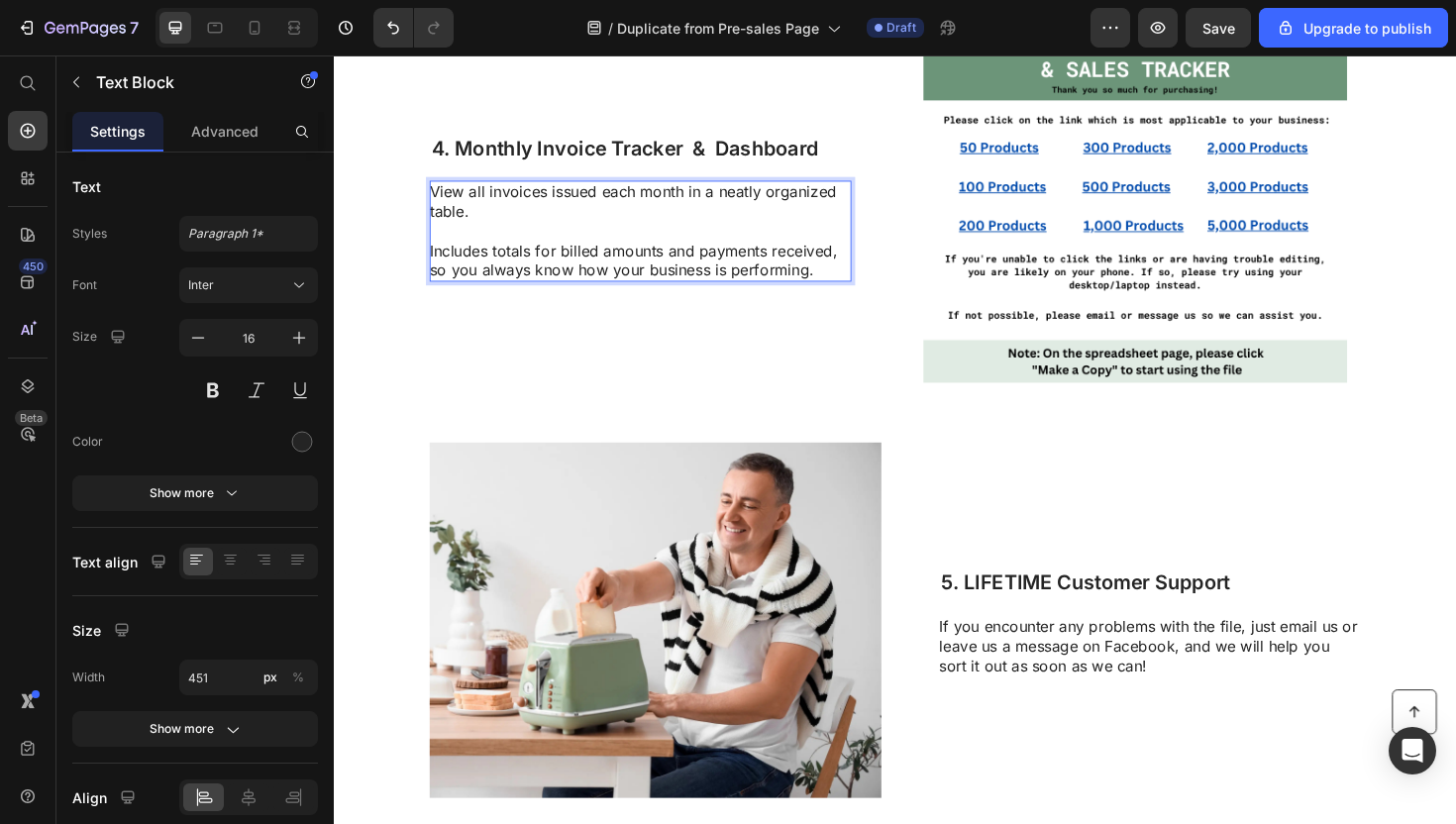 scroll, scrollTop: 2376, scrollLeft: 0, axis: vertical 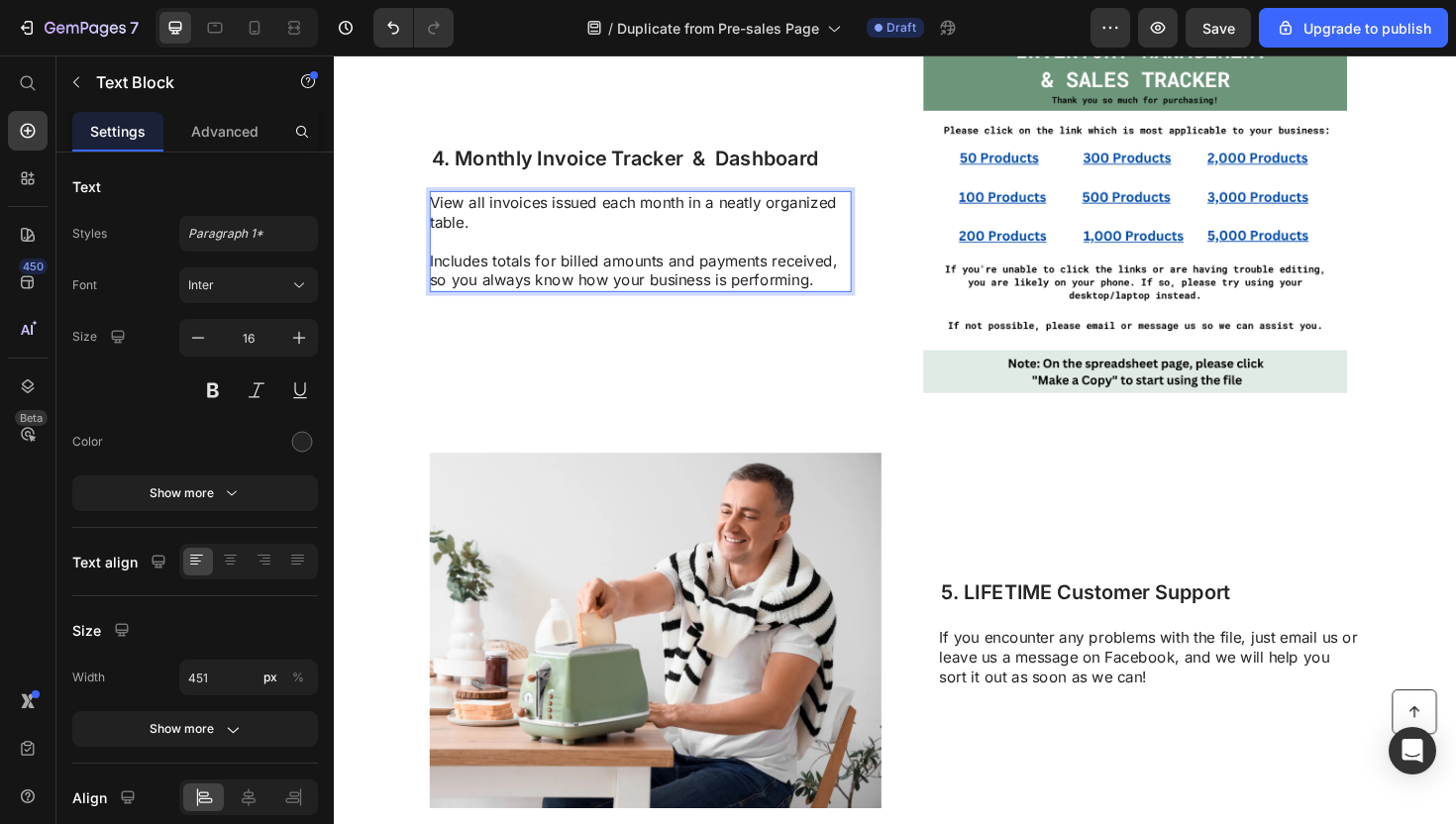 click on "⁠⁠⁠⁠⁠⁠⁠ 4. Monthly Invoice Tracker  &  Dashboard Heading View all invoices issued each month in a neatly organized table. ⁠⁠⁠⁠⁠⁠⁠ Includes totals for billed amounts and payments received, so you always know how your business is performing. Text Block   0" at bounding box center [658, 225] 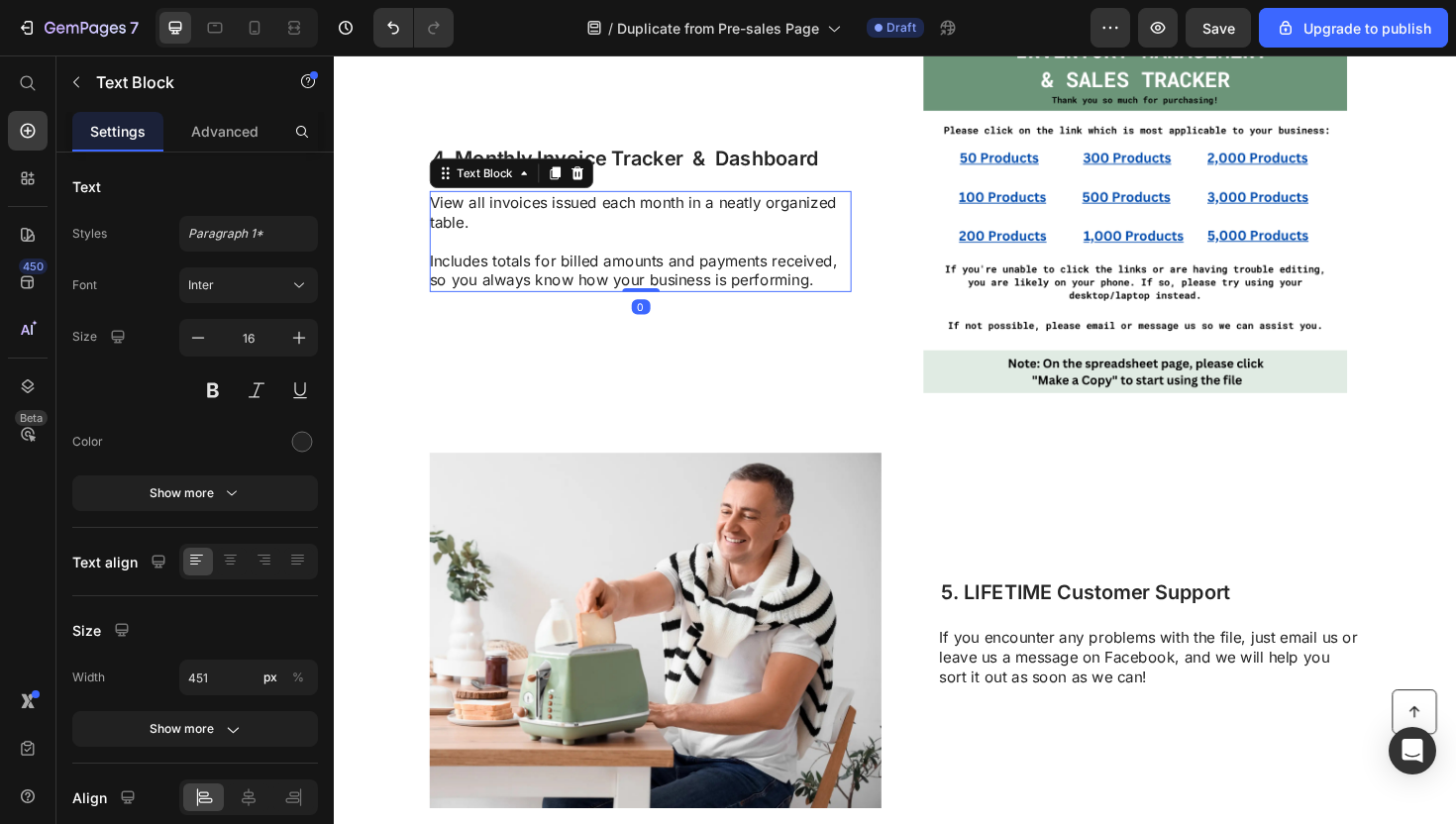 click on "⁠⁠⁠⁠⁠⁠⁠ Includes totals for billed amounts and payments received, so you always know how your business is performing." at bounding box center [657, 273] 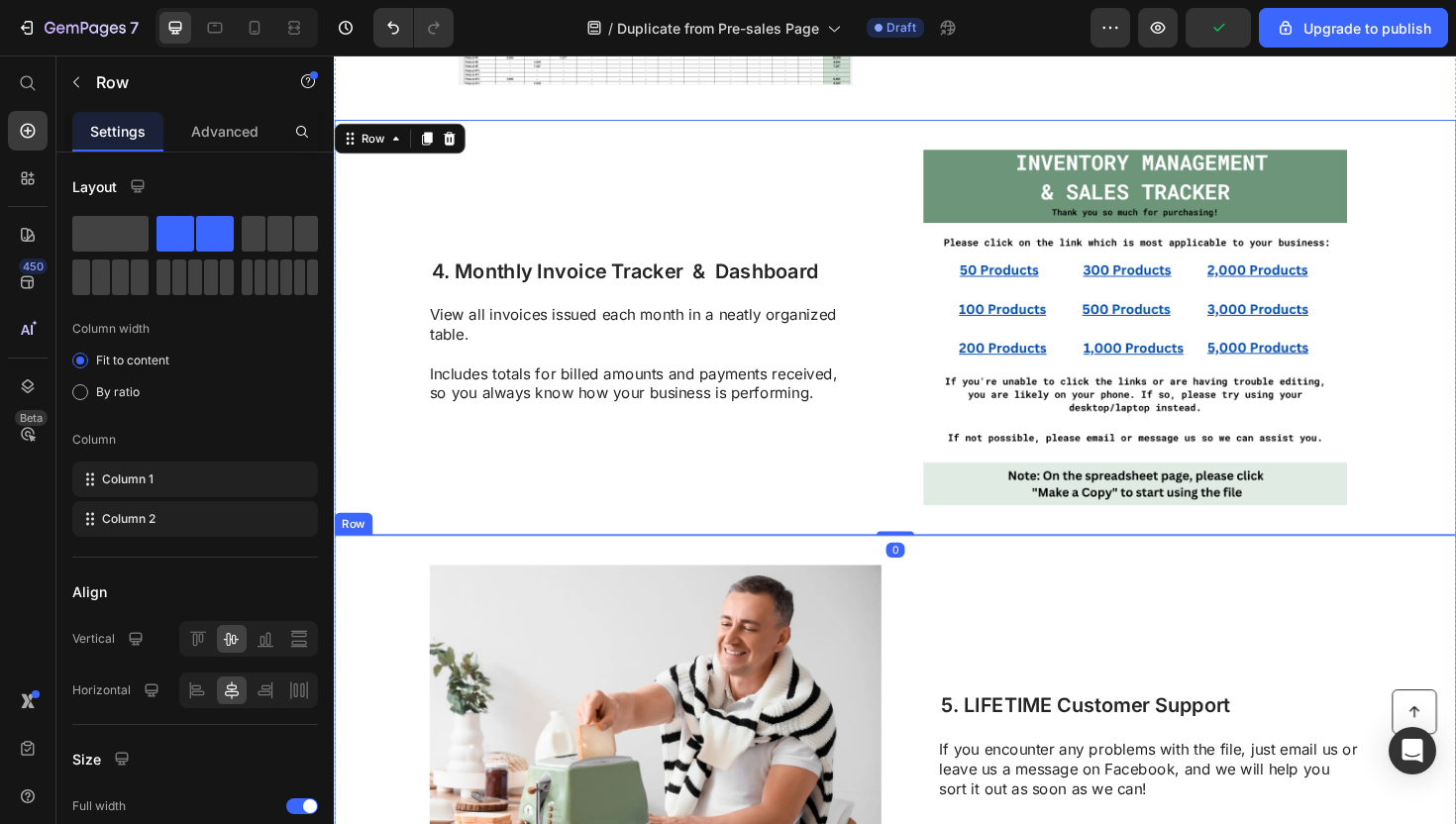 scroll, scrollTop: 2470, scrollLeft: 0, axis: vertical 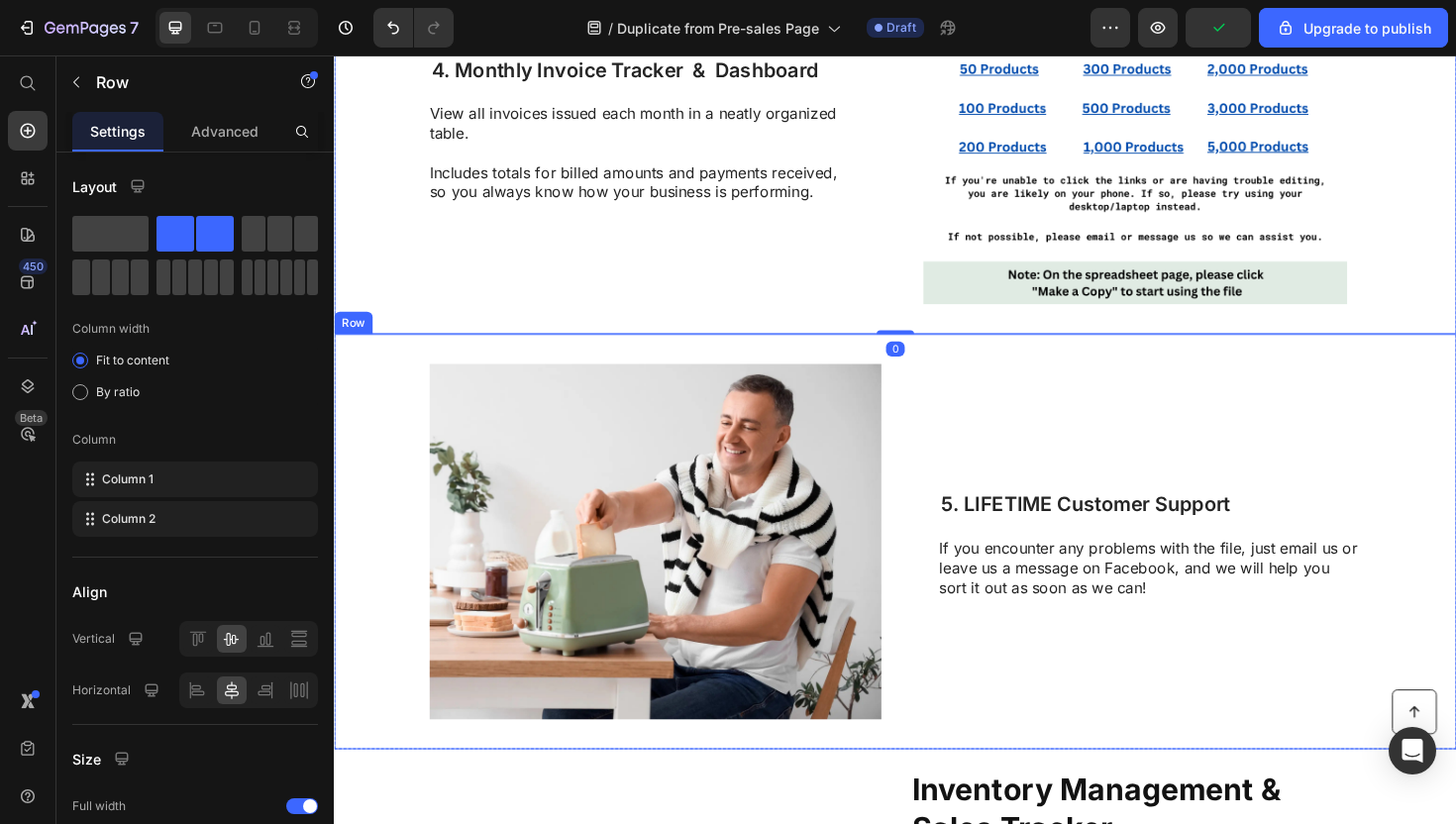 click on "5. LIFETIME Customer Support Heading If you encounter any problems with the file, just email us or leave us a message on Facebook, and we will help you sort it out as soon as we can! Text Block" at bounding box center (1197, 570) 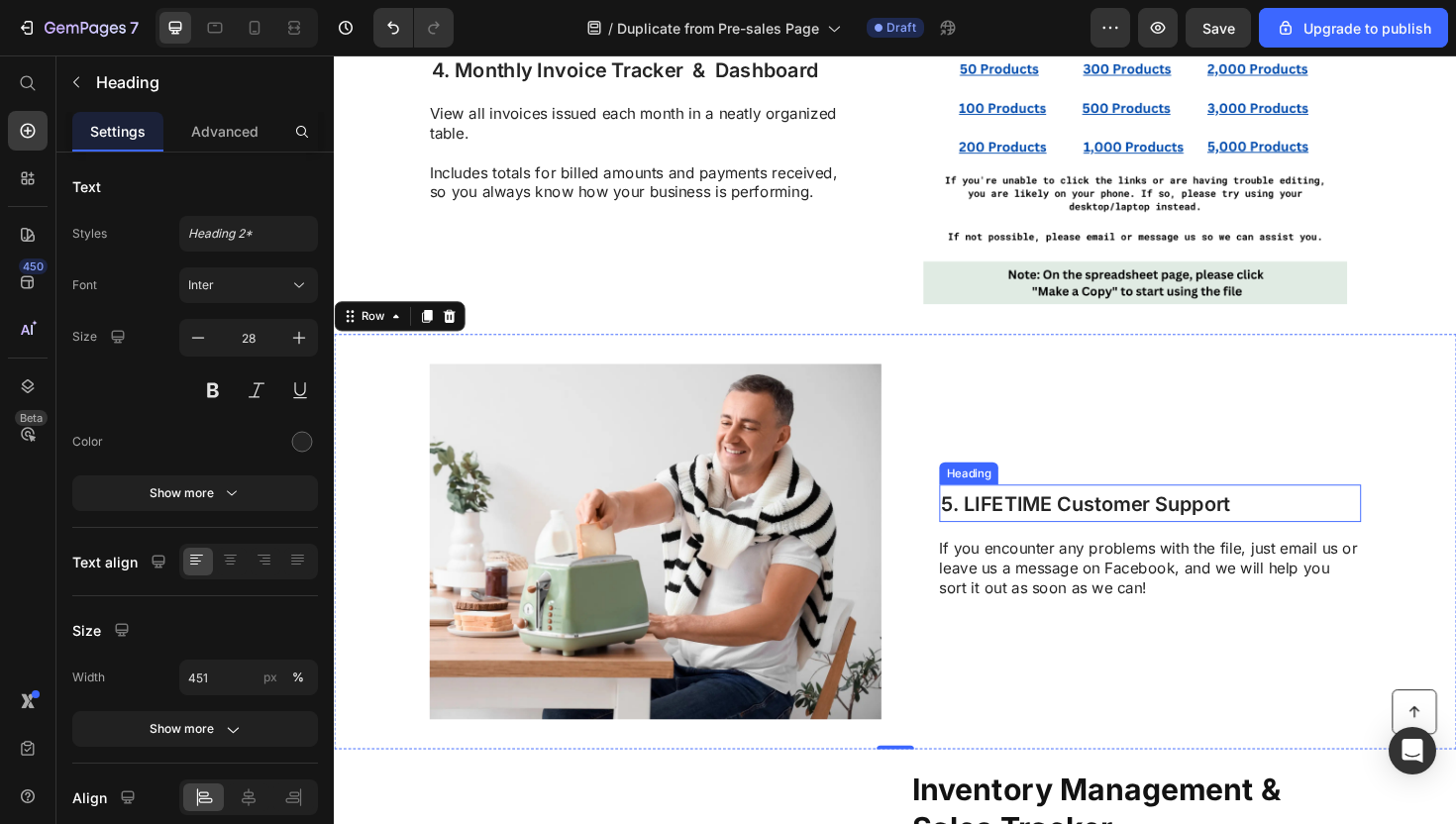 click on "5. LIFETIME Customer Support" at bounding box center [1129, 530] 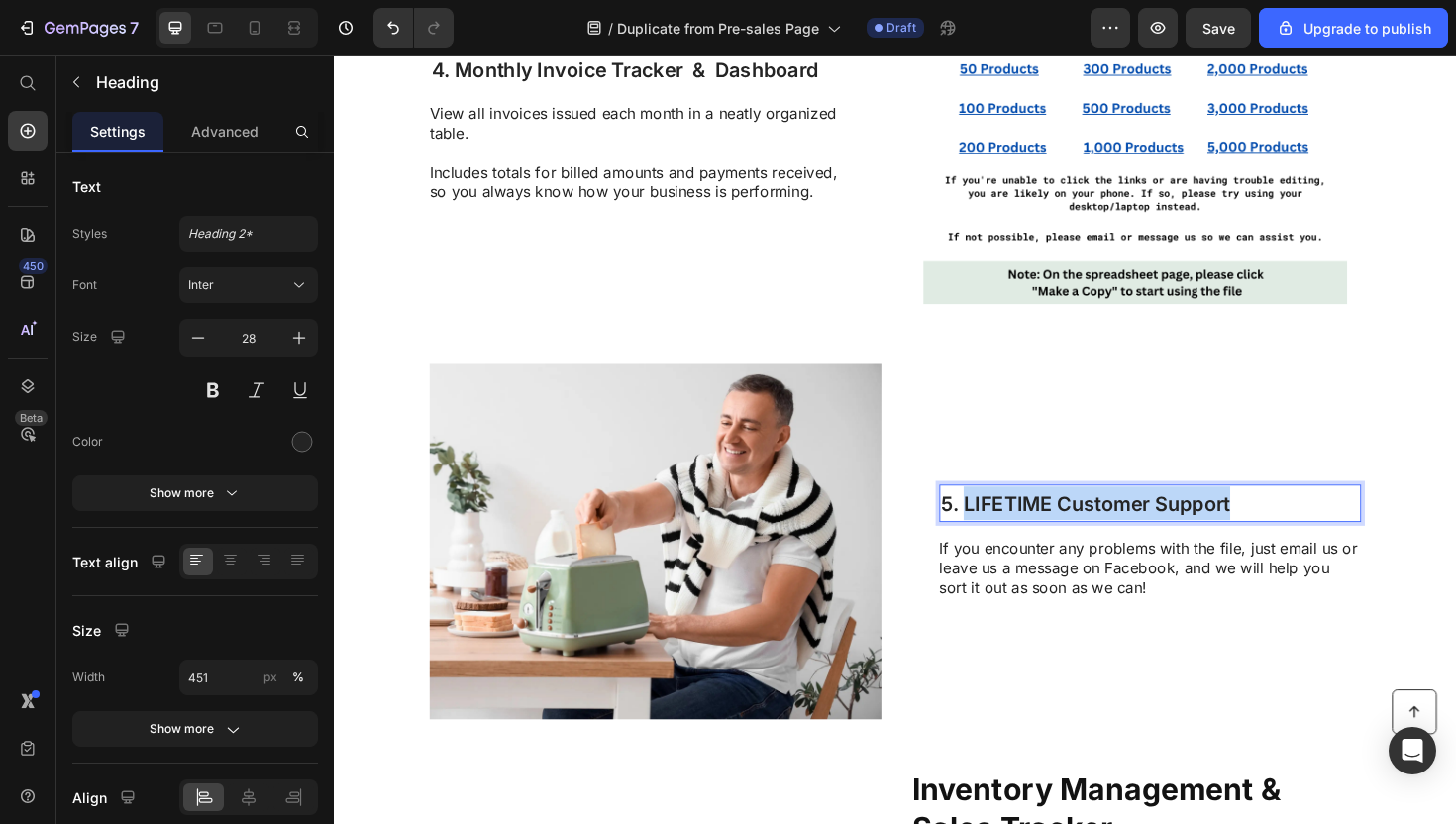 drag, startPoint x: 1000, startPoint y: 533, endPoint x: 1313, endPoint y: 545, distance: 313.22995 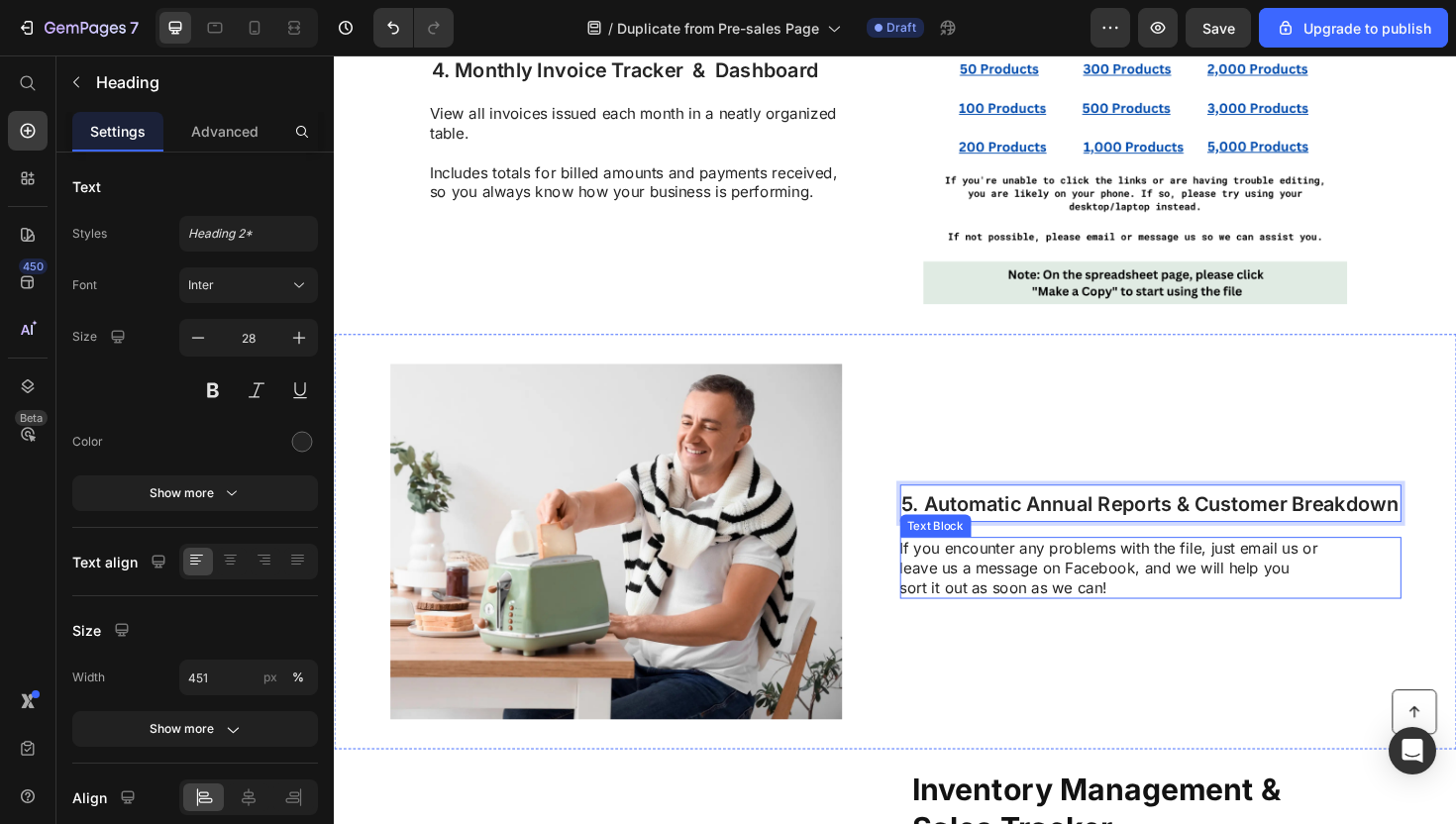 click on "If you encounter any problems with the file, just email us or leave us a message on Facebook, and we will help you sort it out as soon as we can!" at bounding box center [1155, 598] 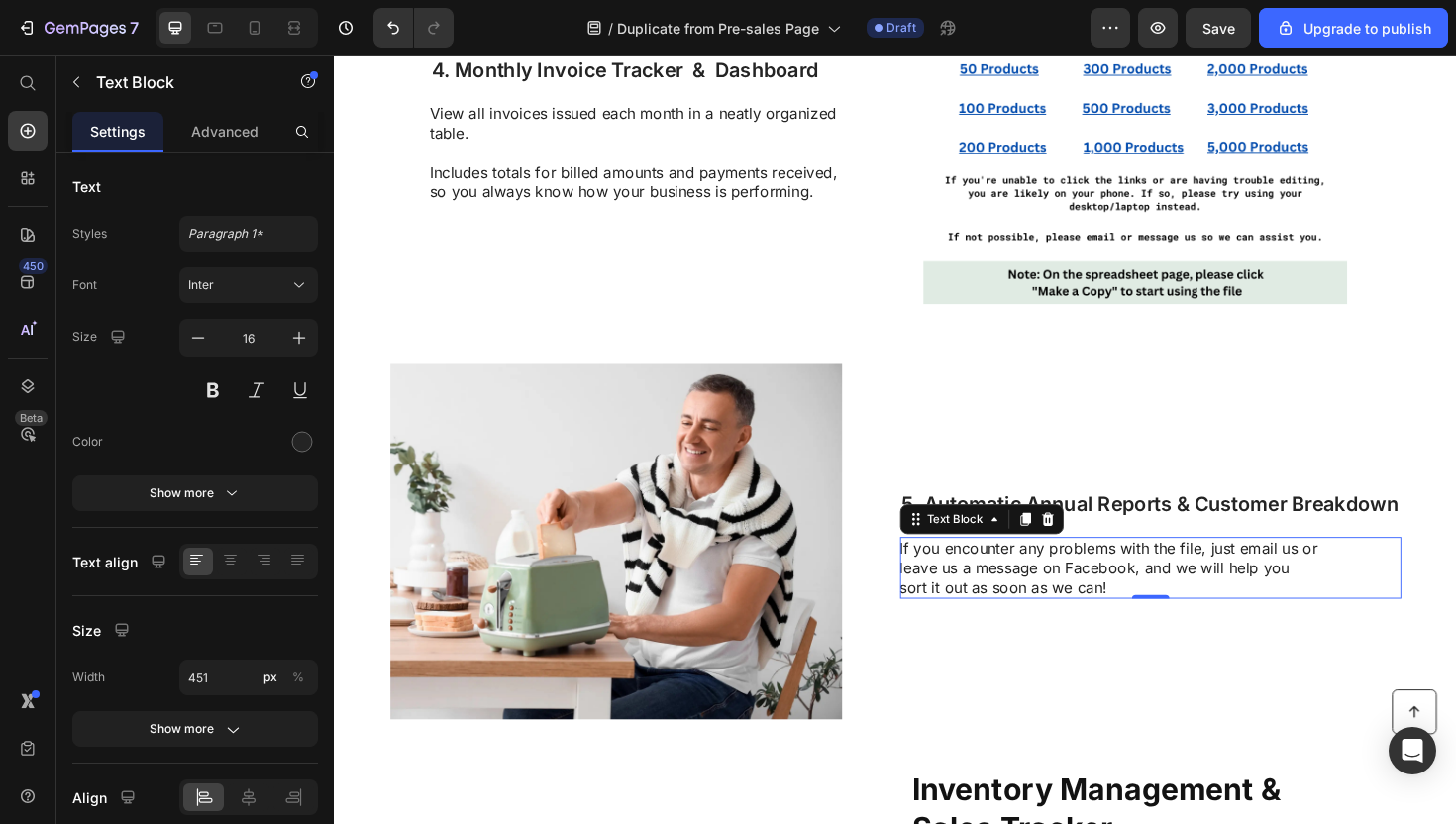 click on "If you encounter any problems with the file, just email us or leave us a message on Facebook, and we will help you sort it out as soon as we can!" at bounding box center (1155, 598) 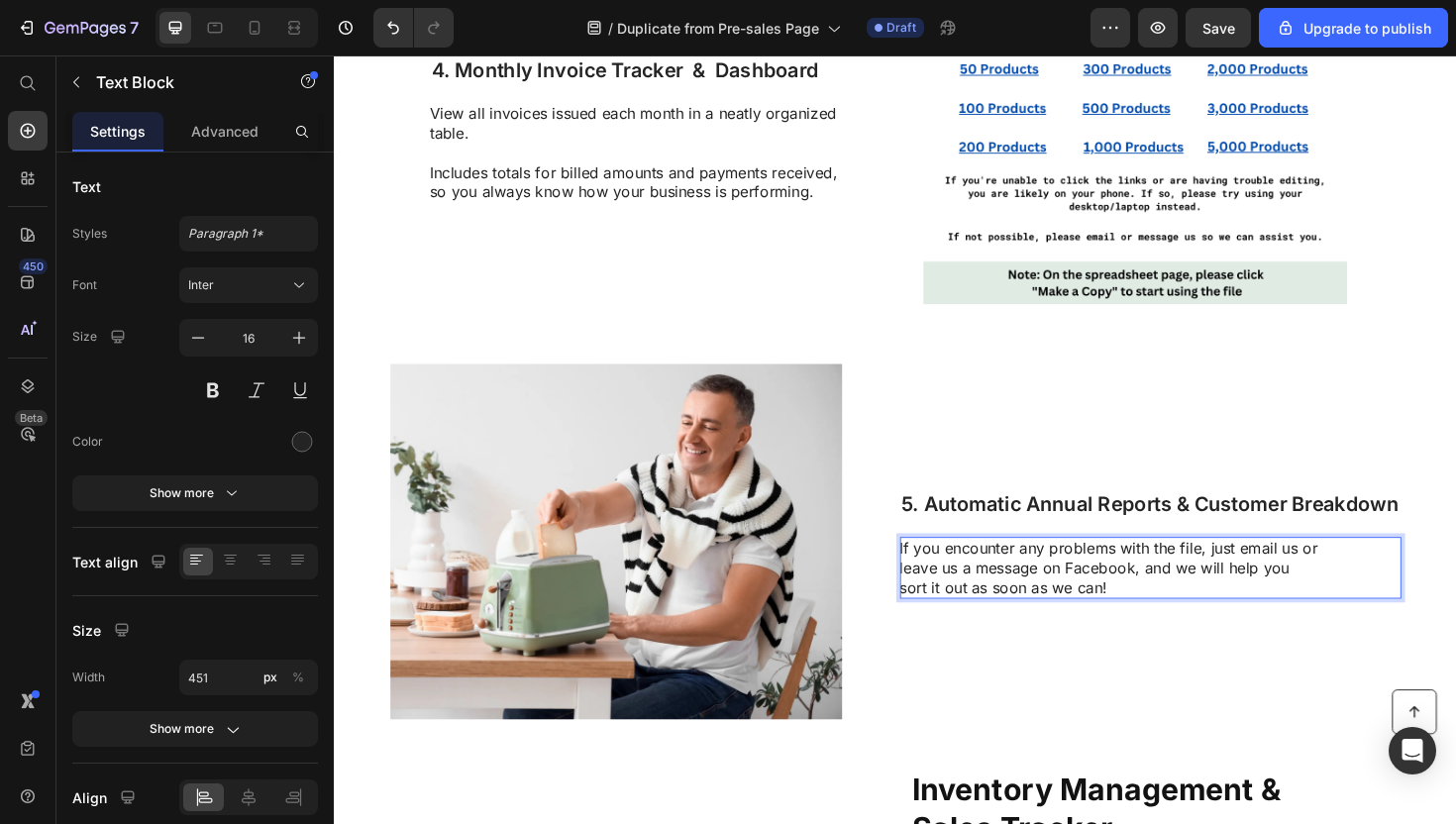 click on "If you encounter any problems with the file, just email us or leave us a message on Facebook, and we will help you sort it out as soon as we can!" at bounding box center [1155, 598] 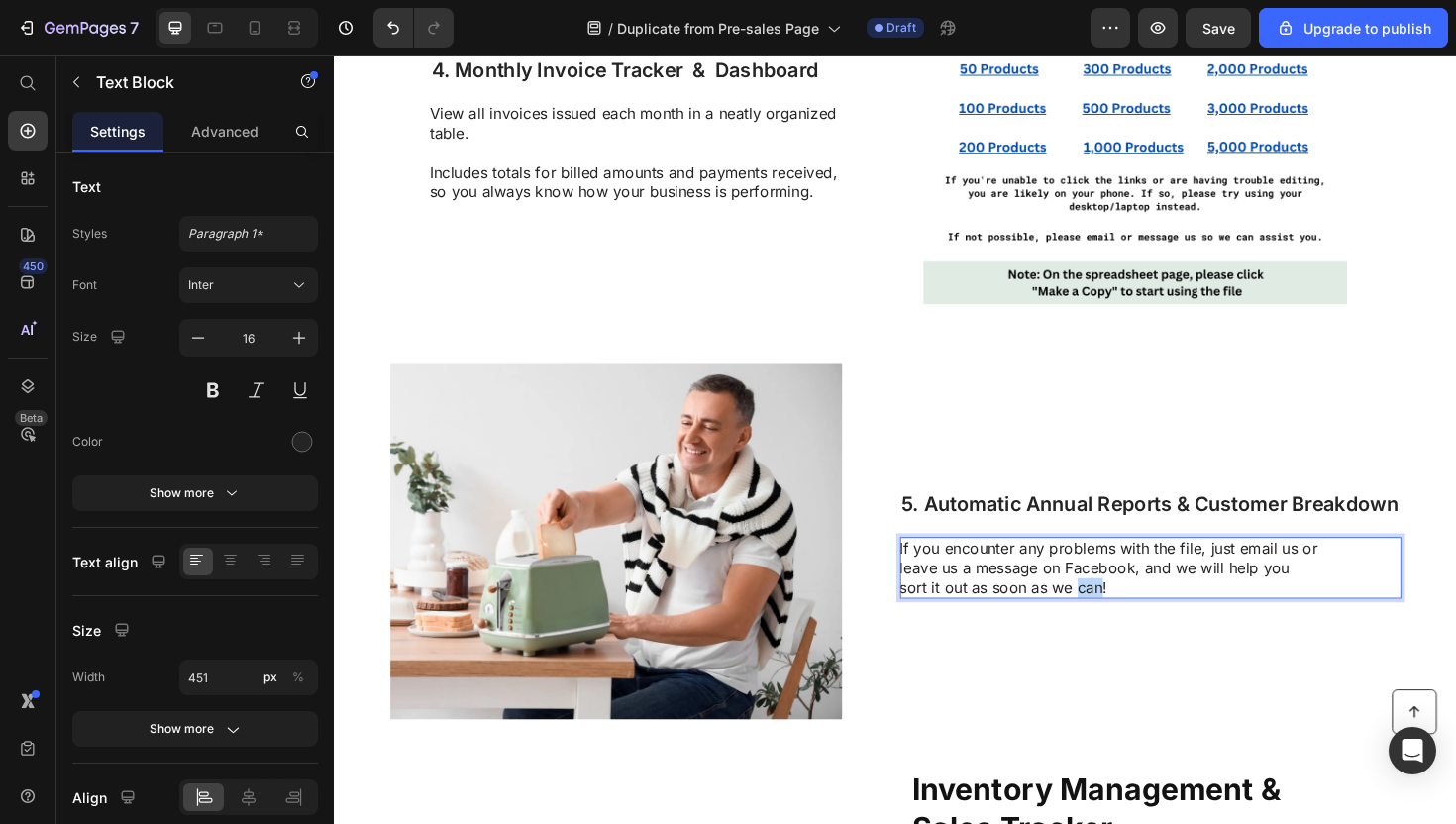 click on "If you encounter any problems with the file, just email us or leave us a message on Facebook, and we will help you sort it out as soon as we can!" at bounding box center (1155, 598) 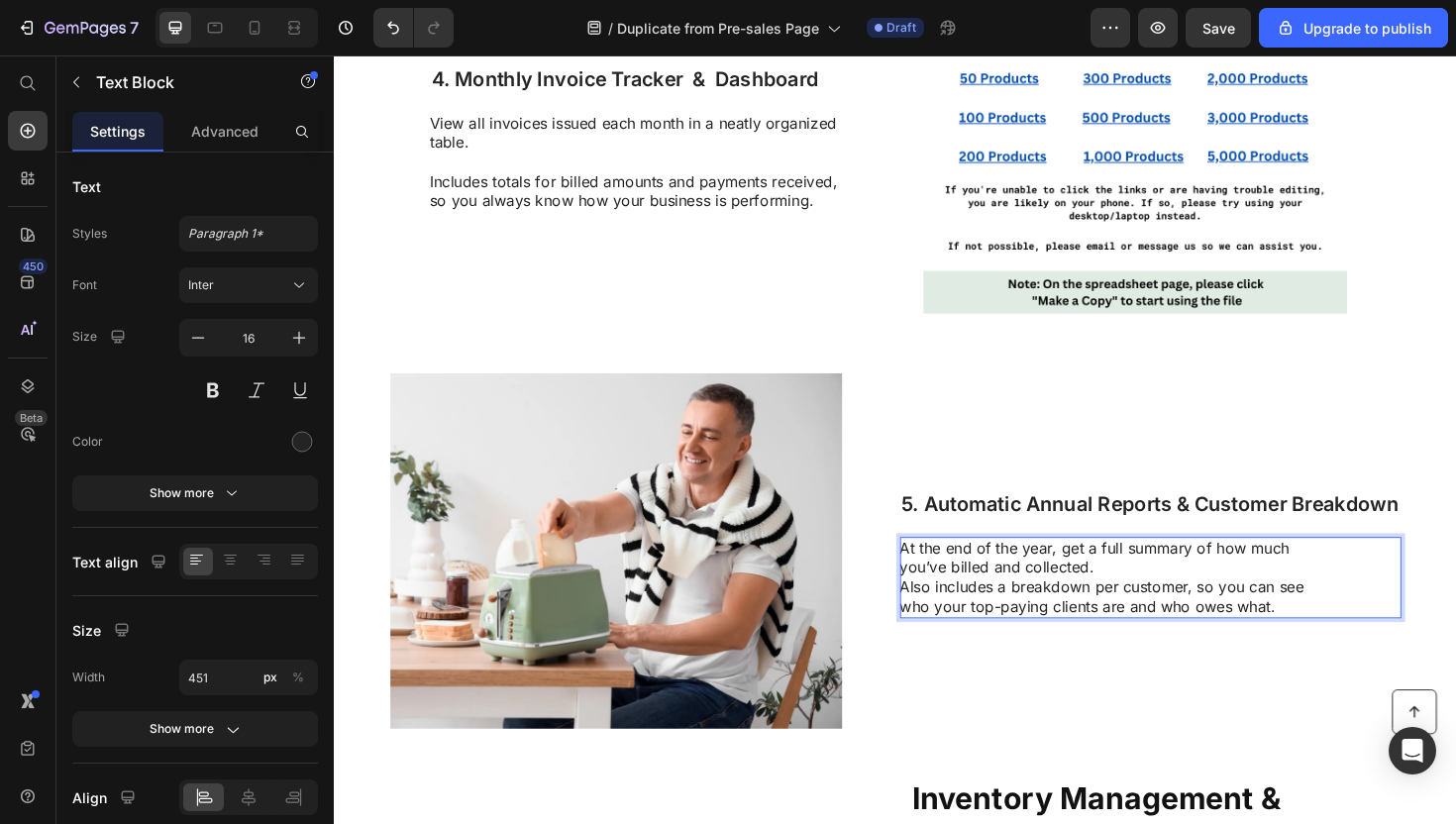 click on "At the end of the year, get a full summary of how much you’ve billed and collected. Also includes a breakdown per customer, so you can see who your top-paying clients are and who owes what." at bounding box center (1155, 608) 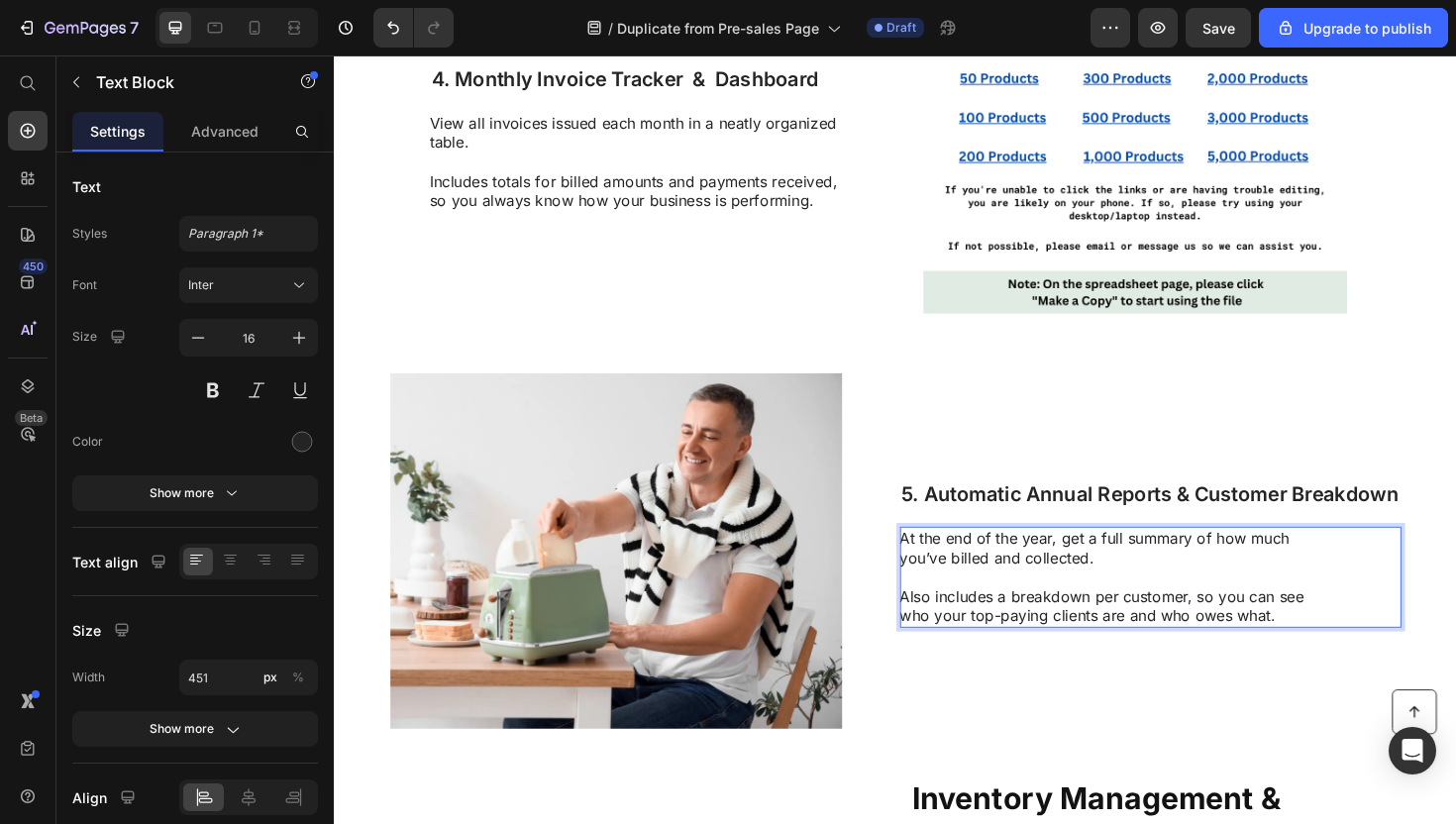 scroll, scrollTop: 2449, scrollLeft: 0, axis: vertical 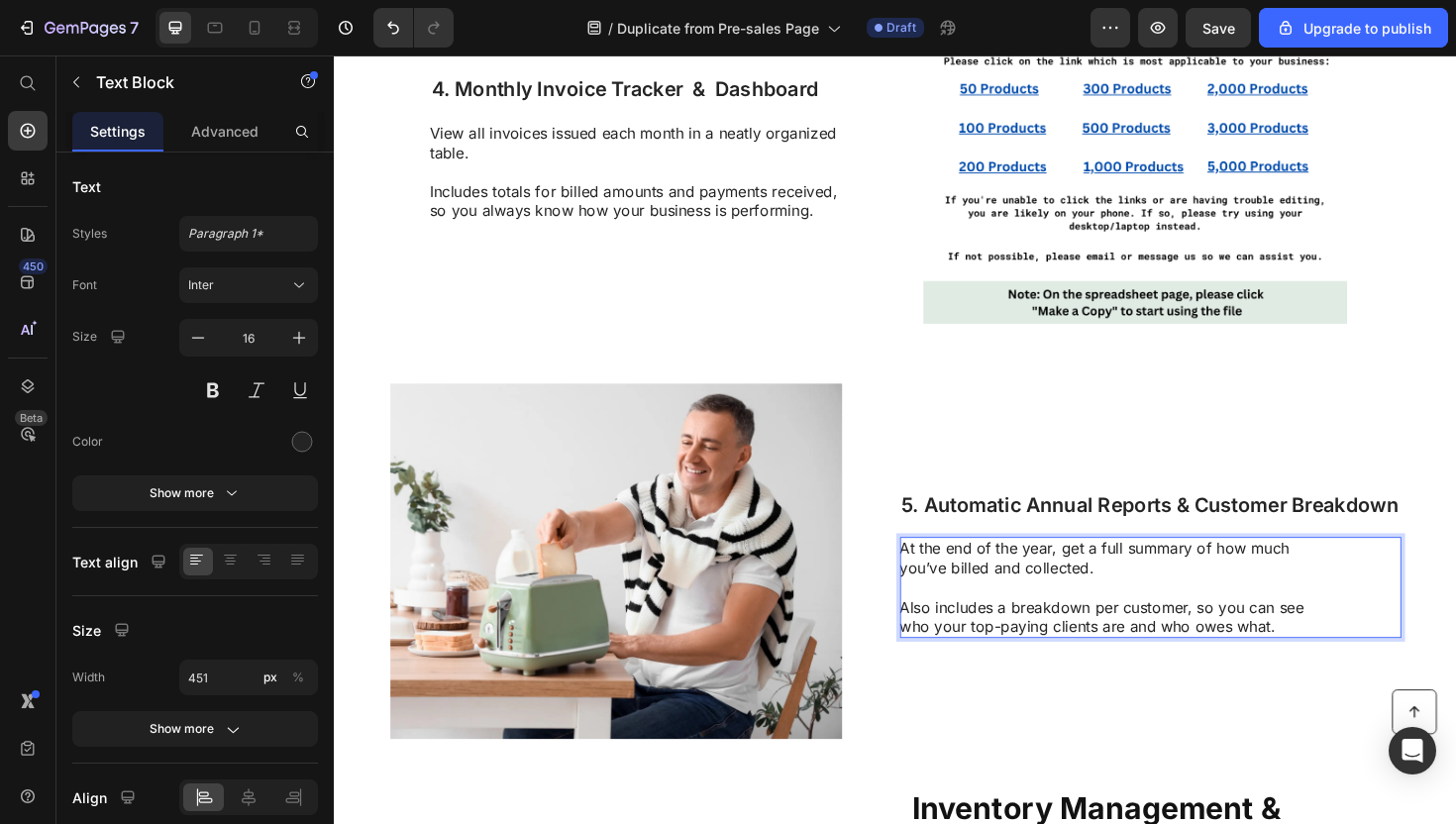 click on "⁠⁠⁠⁠⁠⁠⁠ 5. Automatic Annual Reports & Customer Breakdown Heading At the end of the year, get a full summary of how much you’ve billed and collected. ⁠⁠⁠⁠⁠⁠⁠ Also includes a breakdown per customer, so you can see who your top-paying clients are and who owes what. Text Block 0" at bounding box center (1198, 591) 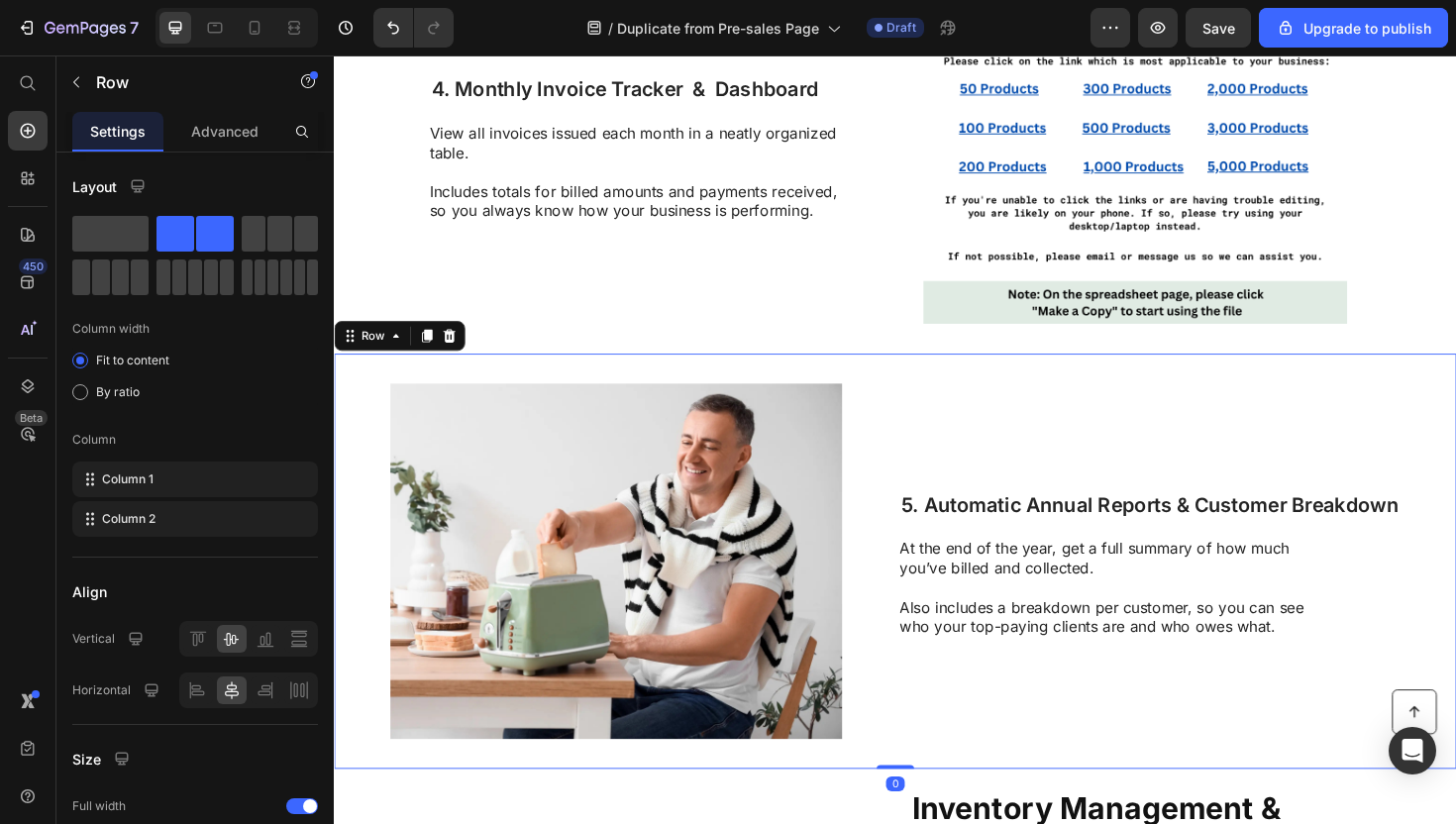 click on "⁠⁠⁠⁠⁠⁠⁠ 5. Automatic Annual Reports  &  Customer Breakdown Heading At the end of the year, get a full summary of how much you’ve billed and collected. ⁠⁠⁠⁠⁠⁠⁠ Also includes a breakdown per customer, so you can see who your top-paying clients are and who owes what. Text Block" at bounding box center [1198, 591] 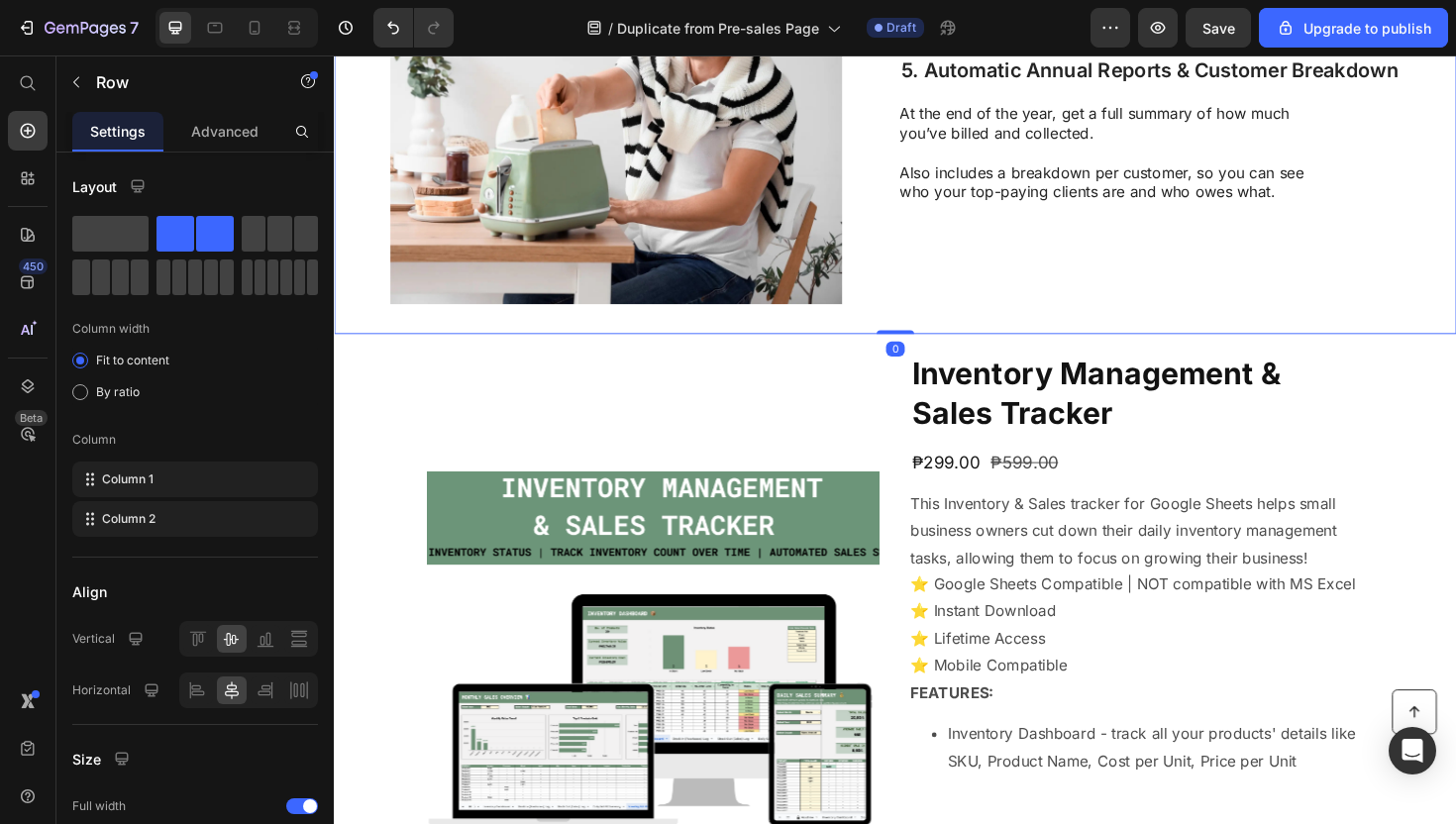 scroll, scrollTop: 2978, scrollLeft: 0, axis: vertical 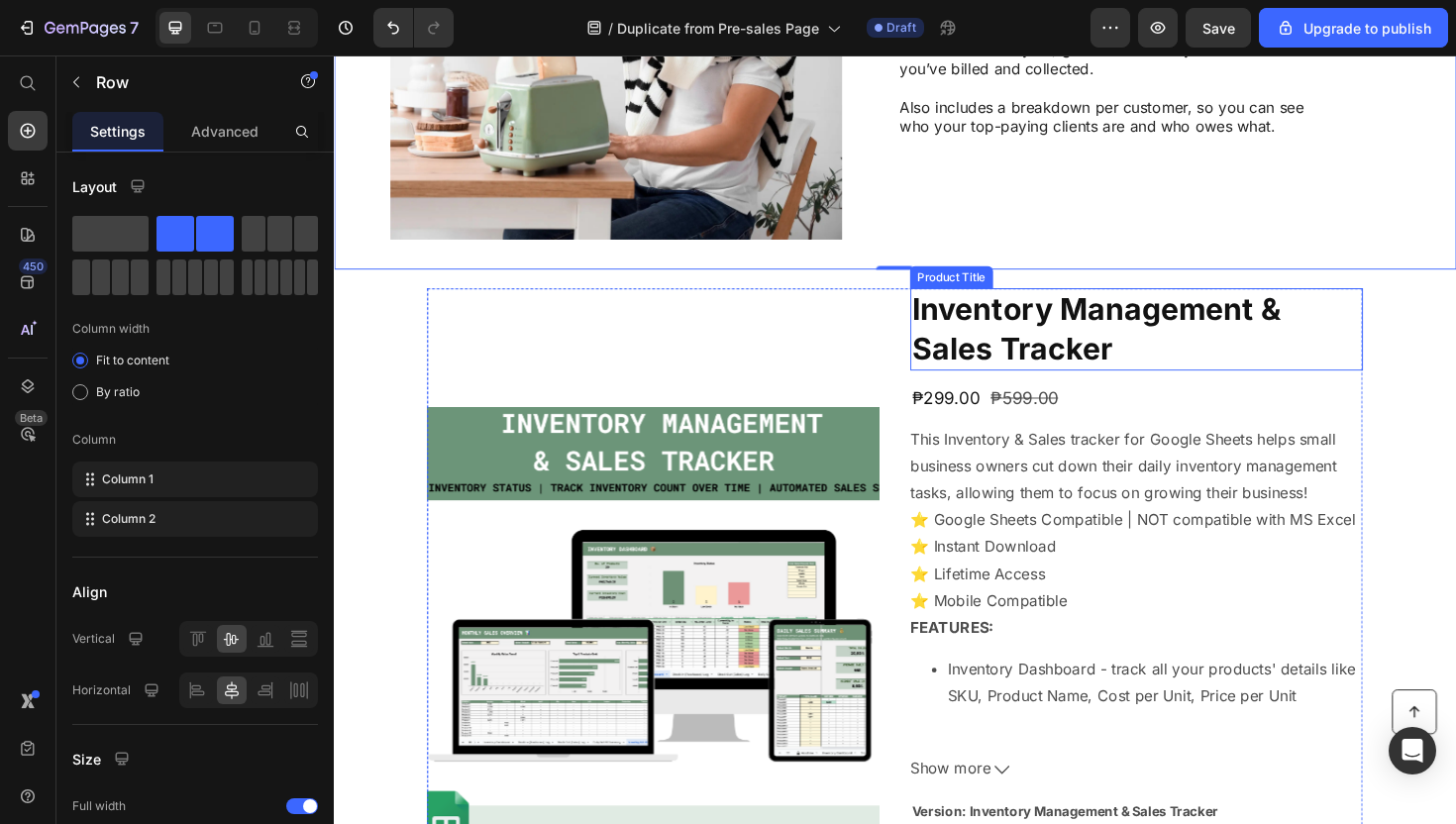 click on "Inventory Management & Sales Tracker" at bounding box center [1184, 345] 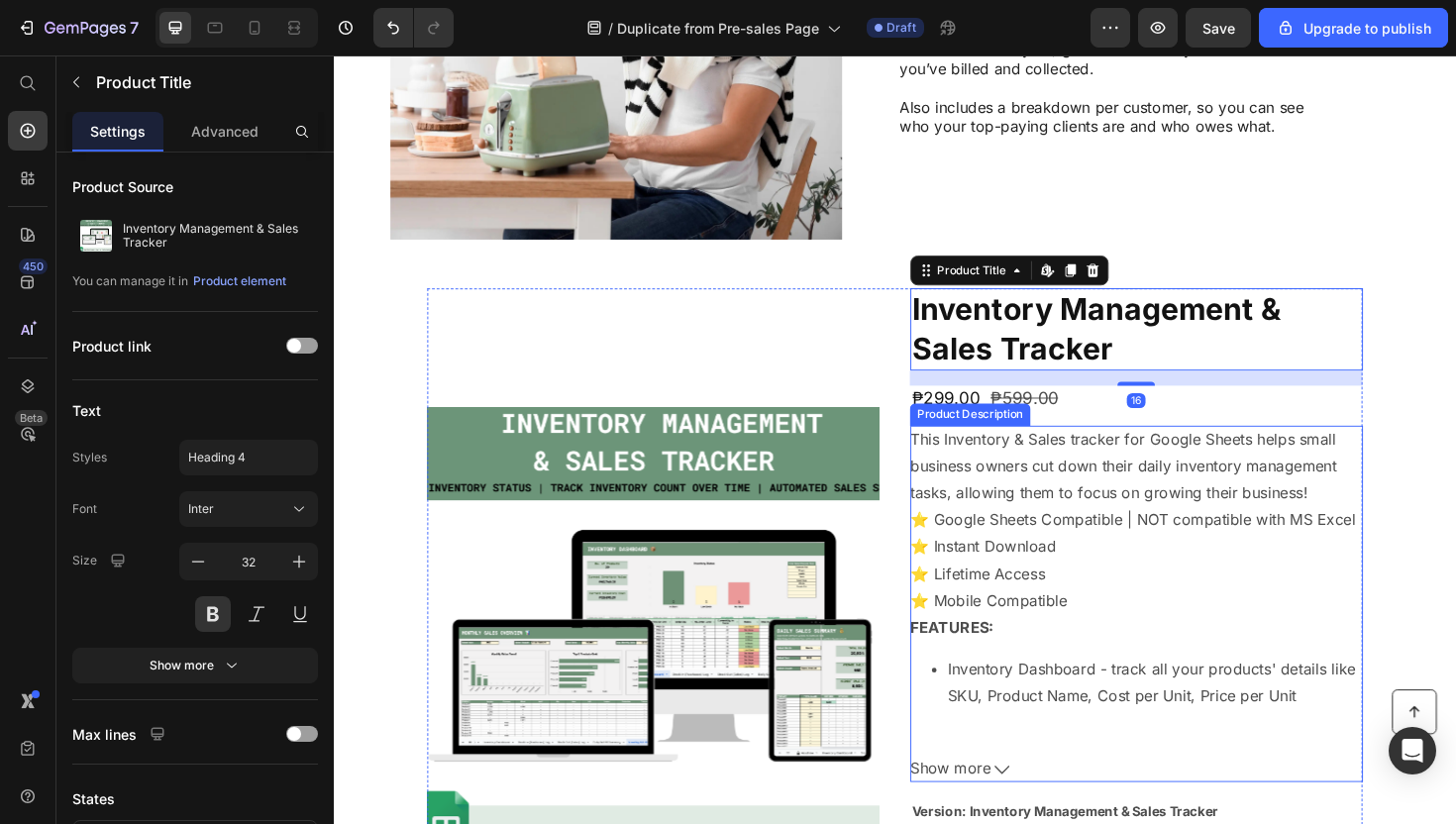 click on "Product Images Inventory Management  &  Sales Tracker Product Title   Edit content in Shopify 16 ₱299.00 Product Price ₱599.00 Product Price Row This Inventory  &  Sales tracker for Google Sheets helps small business owners cut down their daily inventory management tasks, allowing them to focus on growing their business!
⭐️ Google Sheets Compatible | NOT compatible with MS Excel ⭐️ Instant Download ⭐️ Lifetime Access ⭐️ Mobile Compatible
FEATURES:
Inventory Dashboard - track all your products' details like SKU, Product Name, Cost per Unit, Price per Unit
Track Inventory Count - automatically updates inventory count based on purchases  &  sales
Track Inventory Status - determine which products are still in stock, low stock, or no stock
Daily Sales Summary - Easily track your daily sales per day and per sales channel.
Monthly Sales Summary - View your sales performance every month for each product.
Easy and simple to use
ONLY
1" at bounding box center [928, 724] 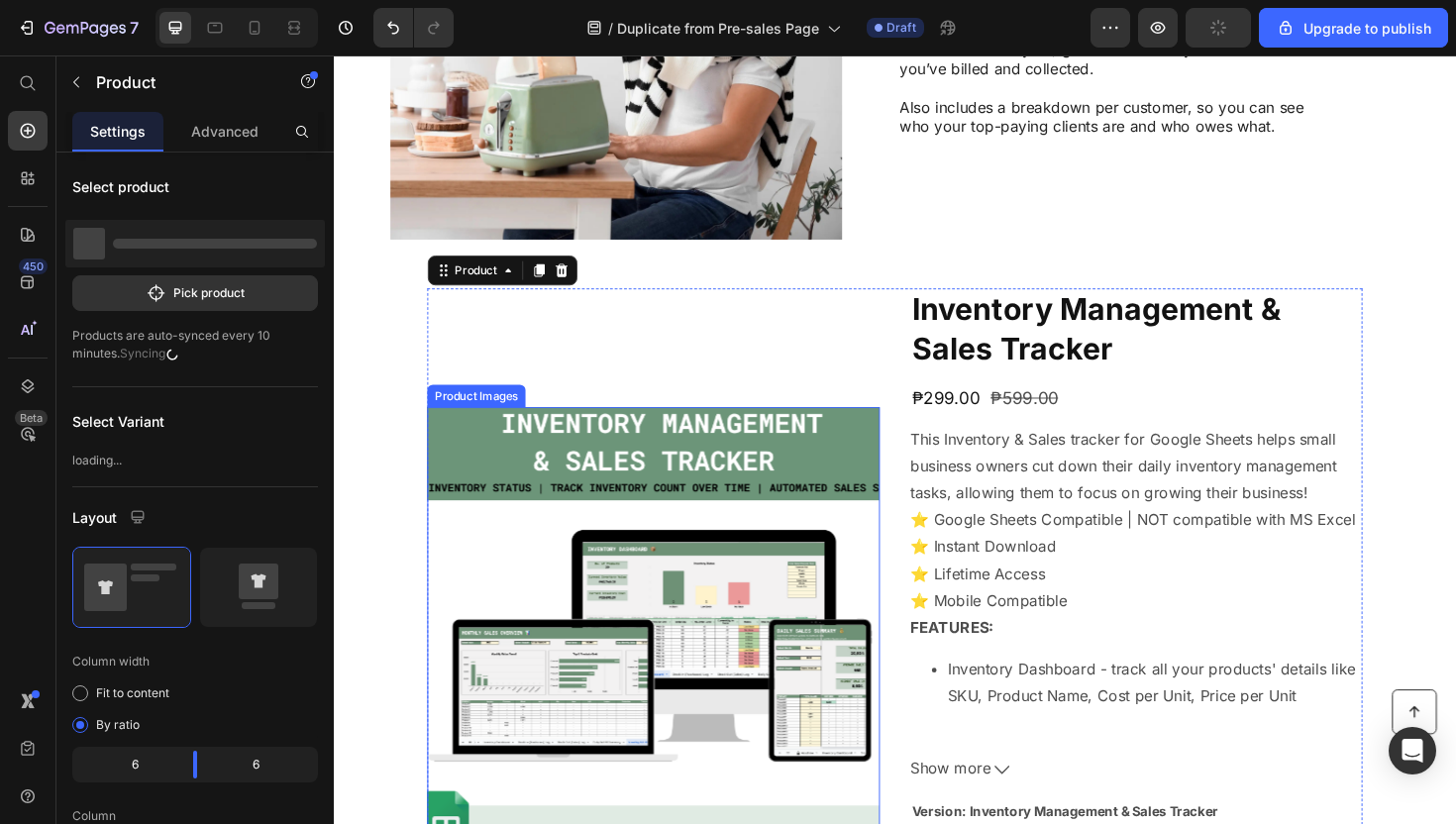 click at bounding box center (673, 668) 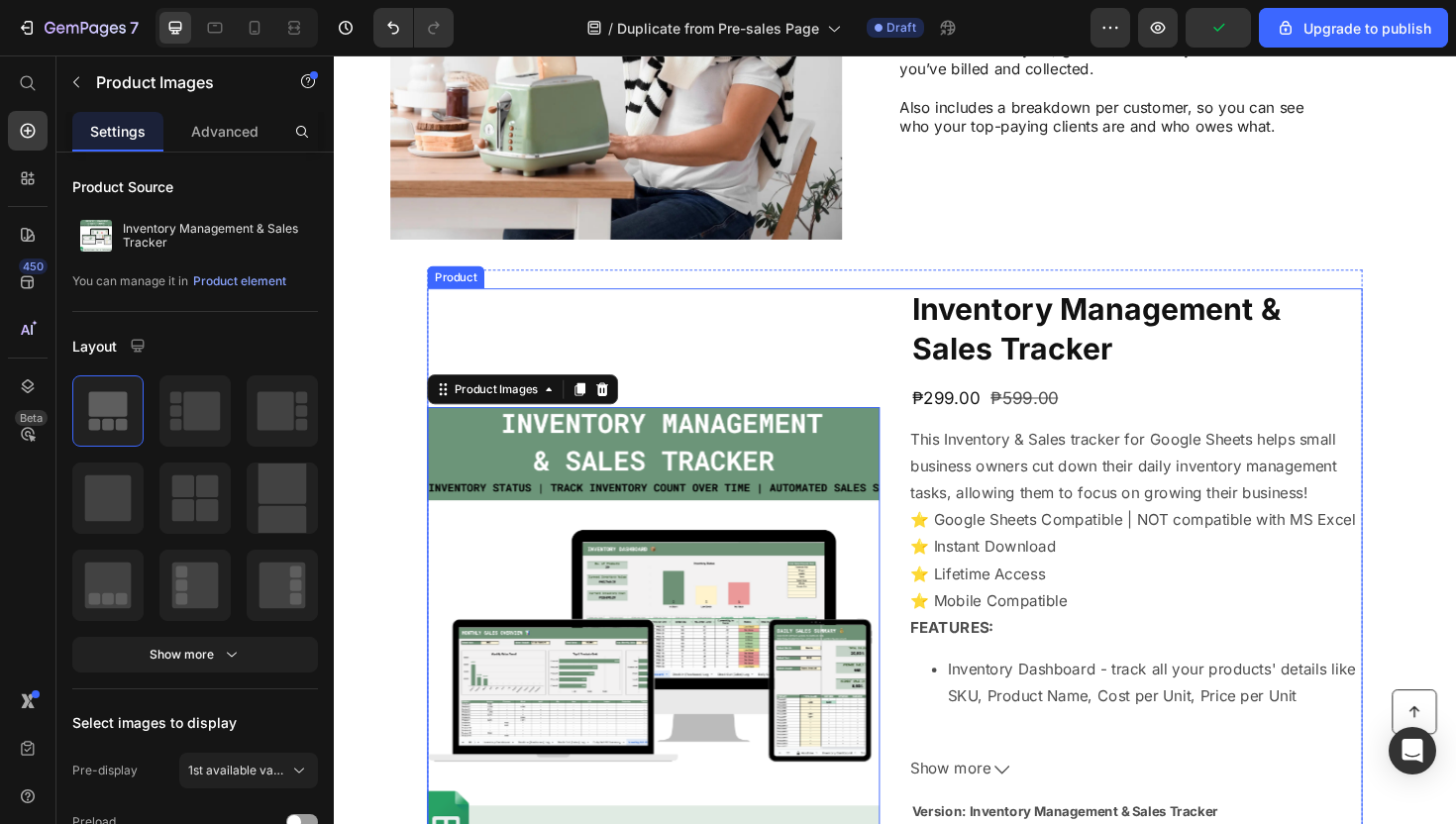 click on "Product Images   16" at bounding box center [673, 724] 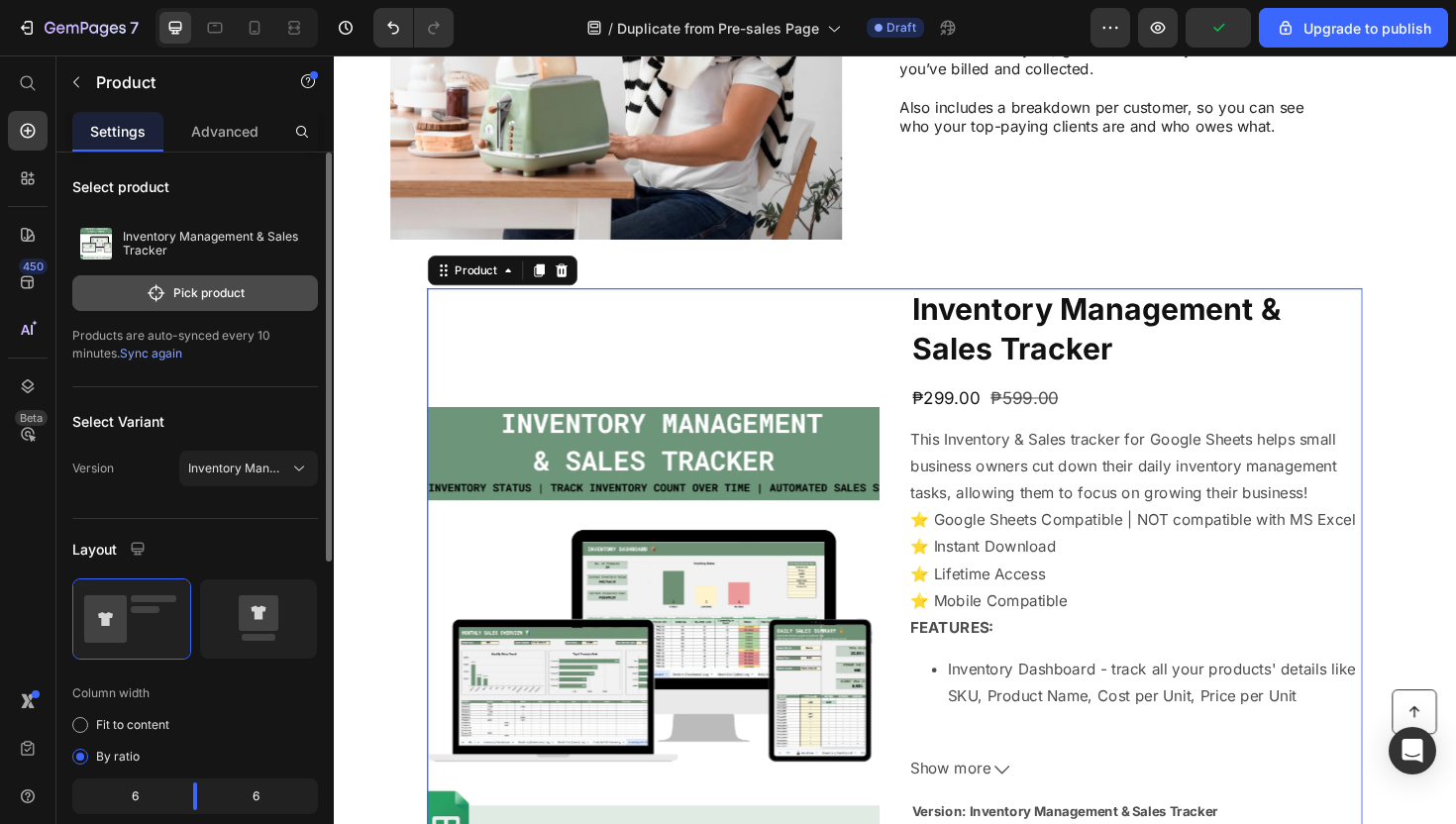 click on "Pick product" at bounding box center [195, 293] 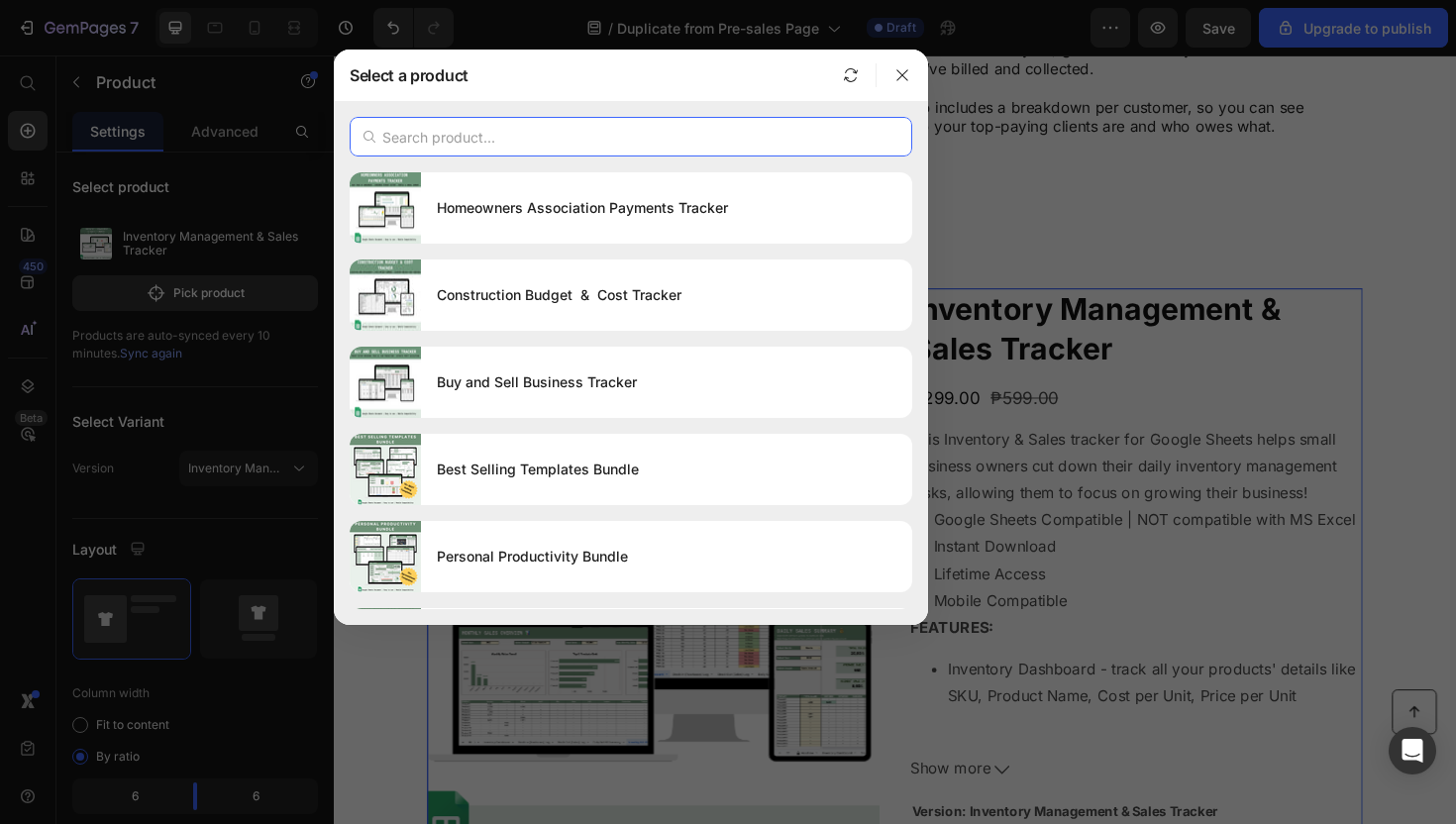 click at bounding box center (631, 137) 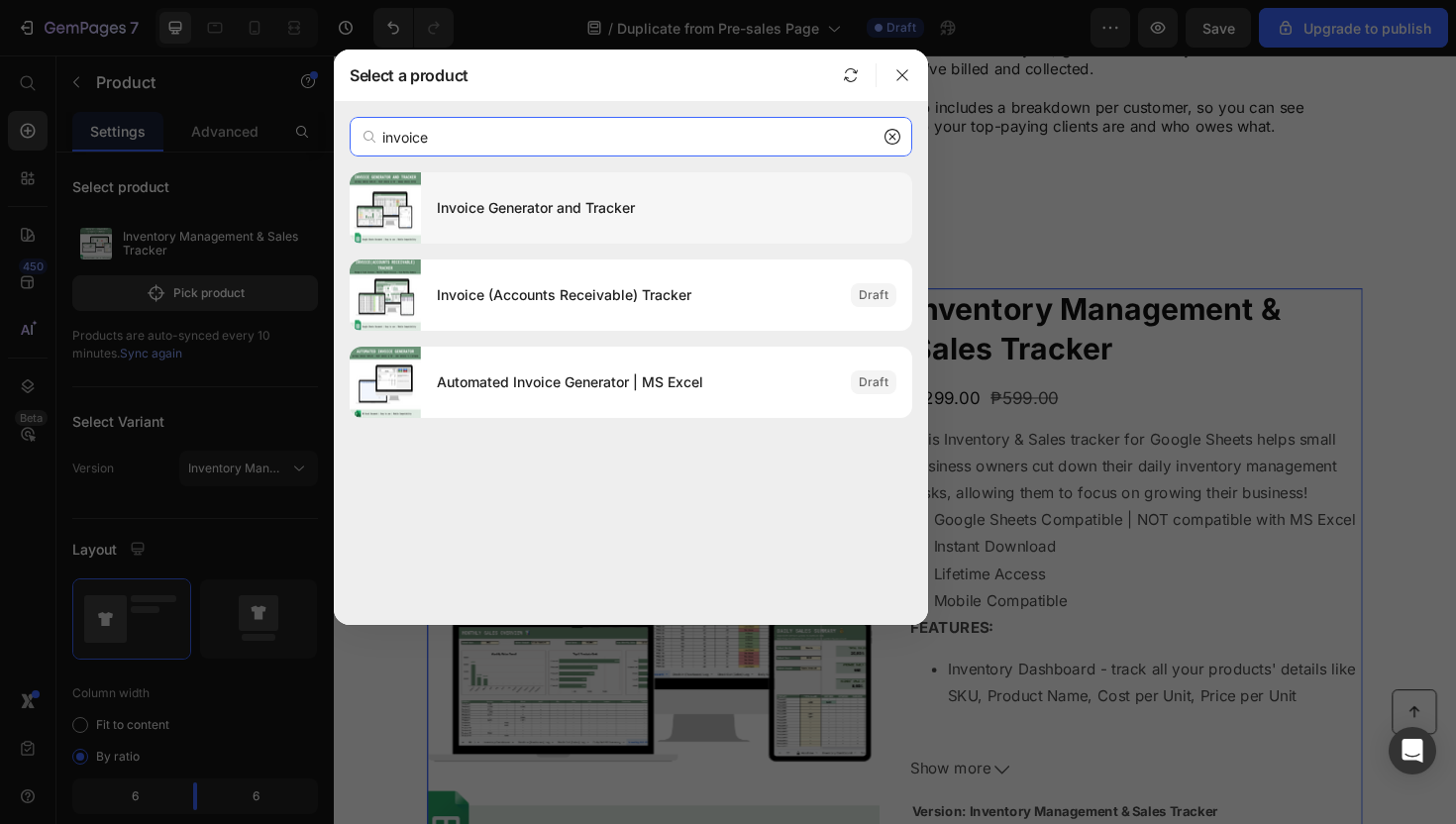 type on "invoice" 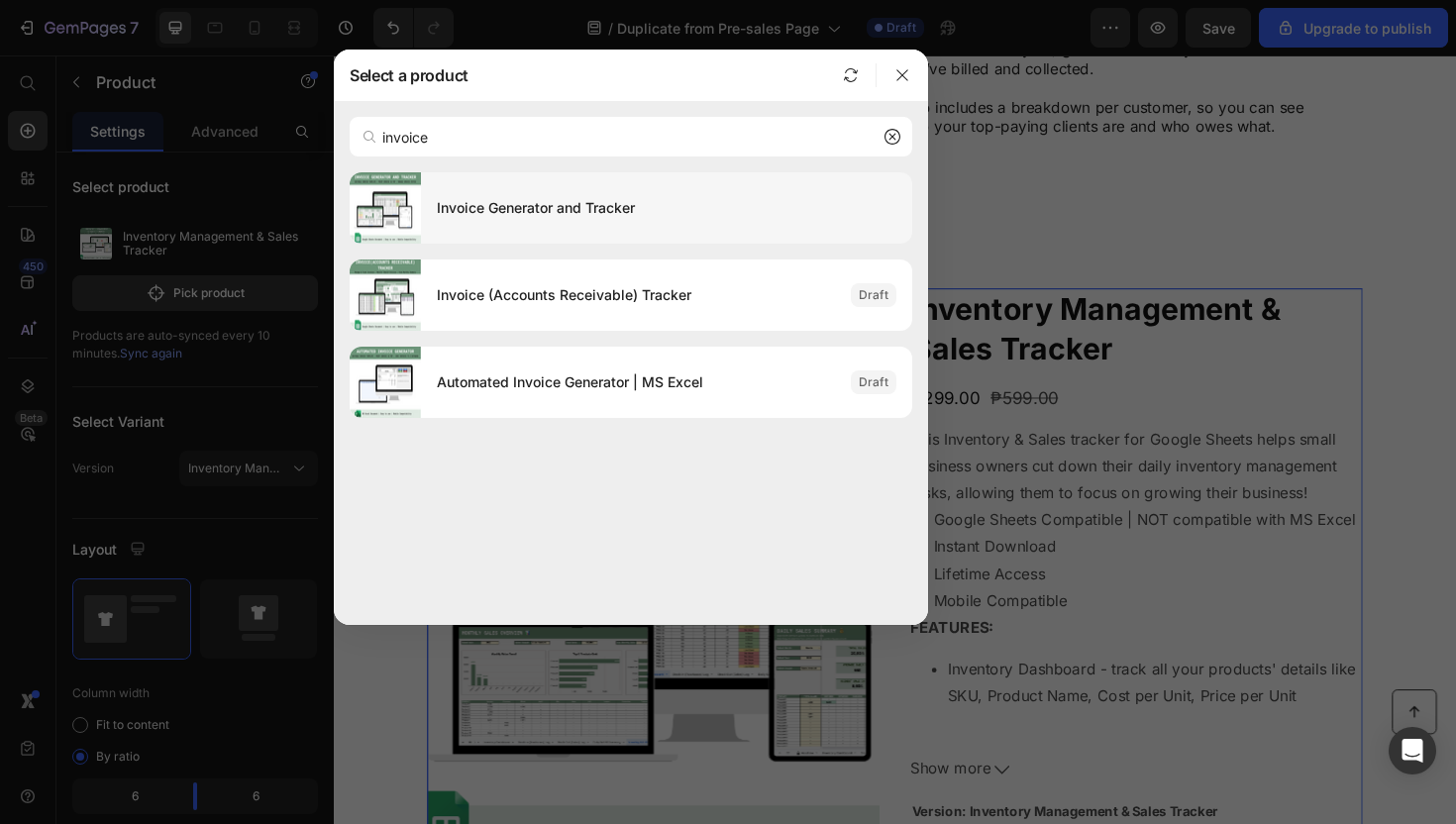 click on "Invoice Generator and Tracker" at bounding box center [667, 208] 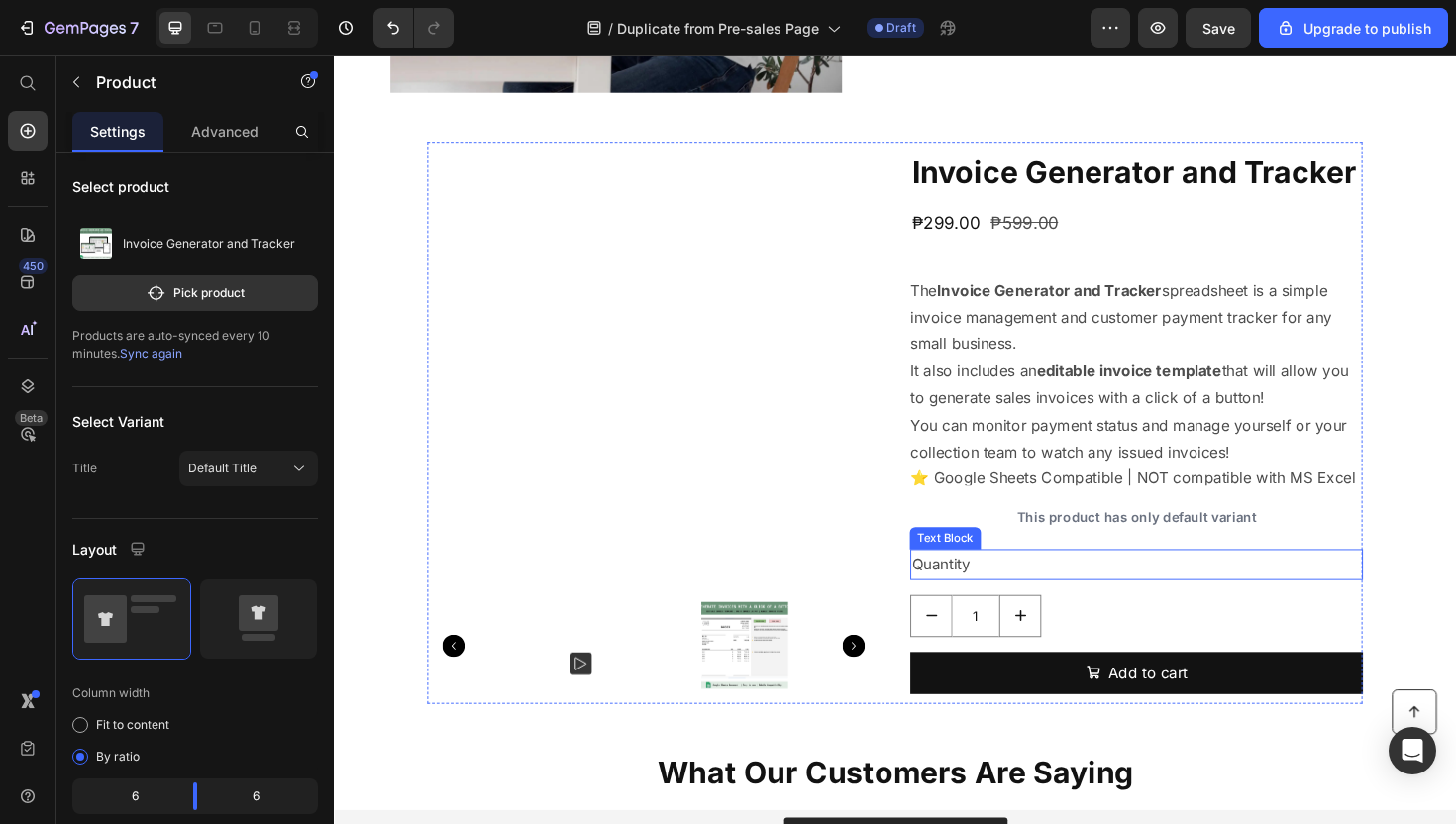 scroll, scrollTop: 3207, scrollLeft: 0, axis: vertical 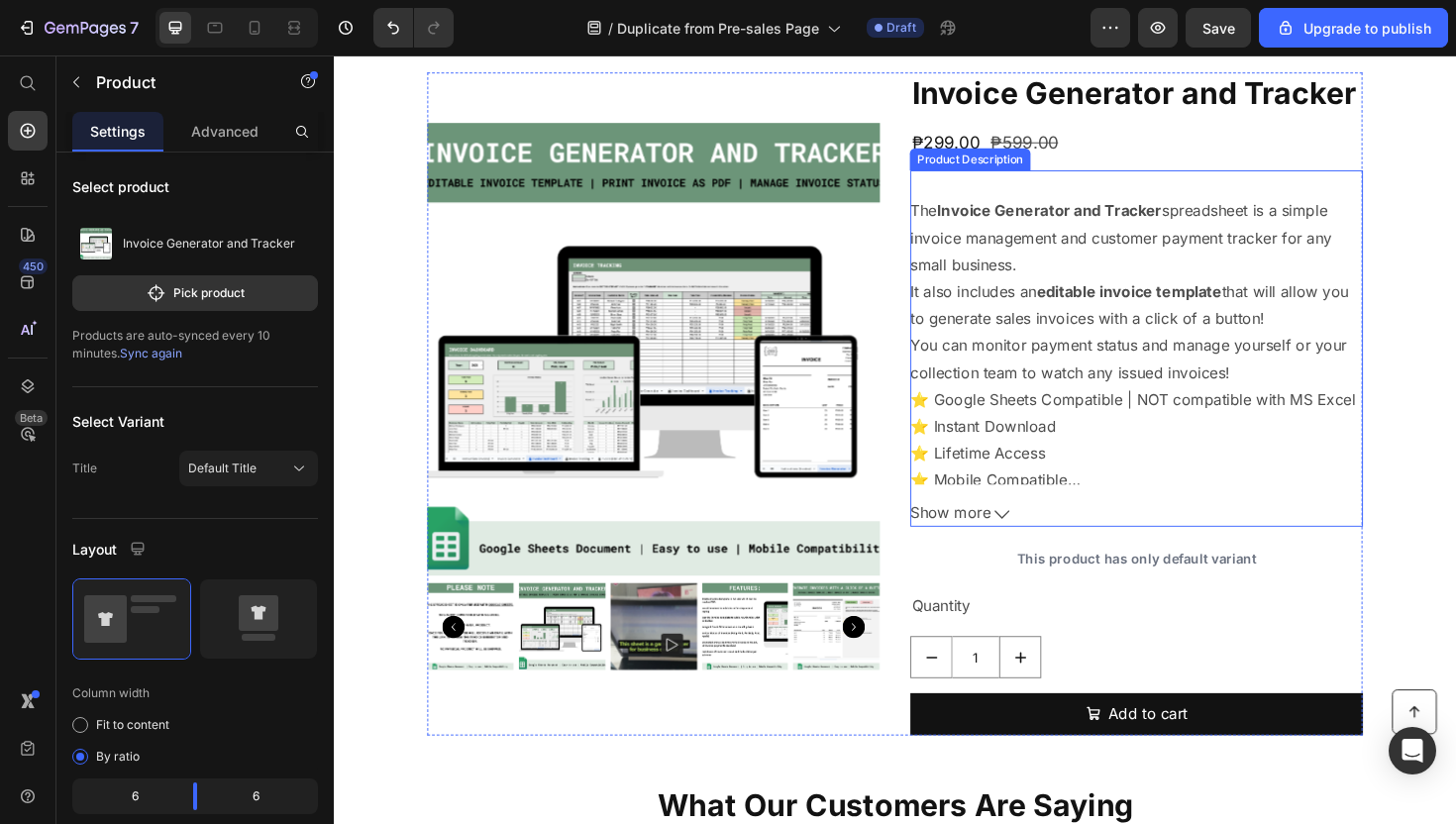 click on "The Invoice Generator and Tracker spreadsheet is a simple invoice management and customer payment tracker for any small business. It also includes an editable invoice template that will allow you to generate sales invoices with a click of a button! You can monitor payment status and manage yourself or your collection team to watch any issued invoices! ⭐️ Google Sheets Compatible | NOT compatible with MS Excel ⭐️ Instant Download ⭐️ Lifetime Access ⭐️ Mobile Compatible Track your client/vendor billing and invoicing easily and efficiently! DEMO FILE HERE: CLICK THIS LINK FEATURES: Editable invoice template in A4 size which can be saved as PDF. Save all invoices to a database for easy record keeping Clear the invoice template to add a new invoice with one button Manage & Track All Invoices on a monthly basis Monitor Status of Invoices (Fully Paid, Partially Paid, Unpaid)" at bounding box center [1184, 344] 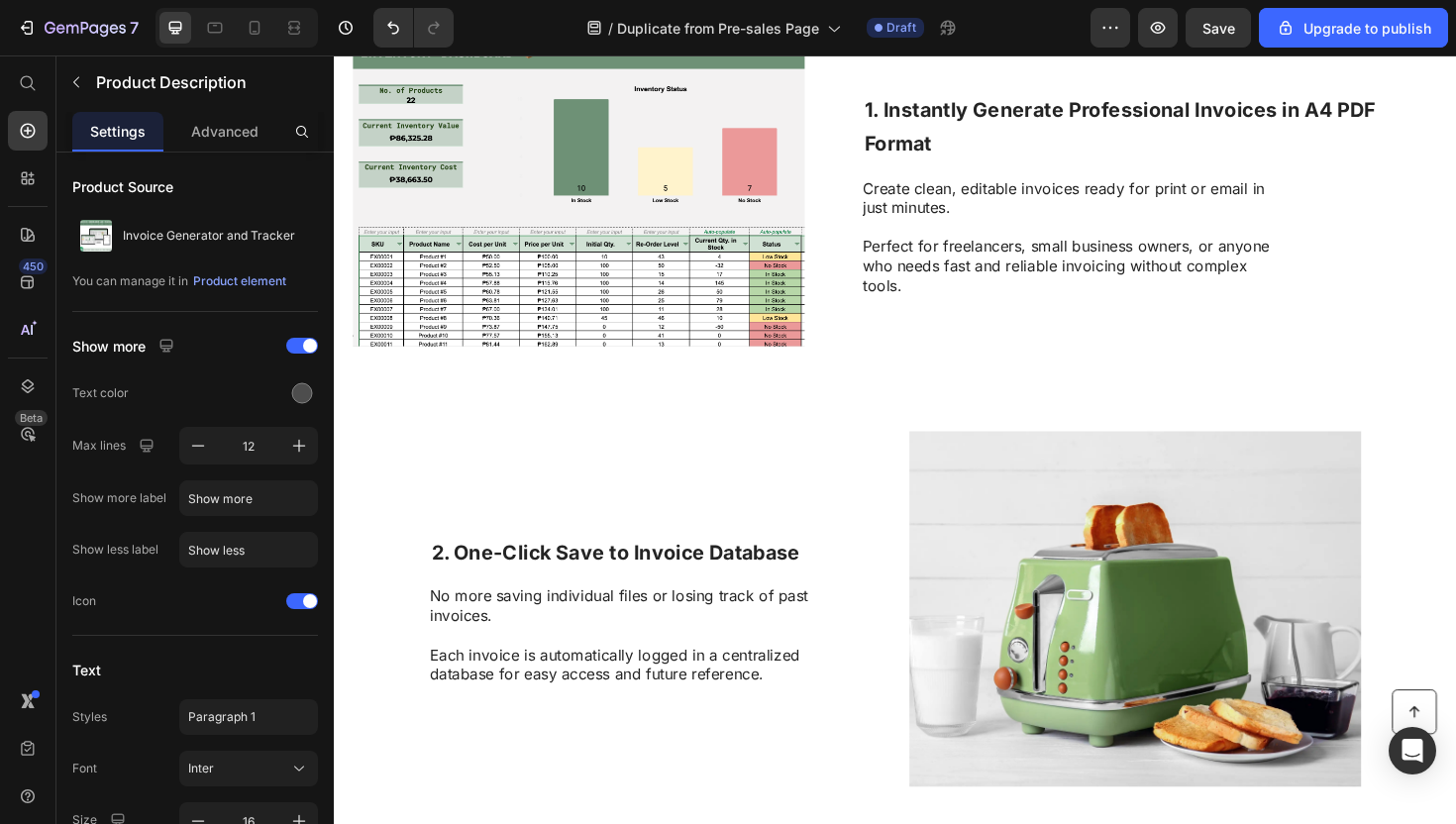 scroll, scrollTop: 510, scrollLeft: 0, axis: vertical 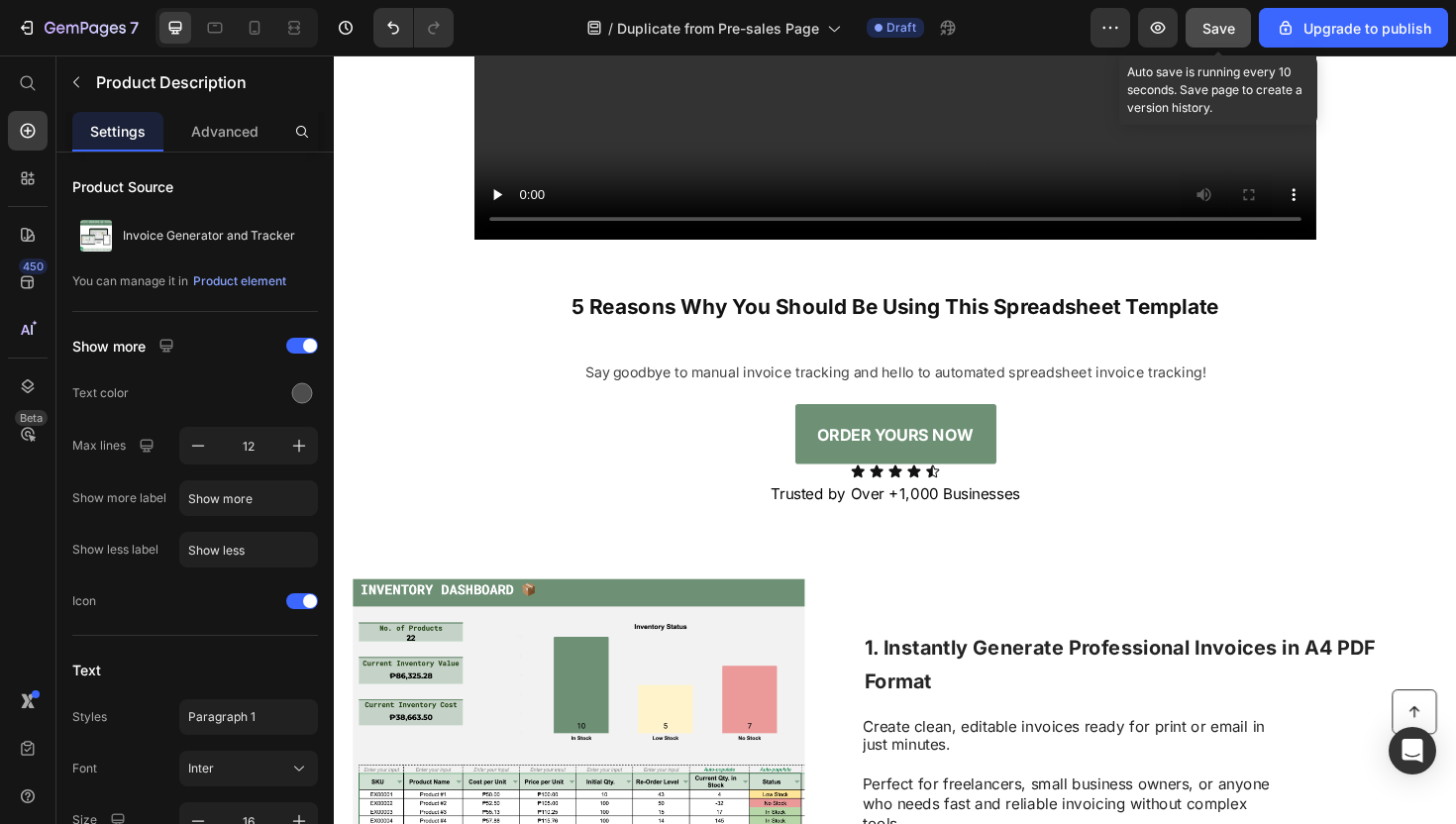 click on "Save" 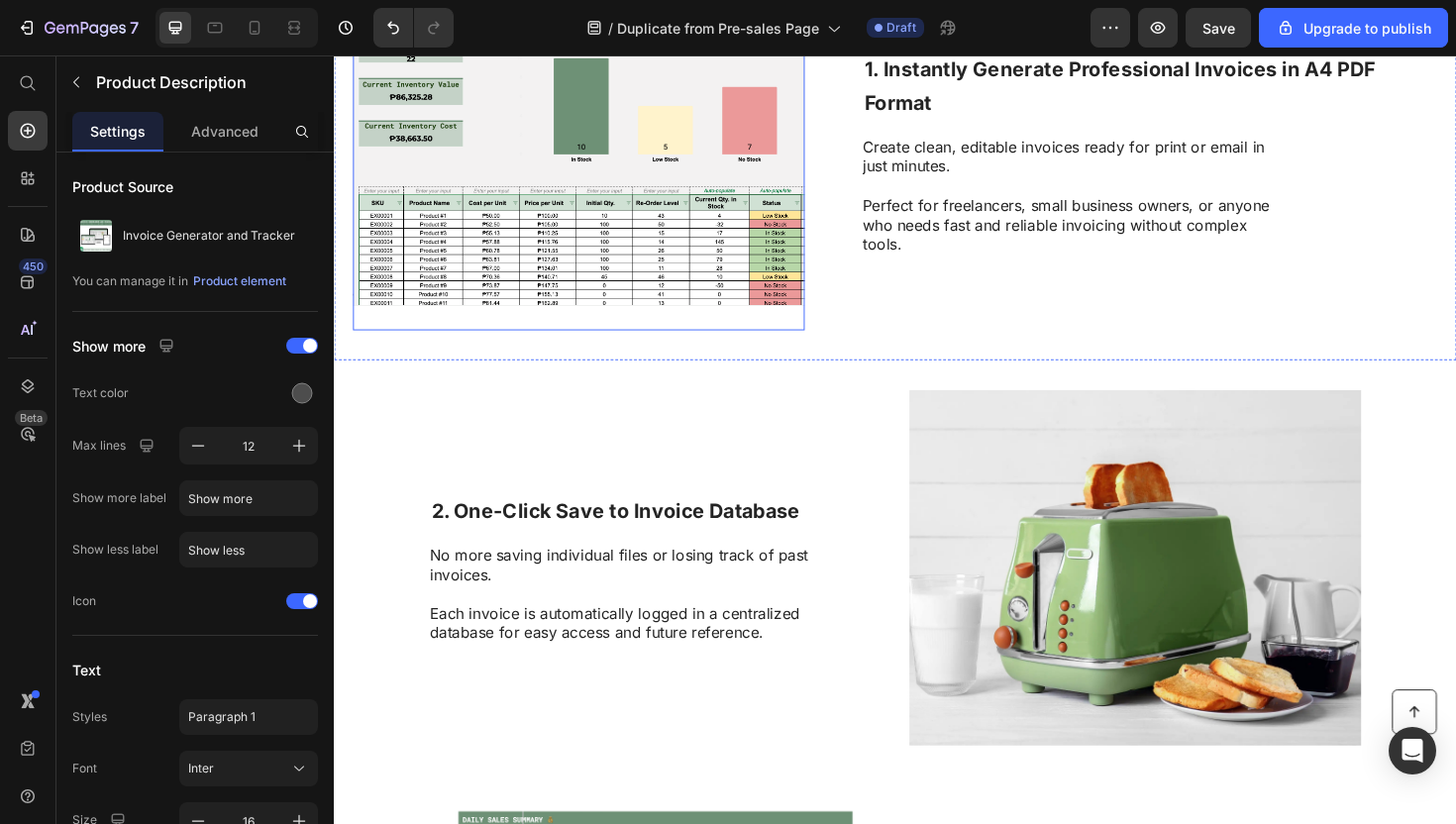 scroll, scrollTop: 1411, scrollLeft: 0, axis: vertical 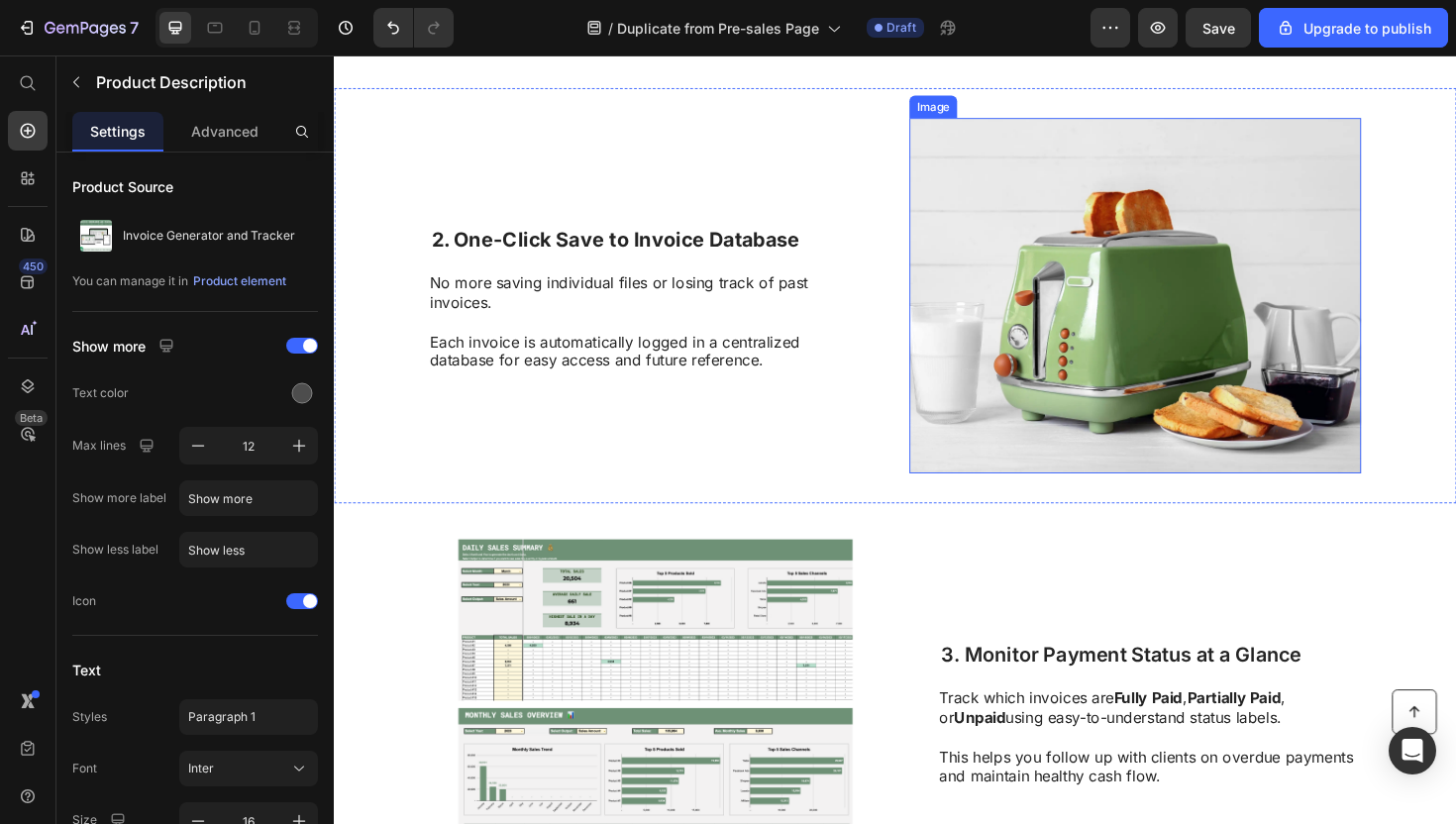 click at bounding box center (1182, 310) 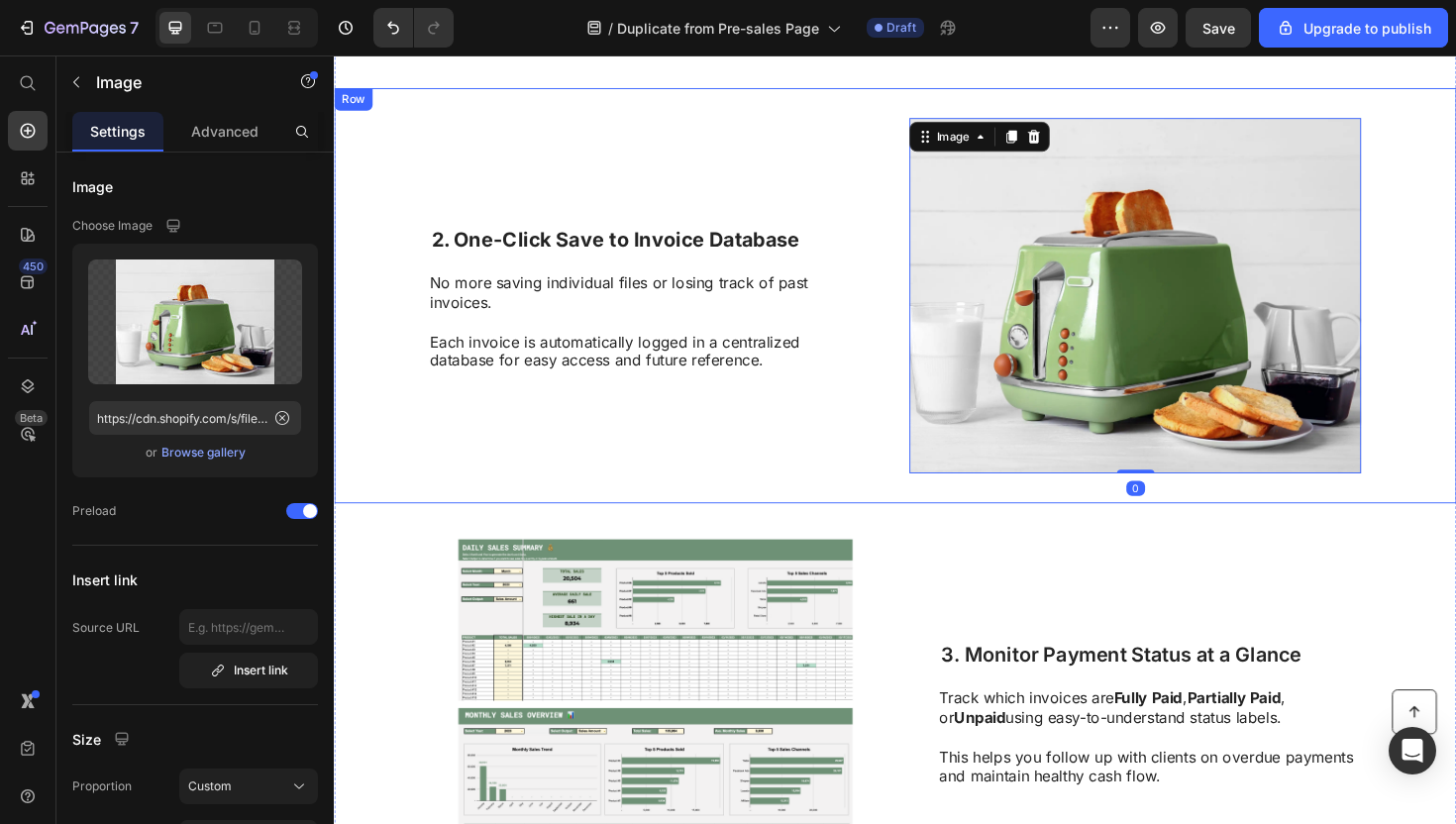 click on "2. One-Click Save to Invoice Database Heading No more saving individual files or losing track of past invoices. Each invoice is automatically logged in a centralized database for easy access and future reference. Text Block Image   0 Row" at bounding box center [928, 310] 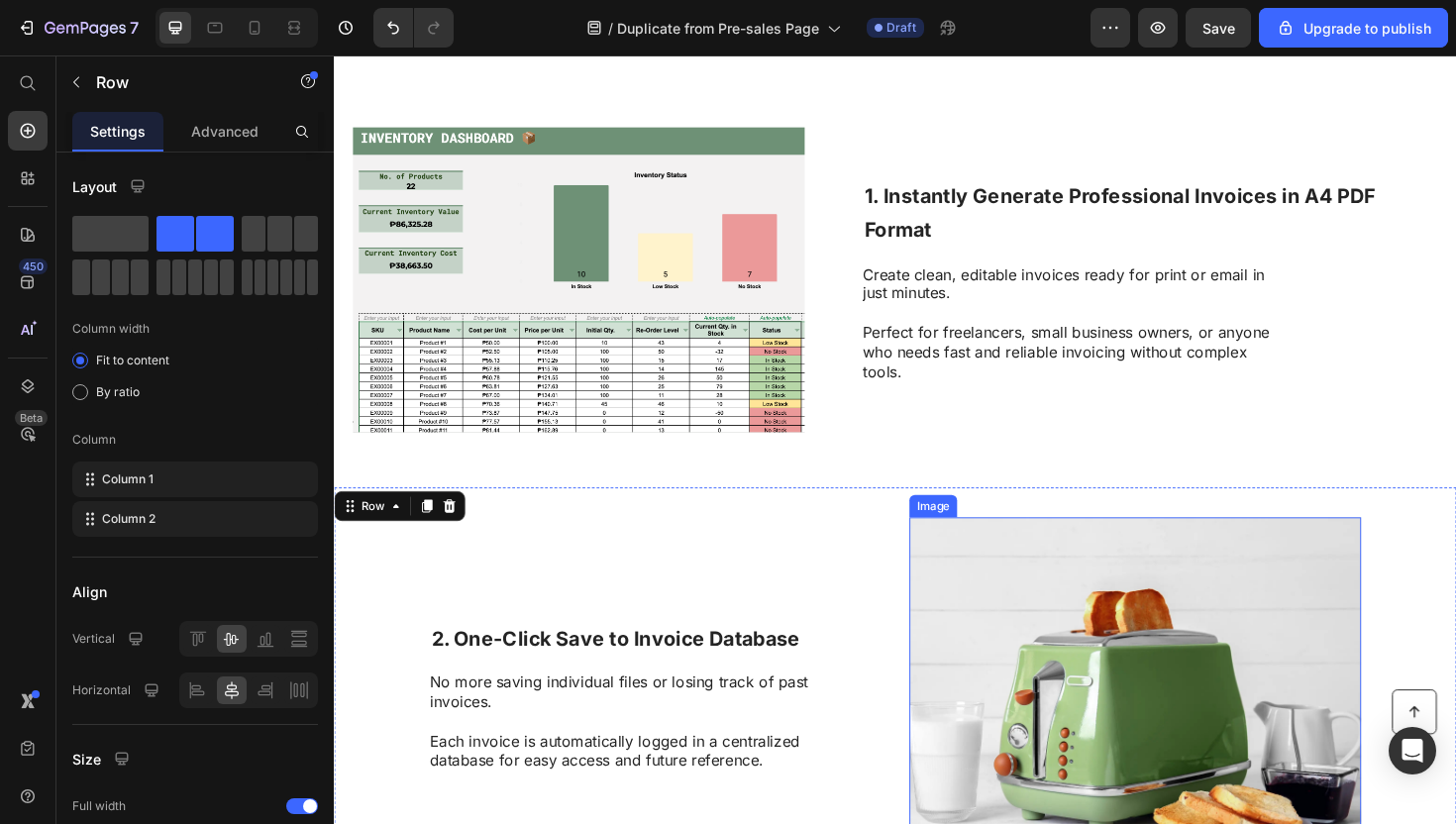 scroll, scrollTop: 852, scrollLeft: 0, axis: vertical 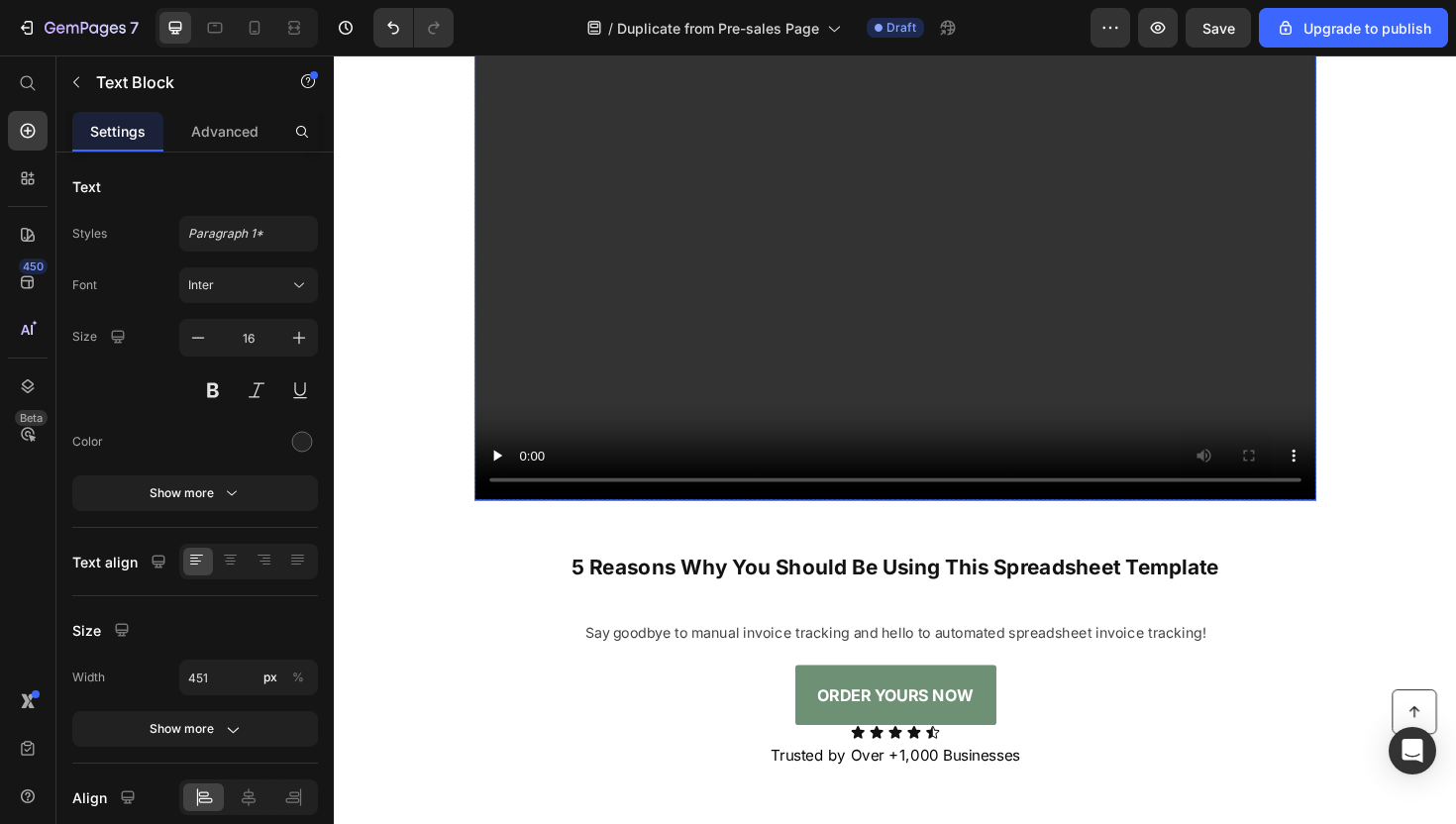 click at bounding box center (928, 276) 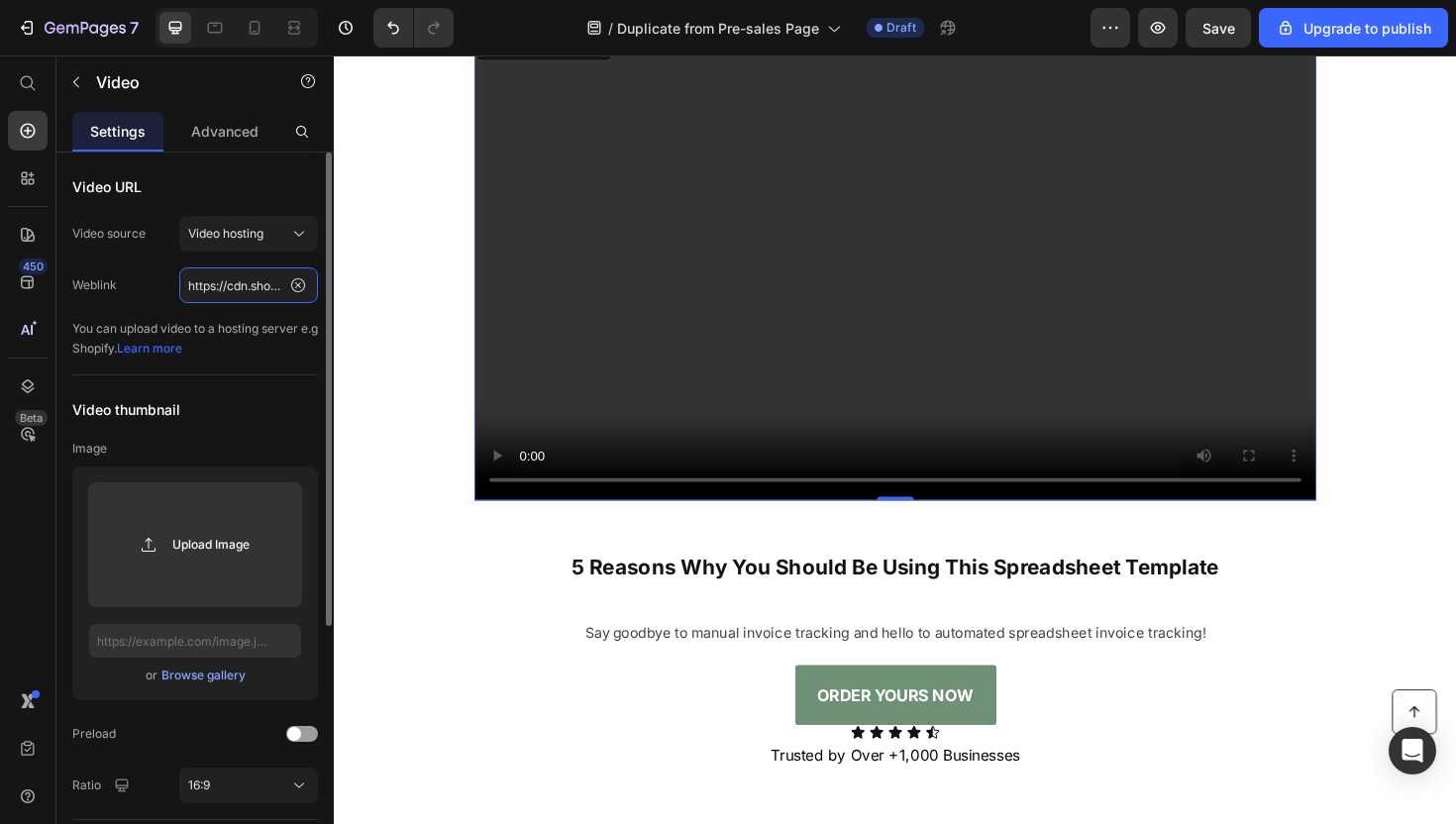 click on "https://cdn.shopify.com/videos/c/o/v/1c61cf743dc345f7b8187a0aac1044fb.mov" 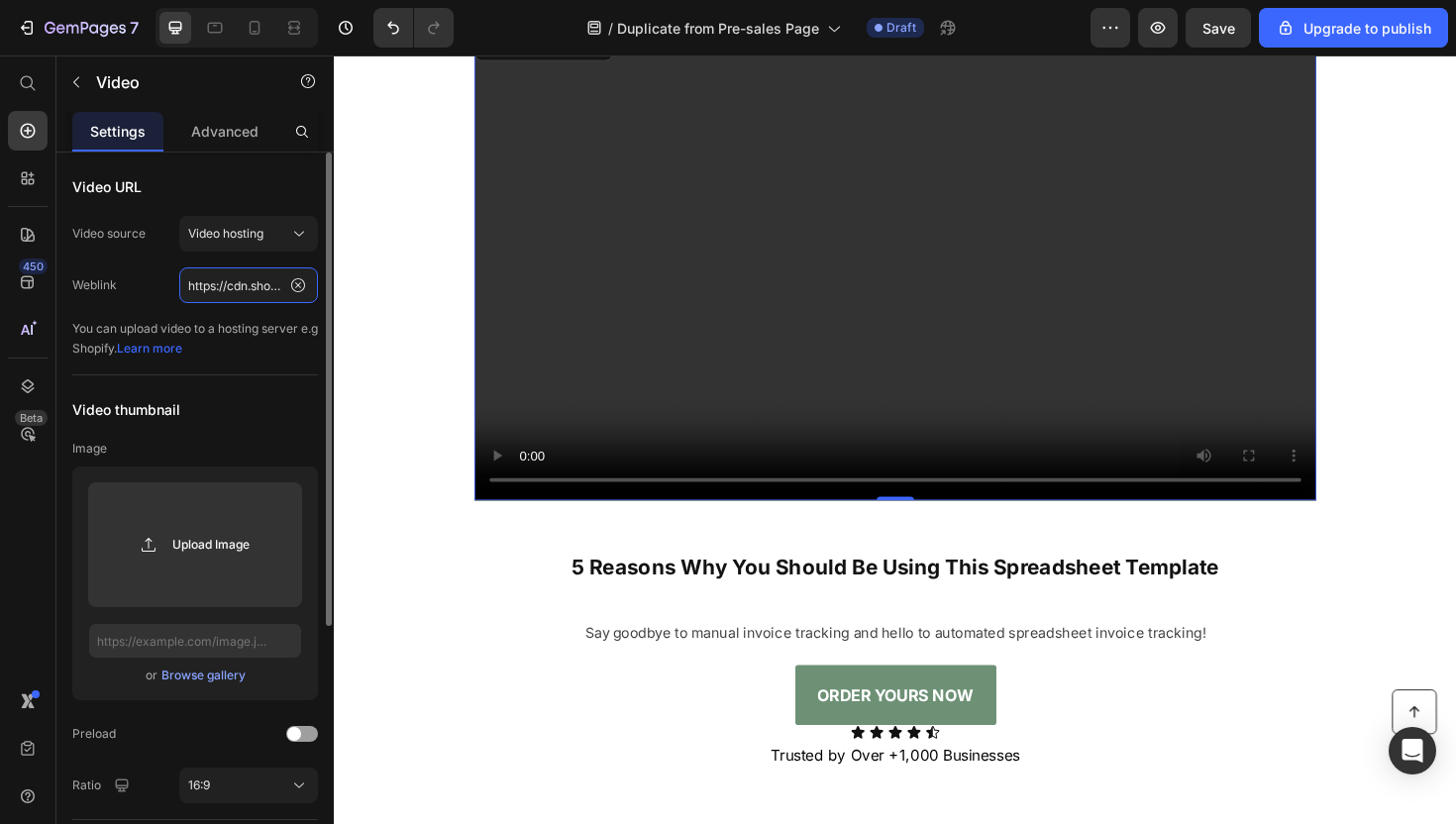 scroll, scrollTop: 0, scrollLeft: 358, axis: horizontal 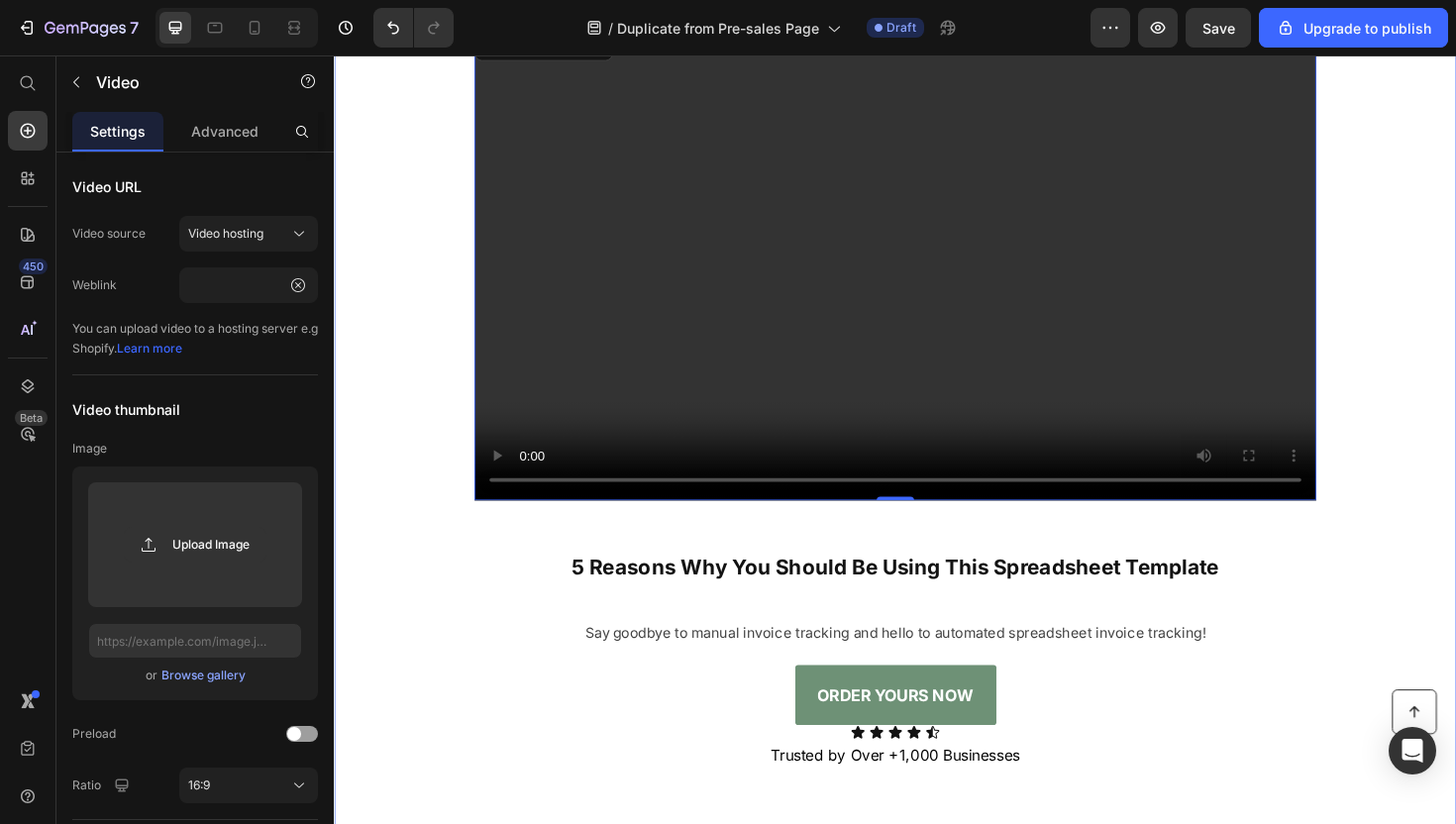click on "All Your Invoices. Organized, Tracked, and Summarized Automatically. Heading Video   0 Row 5 Reasons Why You Should Be Using This Spreadsheet Template Heading Say goodbye to manual   invoice tracking and hello to automated   spreadsheet invoice tracking! Text Block ORDER YOURS NOW Button Icon Icon Icon Icon Icon Icon List Trusted by Over +1,000 Businesses Text Block Row Image 1. Instantly Generate Professional Invoices in A4 PDF Format Heading Create clean, editable invoices ready for print or email in just minutes. Perfect for freelancers, small business owners, or anyone who needs fast and reliable invoicing without complex tools. Text Block Row 2. One-Click Save to Invoice Database Heading No more saving individual files or losing track of past invoices. Each invoice is automatically logged in a centralized database for easy access and future reference. Text Block Image Row Image 3. Monitor Payment Status at a Glance Heading Track which invoices are  Fully Paid ,  Partially Paid , or  Unpaid Text Block Row" at bounding box center [928, 1444] 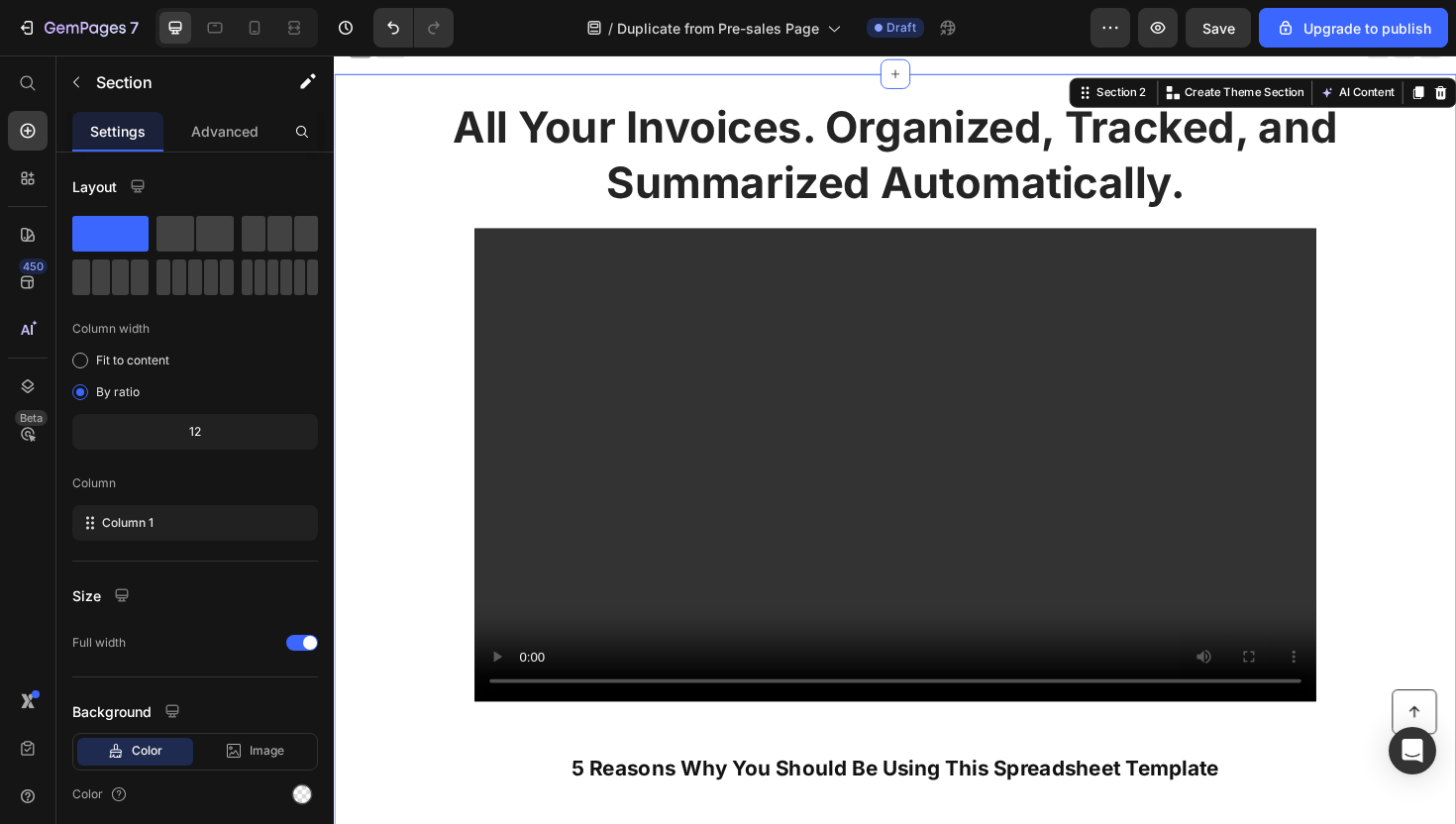 scroll, scrollTop: 0, scrollLeft: 0, axis: both 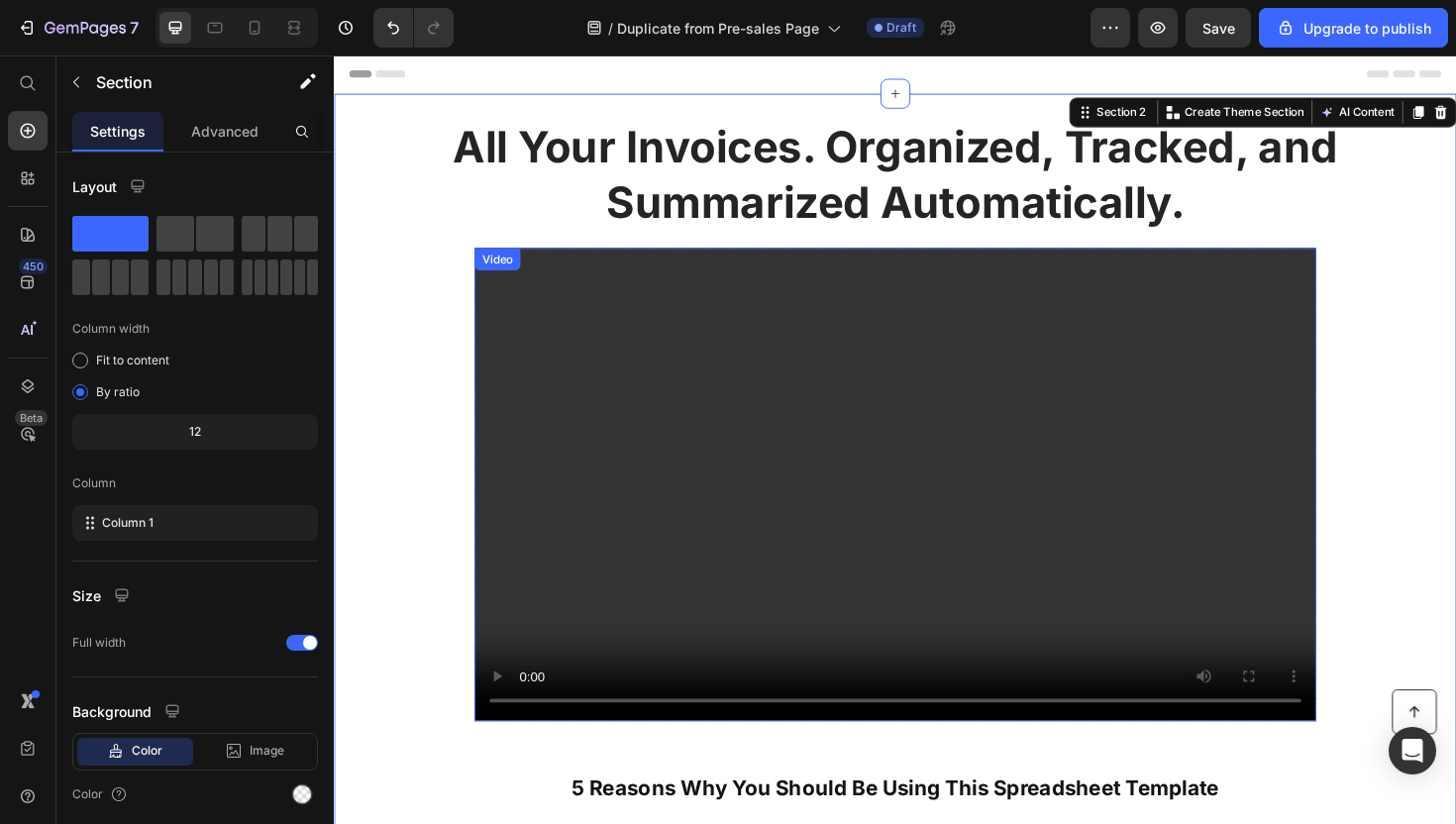click at bounding box center (928, 510) 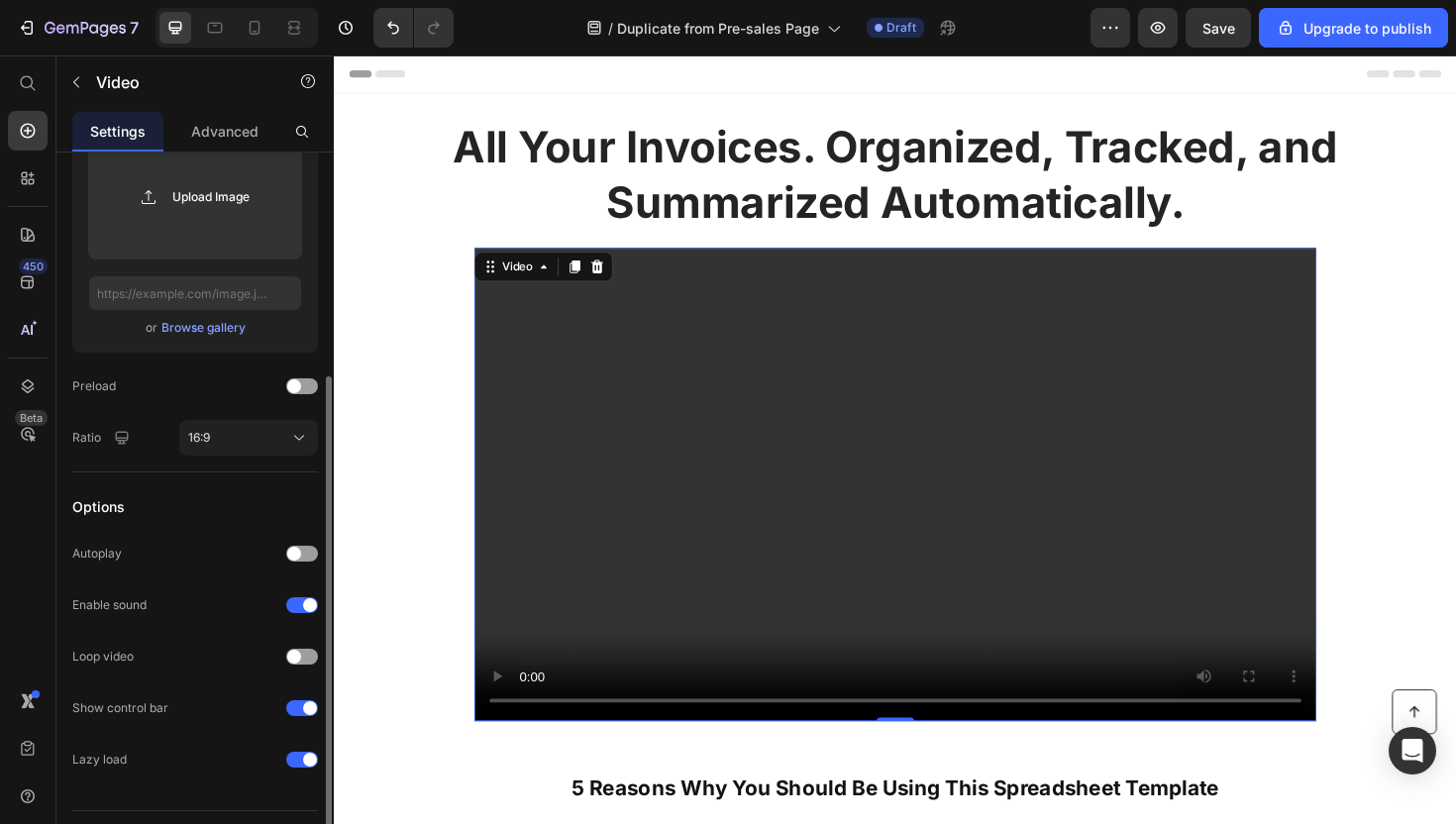 scroll, scrollTop: 352, scrollLeft: 0, axis: vertical 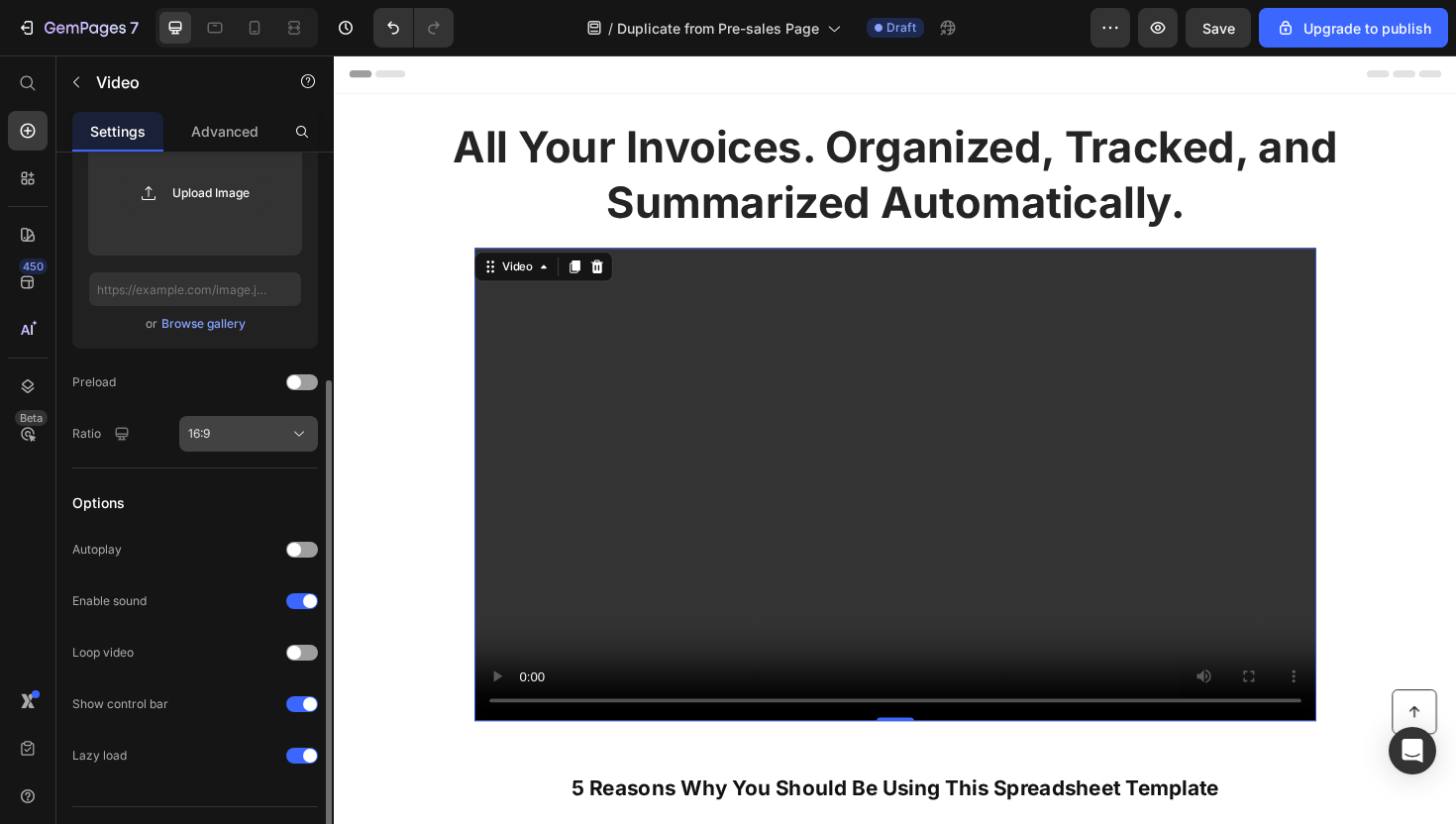 click on "16:9" 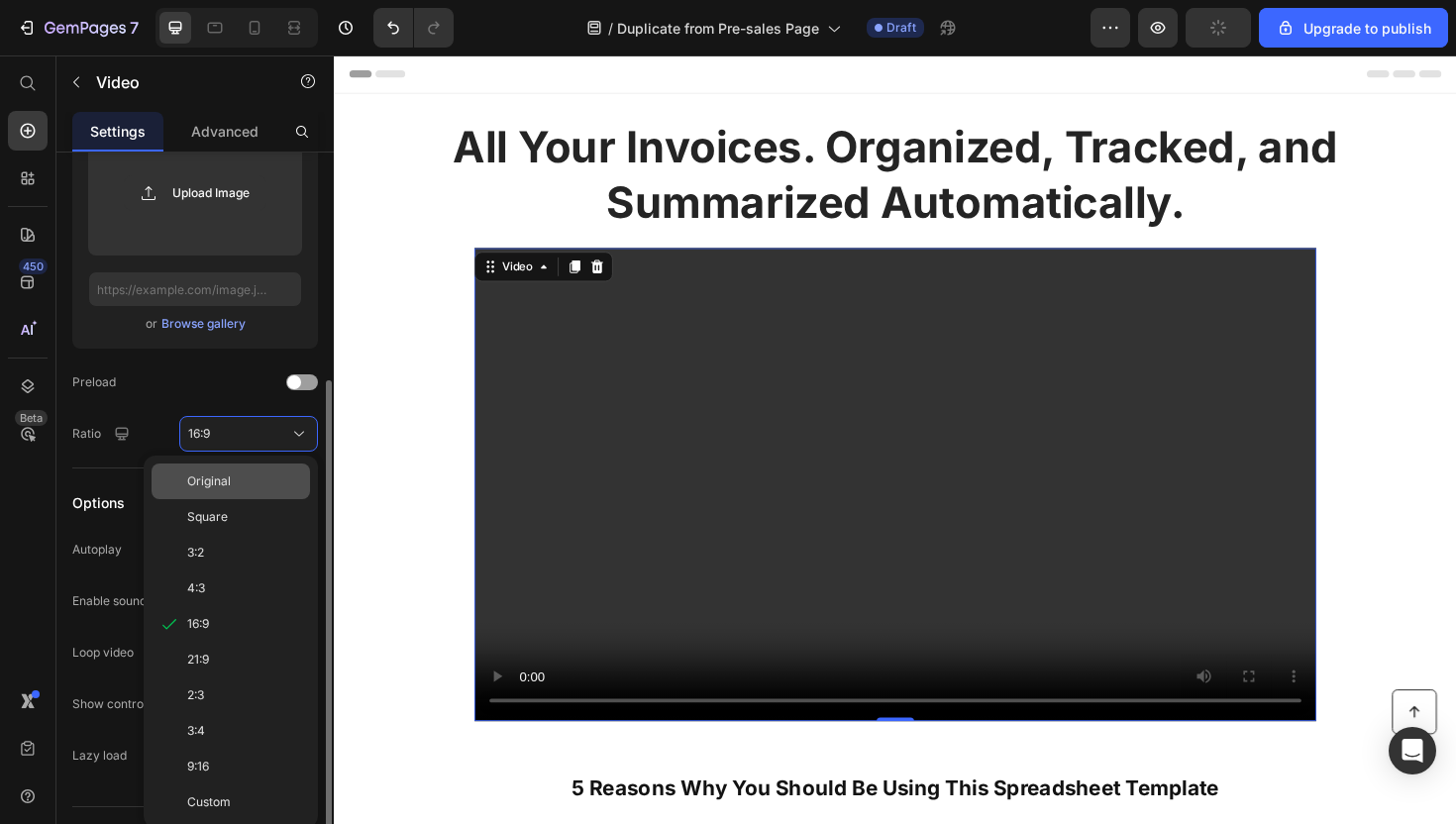 click on "Original" at bounding box center (209, 481) 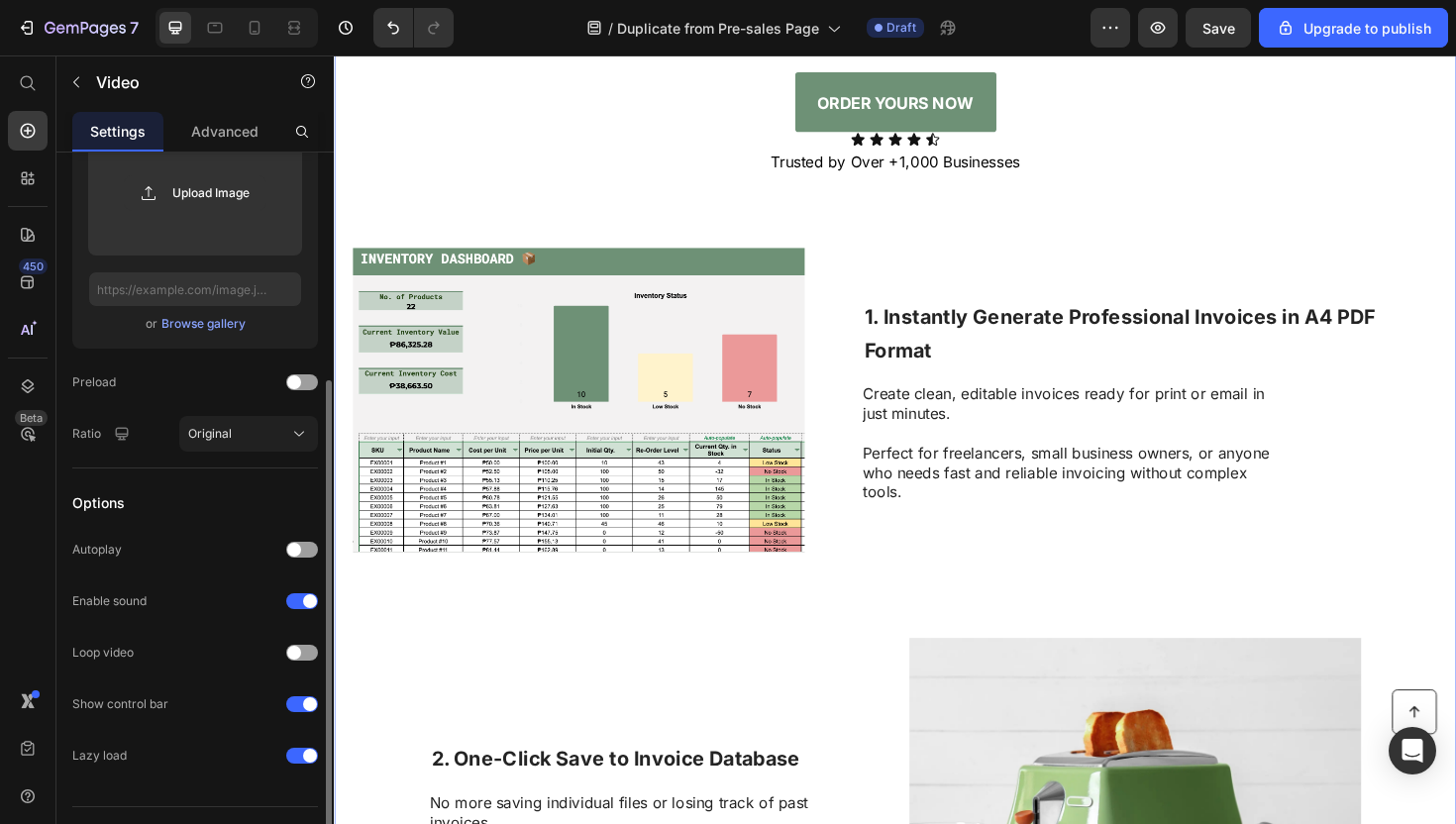 scroll, scrollTop: 1203, scrollLeft: 0, axis: vertical 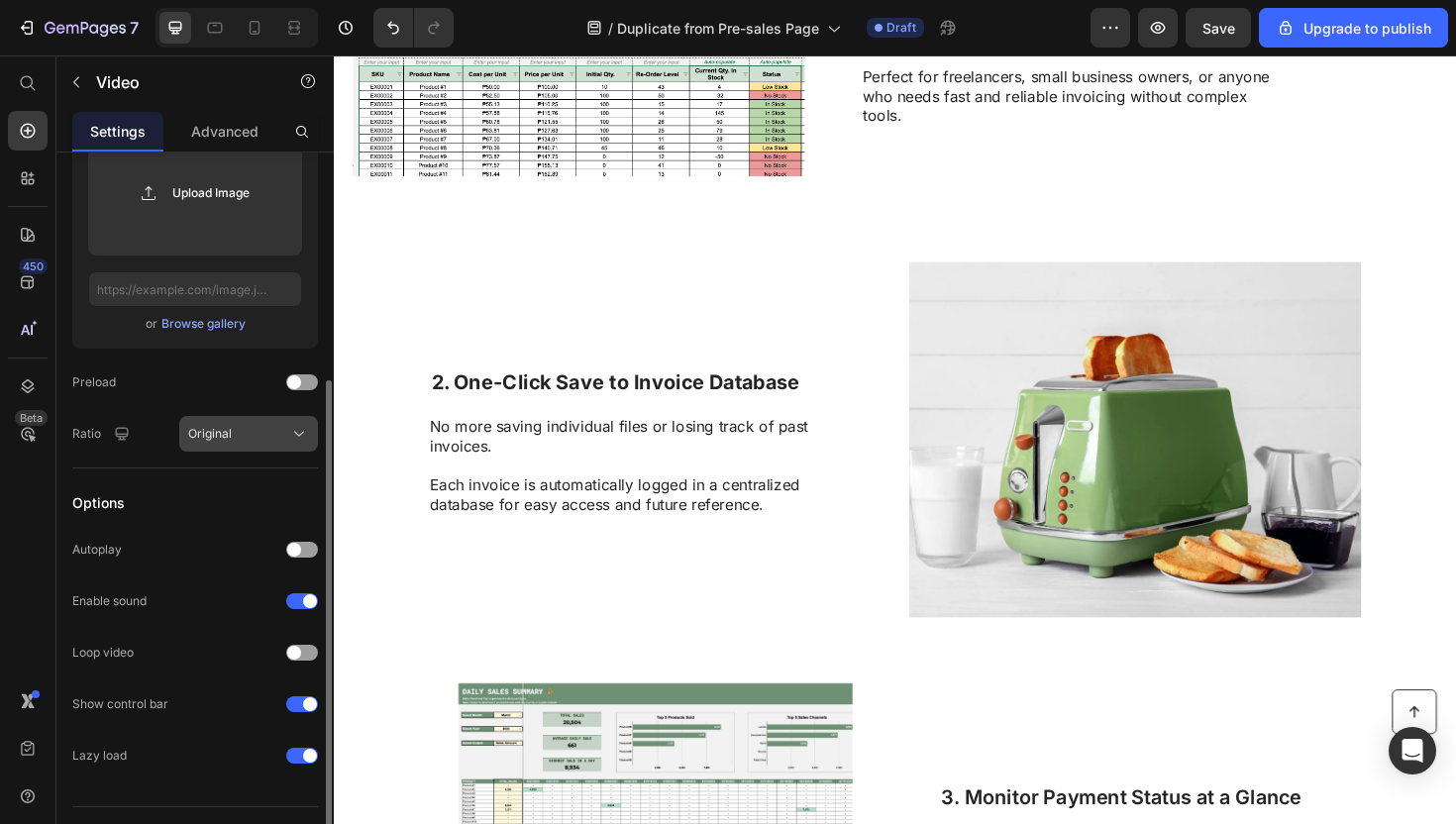 click on "Original" at bounding box center [249, 434] 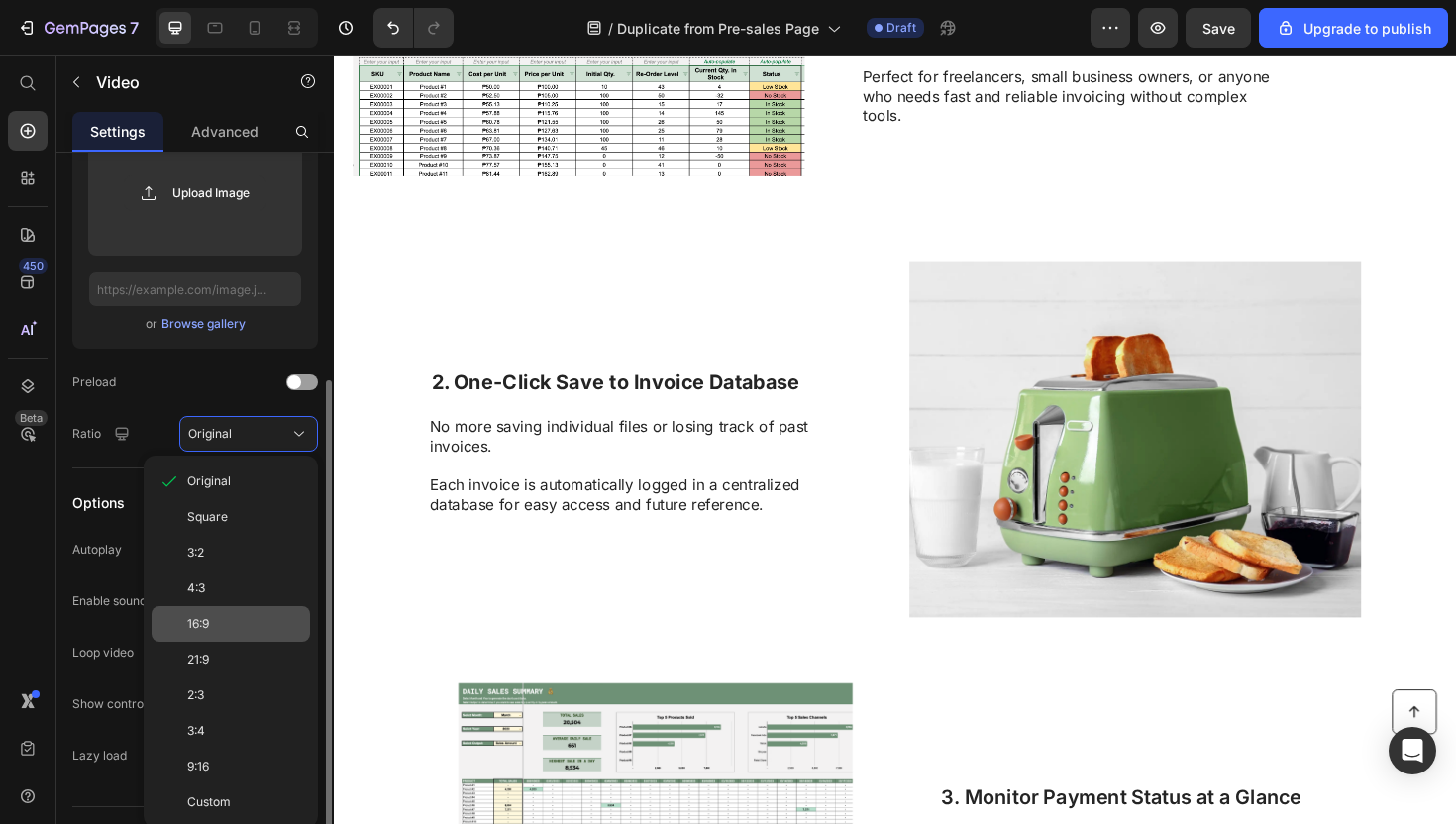 click on "16:9" at bounding box center [245, 624] 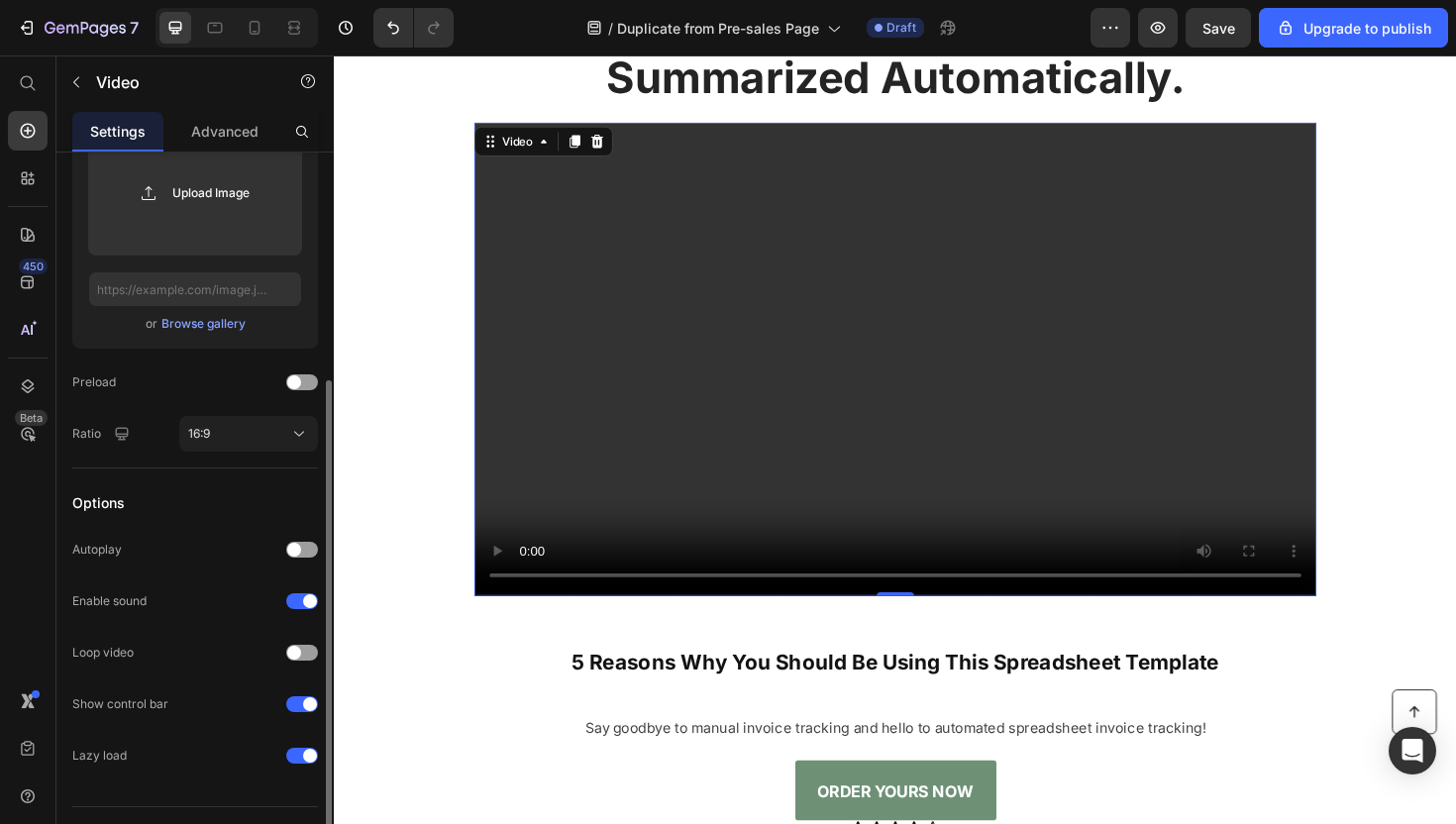 scroll, scrollTop: 118, scrollLeft: 0, axis: vertical 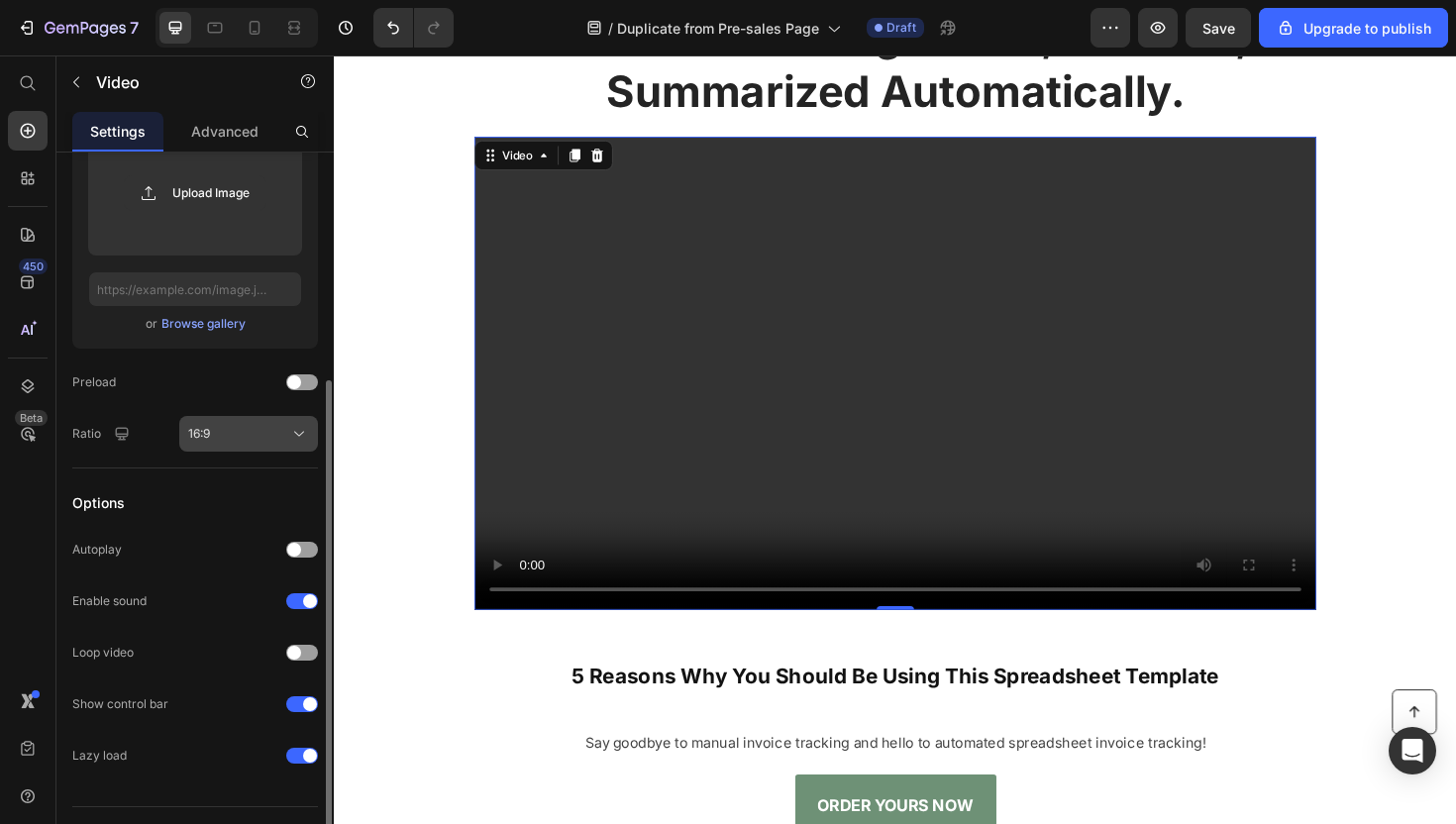 click on "16:9" 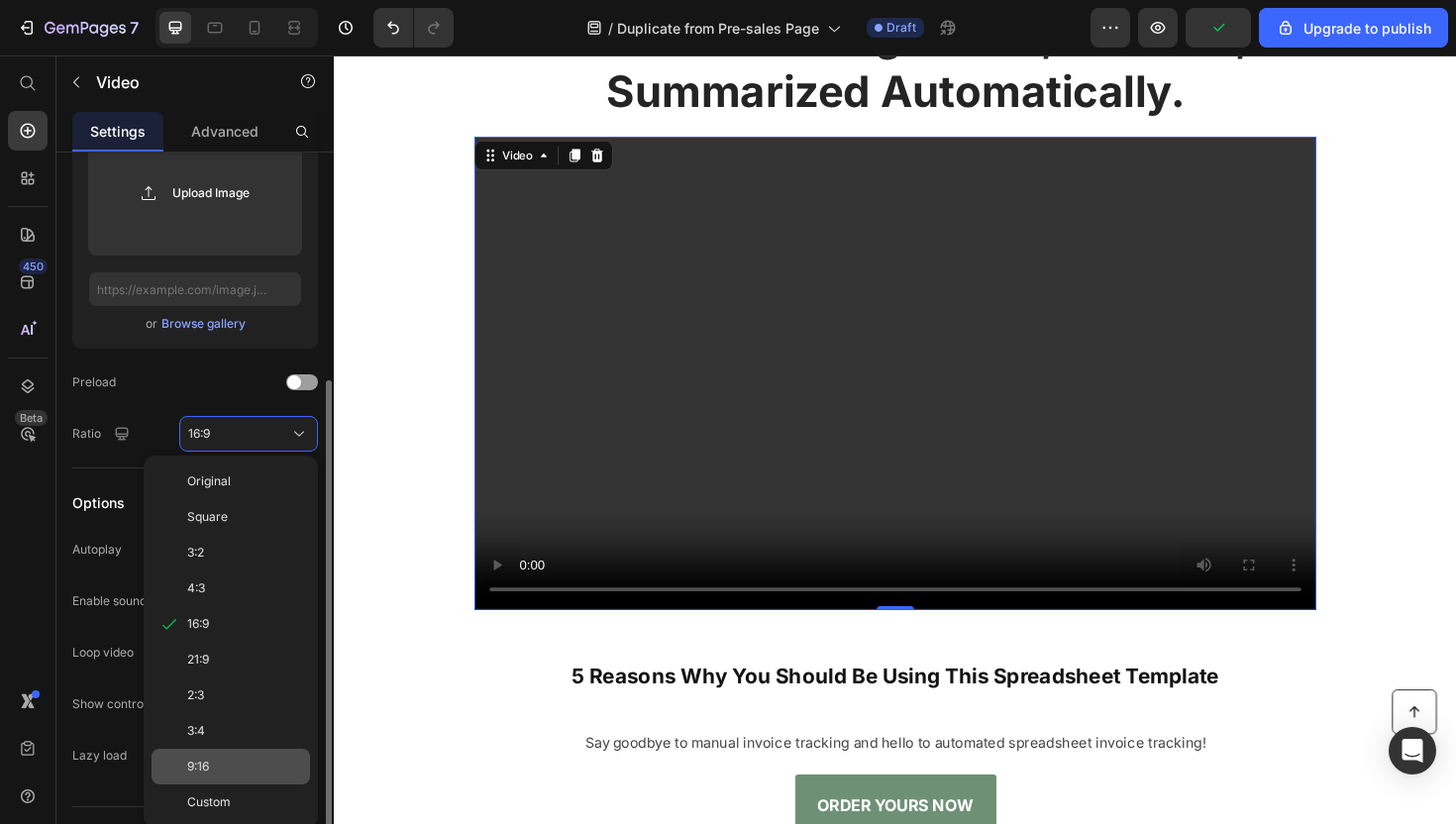 click on "9:16" at bounding box center [245, 767] 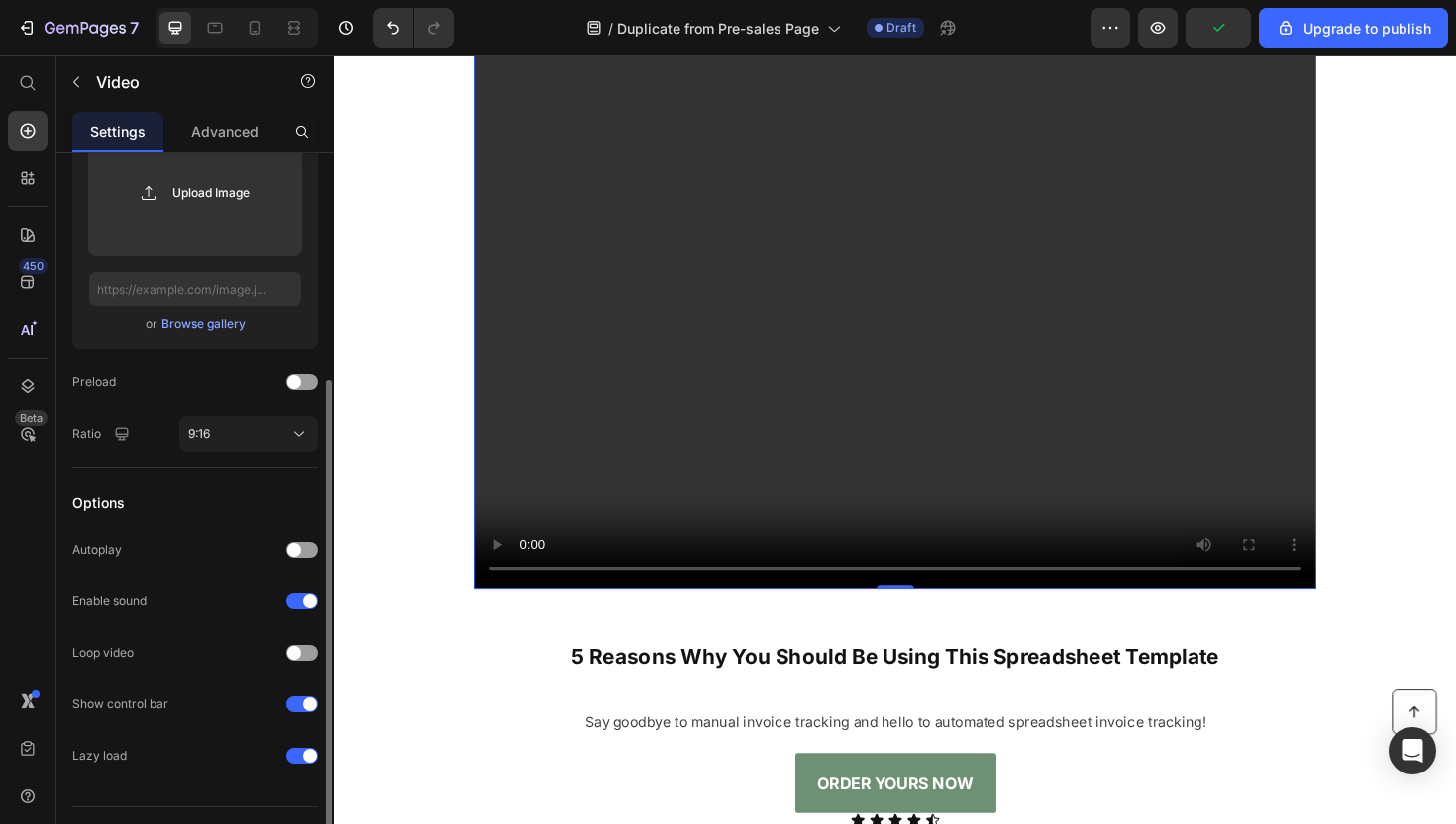 scroll, scrollTop: 1320, scrollLeft: 0, axis: vertical 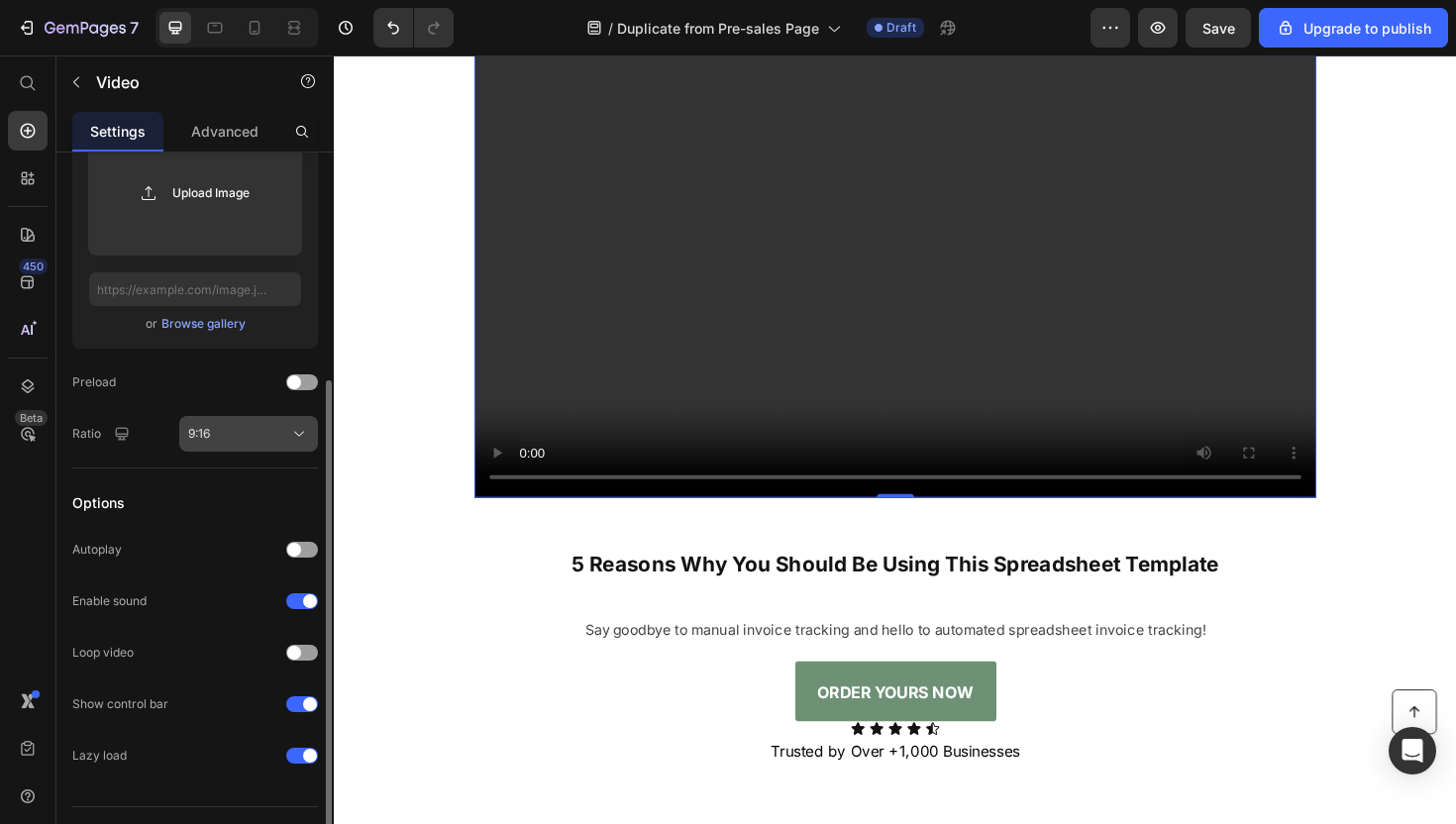 click on "9:16" 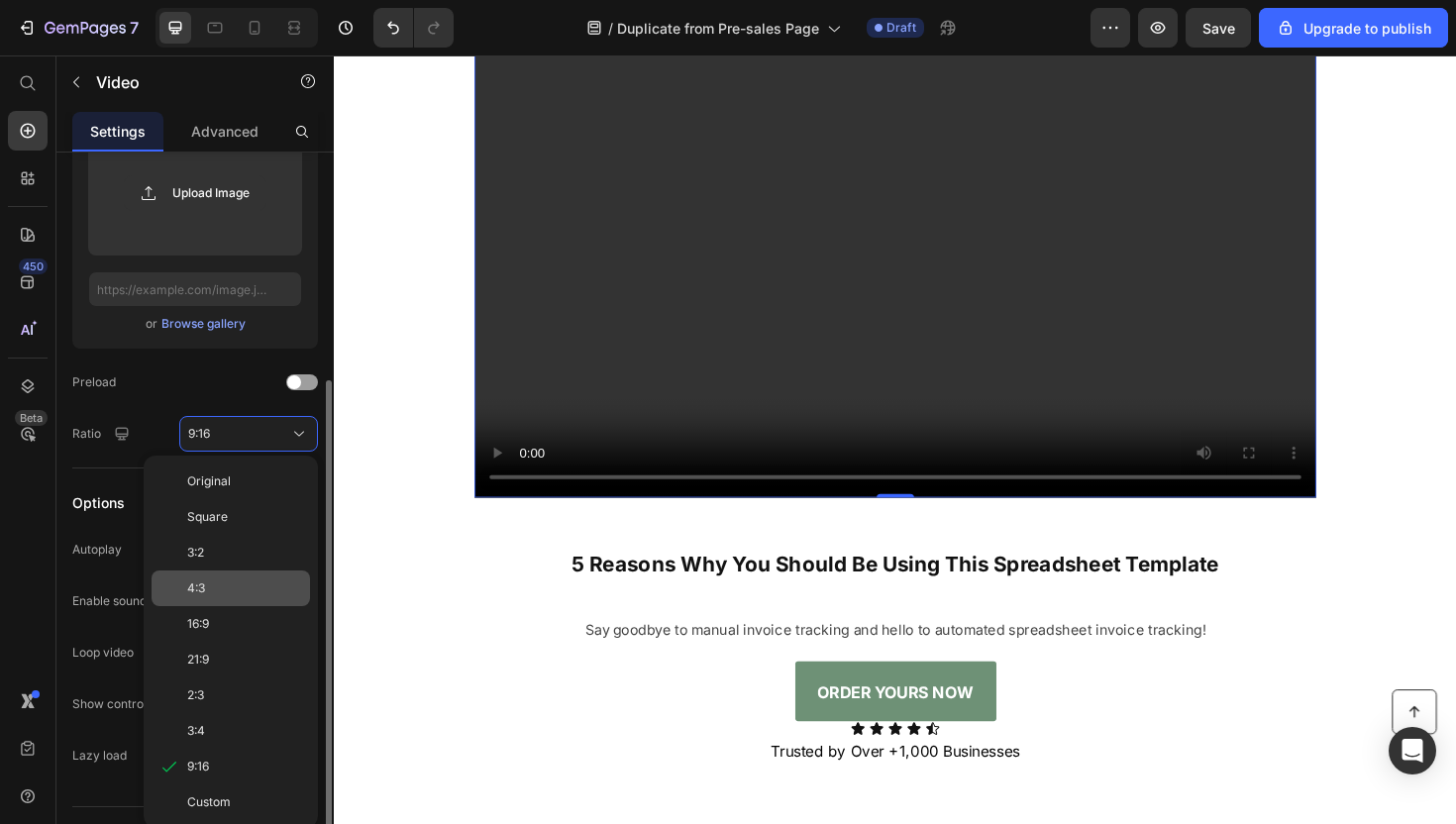 click on "4:3" at bounding box center [245, 588] 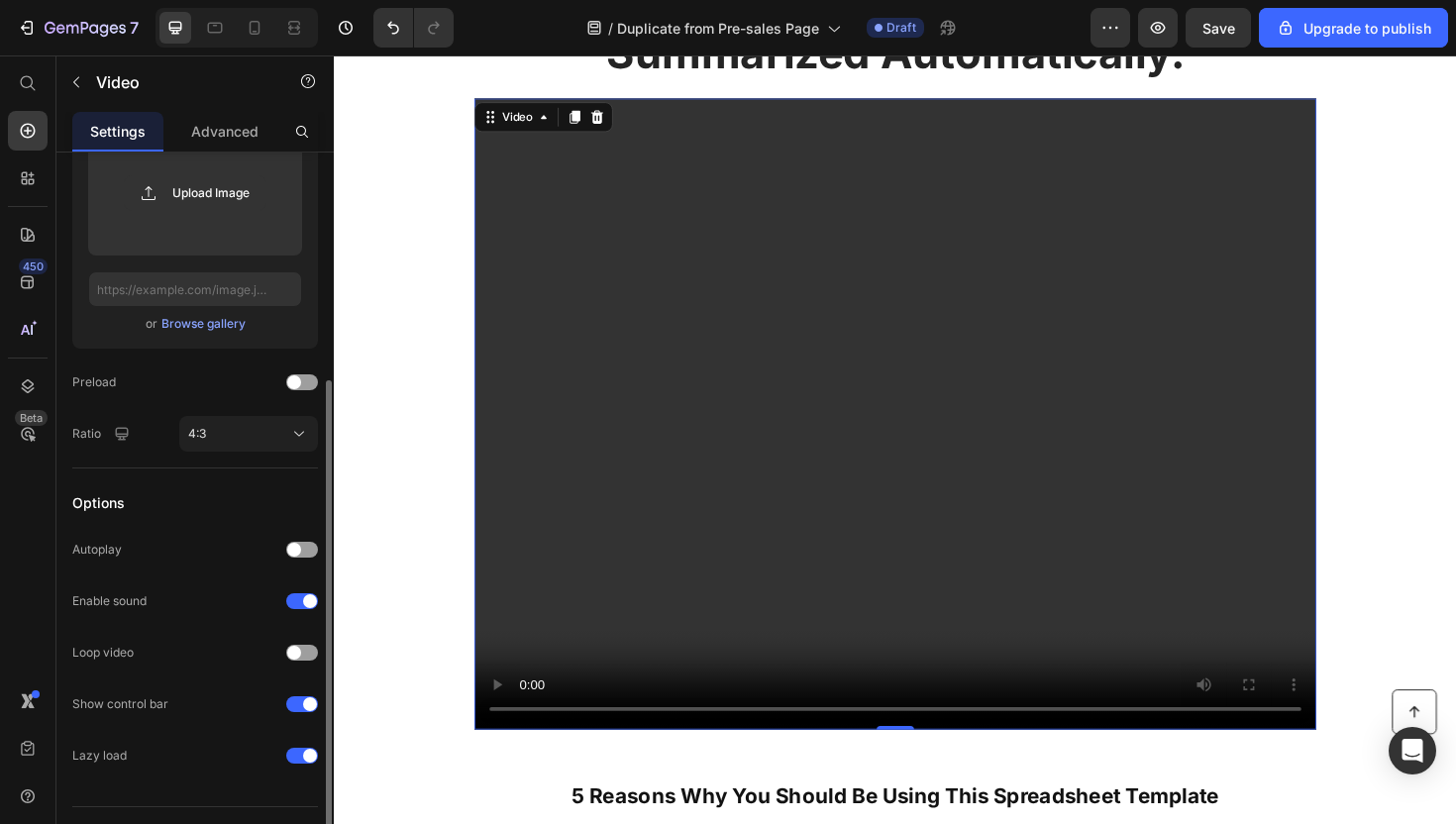 scroll, scrollTop: 153, scrollLeft: 0, axis: vertical 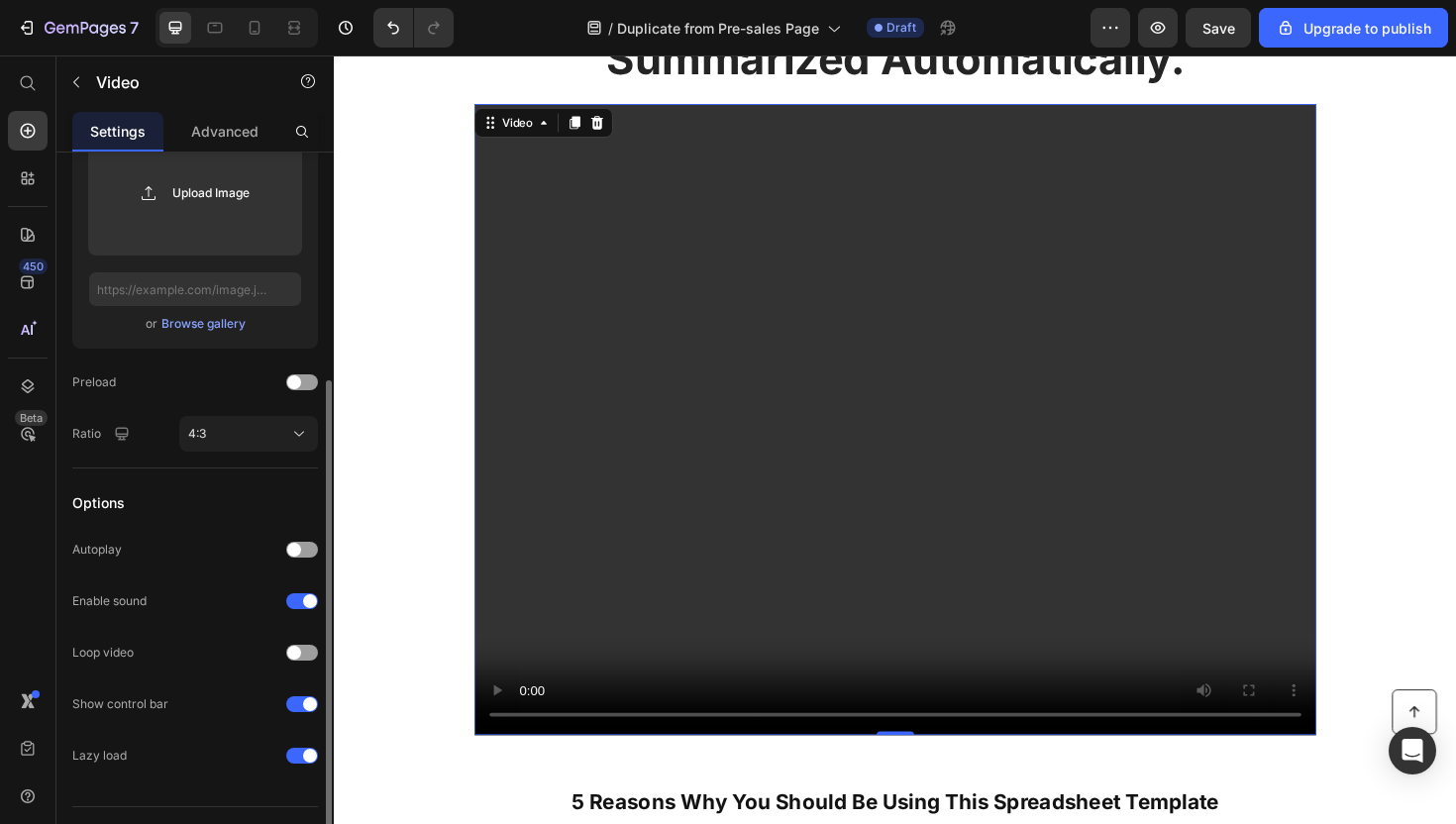 click at bounding box center (928, 441) 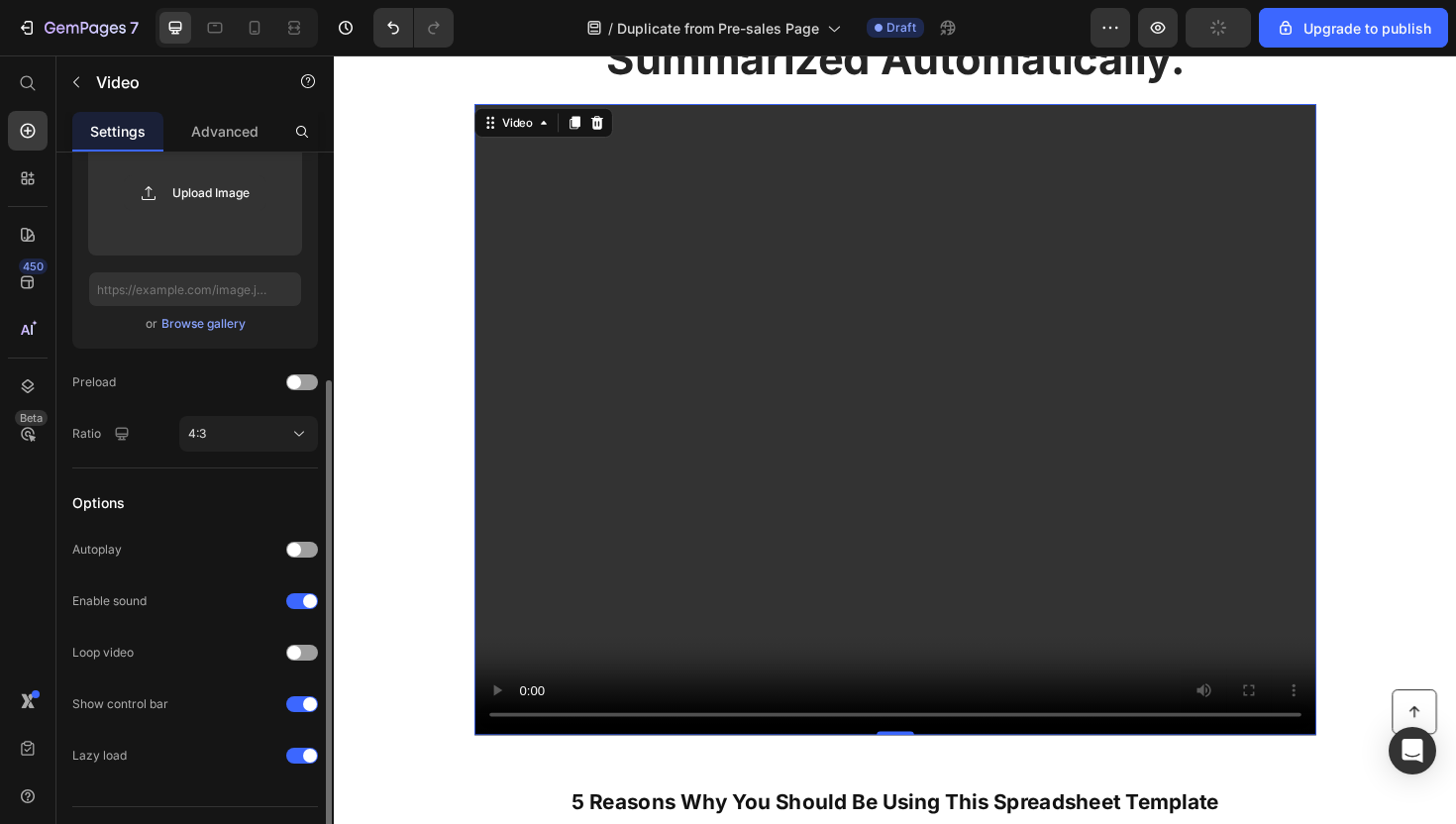 click at bounding box center (928, 441) 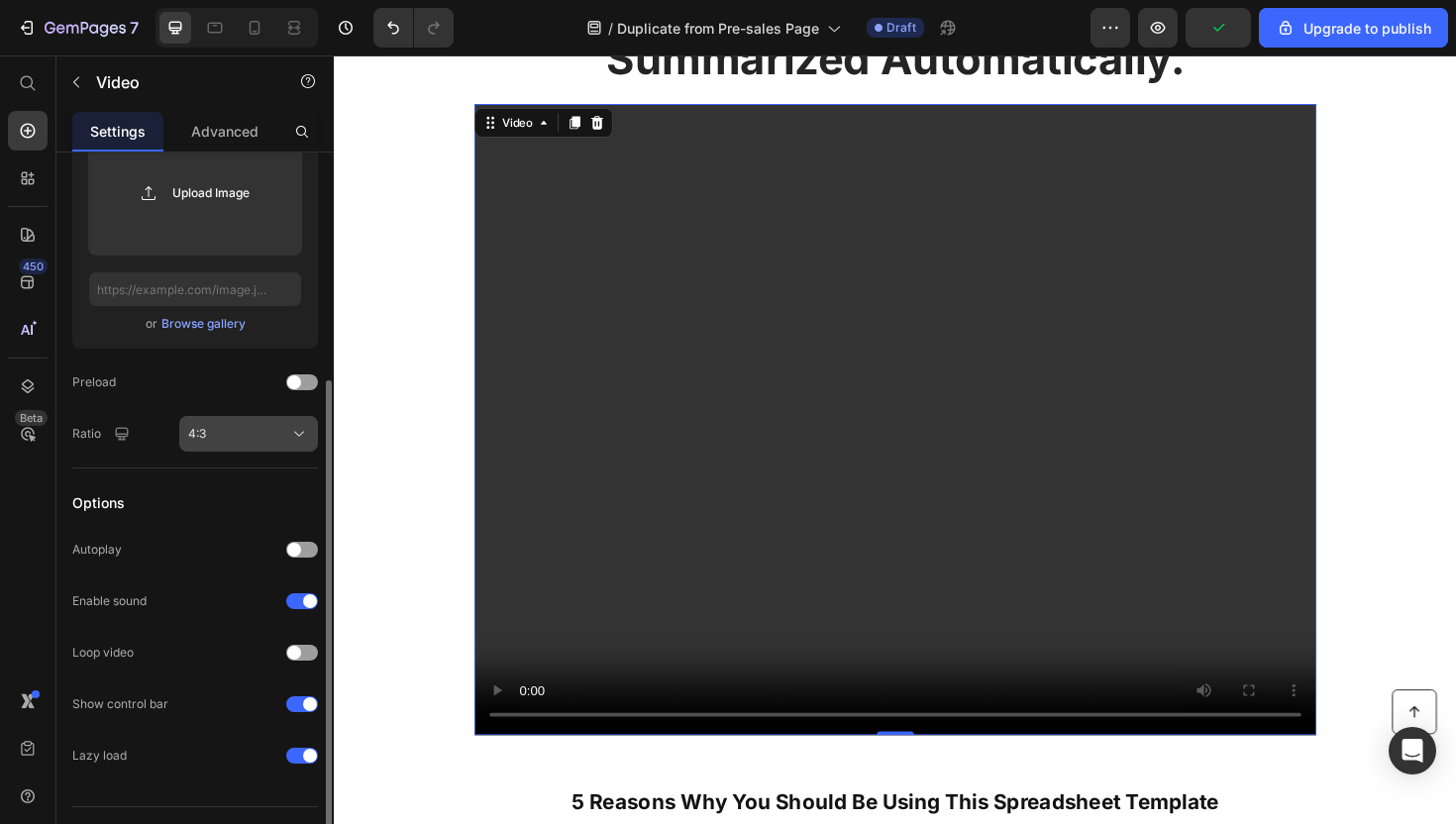 click on "4:3" 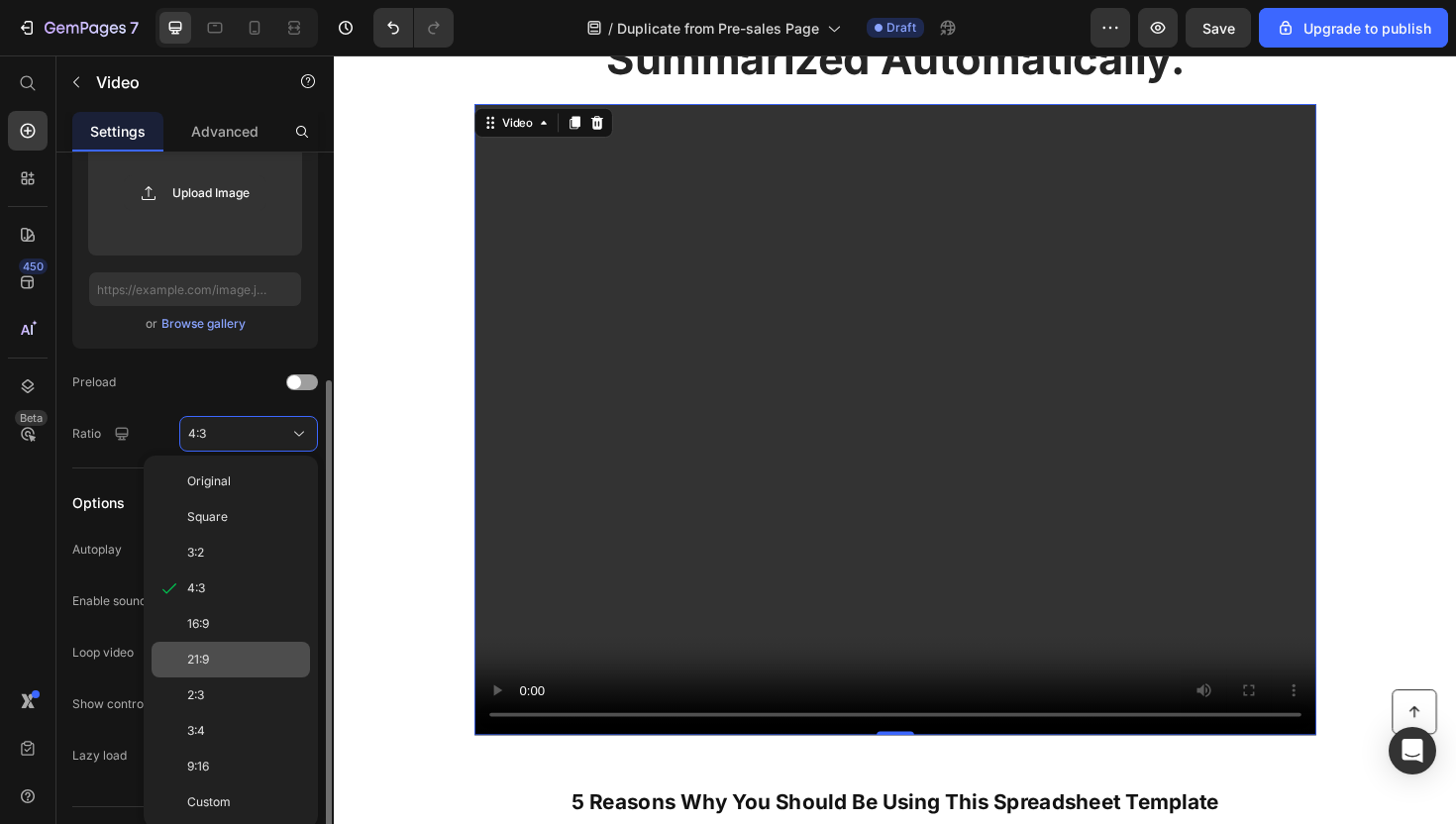 click on "21:9" 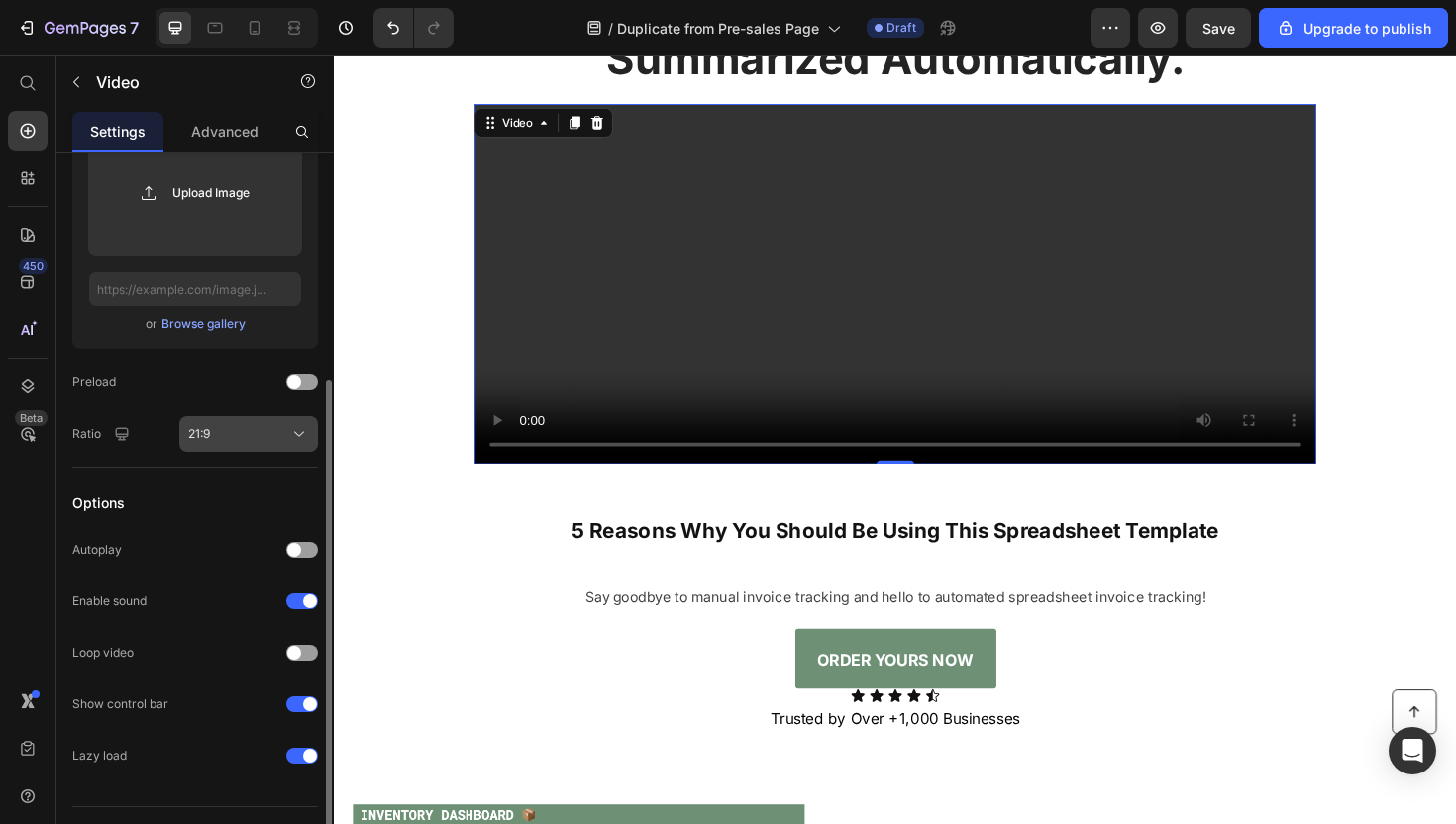 click on "21:9" at bounding box center (249, 434) 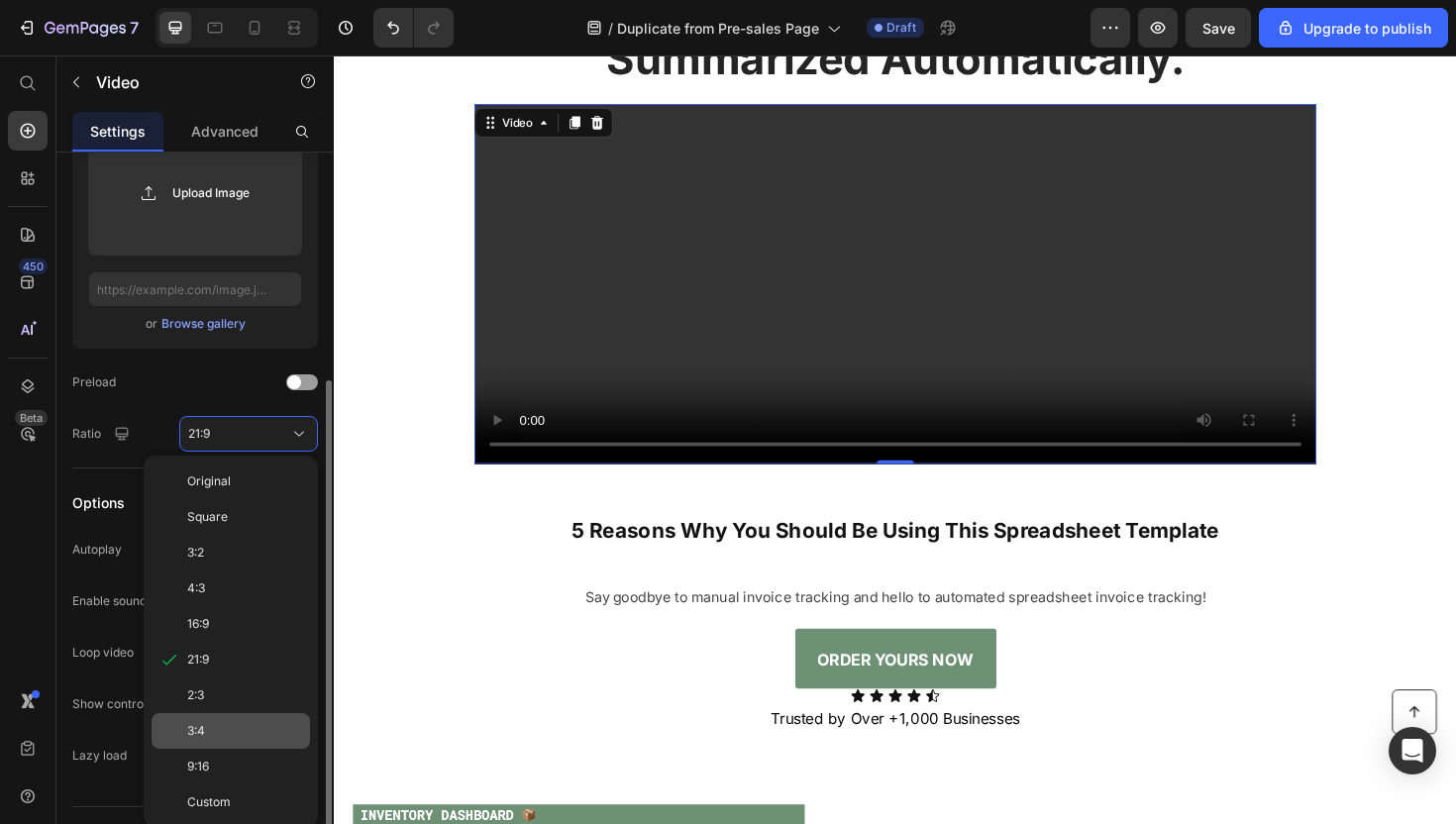 click on "3:4" at bounding box center (245, 731) 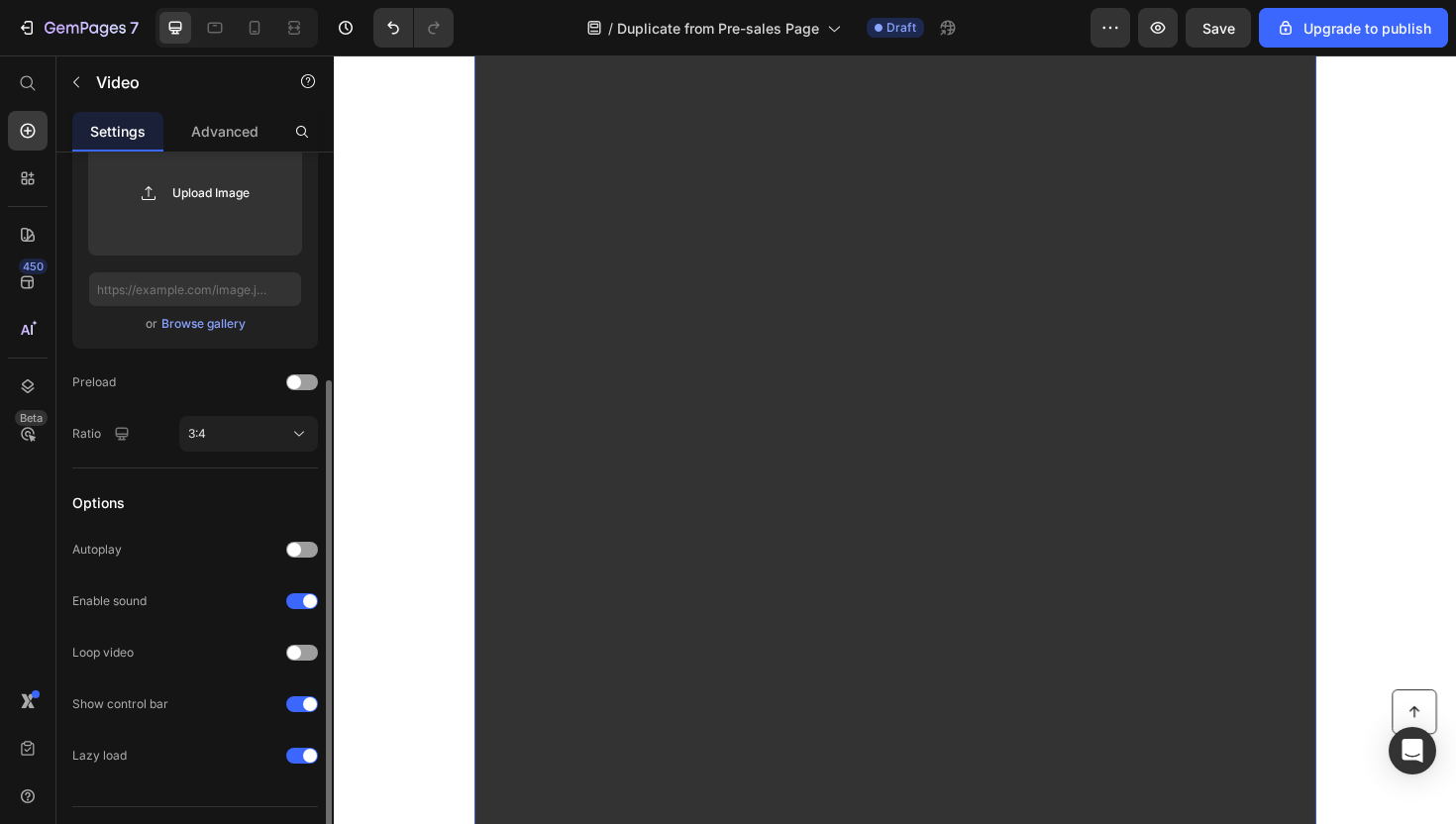 scroll, scrollTop: 905, scrollLeft: 0, axis: vertical 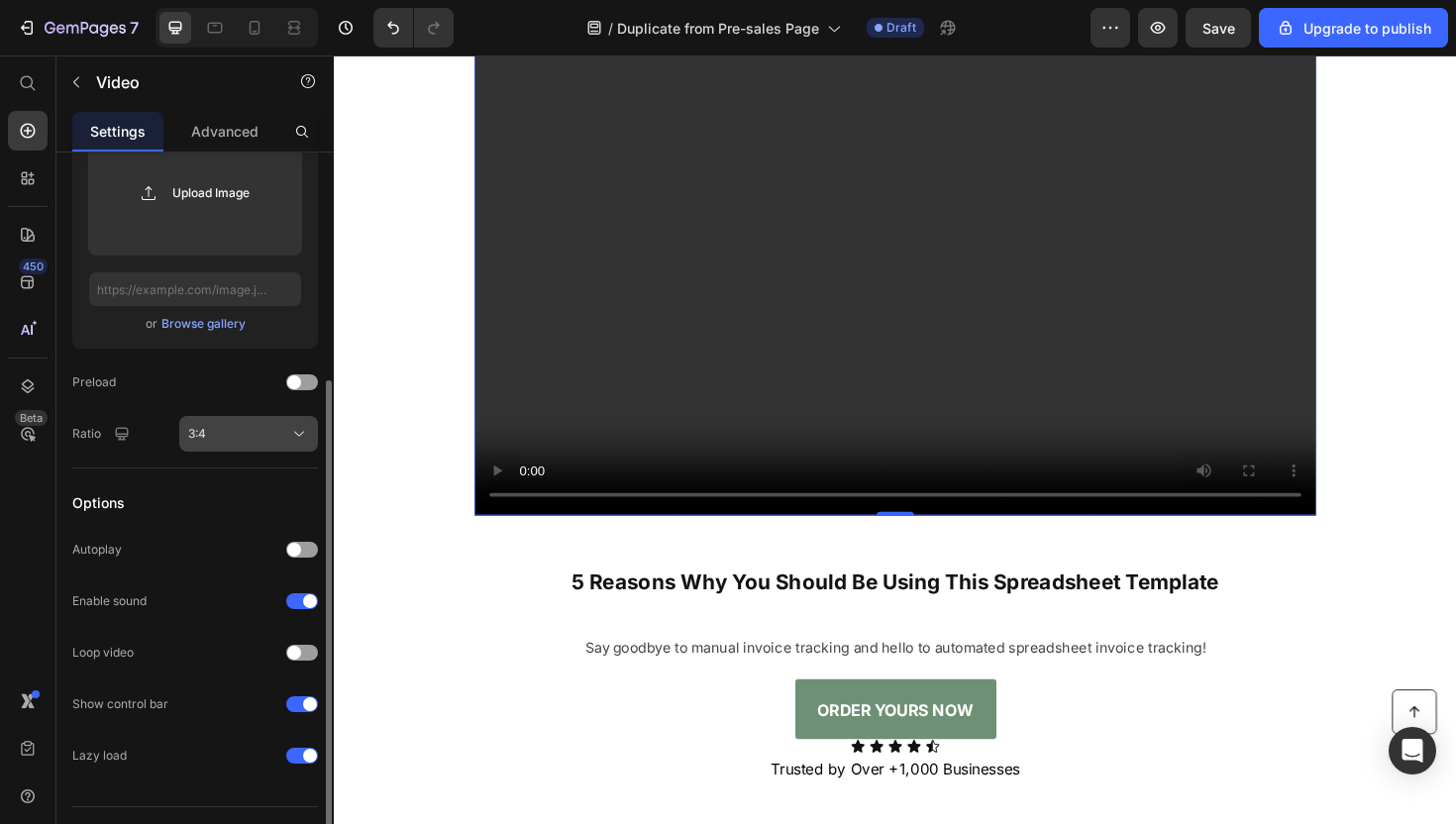 click on "3:4" 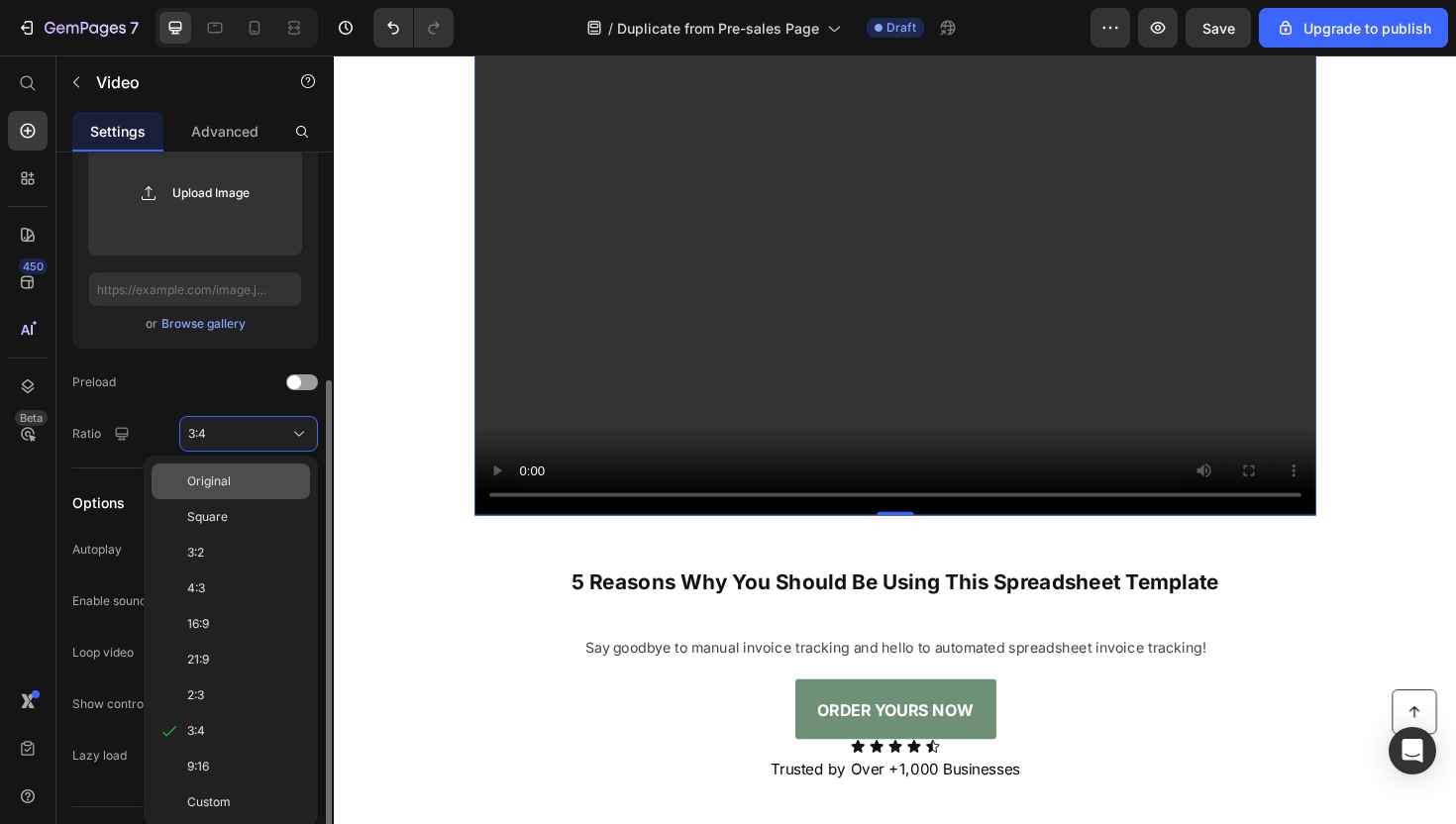 click on "Original" at bounding box center (245, 481) 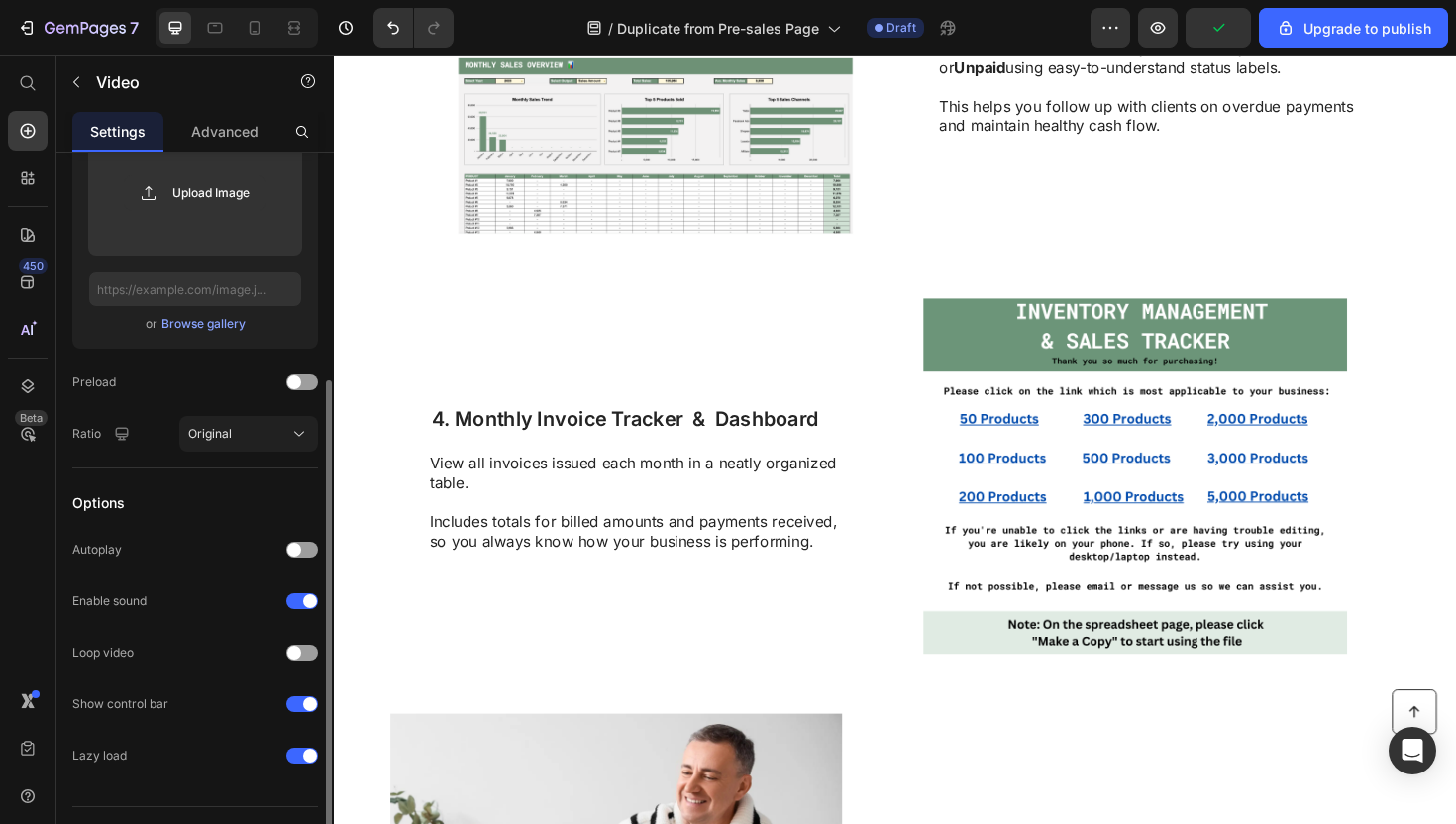 scroll, scrollTop: 2087, scrollLeft: 0, axis: vertical 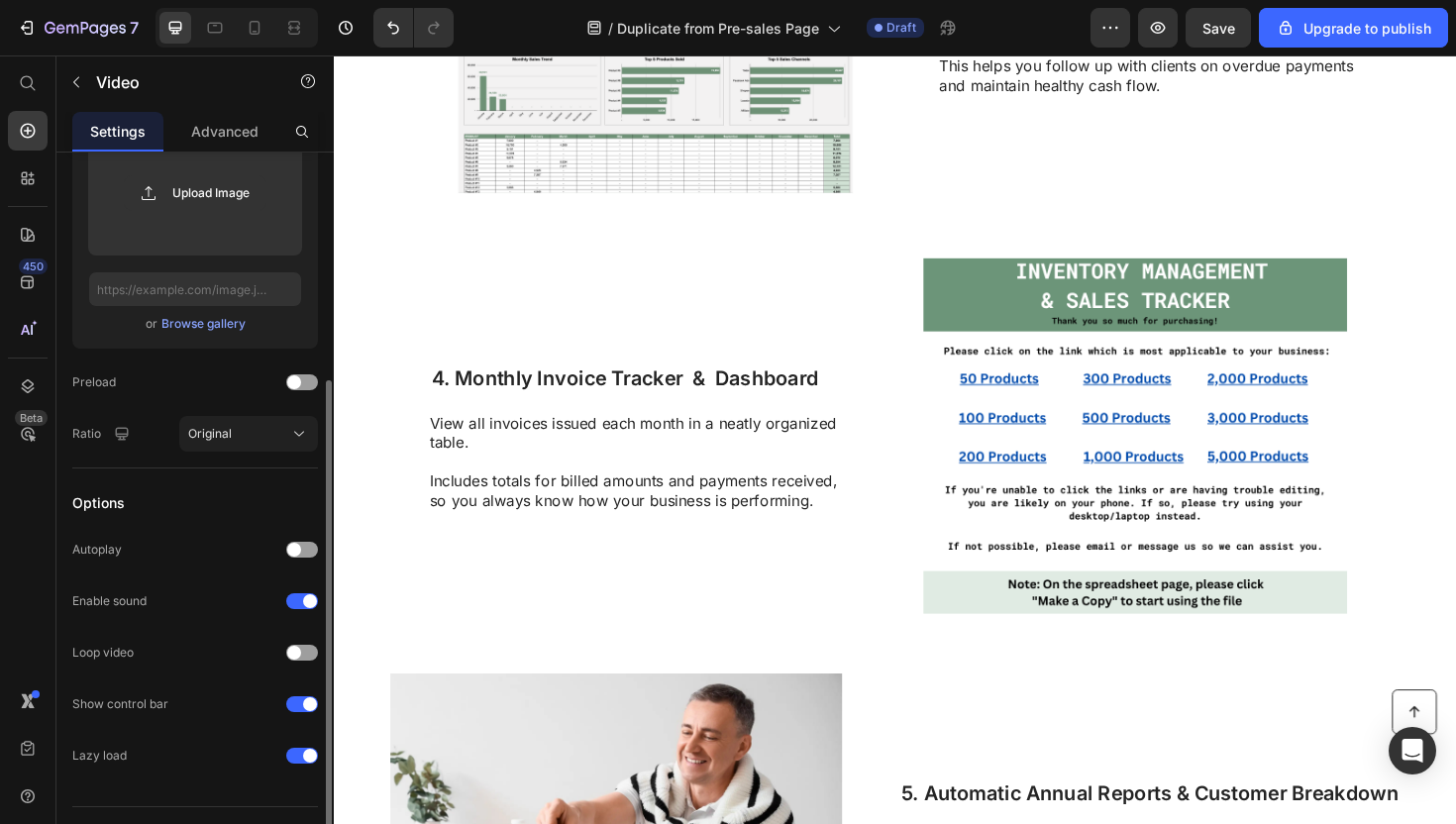 click on "Perfect for freelancers, small business owners, or anyone who needs fast and reliable invoicing without complex tools." at bounding box center (1115, -784) 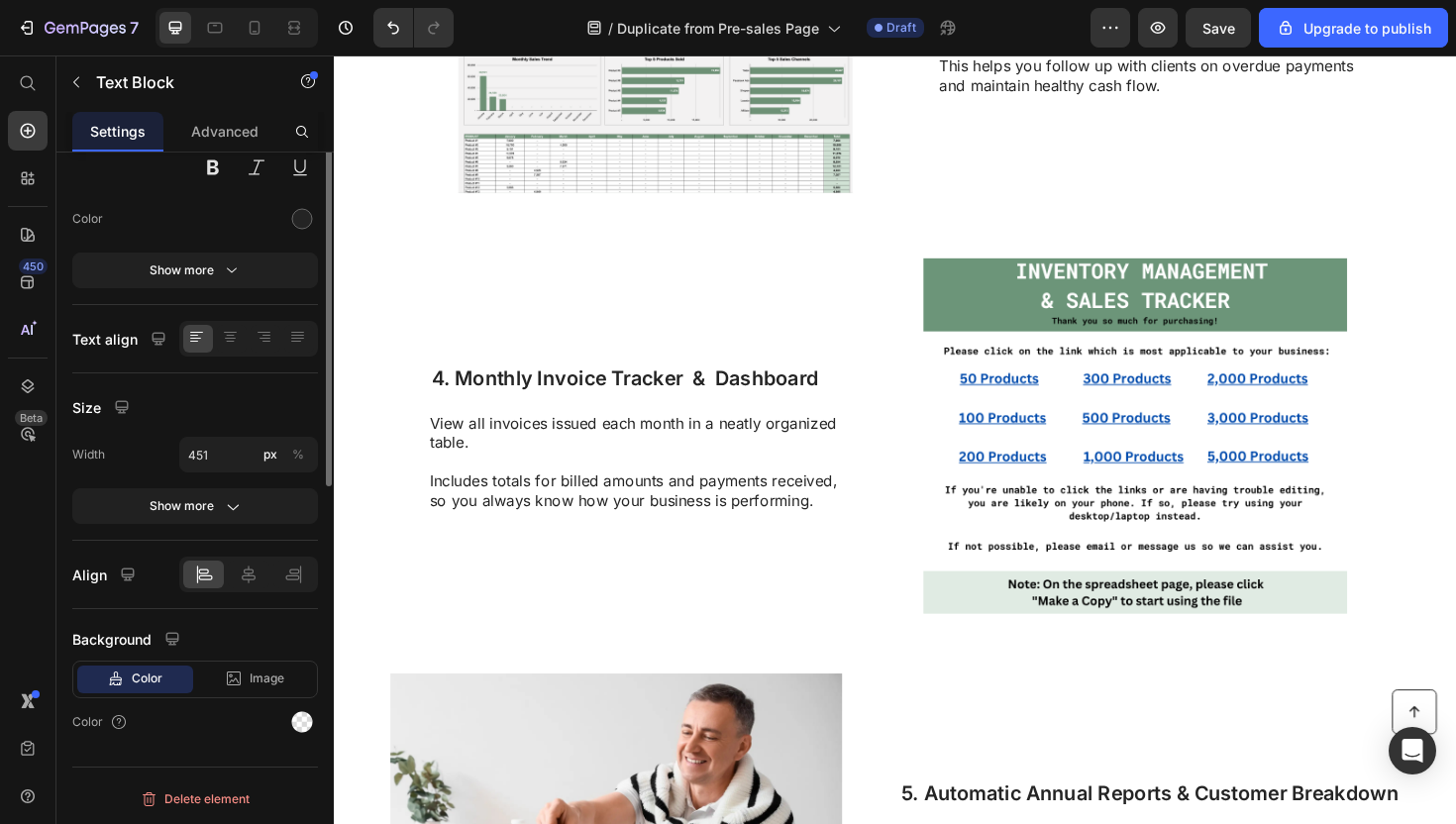 scroll, scrollTop: 0, scrollLeft: 0, axis: both 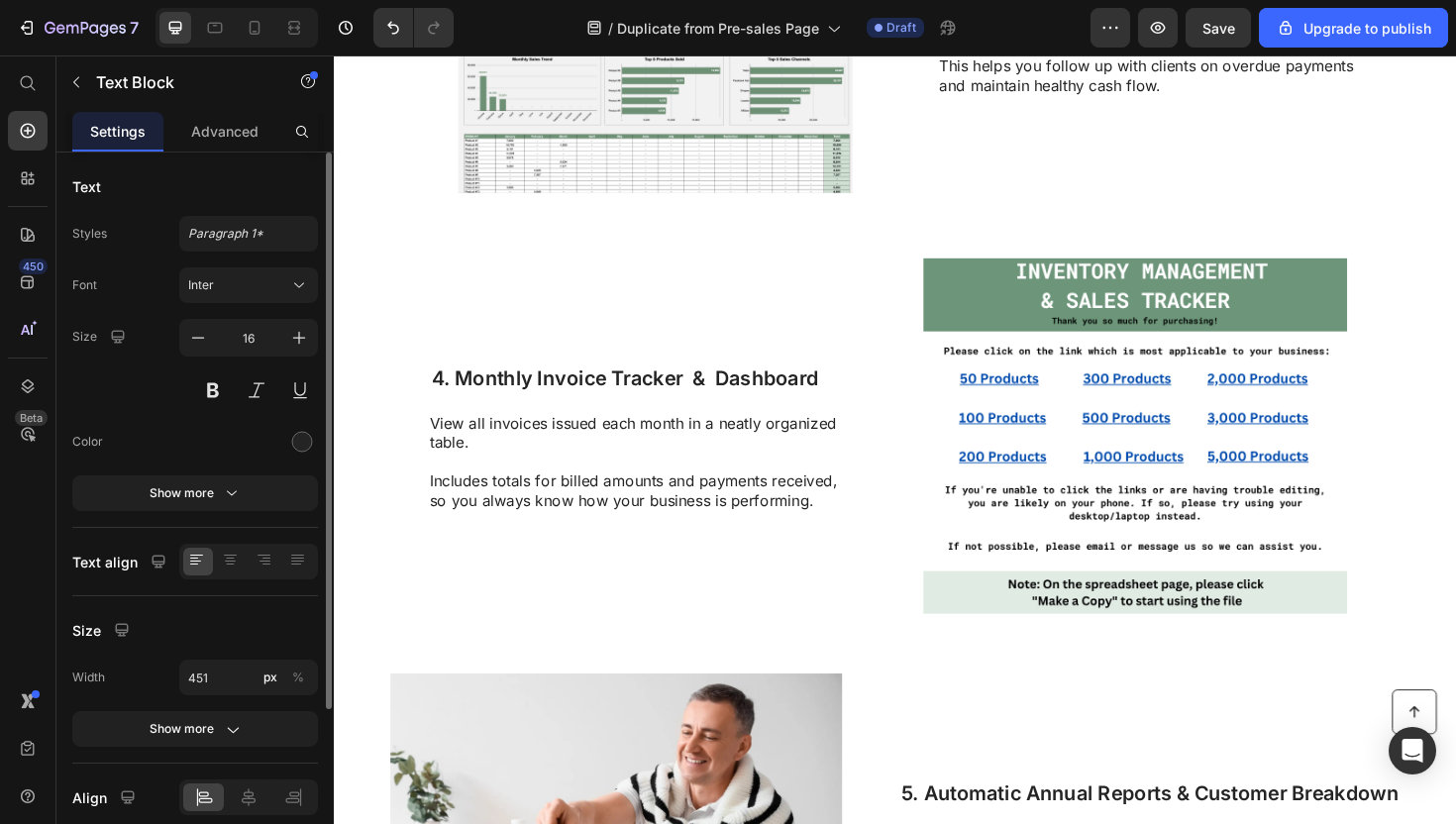 click at bounding box center [592, -861] 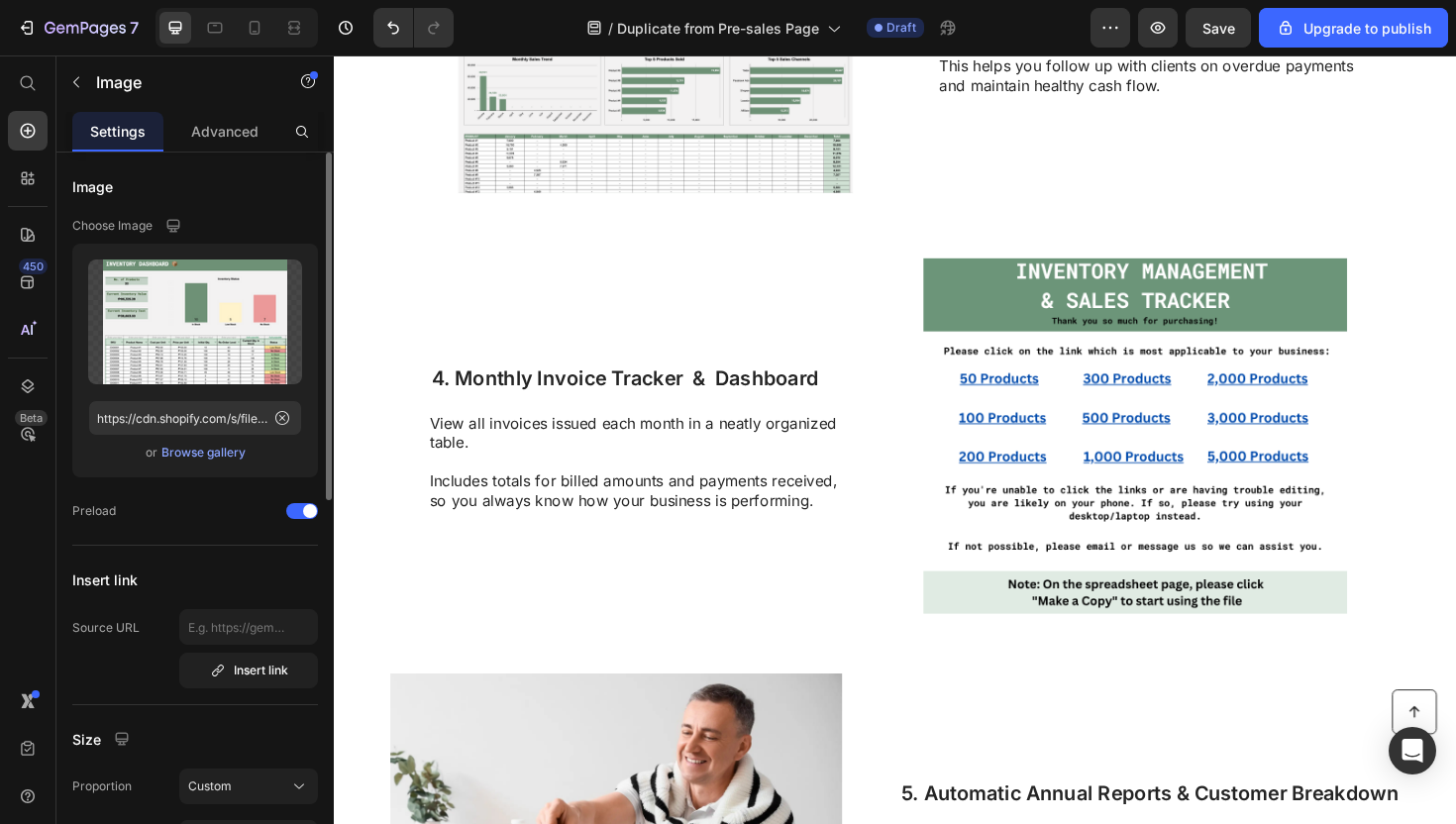 click on "Upload Image https://cdn.shopify.com/s/files/1/0711/6757/4329/files/gempages_570802005199553351-6a14d317-6a2c-4b4a-9fb4-ded05390c524.png or Browse gallery" at bounding box center (195, 360) 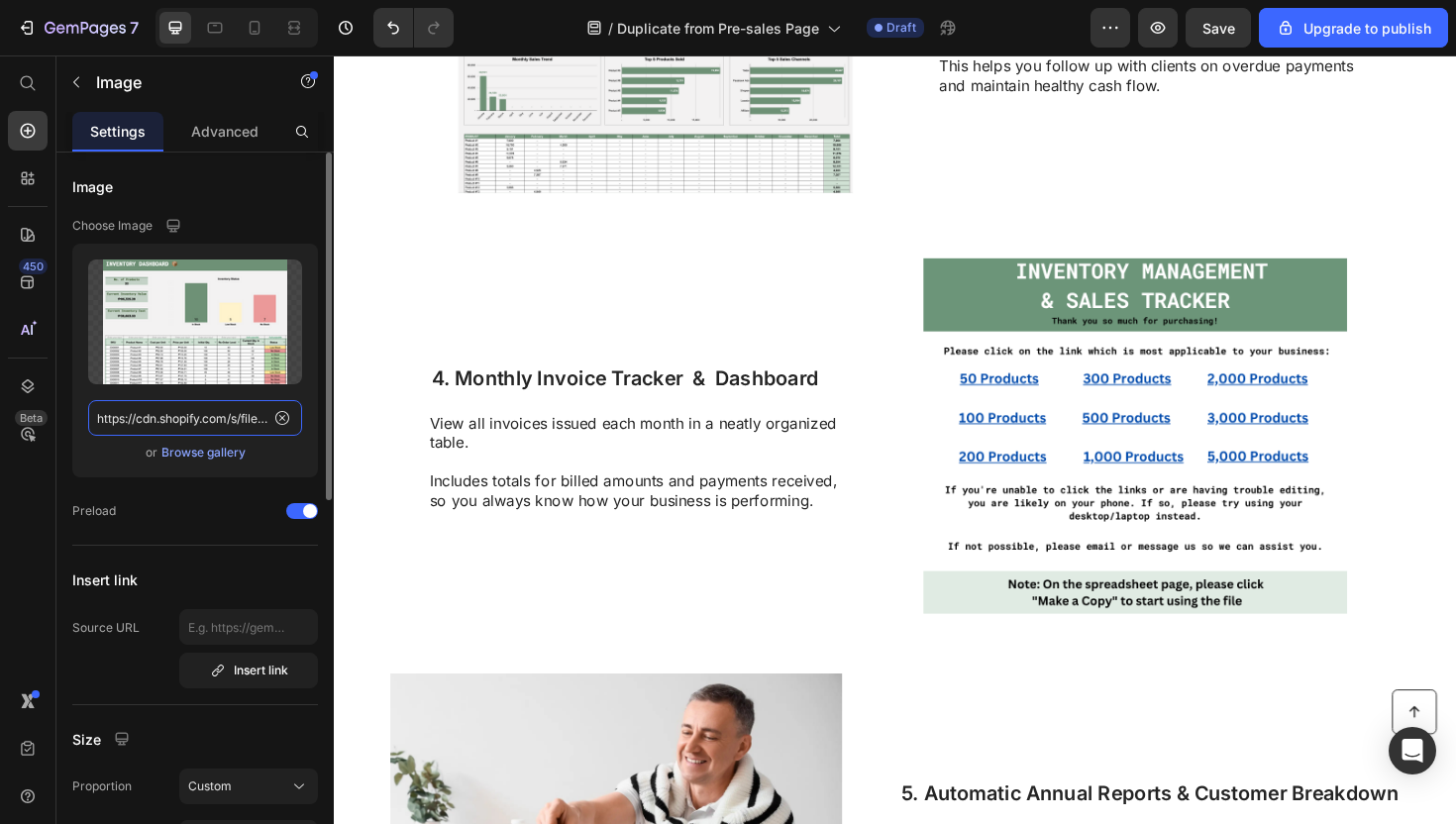 click on "https://cdn.shopify.com/s/files/1/0711/6757/4329/files/gempages_570802005199553351-6a14d317-6a2c-4b4a-9fb4-ded05390c524.png" 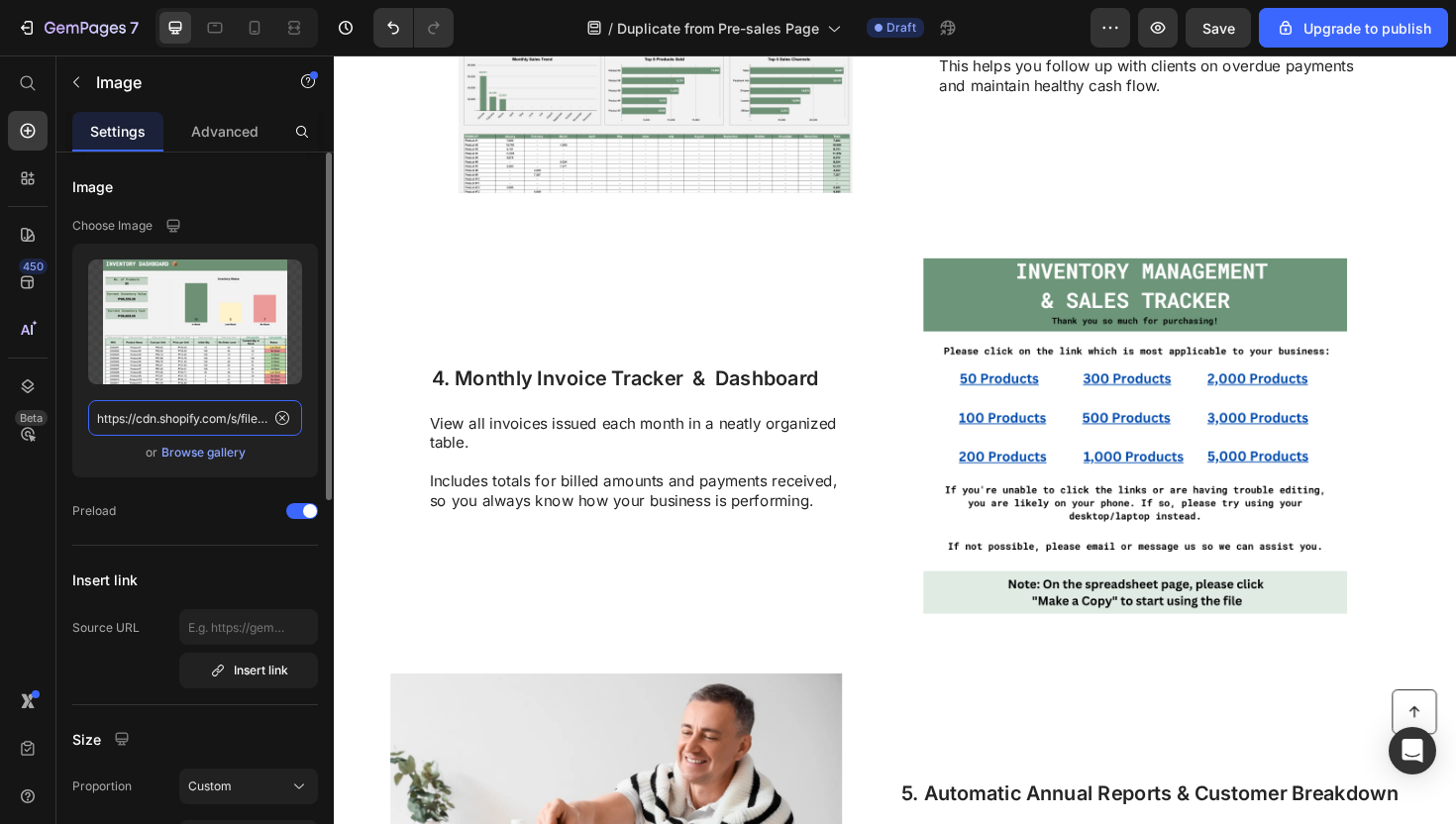 scroll, scrollTop: 0, scrollLeft: 471, axis: horizontal 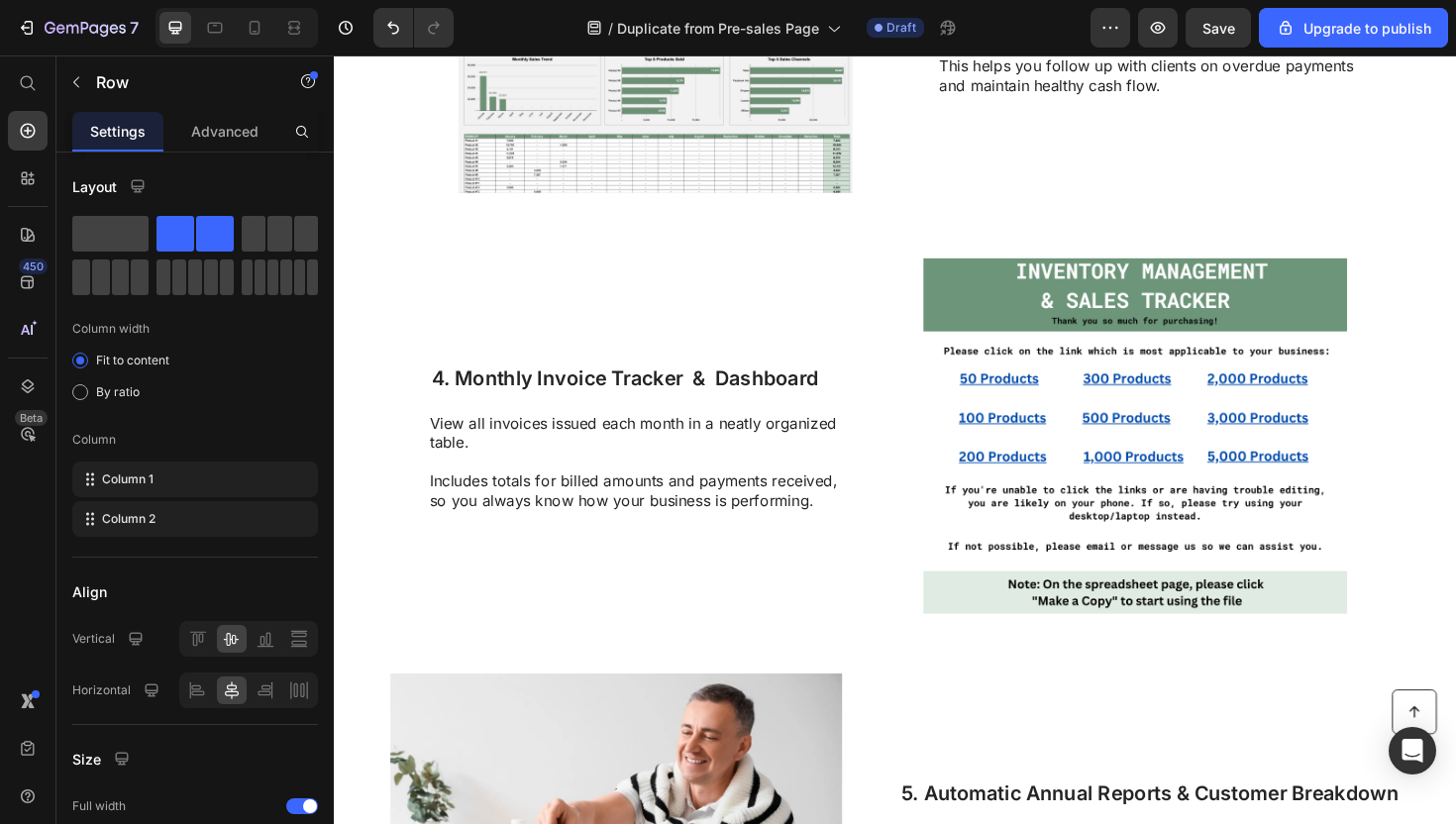 click on "2. One-Click Save to Invoice Database Heading No more saving individual files or losing track of past invoices. Each invoice is automatically logged in a centralized database for easy access and future reference. Text Block" at bounding box center [658, -421] 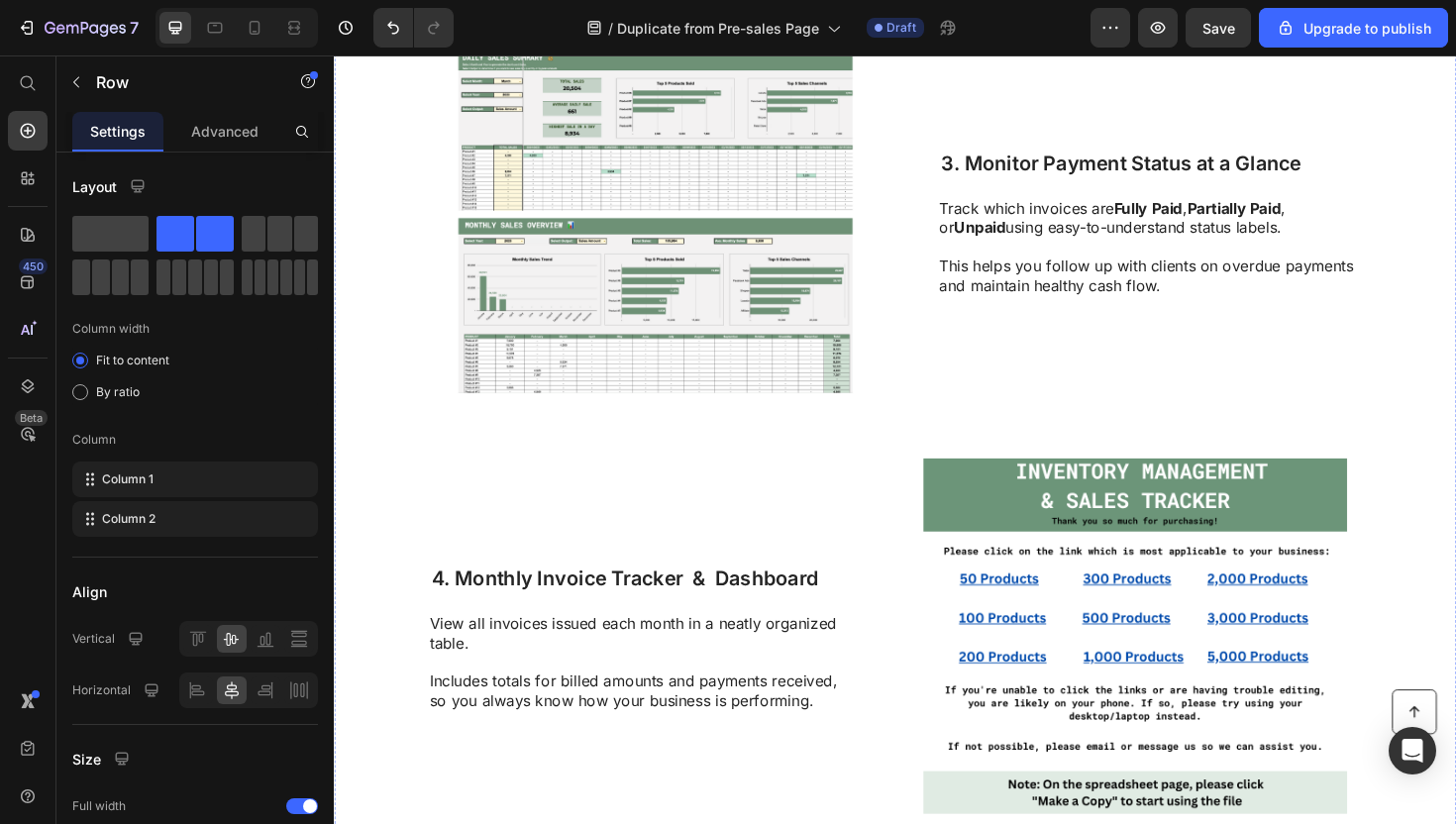 scroll, scrollTop: 1836, scrollLeft: 0, axis: vertical 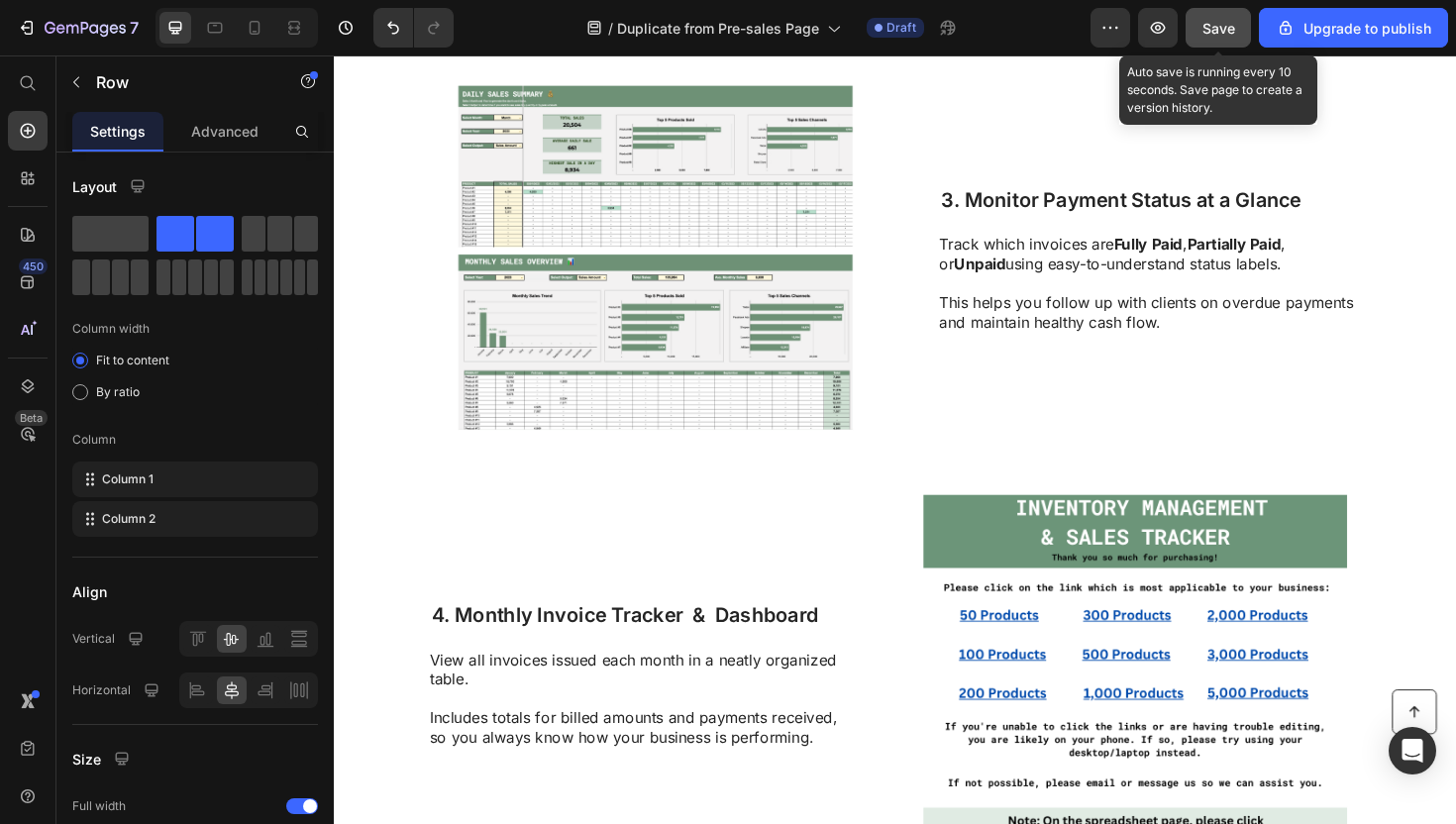 click on "Save" 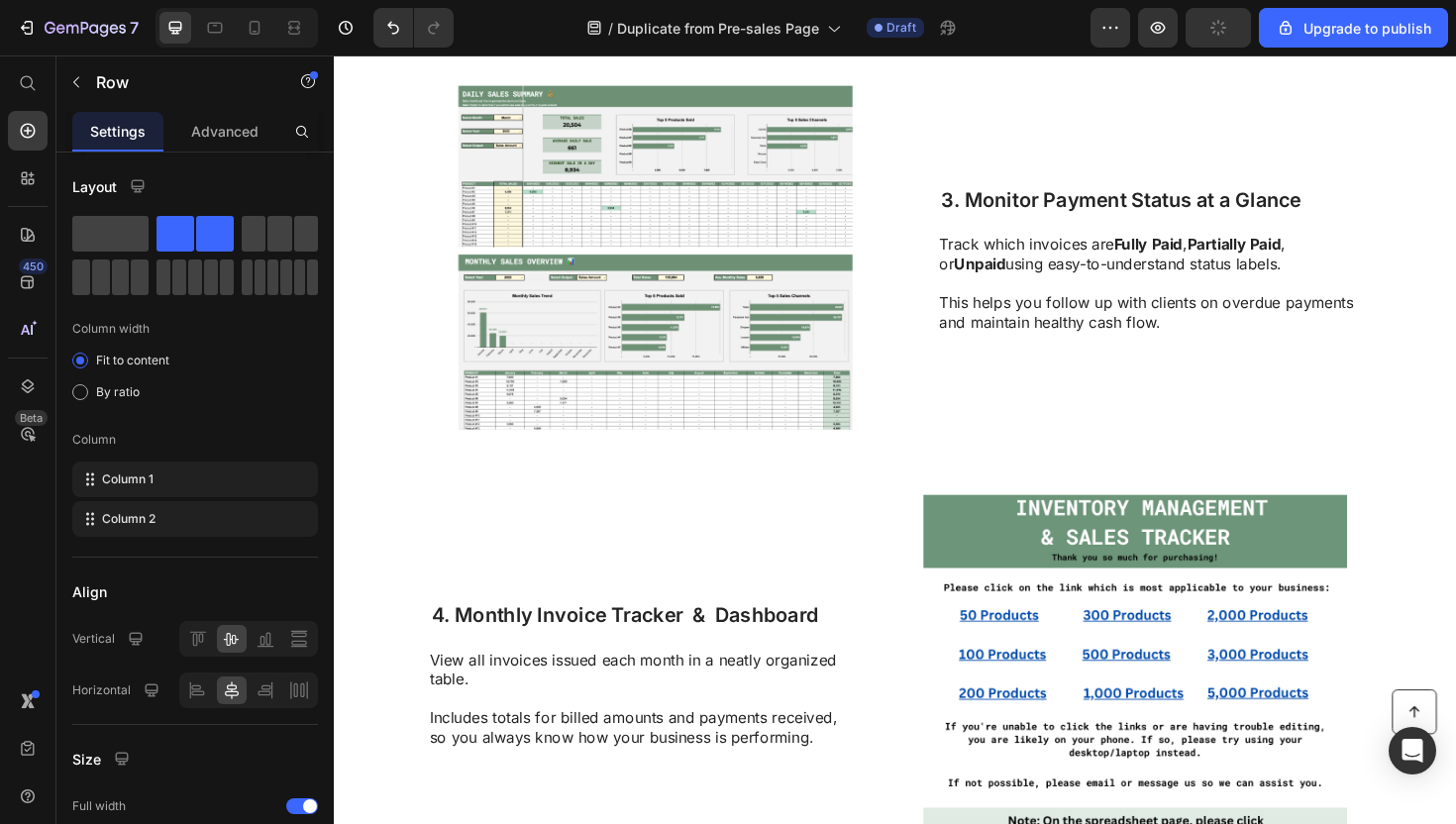 scroll, scrollTop: 2066, scrollLeft: 0, axis: vertical 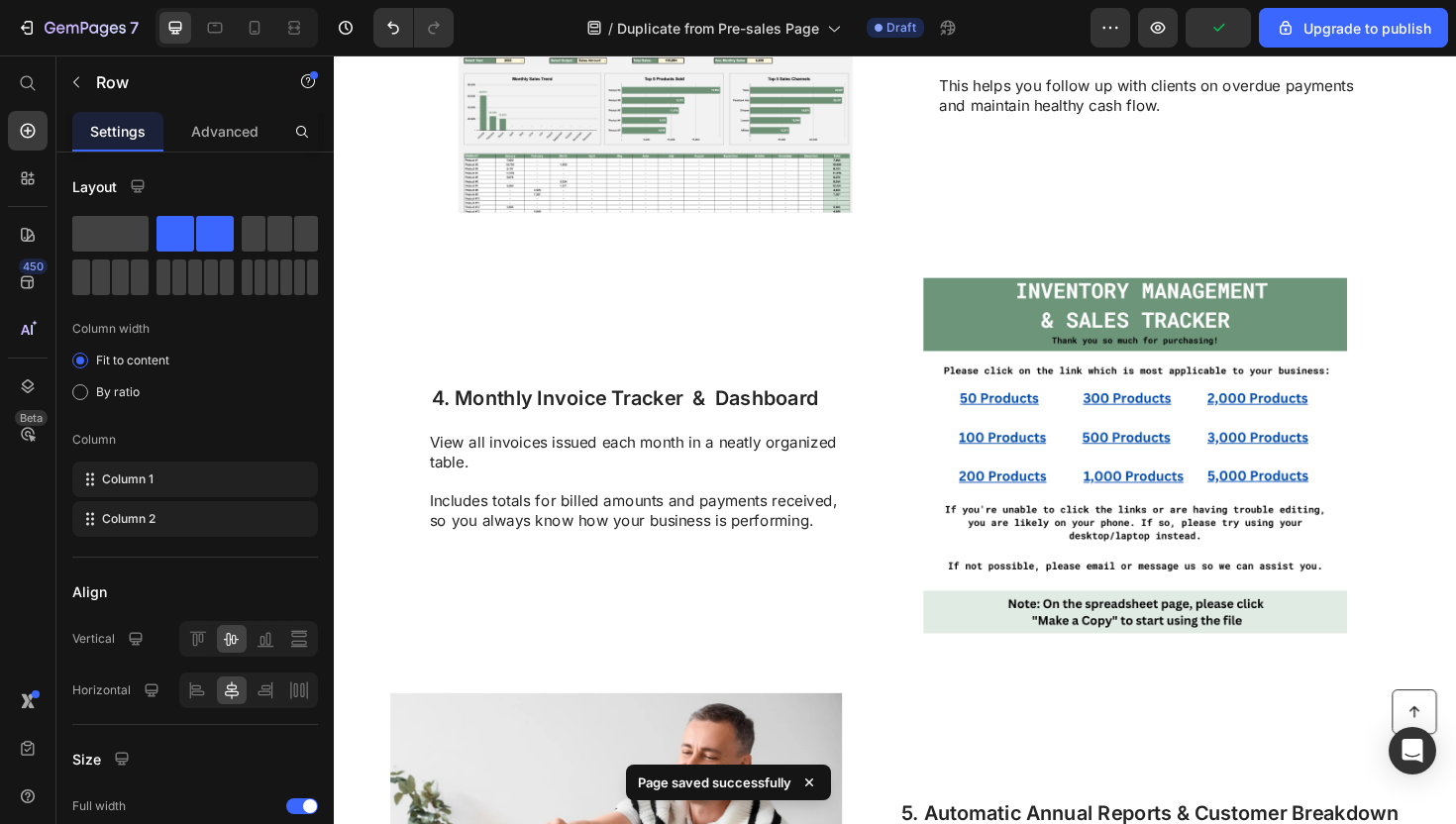 click at bounding box center [592, -840] 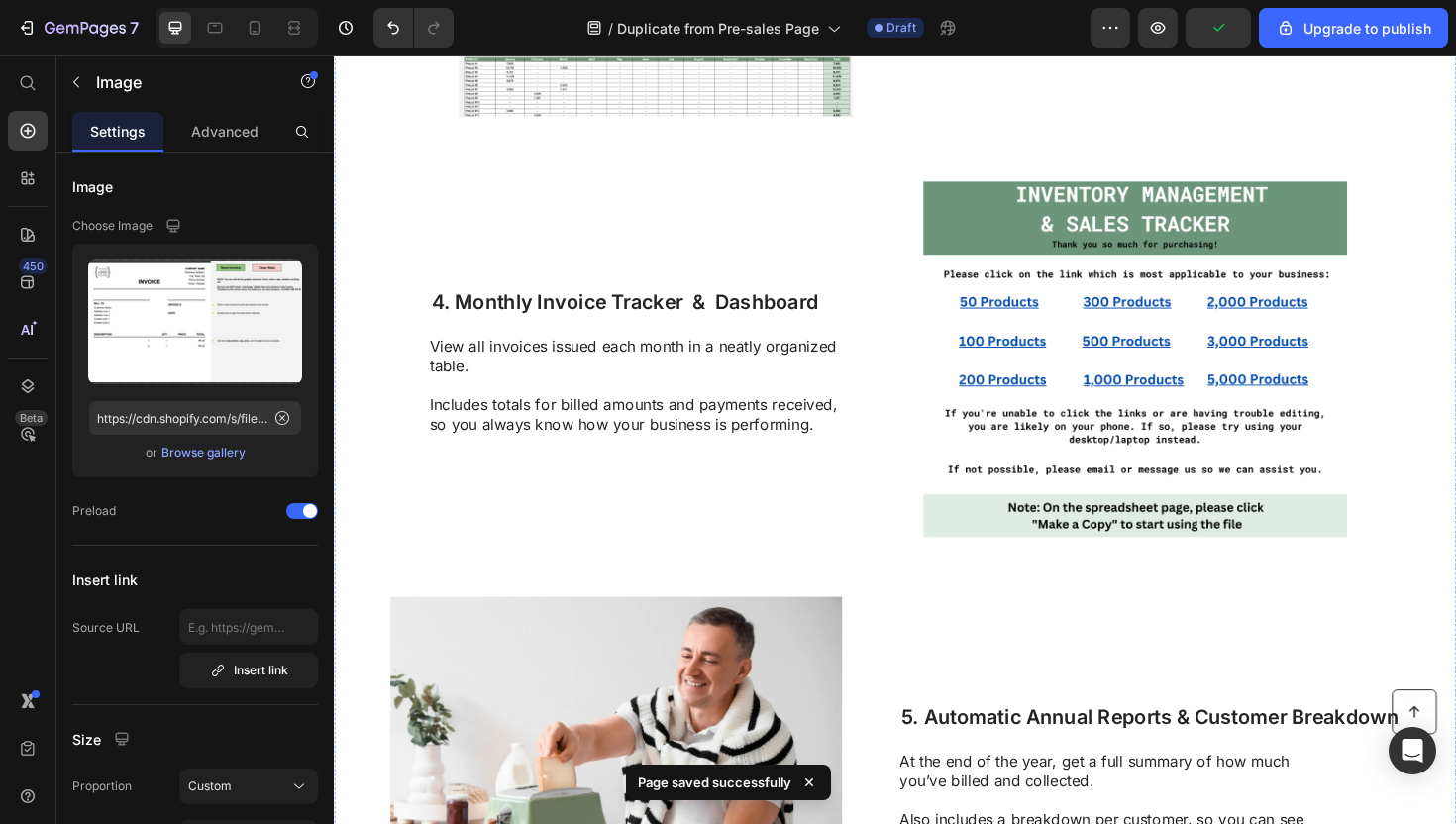 scroll, scrollTop: 2327, scrollLeft: 0, axis: vertical 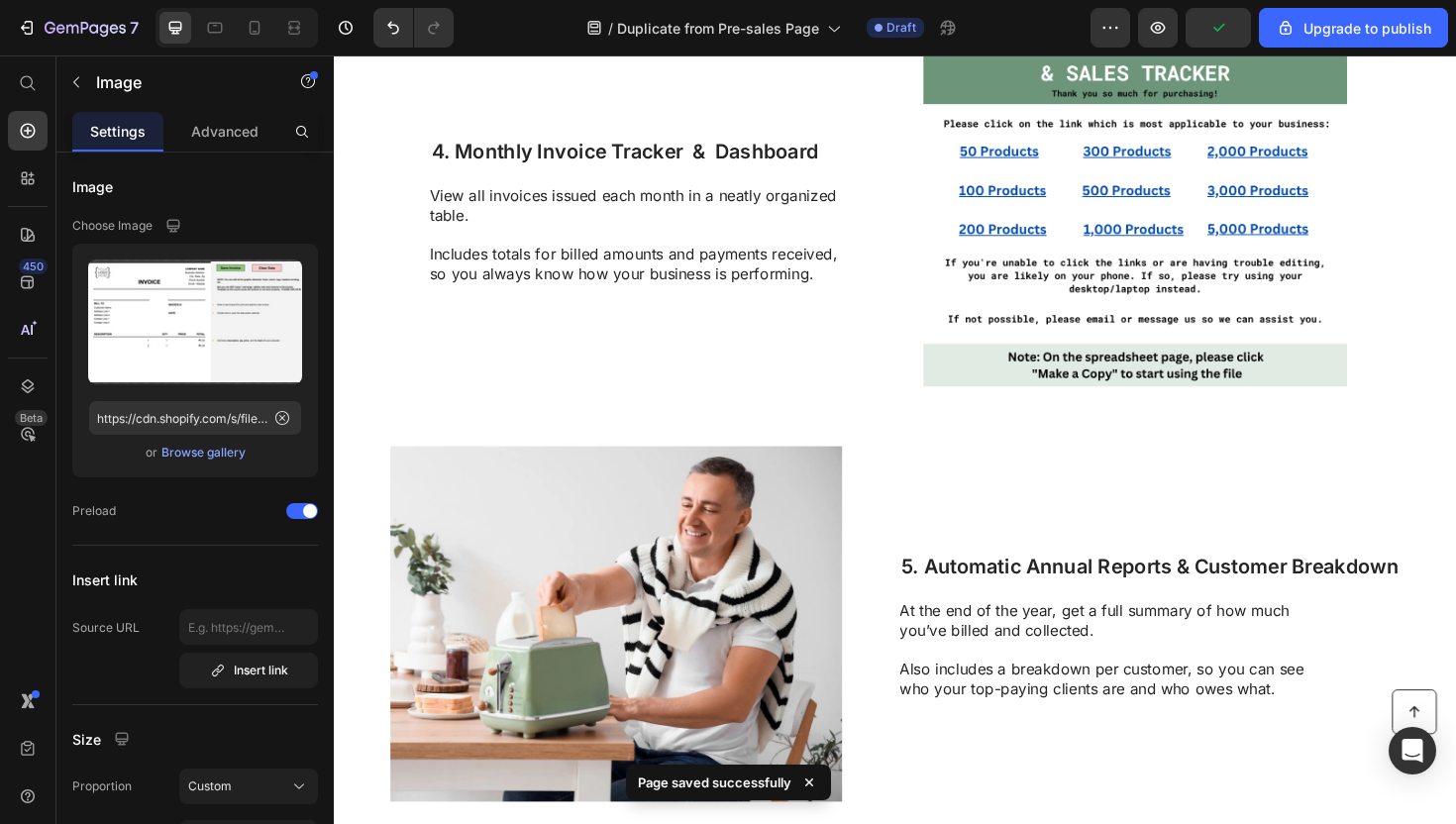 click on "Each invoice is automatically logged in a centralized database for easy access and future reference." at bounding box center (657, -613) 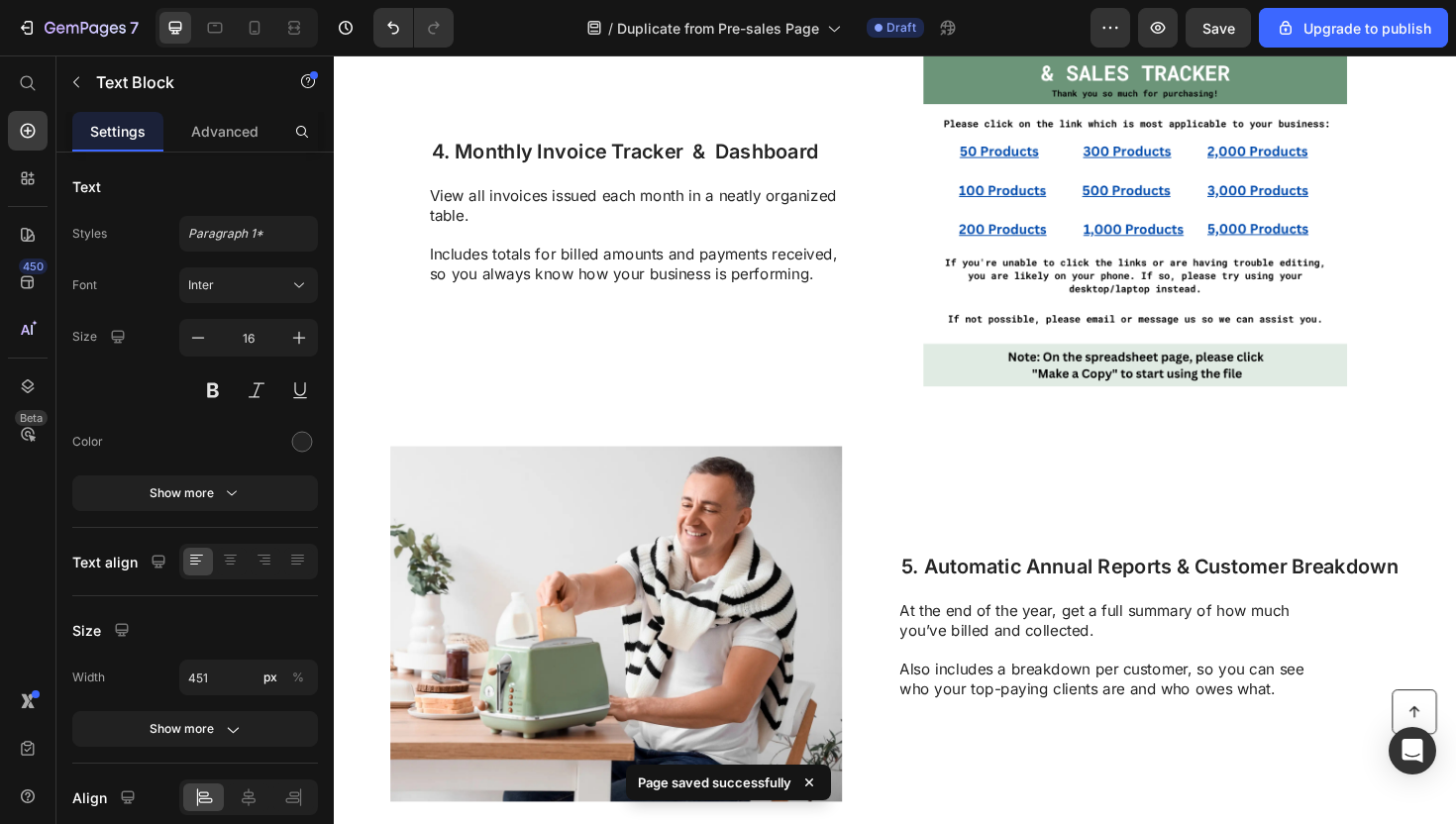 click at bounding box center [1182, -662] 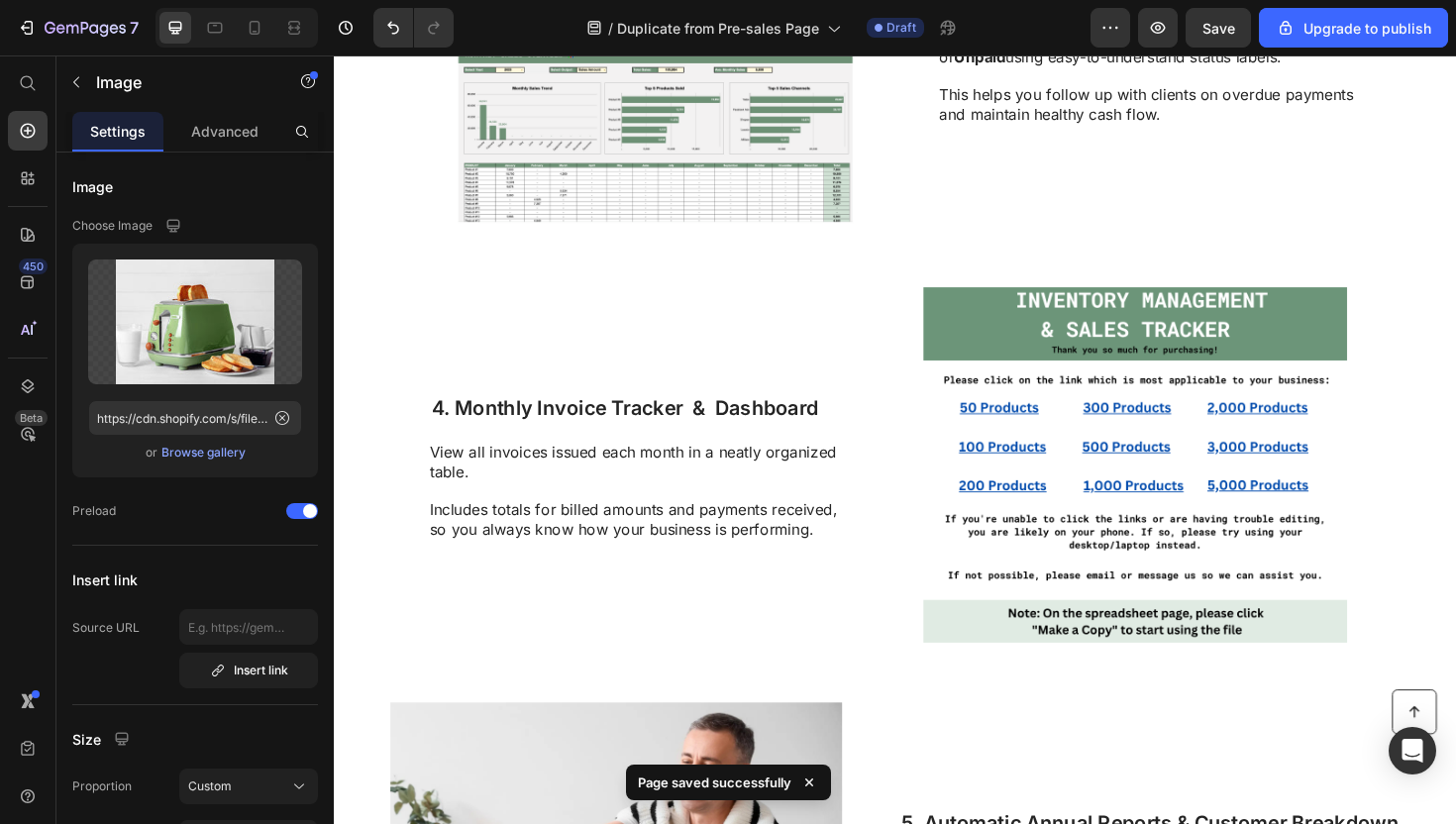 scroll, scrollTop: 1874, scrollLeft: 0, axis: vertical 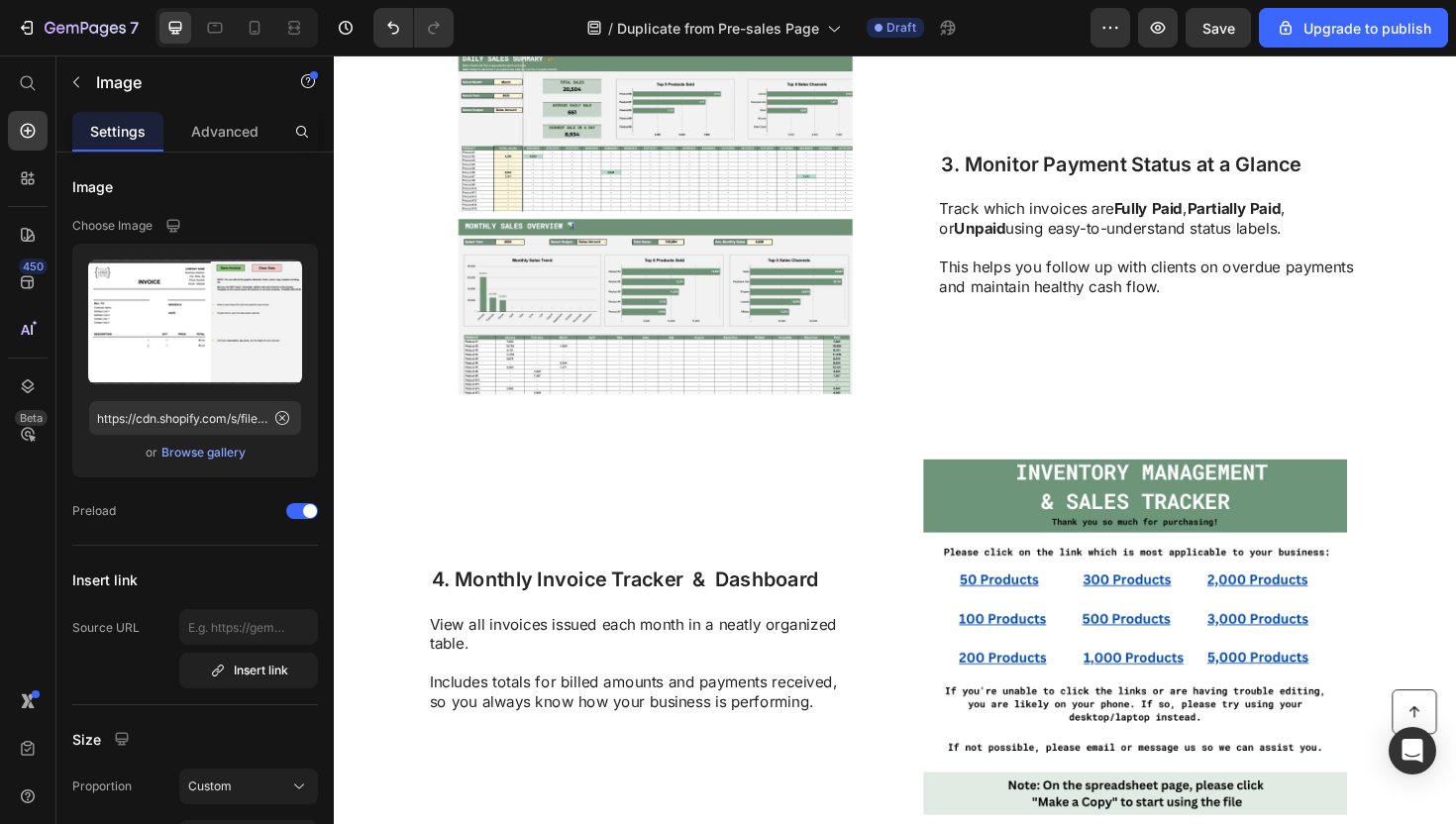 click at bounding box center (592, -648) 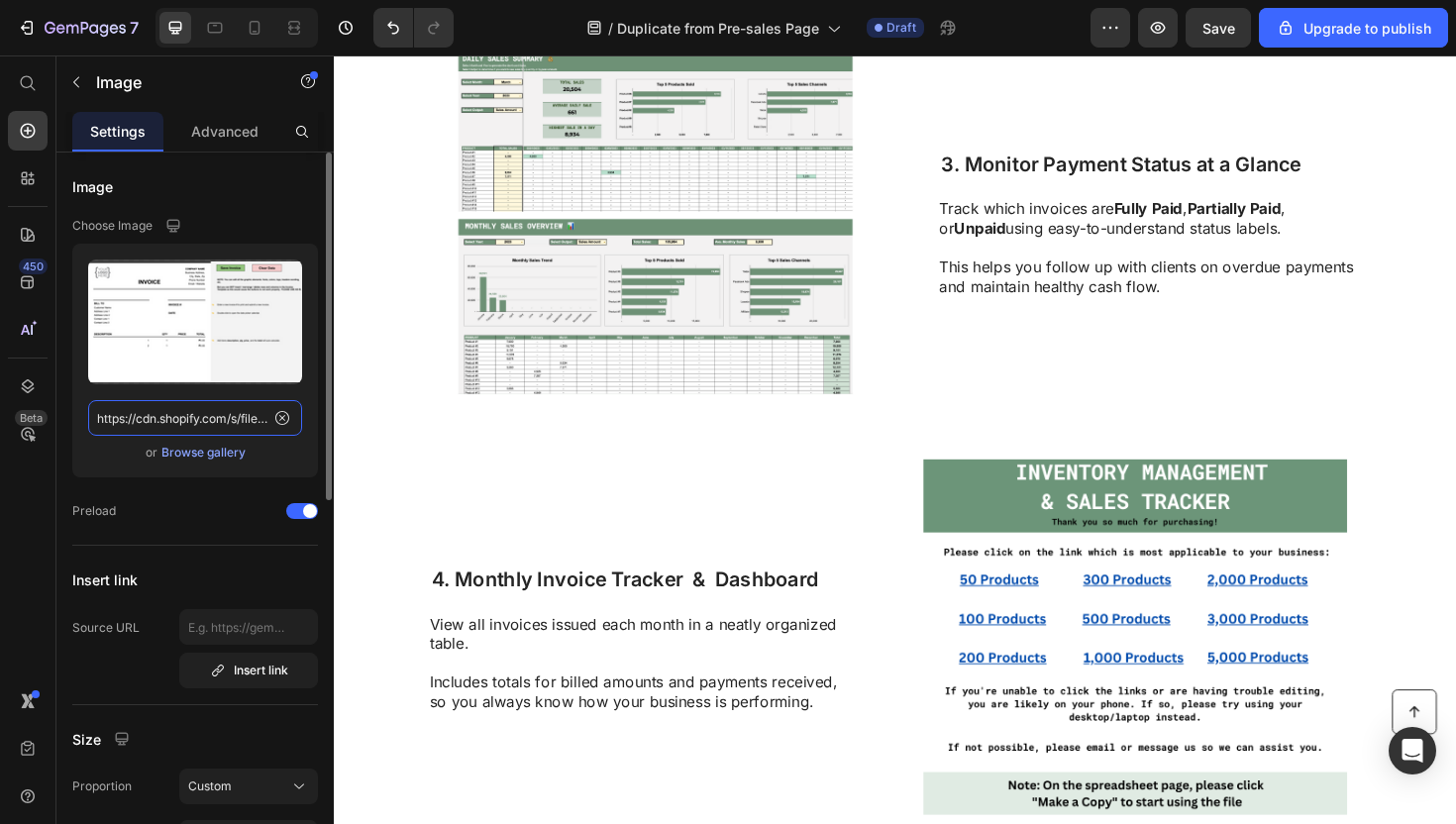 click on "https://cdn.shopify.com/s/files/1/0711/6757/4329/files/Screenshot_[DATE]_[TIME].png?v=1752420295" 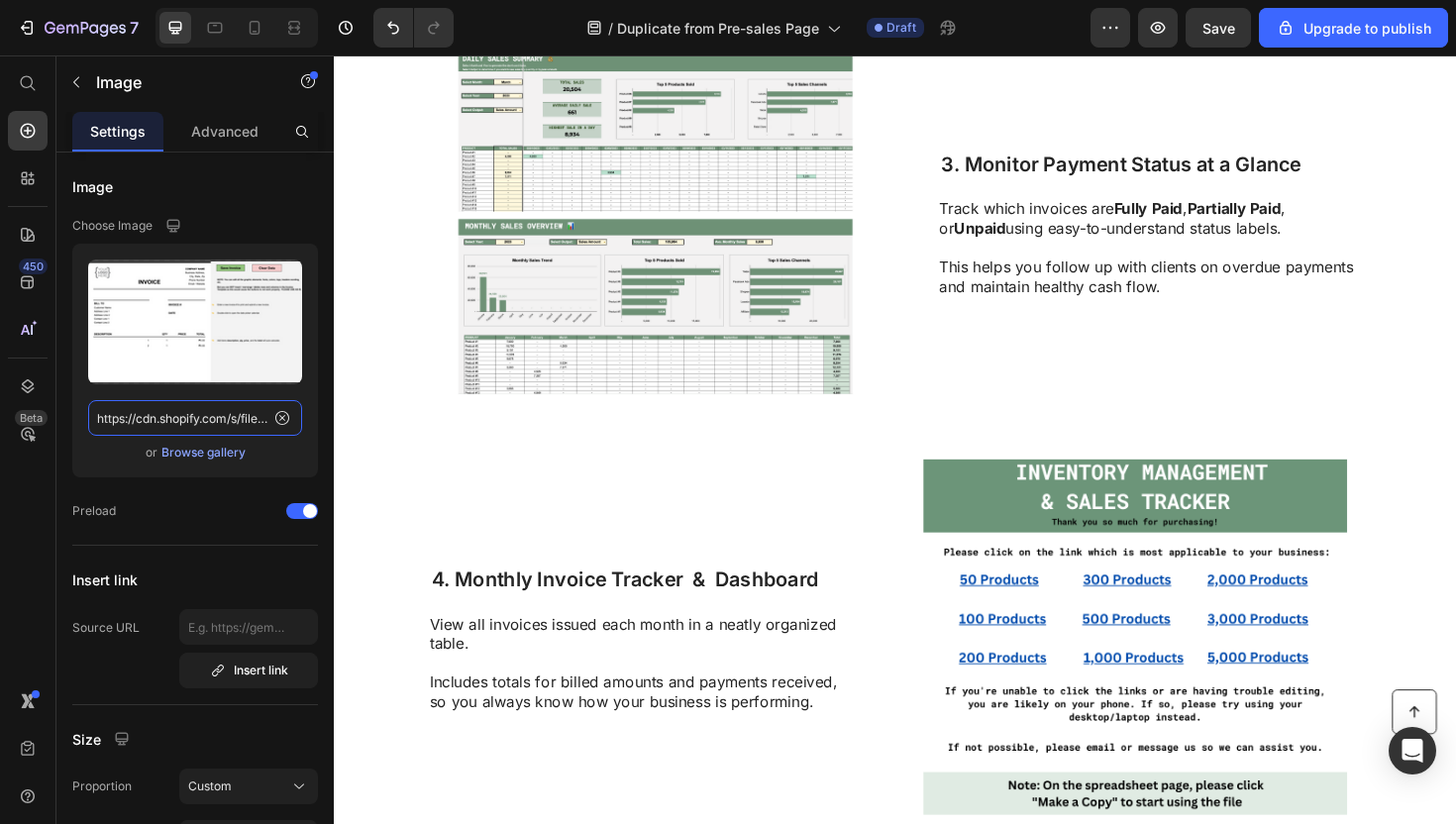 paste on "[TIME].png?v=1752420382" 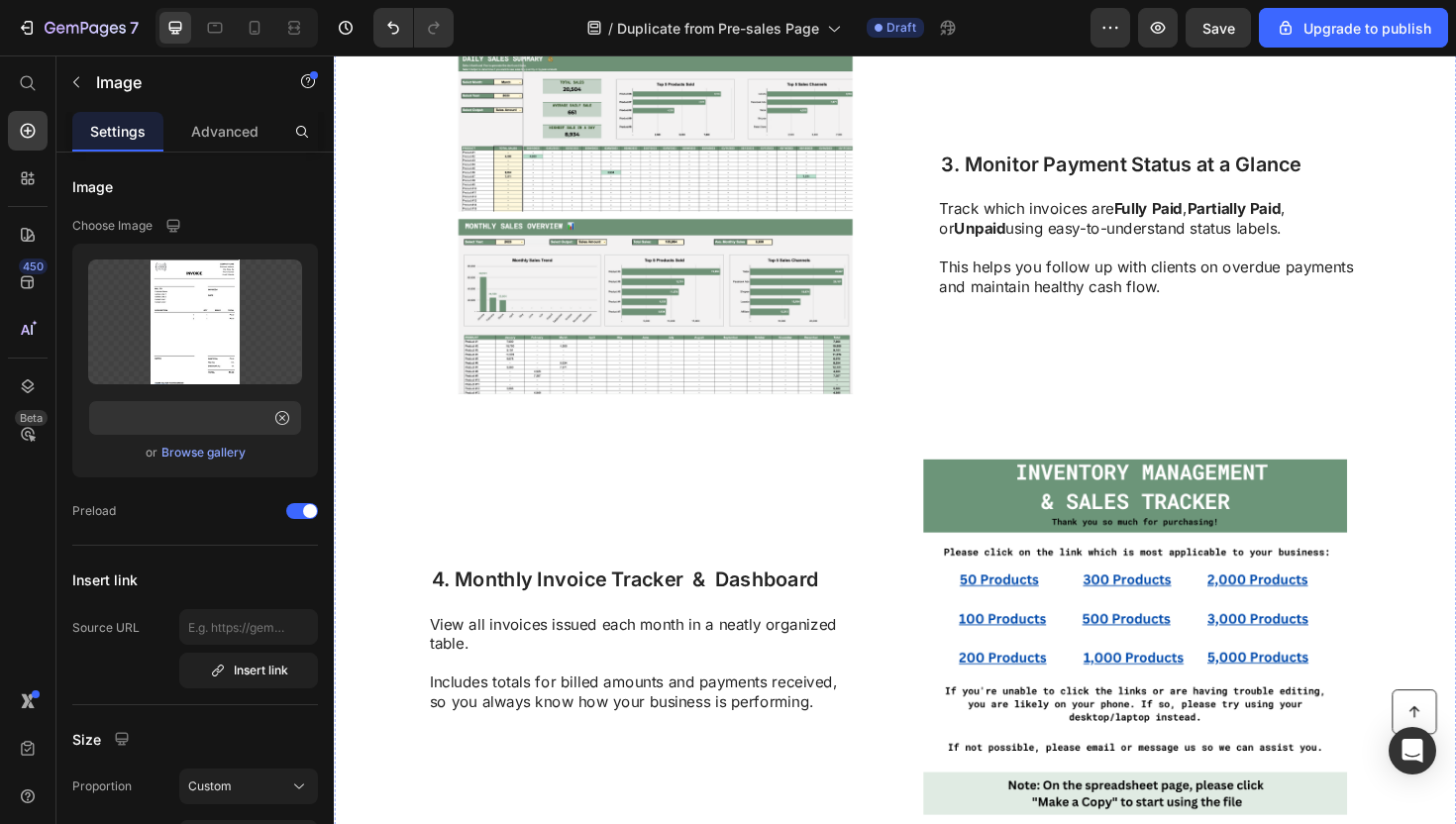 click on "1. Instantly Generate Professional Invoices in A4 PDF Format Heading Create clean, editable invoices ready for print or email in just minutes. Perfect for freelancers, small business owners, or anyone who needs fast and reliable invoicing without complex tools. Text Block" at bounding box center (1197, -648) 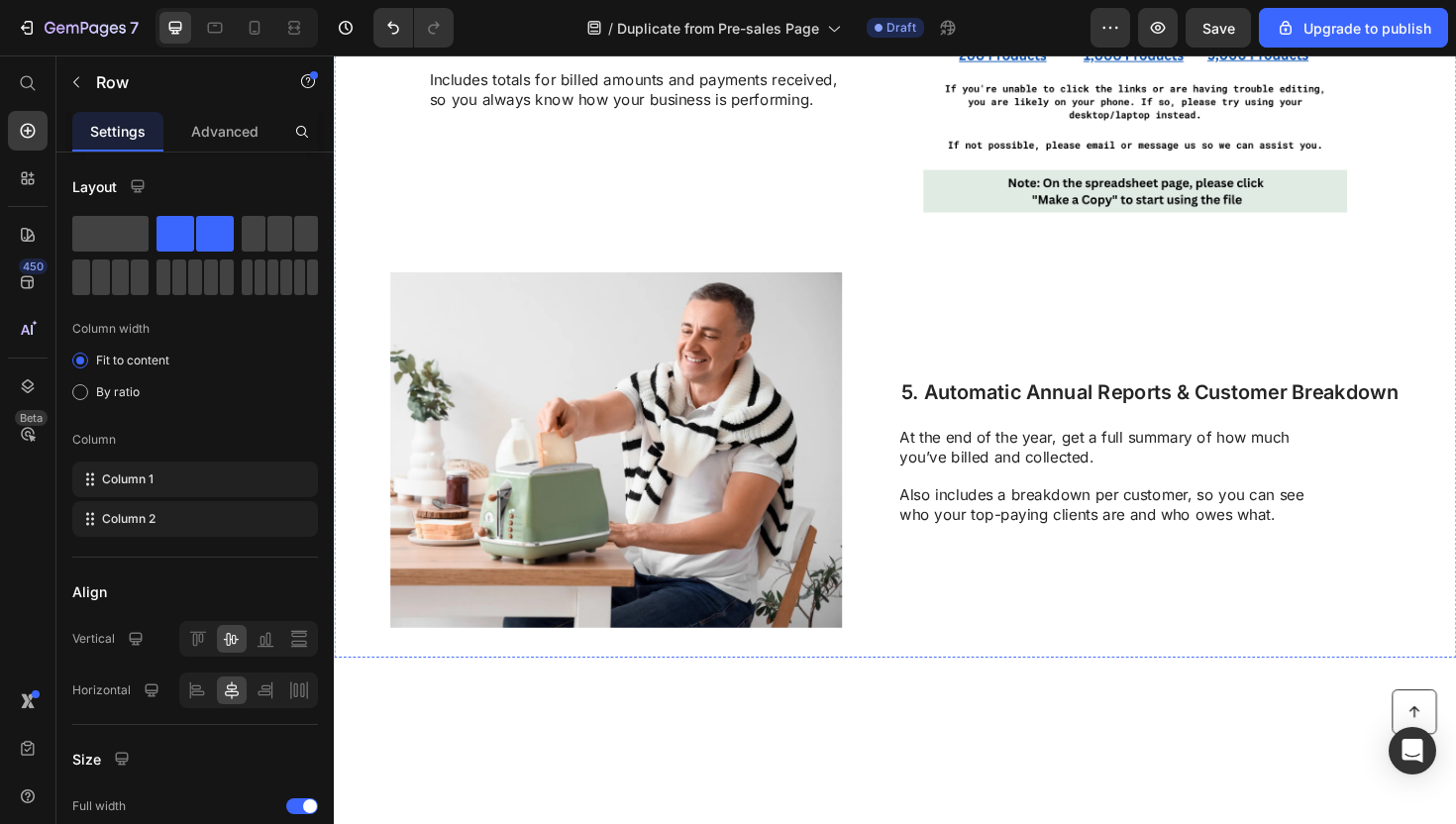 scroll, scrollTop: 2582, scrollLeft: 0, axis: vertical 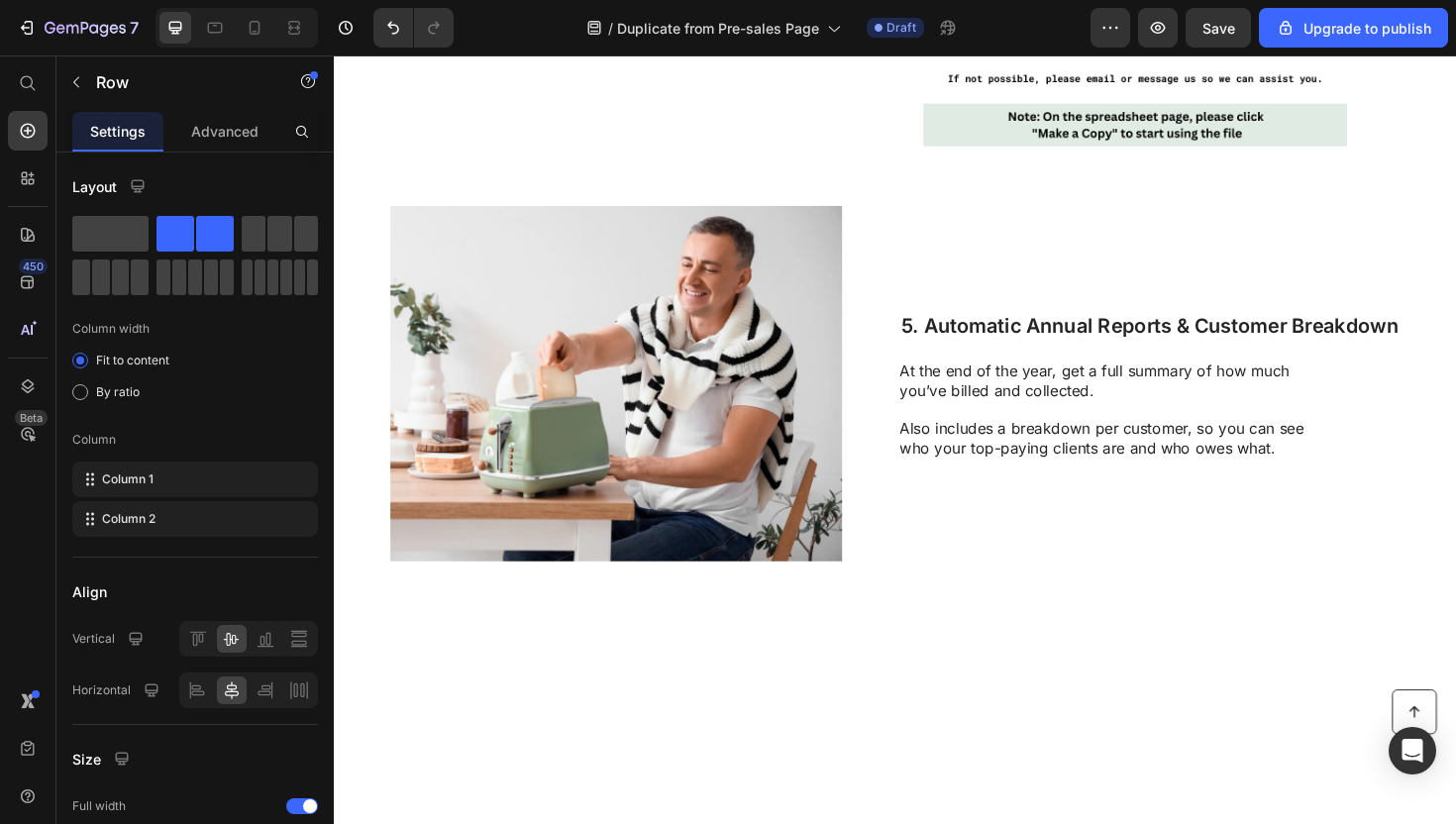 click at bounding box center [1182, -916] 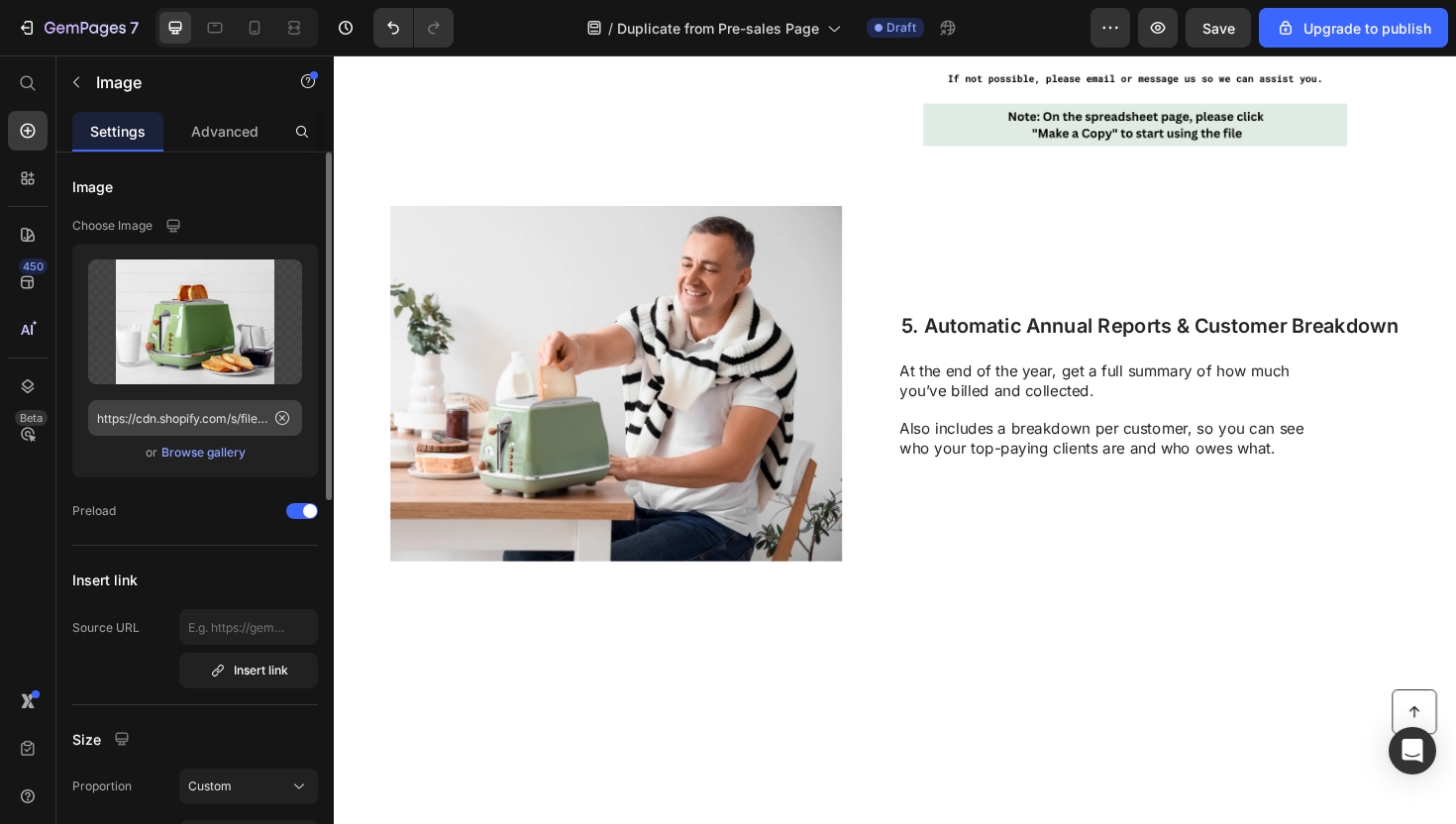 click 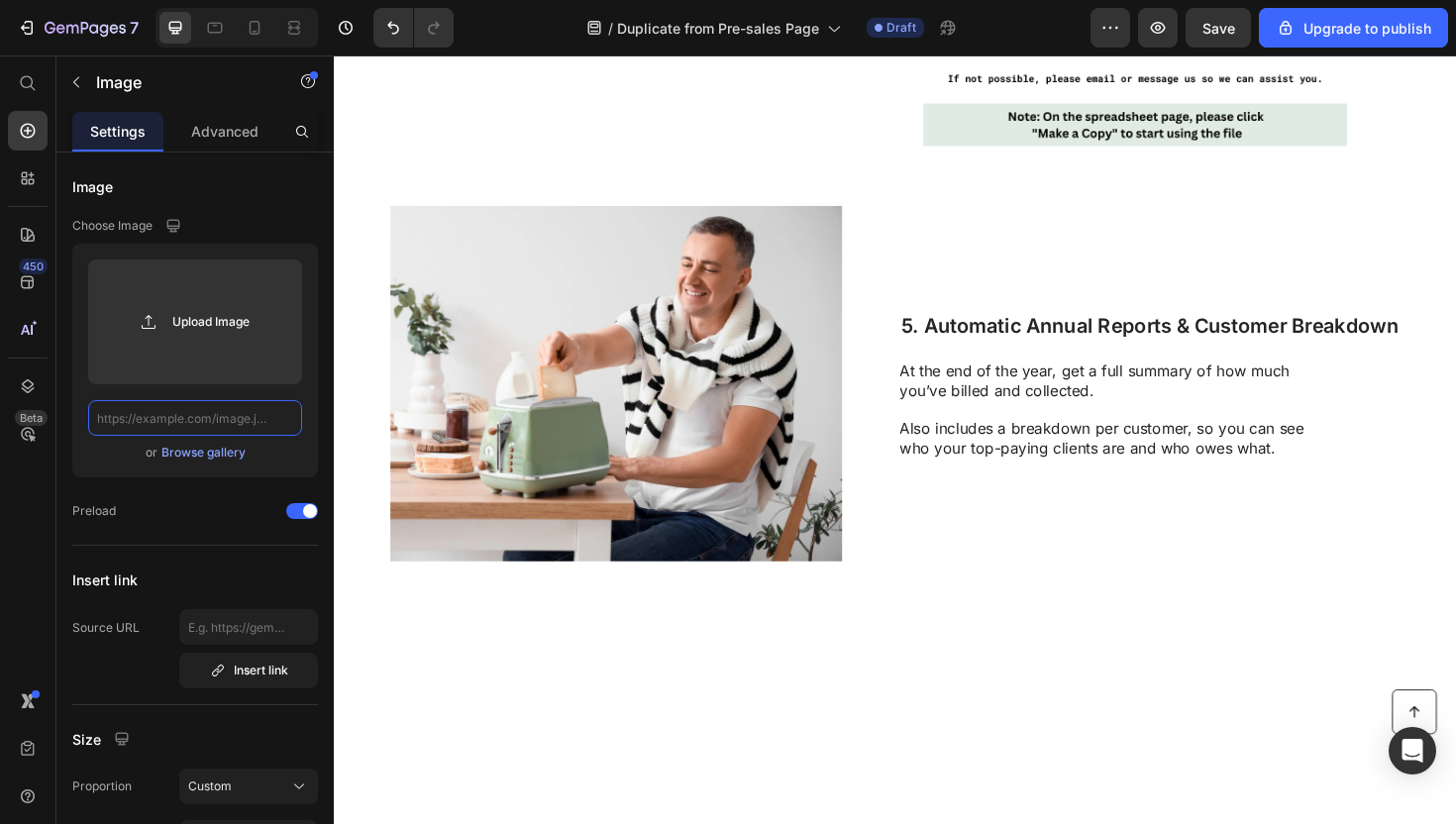 scroll, scrollTop: 0, scrollLeft: 0, axis: both 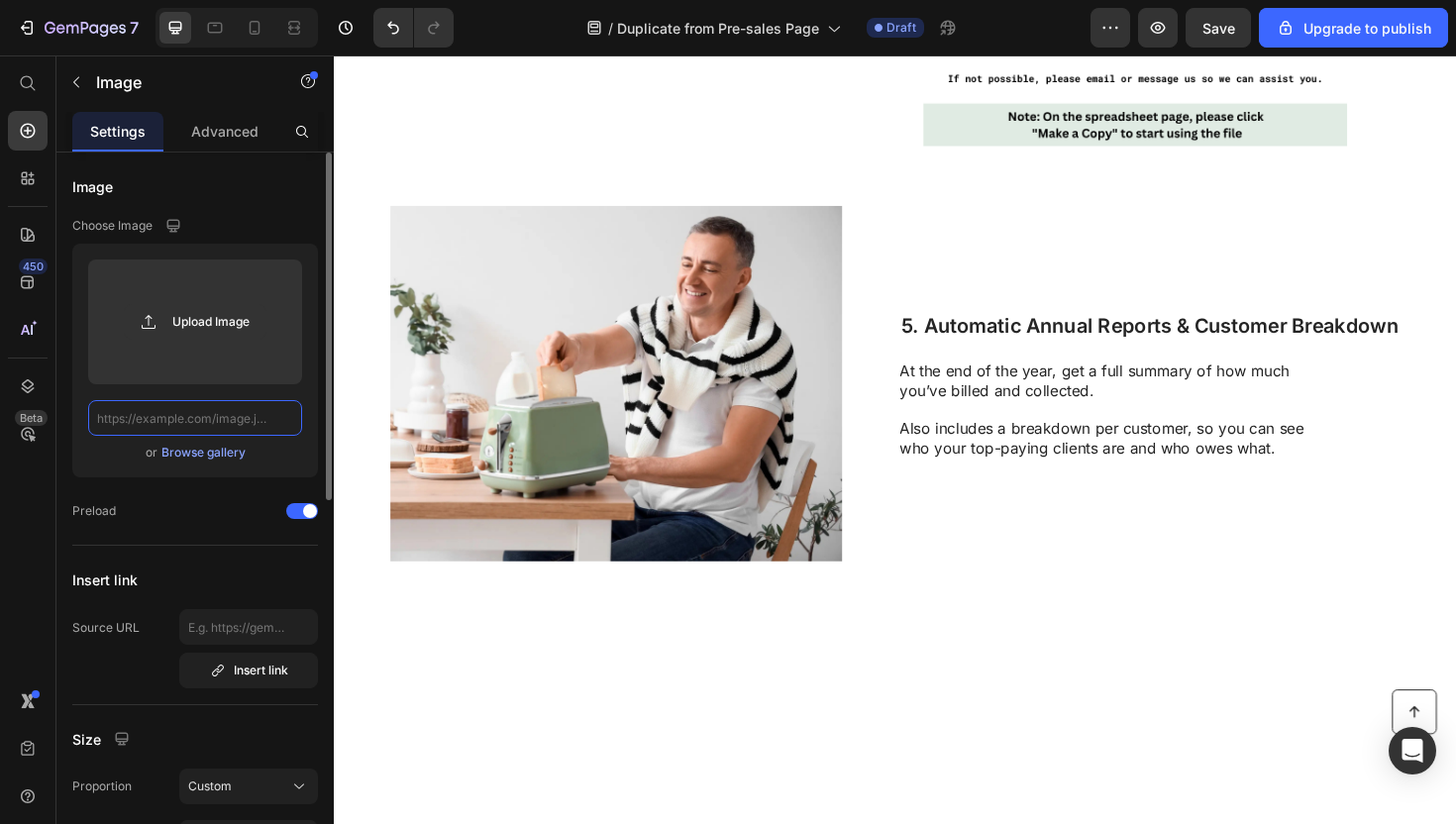 click 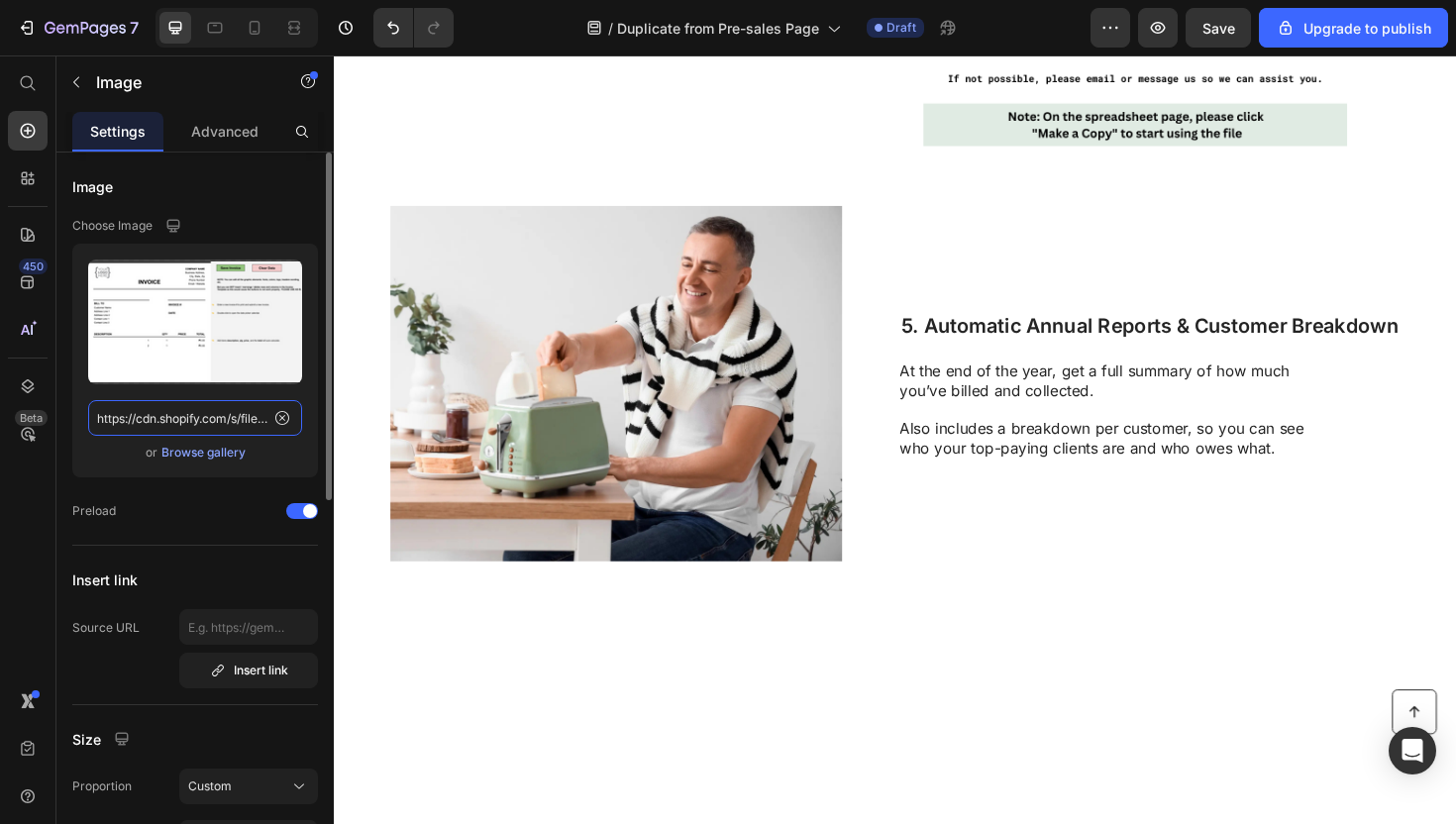 scroll, scrollTop: 0, scrollLeft: 471, axis: horizontal 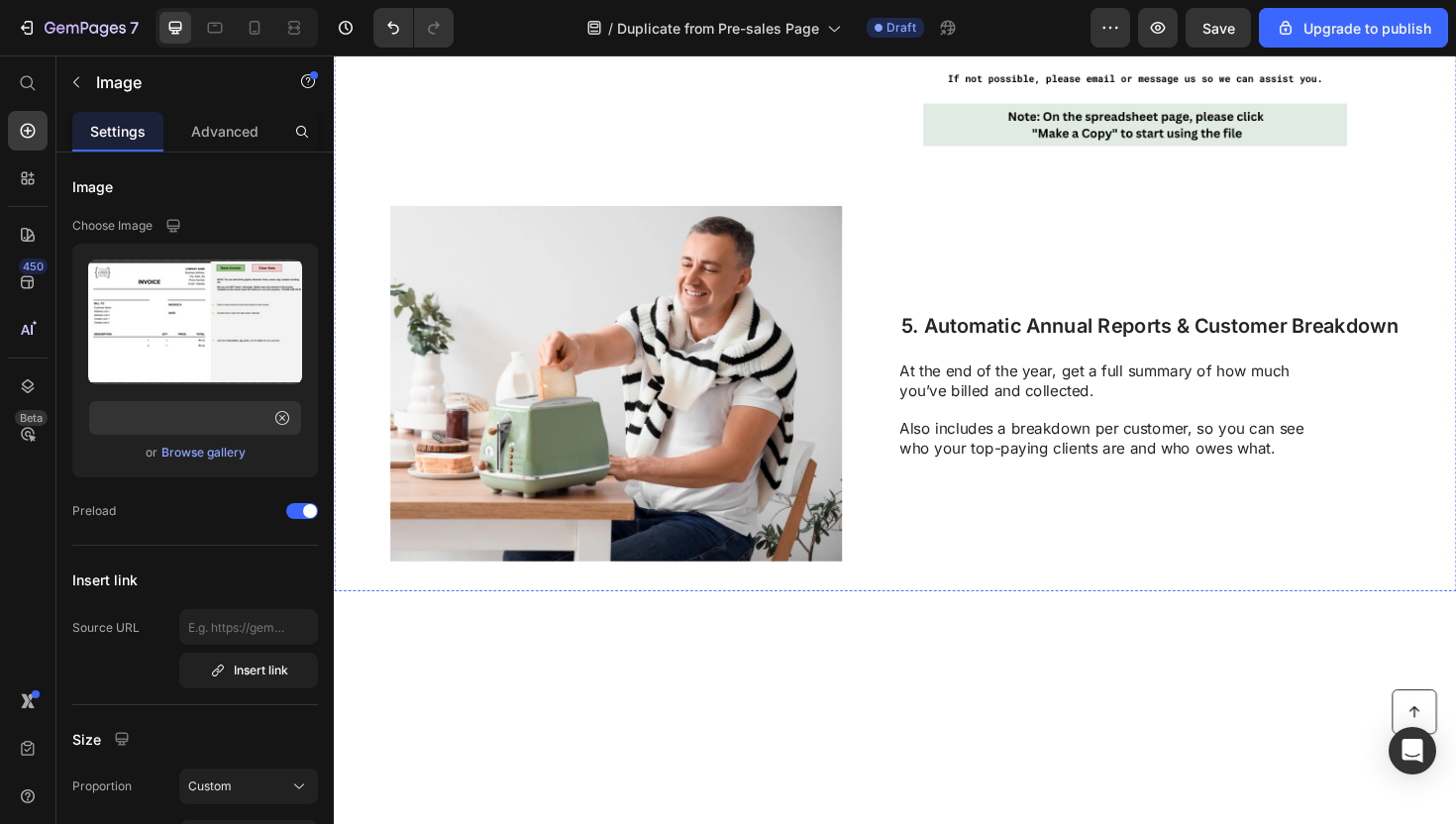 click on "2. One-Click Save to Invoice Database Heading No more saving individual files or losing track of past invoices. Each invoice is automatically logged in a centralized database for easy access and future reference. Text Block Image   0 Row" at bounding box center [928, -916] 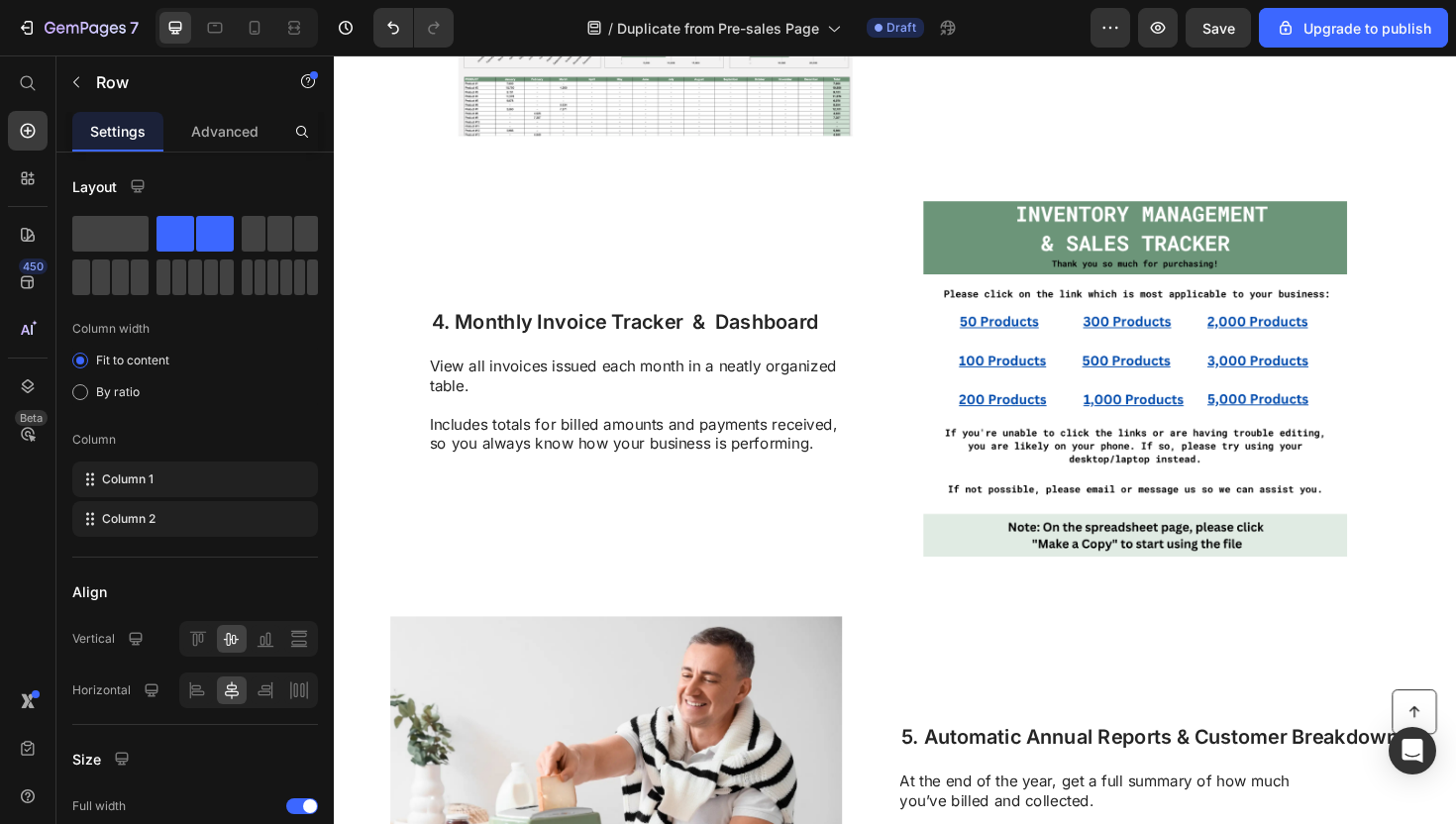 scroll, scrollTop: 2046, scrollLeft: 0, axis: vertical 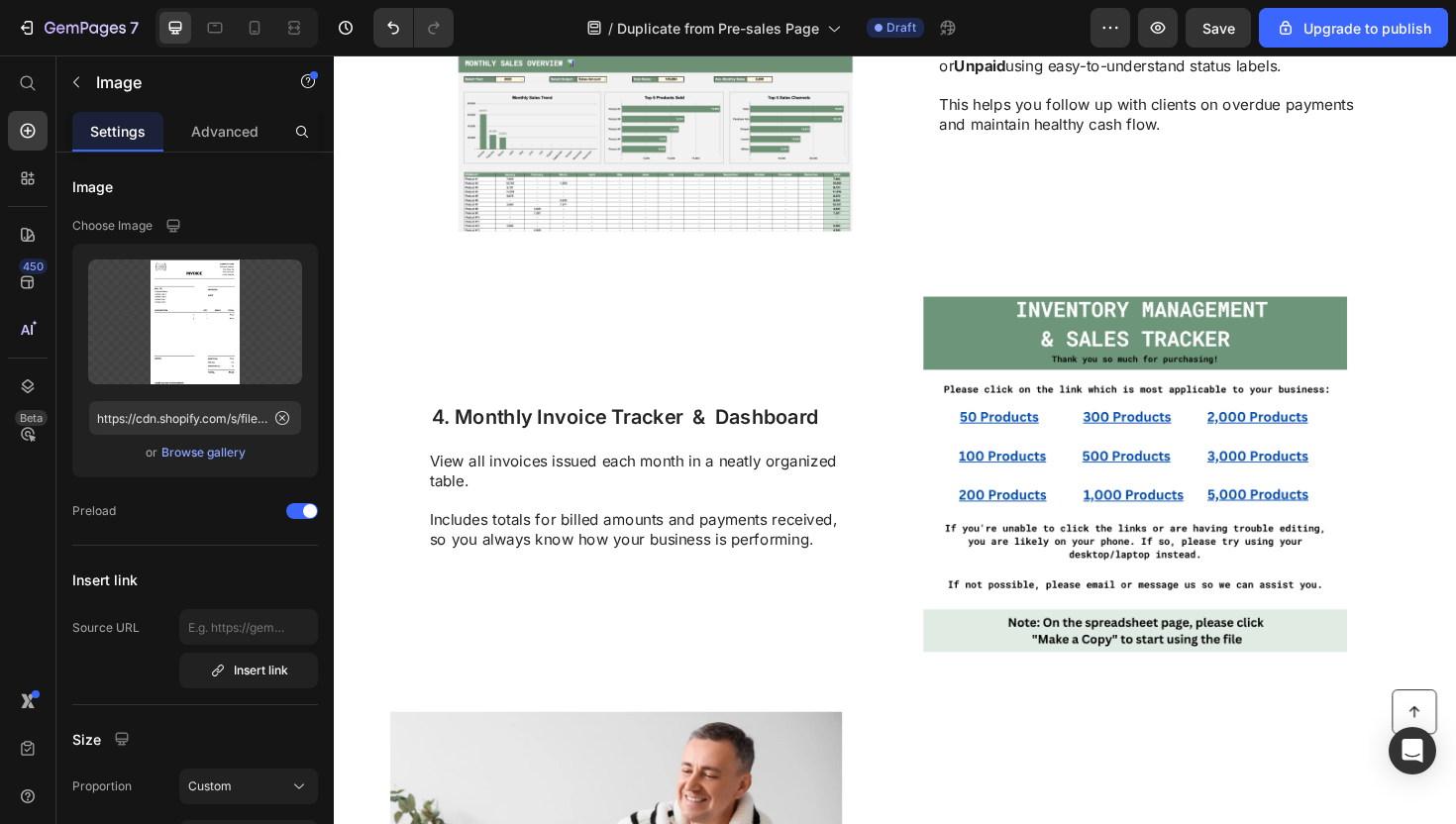 click at bounding box center [592, -820] 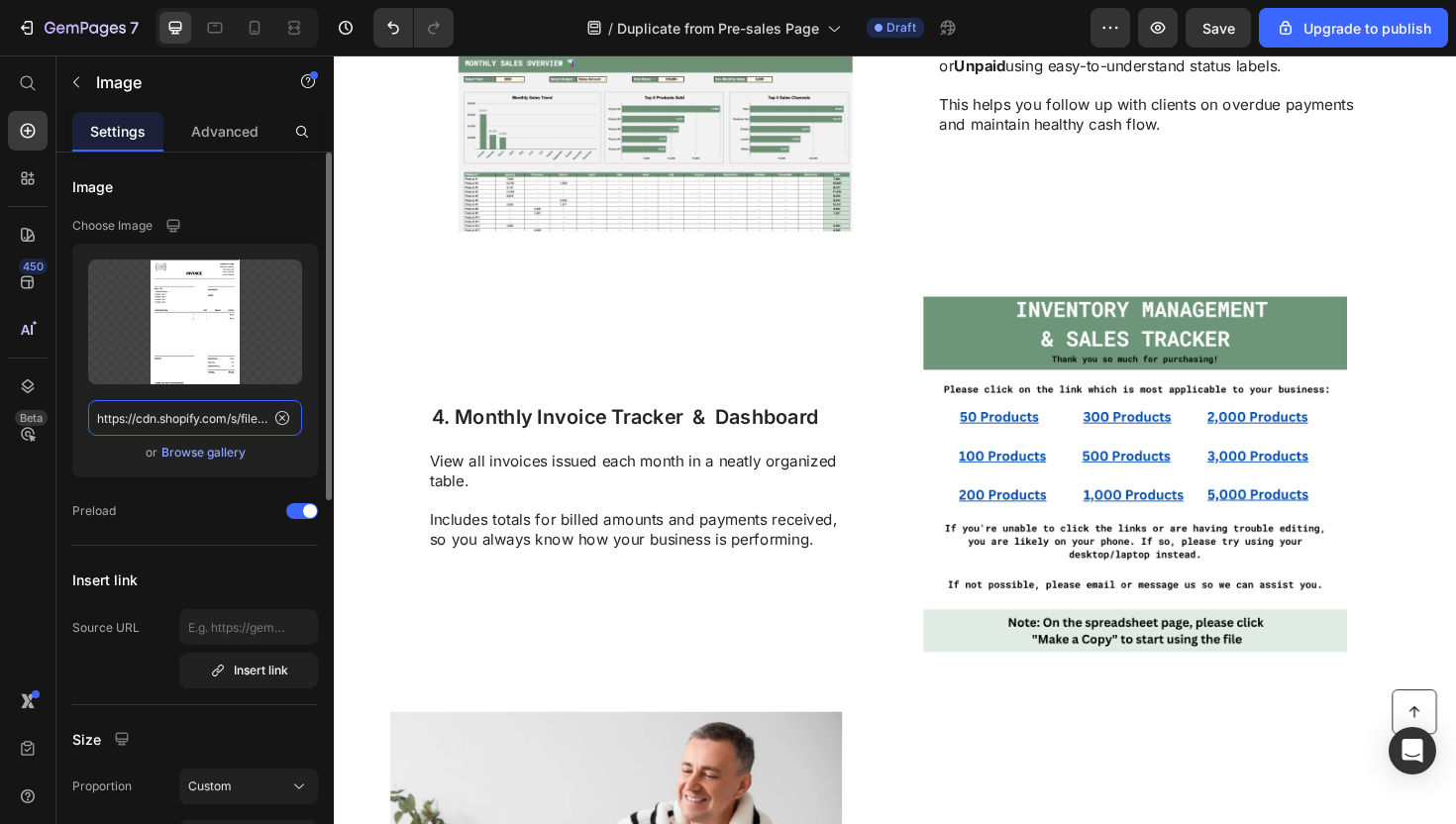 click on "https://cdn.shopify.com/s/files/1/0711/6757/4329/files/Screenshot_2025-07-13_at_11.26.08_PM.png?v=1752420382" 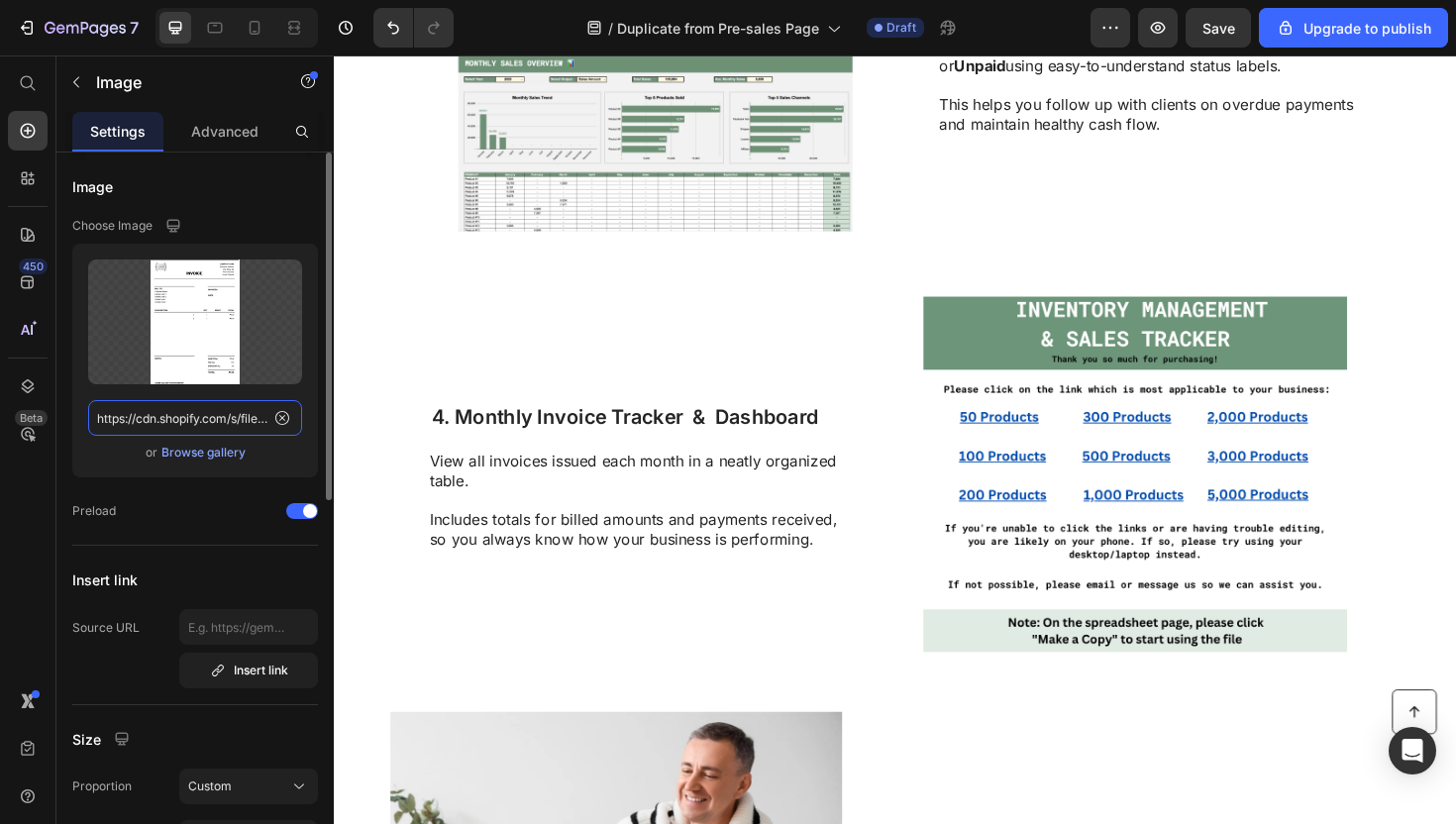 scroll, scrollTop: 0, scrollLeft: 471, axis: horizontal 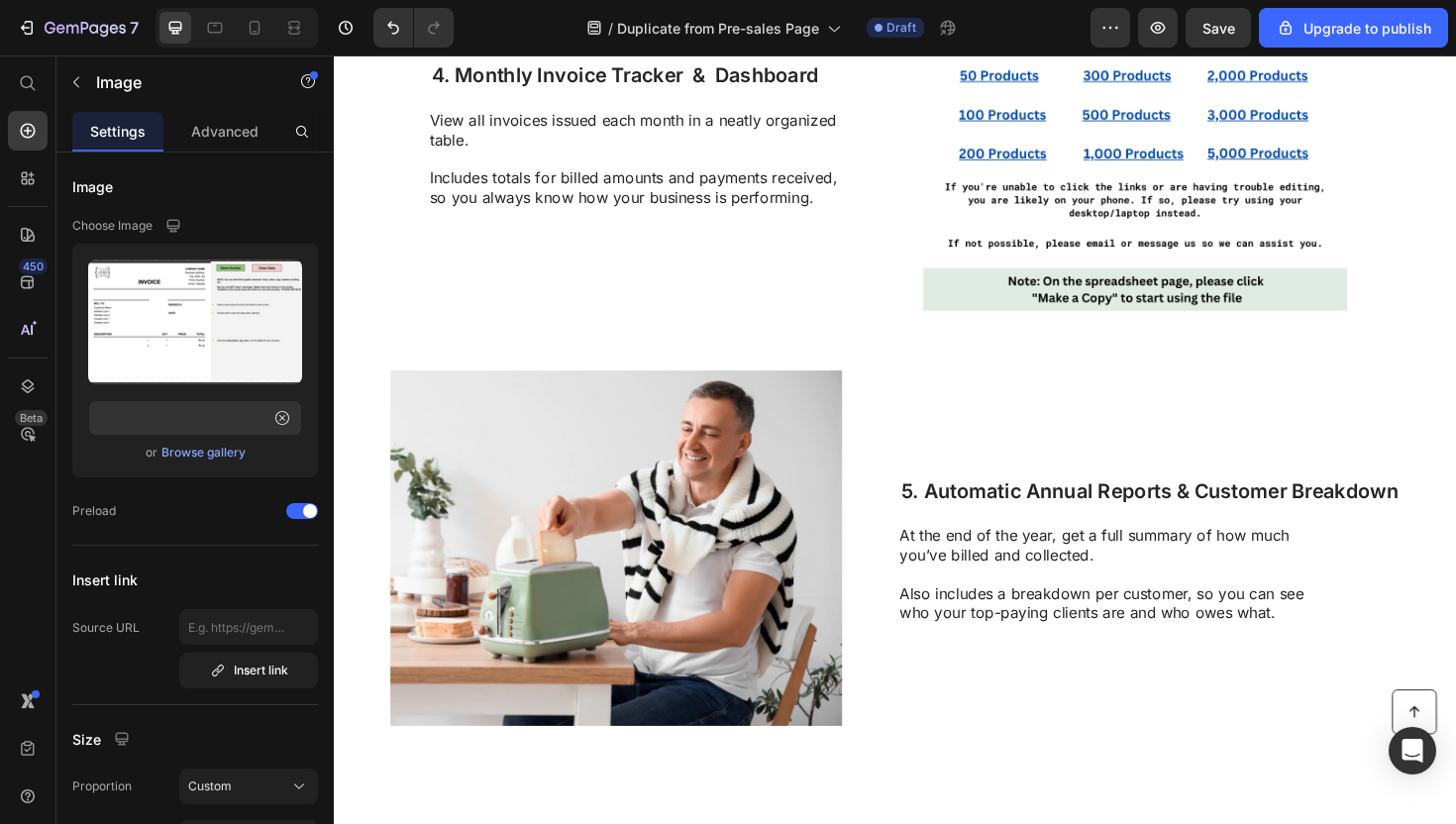 click at bounding box center [1182, -742] 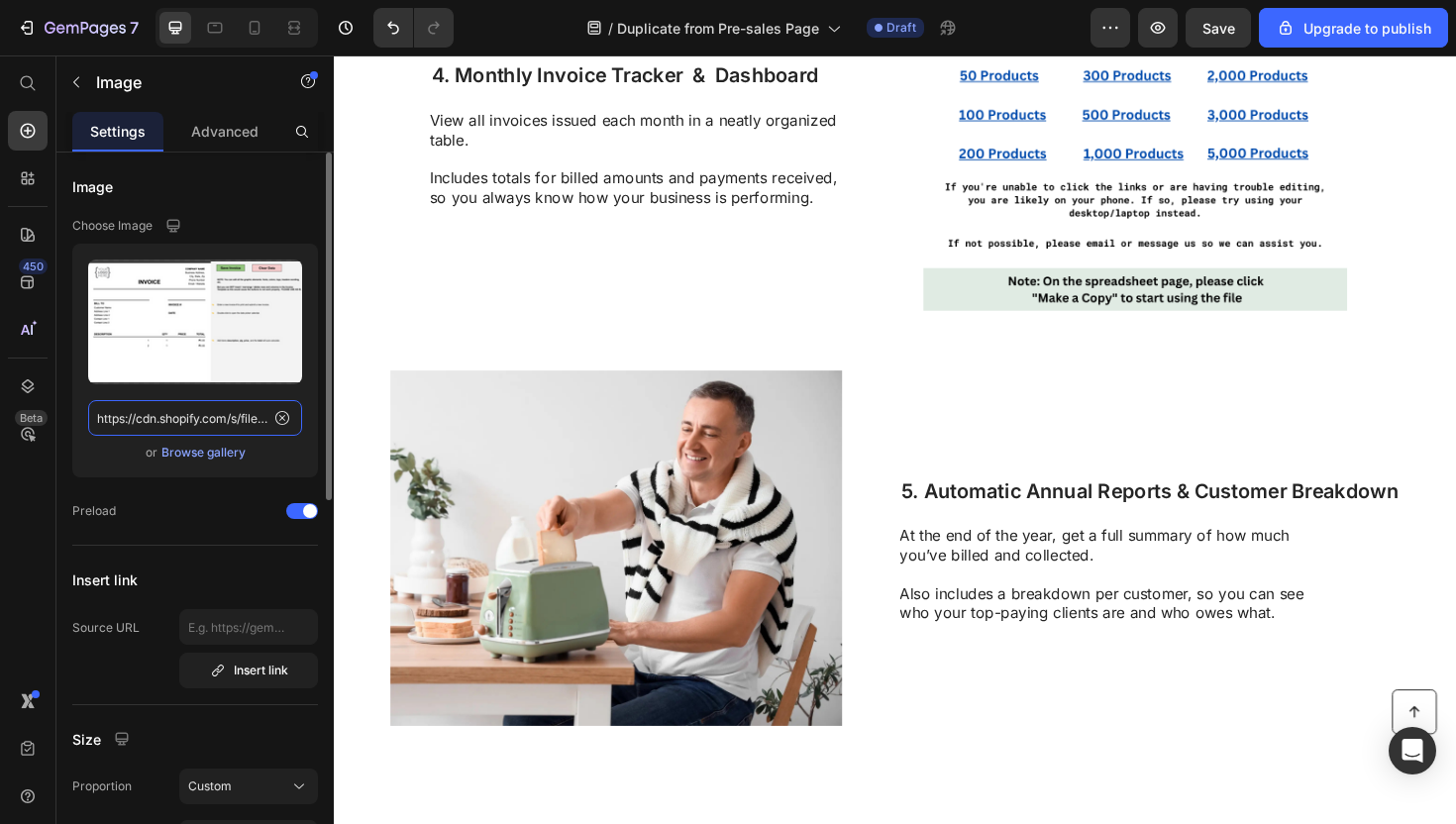 click on "https://cdn.shopify.com/s/files/1/0711/6757/4329/files/Screenshot_[DATE]_[TIME].png?v=1752420295" 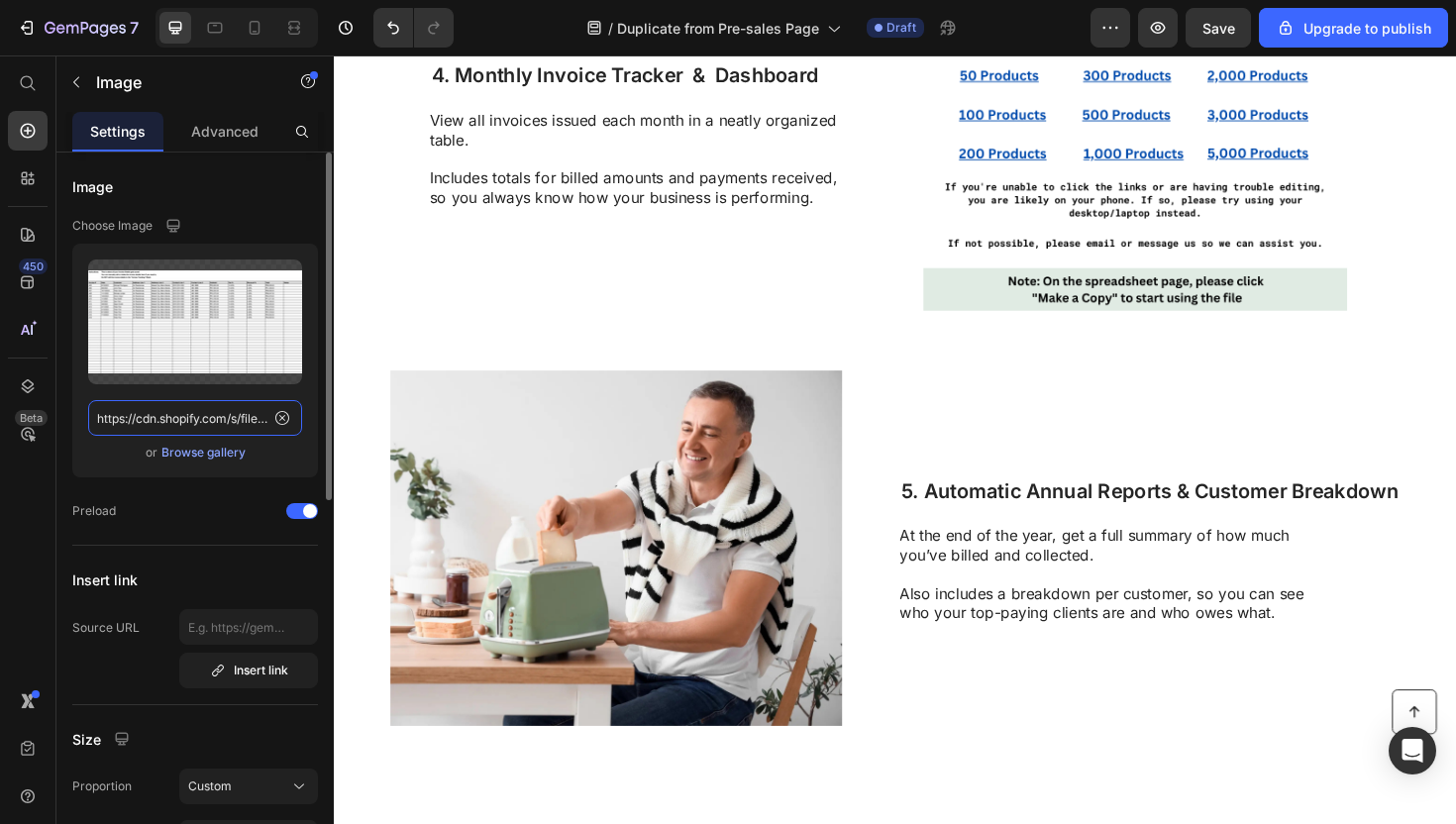 scroll, scrollTop: 0, scrollLeft: 470, axis: horizontal 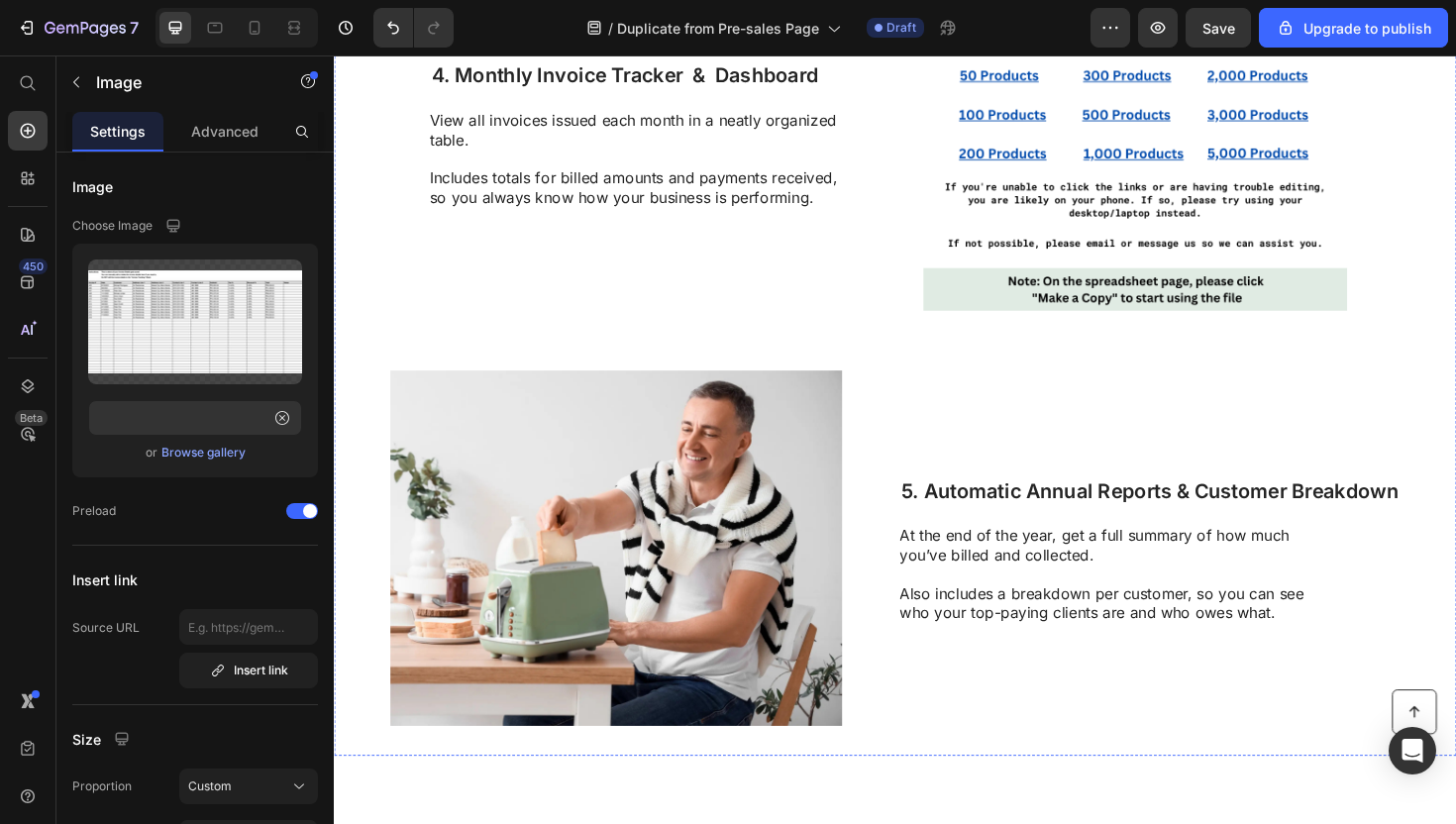 click on "Image 3. Monitor Payment Status at a Glance Heading Track which invoices are  Fully Paid ,  Partially Paid , or  Unpaid  using easy-to-understand status labels. This helps you follow up with clients on overdue payments and maintain healthy cash flow. Text Block Row" at bounding box center [928, -302] 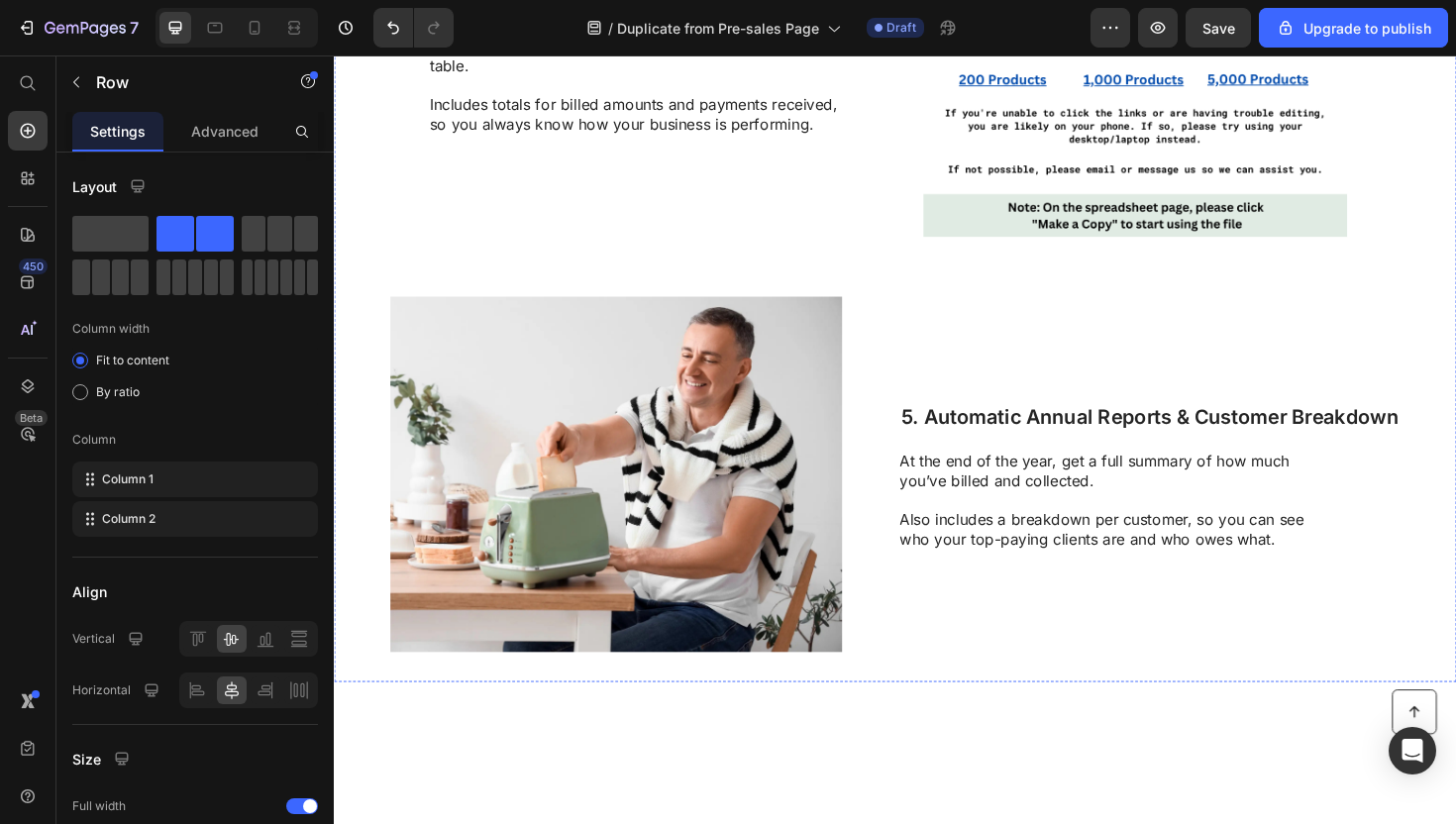 scroll, scrollTop: 2691, scrollLeft: 0, axis: vertical 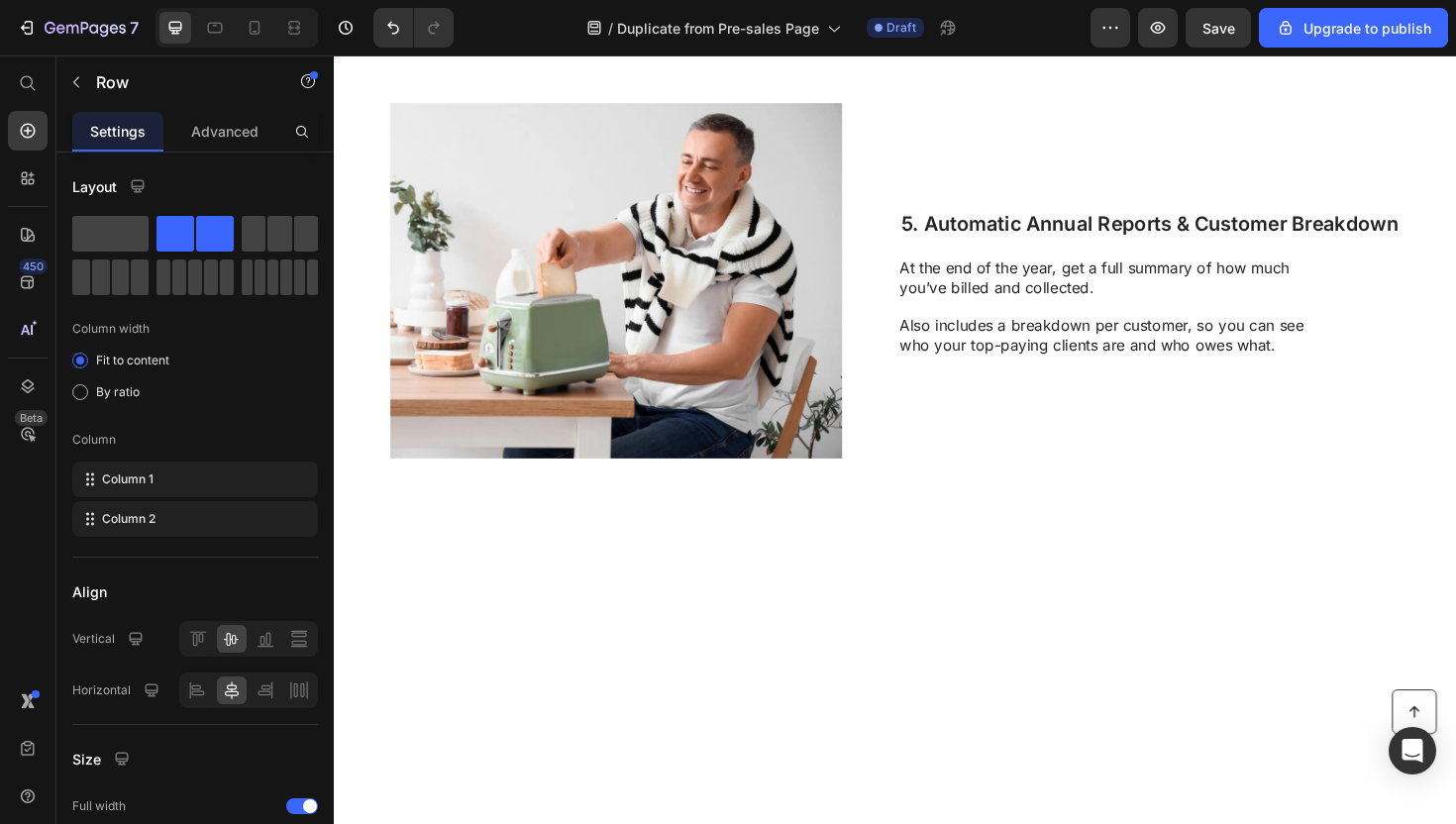 click at bounding box center [674, -585] 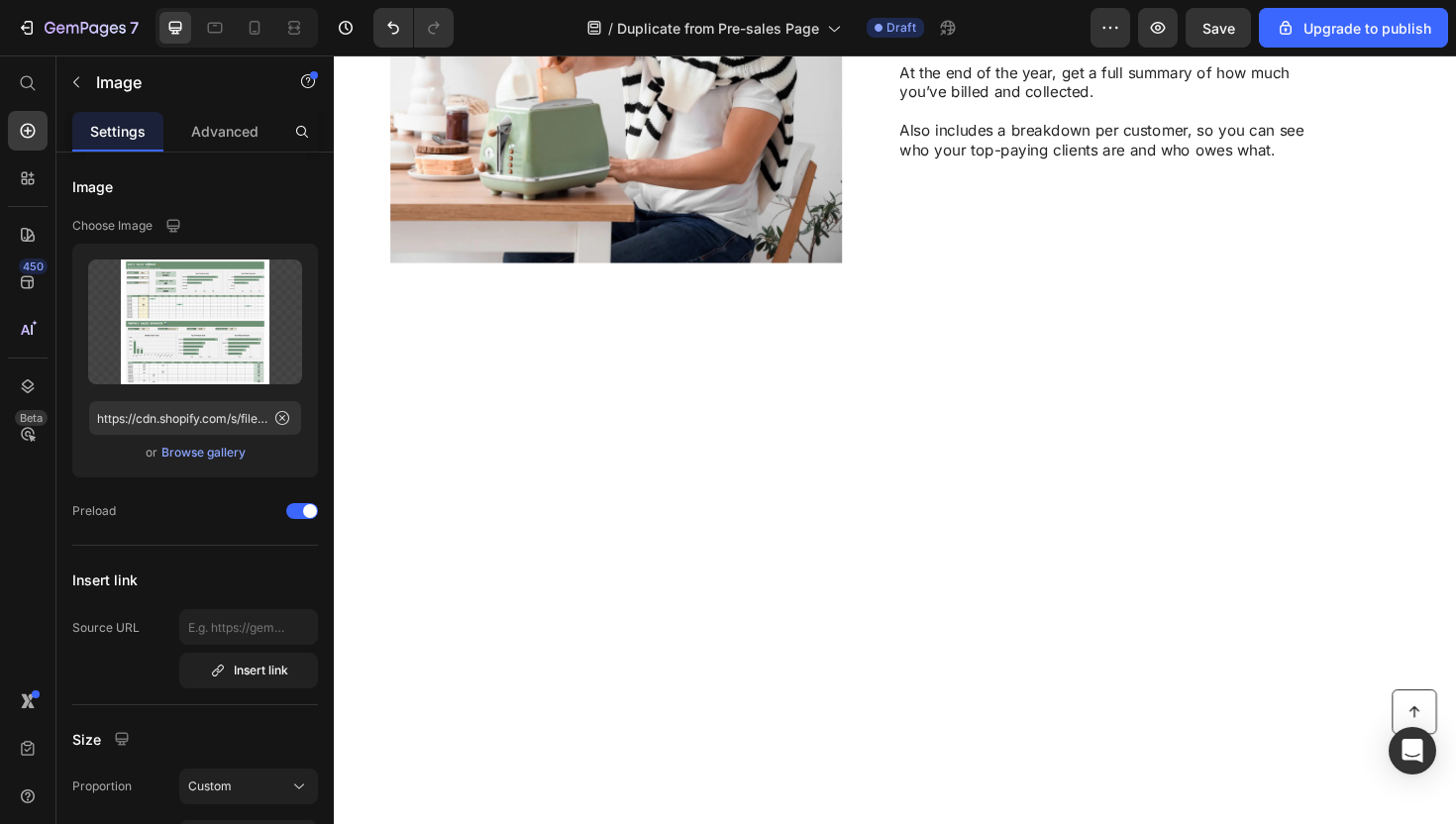 scroll, scrollTop: 2869, scrollLeft: 0, axis: vertical 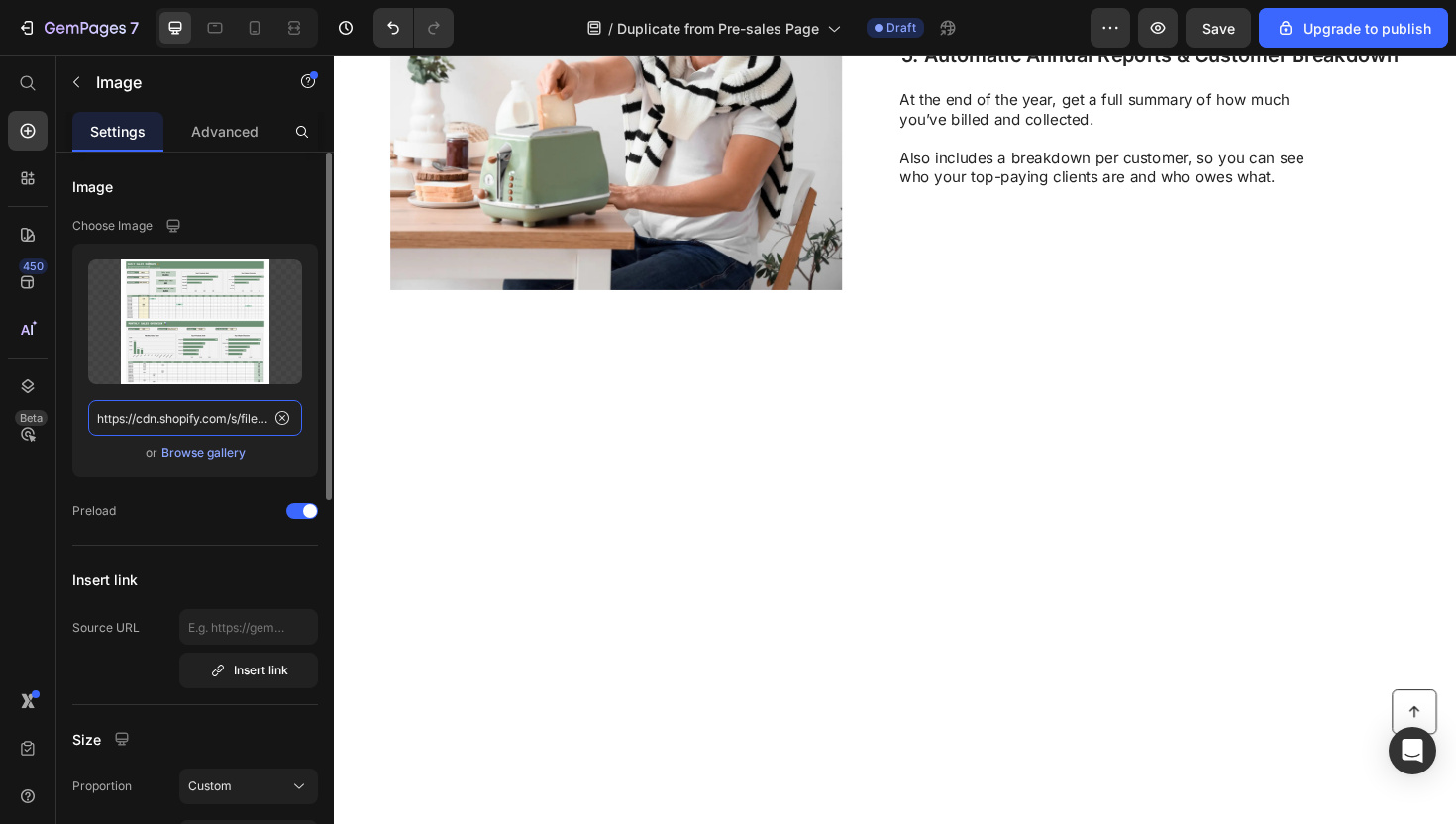 click on "https://cdn.shopify.com/s/files/1/0711/6757/4329/files/gempages_570802005199553351-b9becd46-0a8c-41ba-89fd-ee53d9992c0a.png" 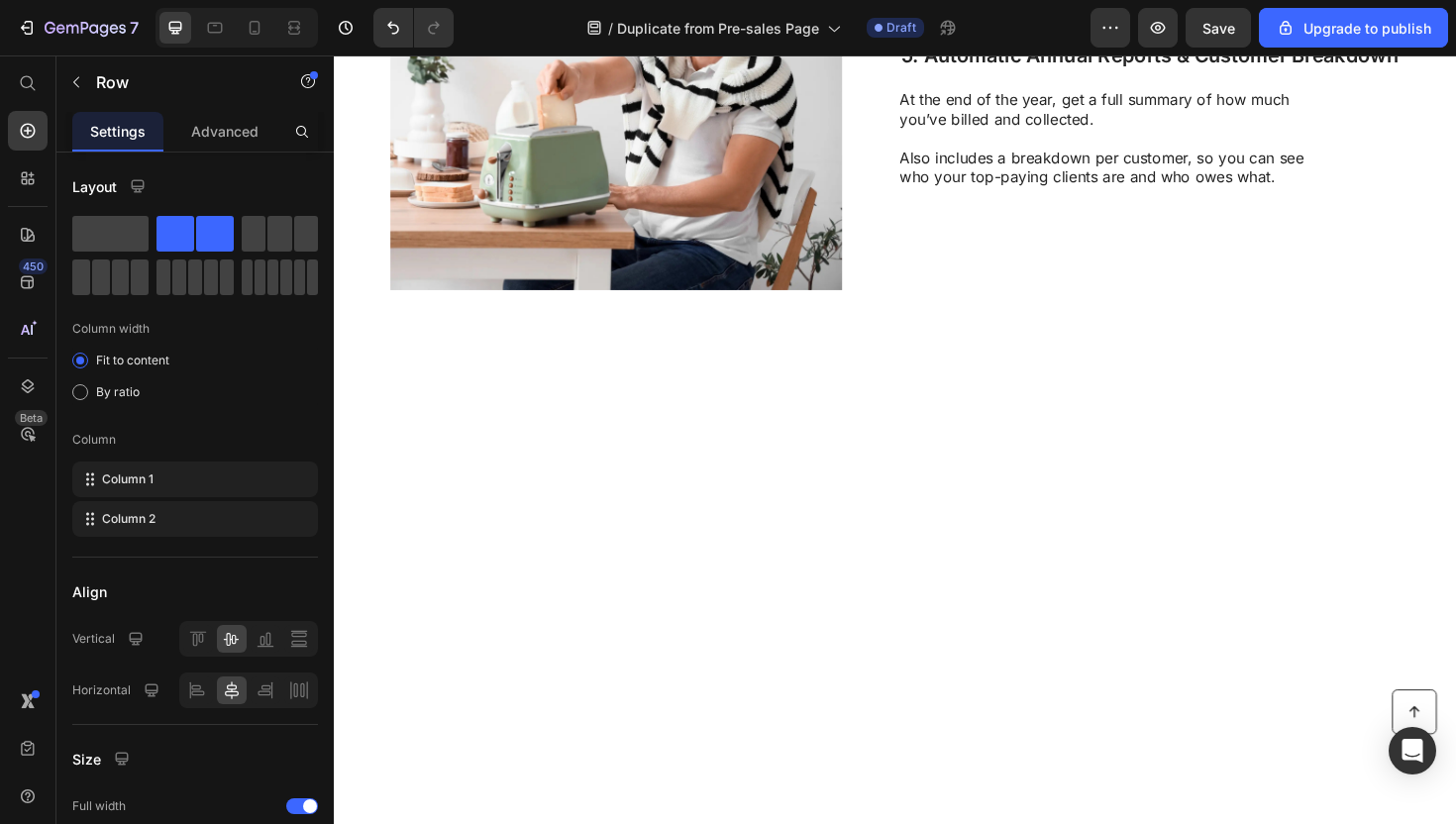 click on "4. Monthly Invoice Tracker & Dashboard Heading View all invoices issued each month in a neatly organized table. Includes totals for billed amounts and payments received, so you always know how your business is performing. Text Block Image Row 0" at bounding box center [928, -324] 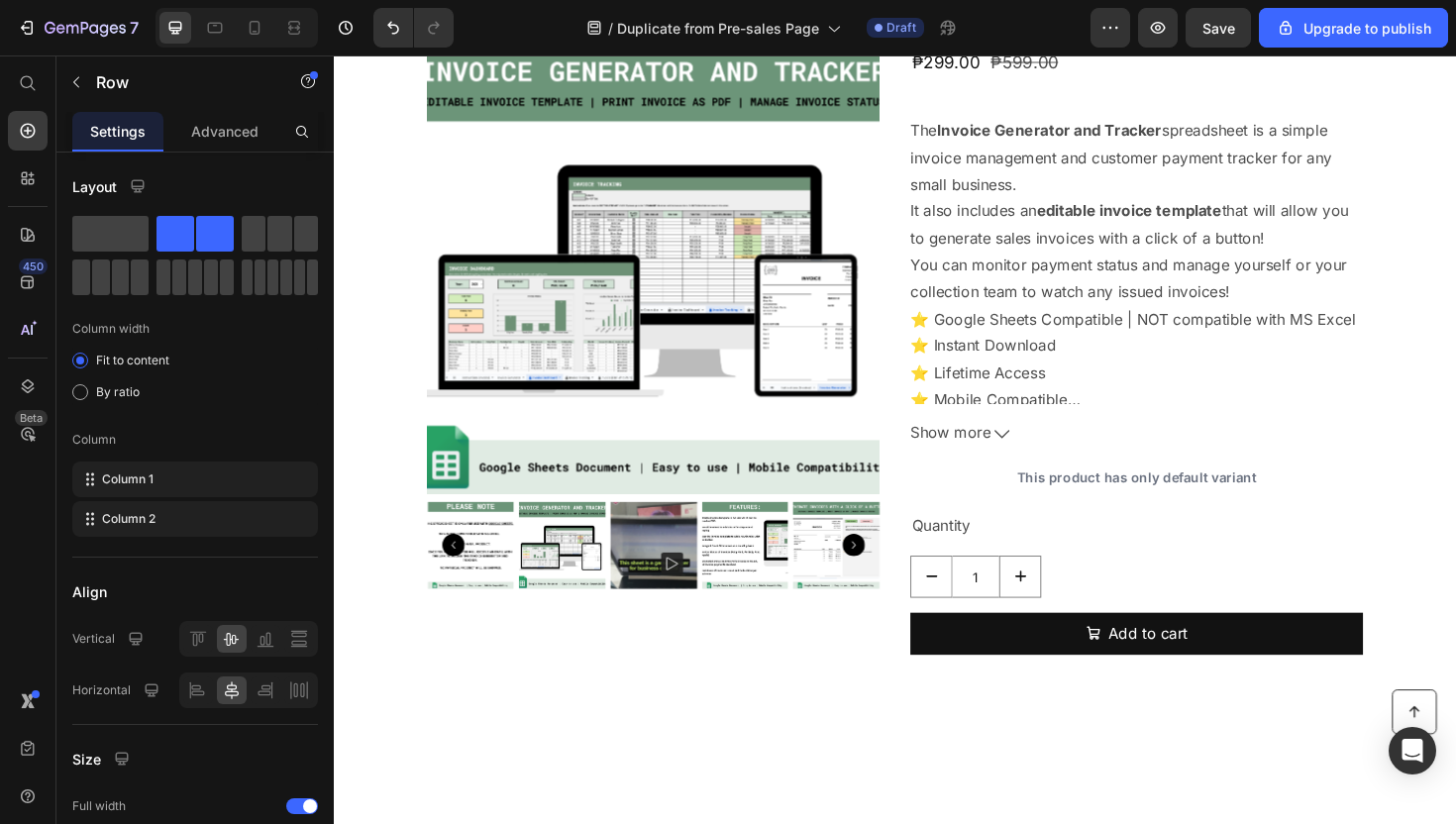 scroll, scrollTop: 3250, scrollLeft: 0, axis: vertical 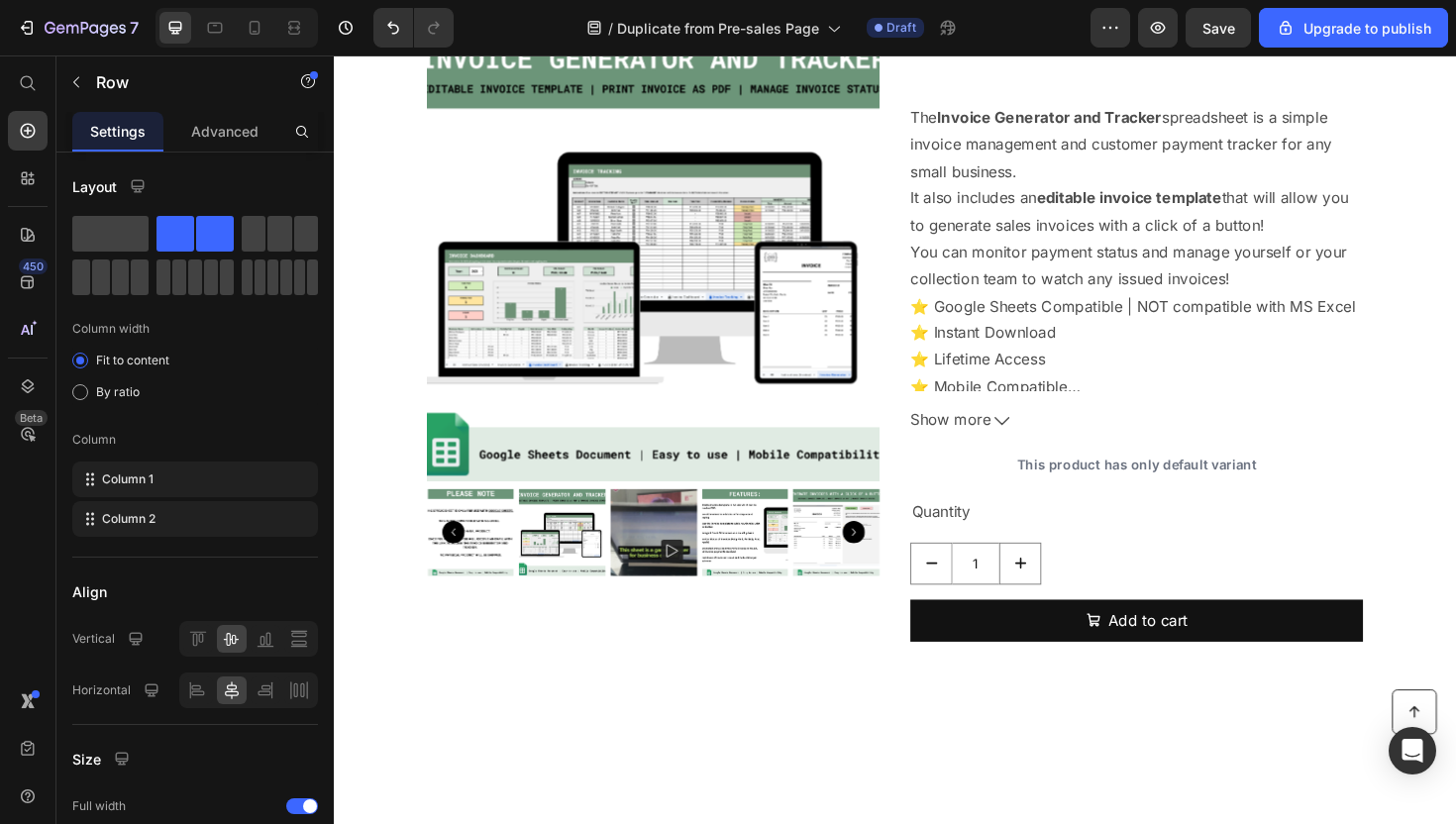 click at bounding box center (1182, -705) 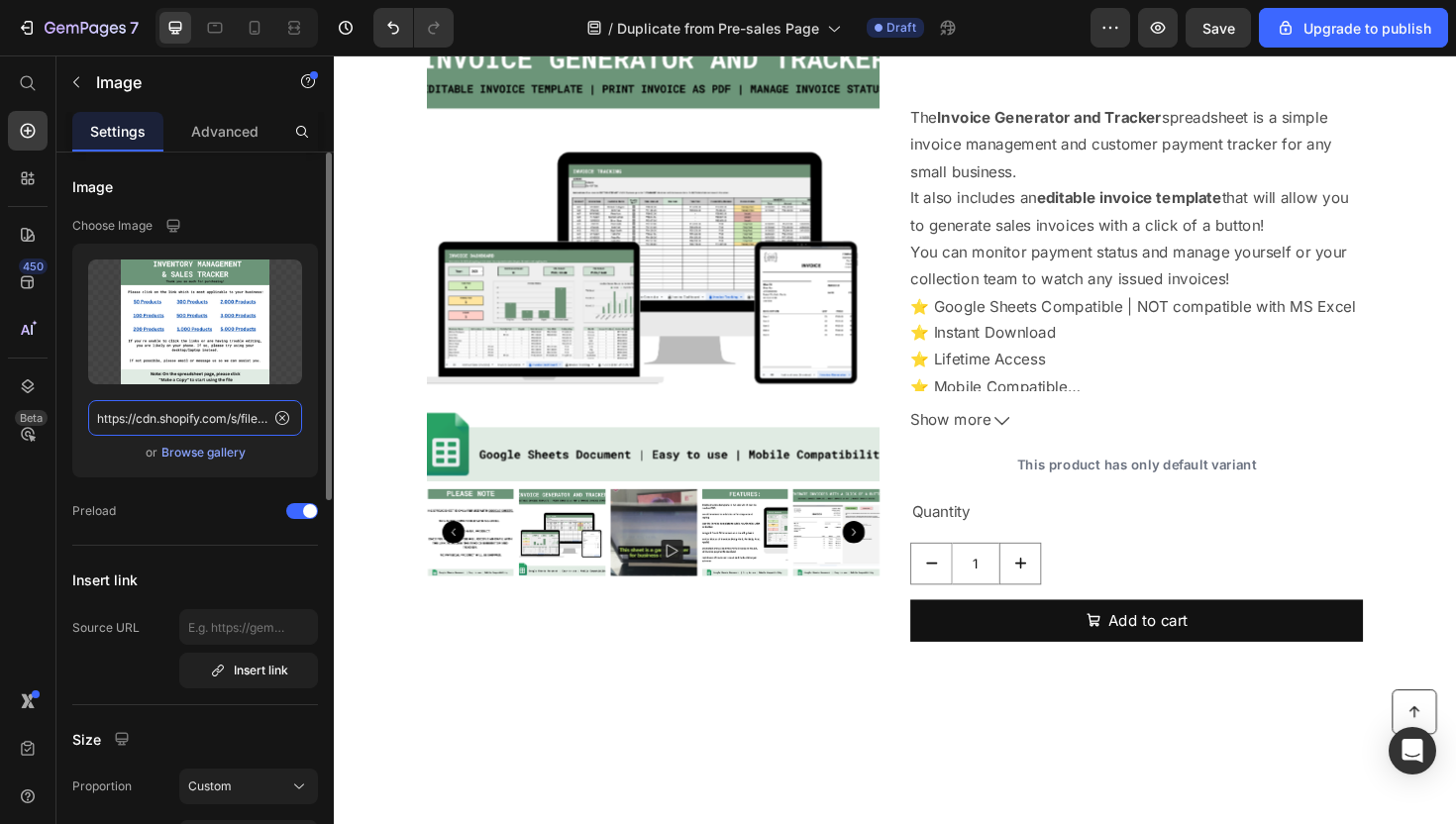 click on "https://cdn.shopify.com/s/files/1/0711/6757/4329/files/gempages_570802005199553351-c54bcc21-cacc-4c79-8704-fe4b5393a86f.png" 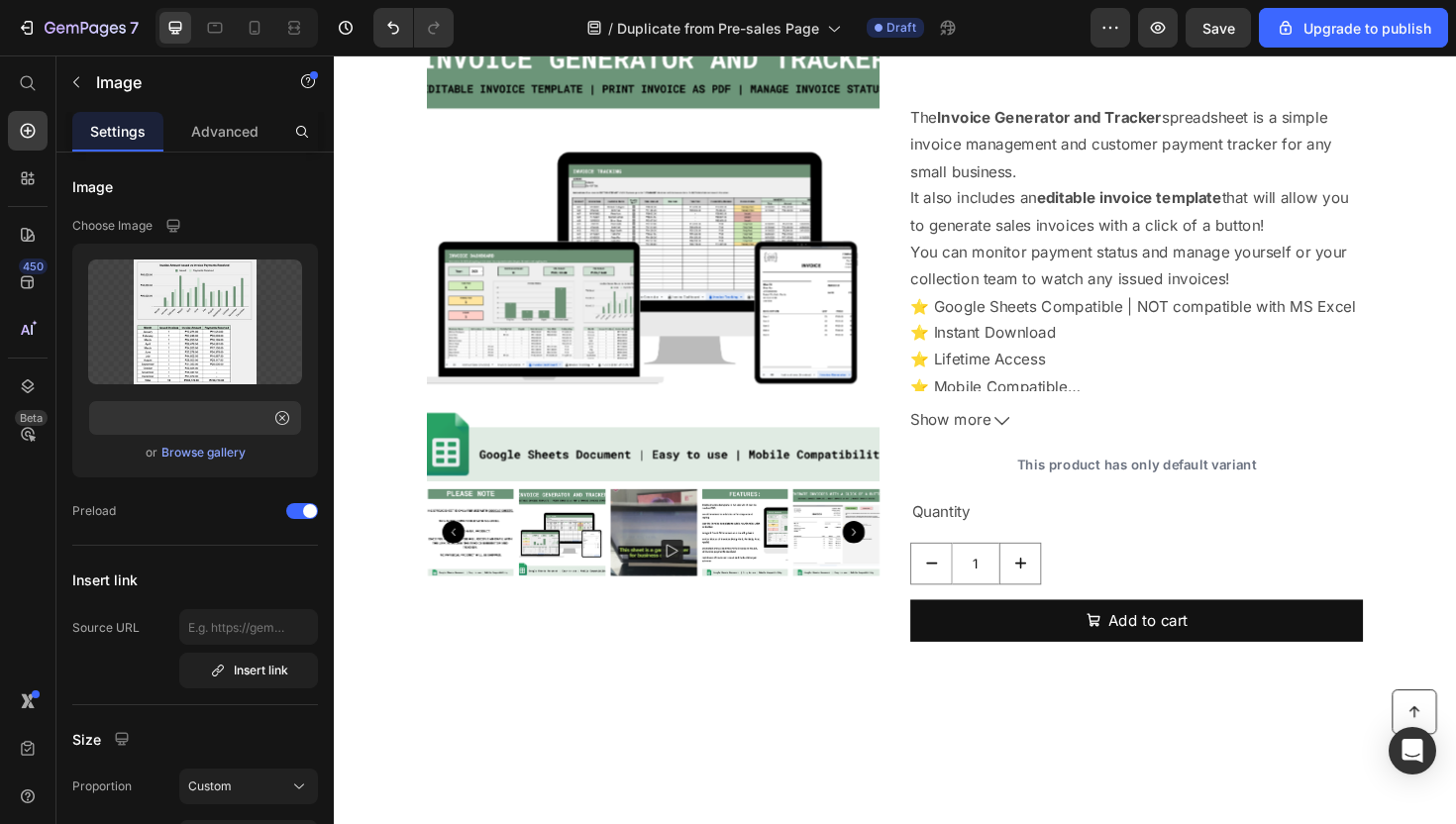 click on "5. Automatic Annual Reports & Customer Breakdown Heading At the end of the year, get a full summary of how much you’ve billed and collected. Also includes a breakdown per customer, so you can see who your top-paying clients are and who owes what. Text Block" at bounding box center (1198, -265) 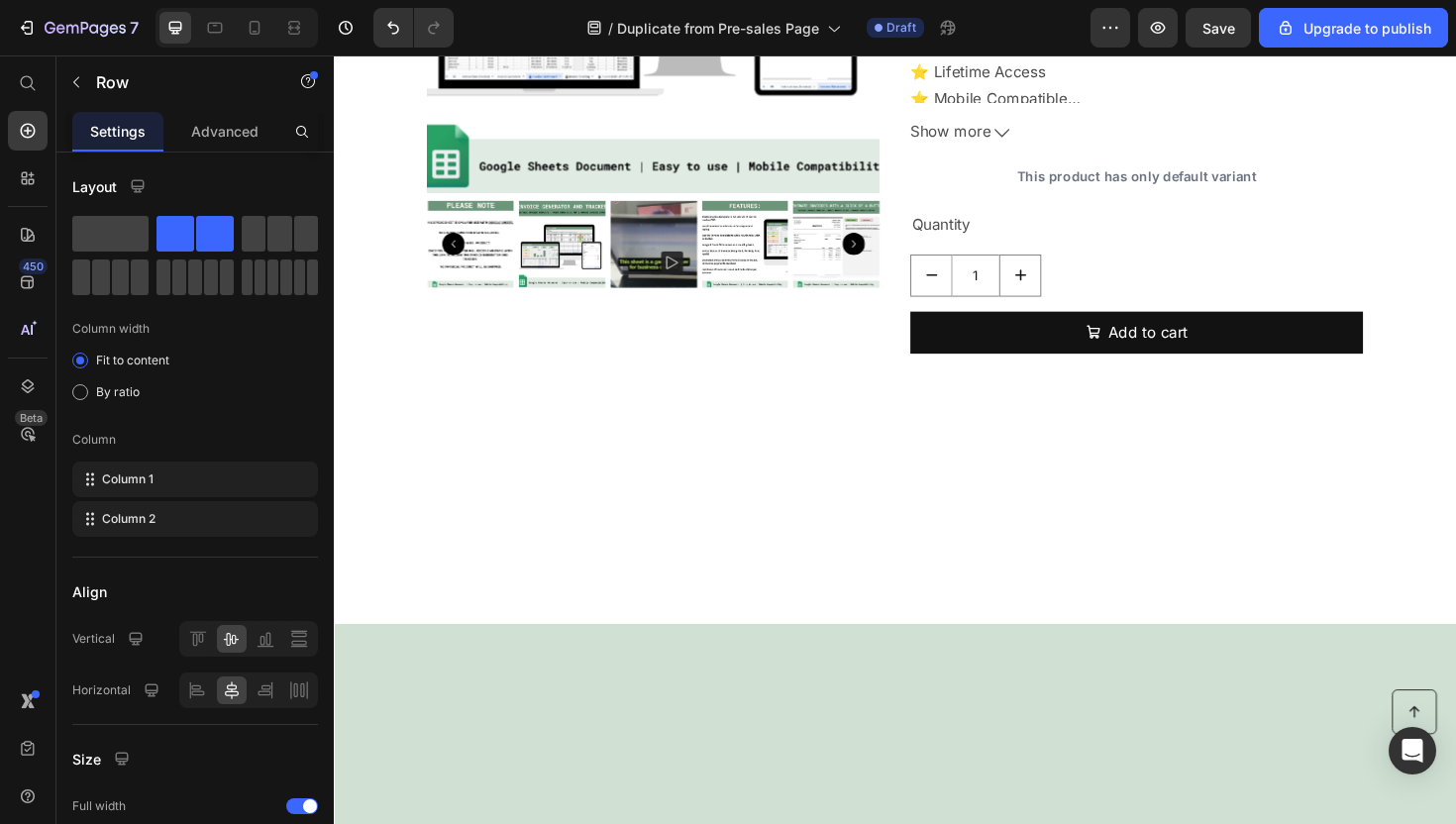 scroll, scrollTop: 3688, scrollLeft: 0, axis: vertical 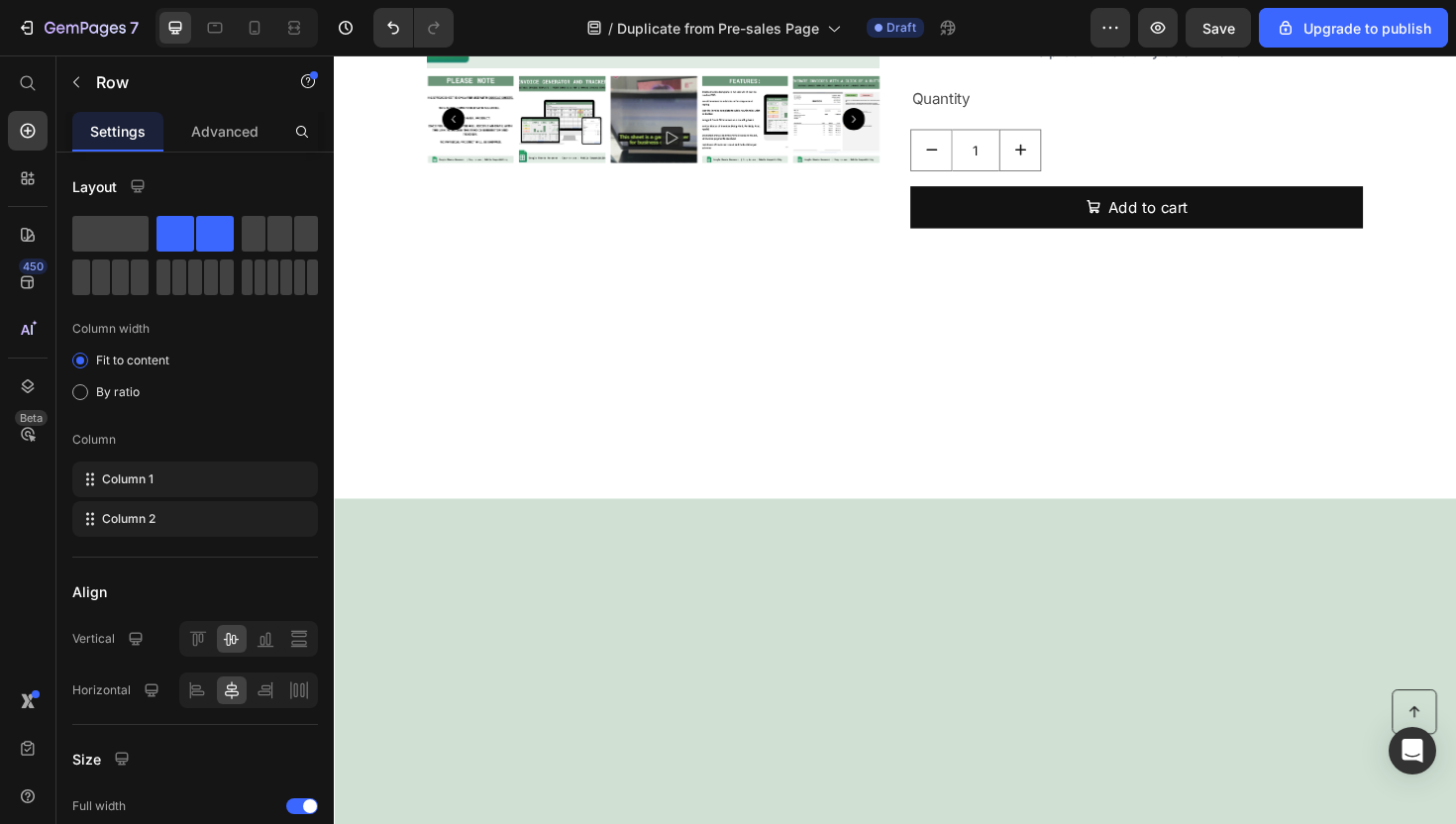 click at bounding box center (632, -703) 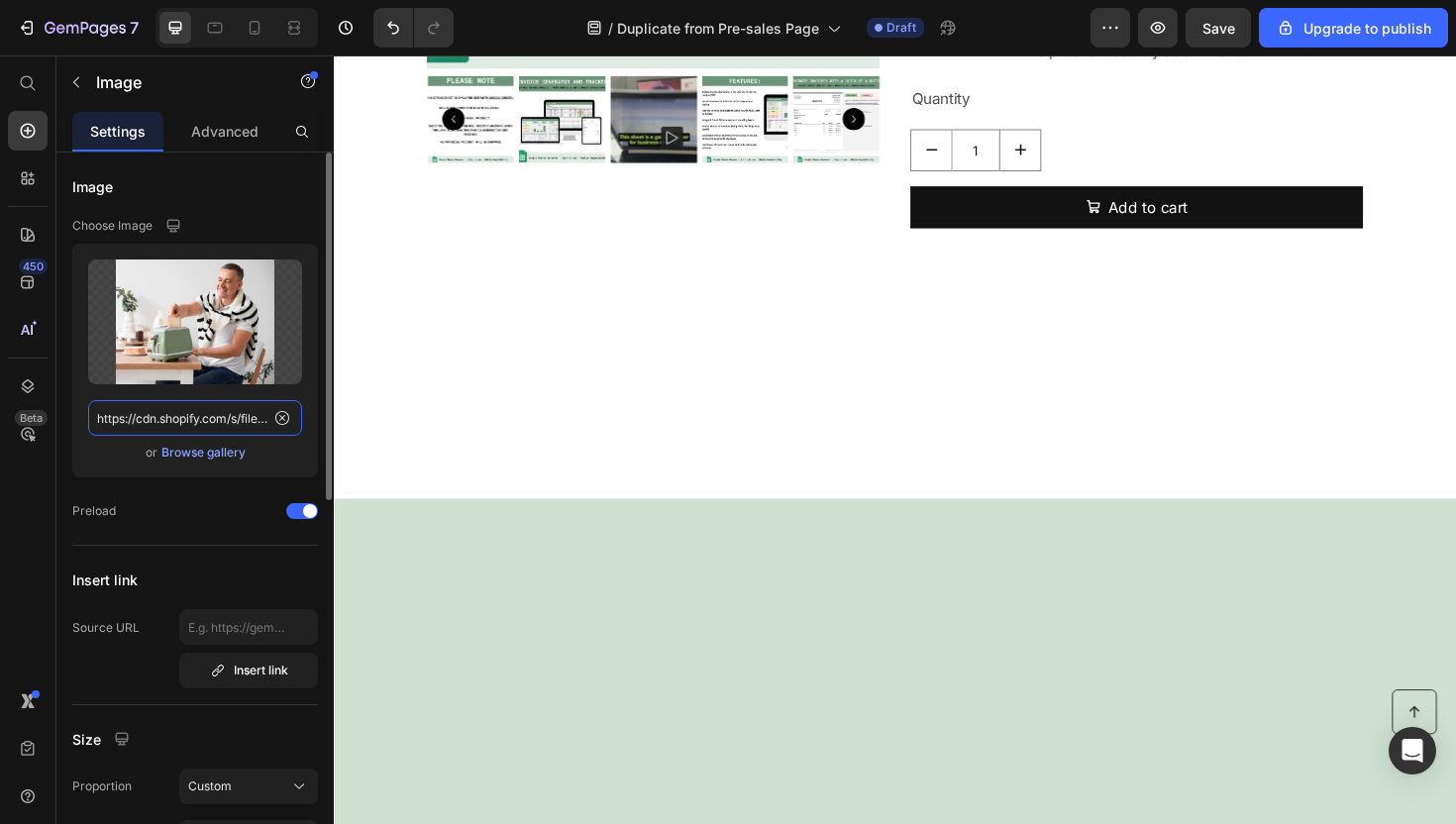click on "https://cdn.shopify.com/s/files/1/2005/9307/files/gempages_432750572815254551-e482b8d6-7abe-4a97-b54a-79c1ad70bbfa.webp?v=1722524319" 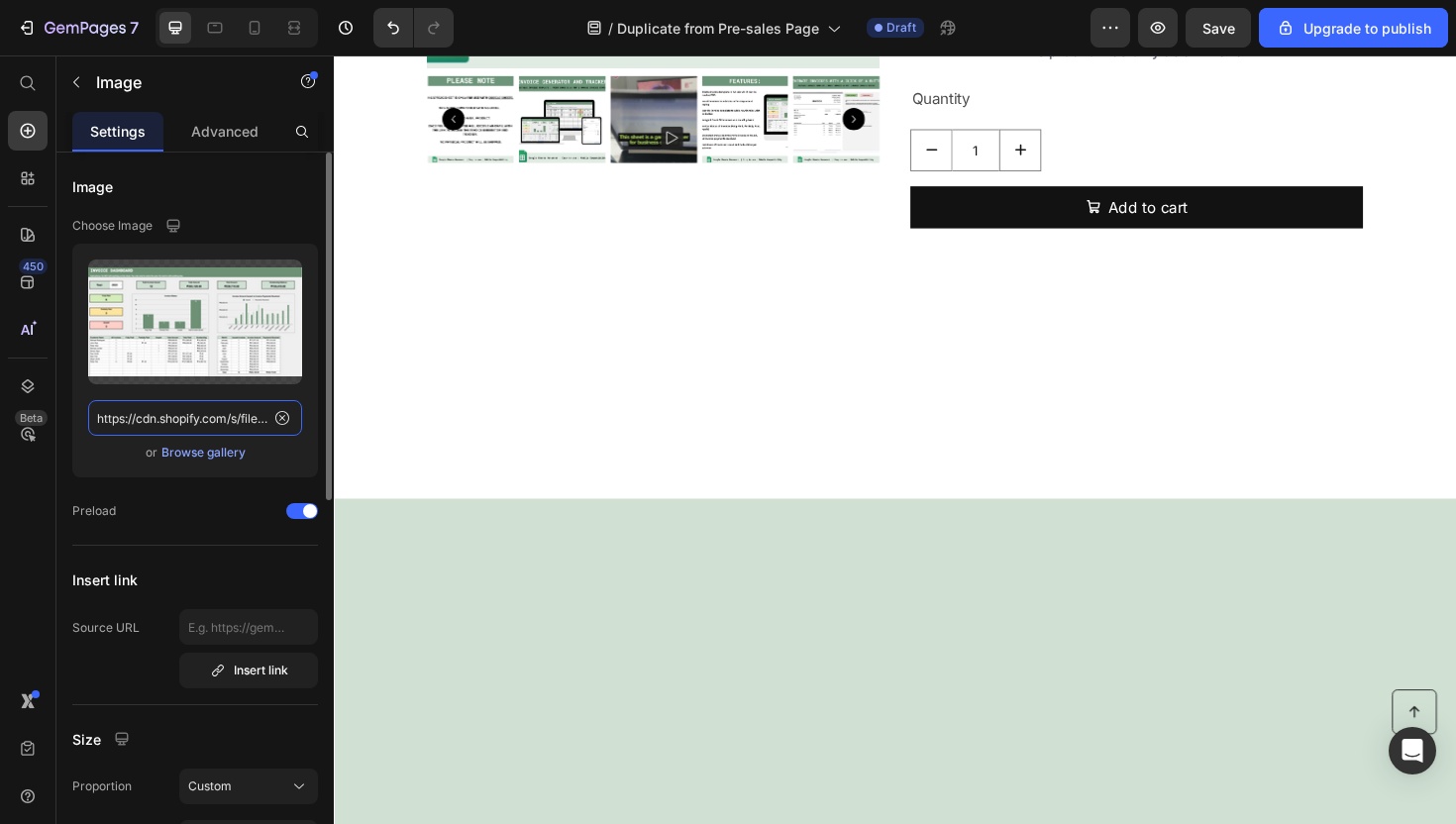 scroll, scrollTop: 0, scrollLeft: 474, axis: horizontal 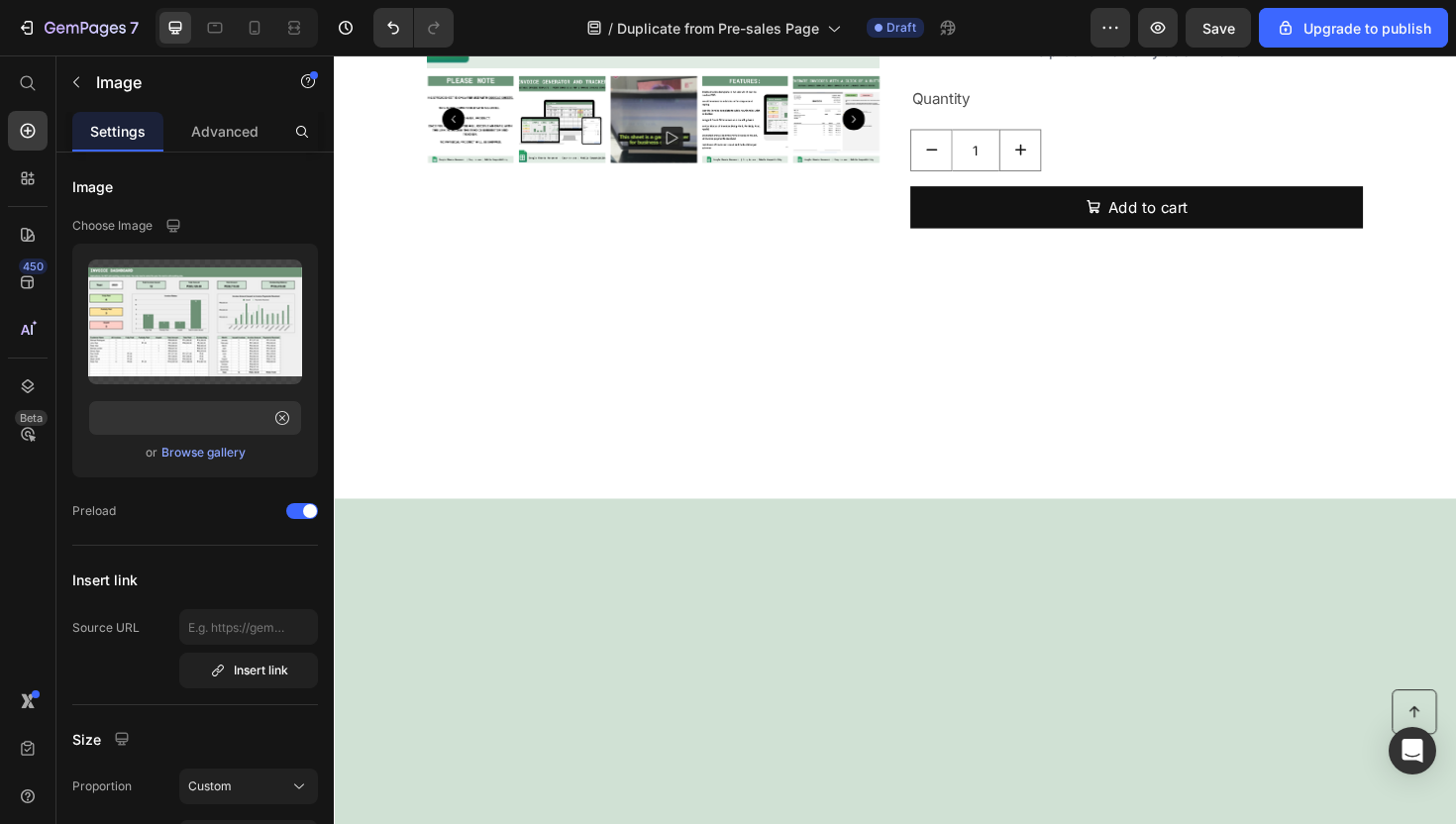 click on "5. Automatic Annual Reports & Customer Breakdown Heading At the end of the year, get a full summary of how much you’ve billed and collected. Also includes a breakdown per customer, so you can see who your top-paying clients are and who owes what. Text Block" at bounding box center (1198, -703) 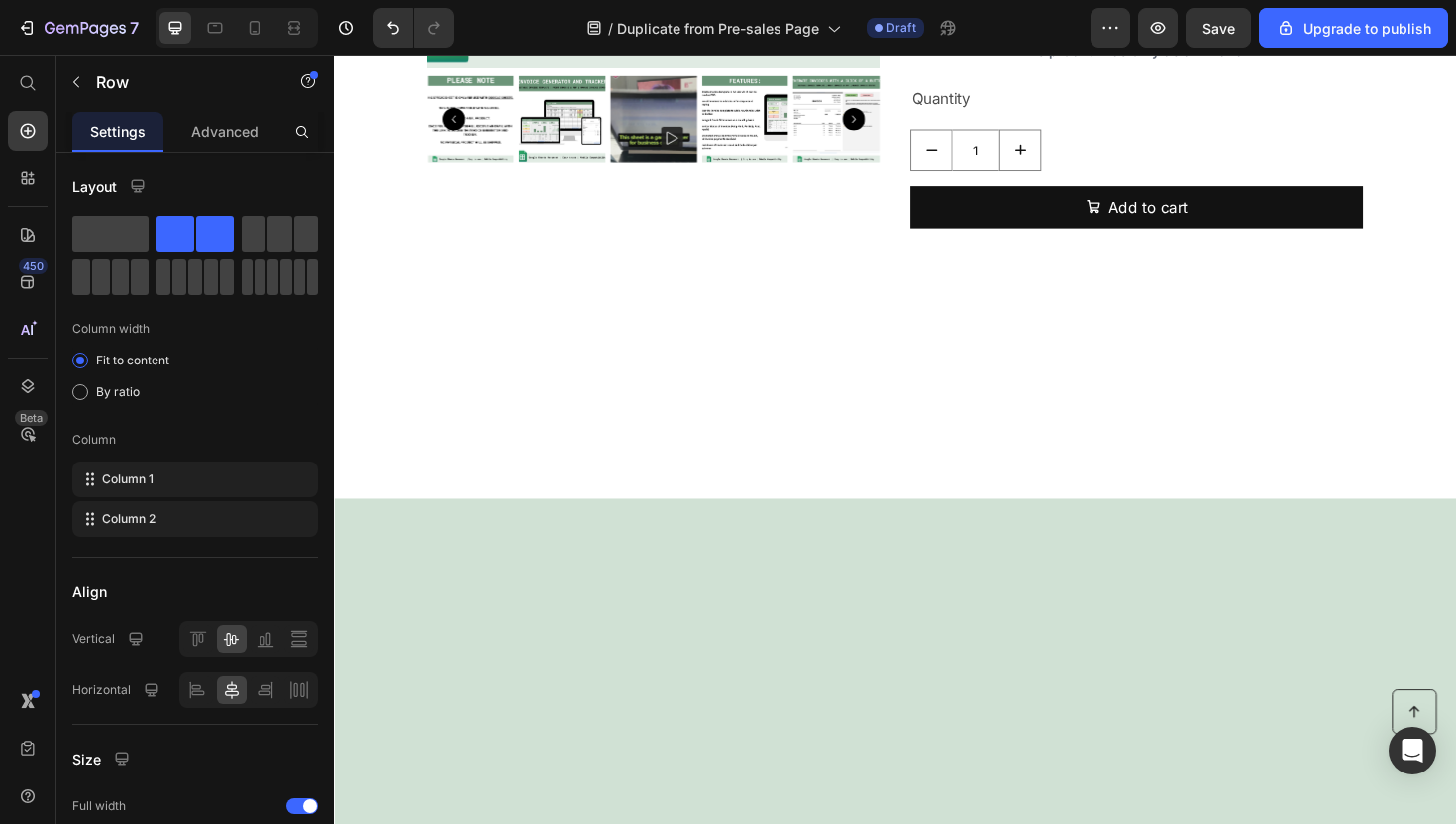 click on "Also includes a breakdown per customer, so you can see who your top-paying clients are and who owes what." at bounding box center (1155, -655) 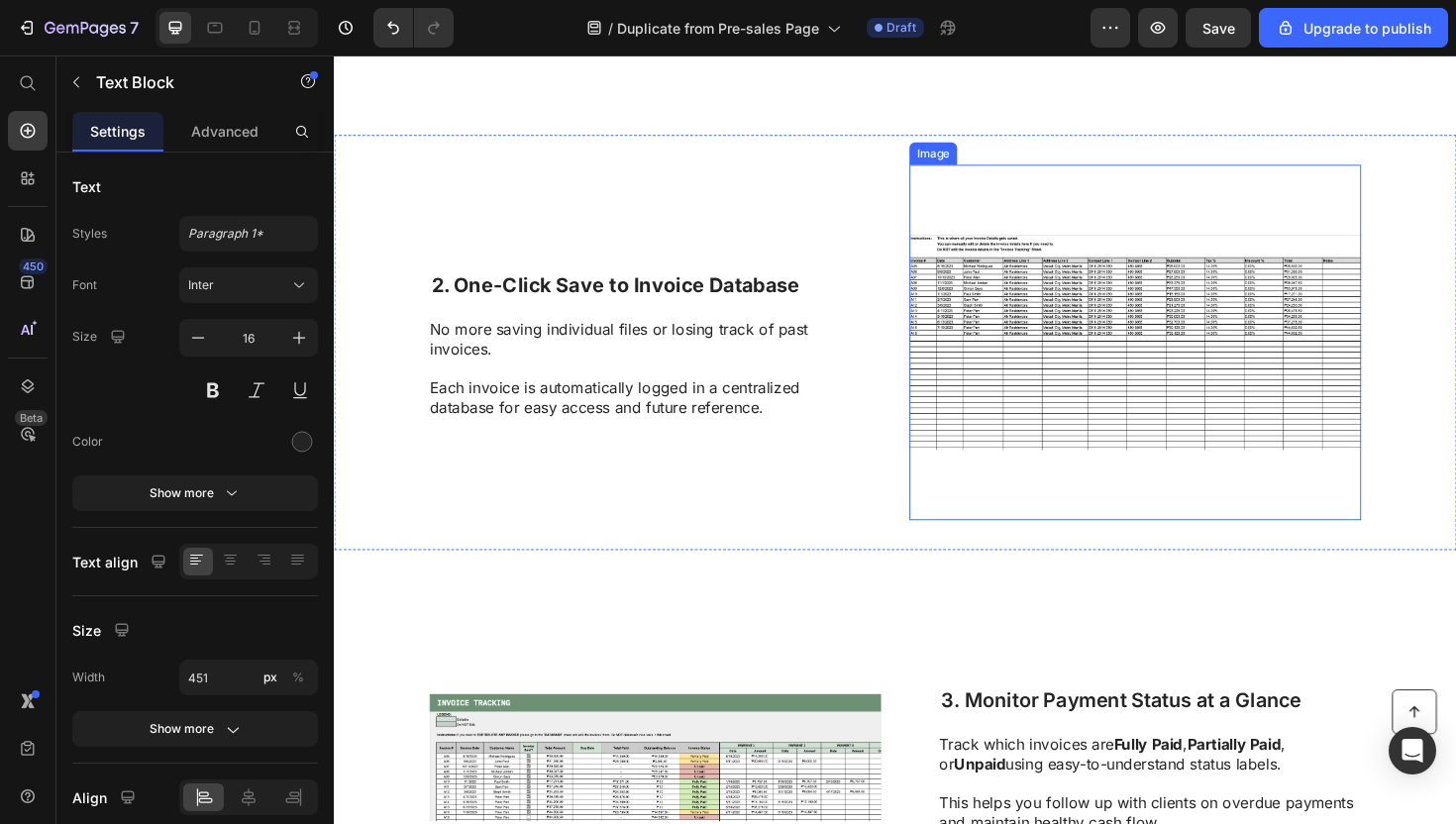 scroll, scrollTop: 978, scrollLeft: 0, axis: vertical 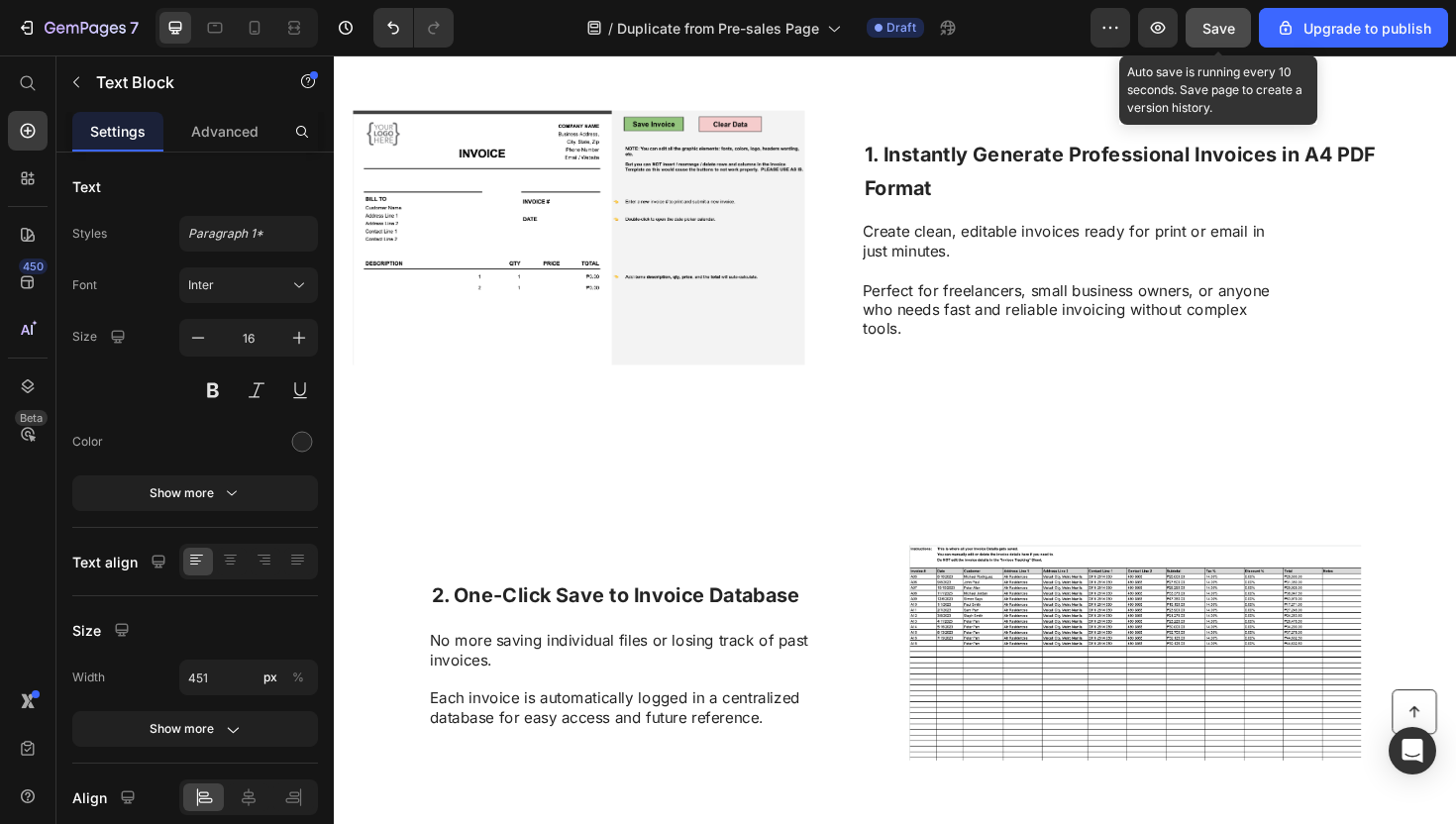 click on "Save" at bounding box center [1218, 28] 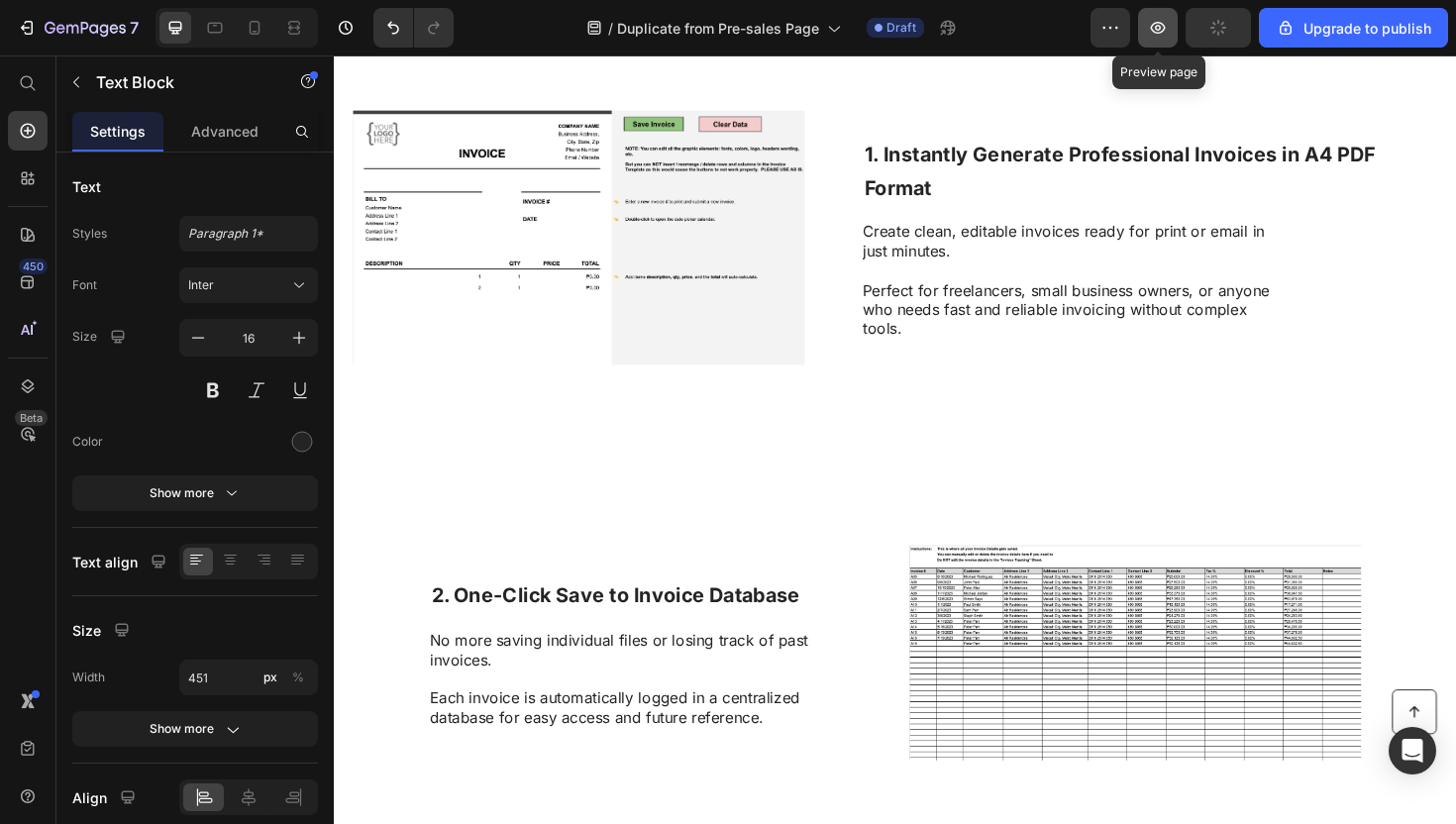 click 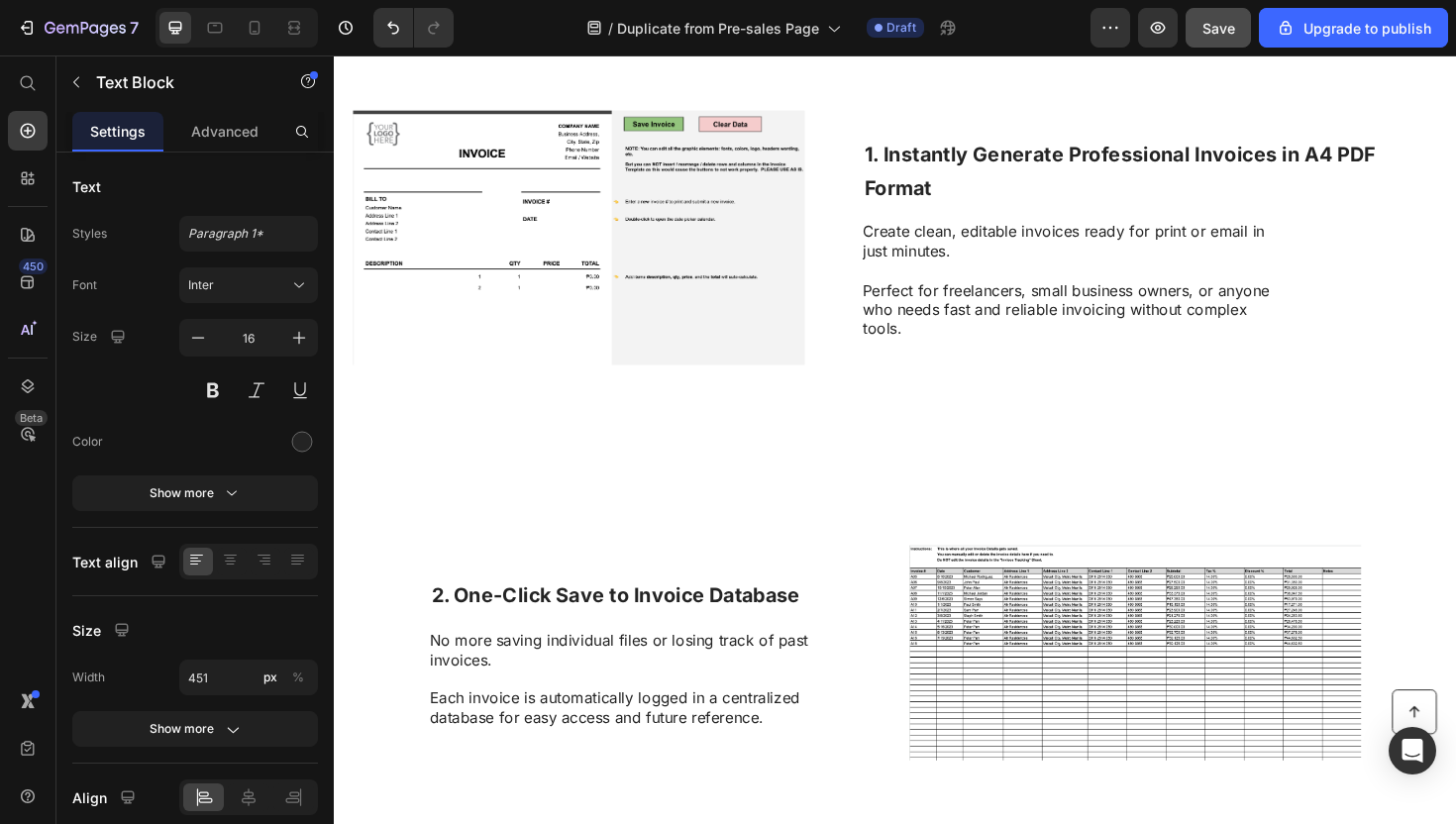 scroll, scrollTop: 0, scrollLeft: 0, axis: both 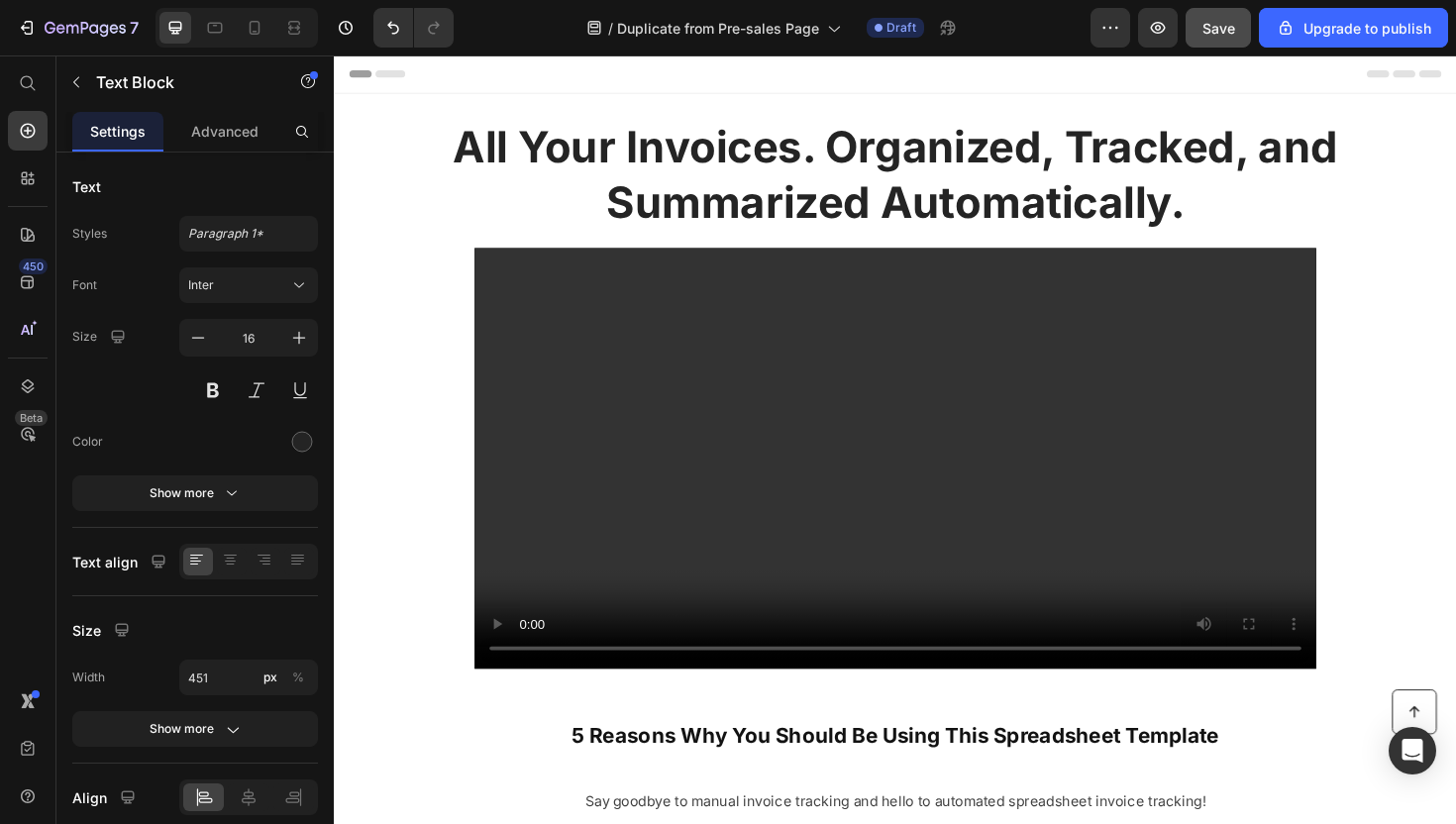 click on "7   /  Duplicate from Pre-sales Page Draft Preview  Save  Upgrade to publish" 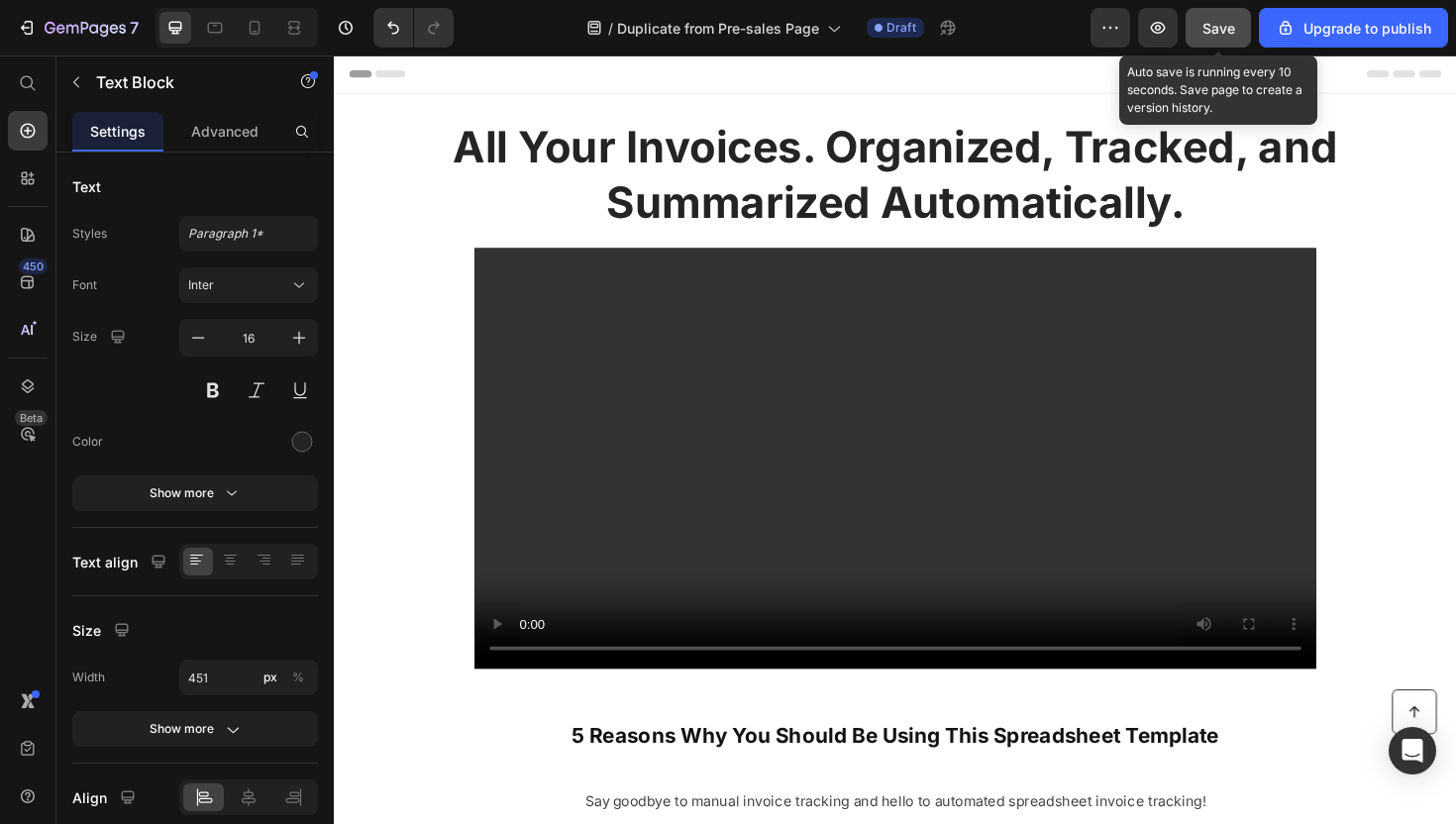 click on "Save" at bounding box center [1218, 28] 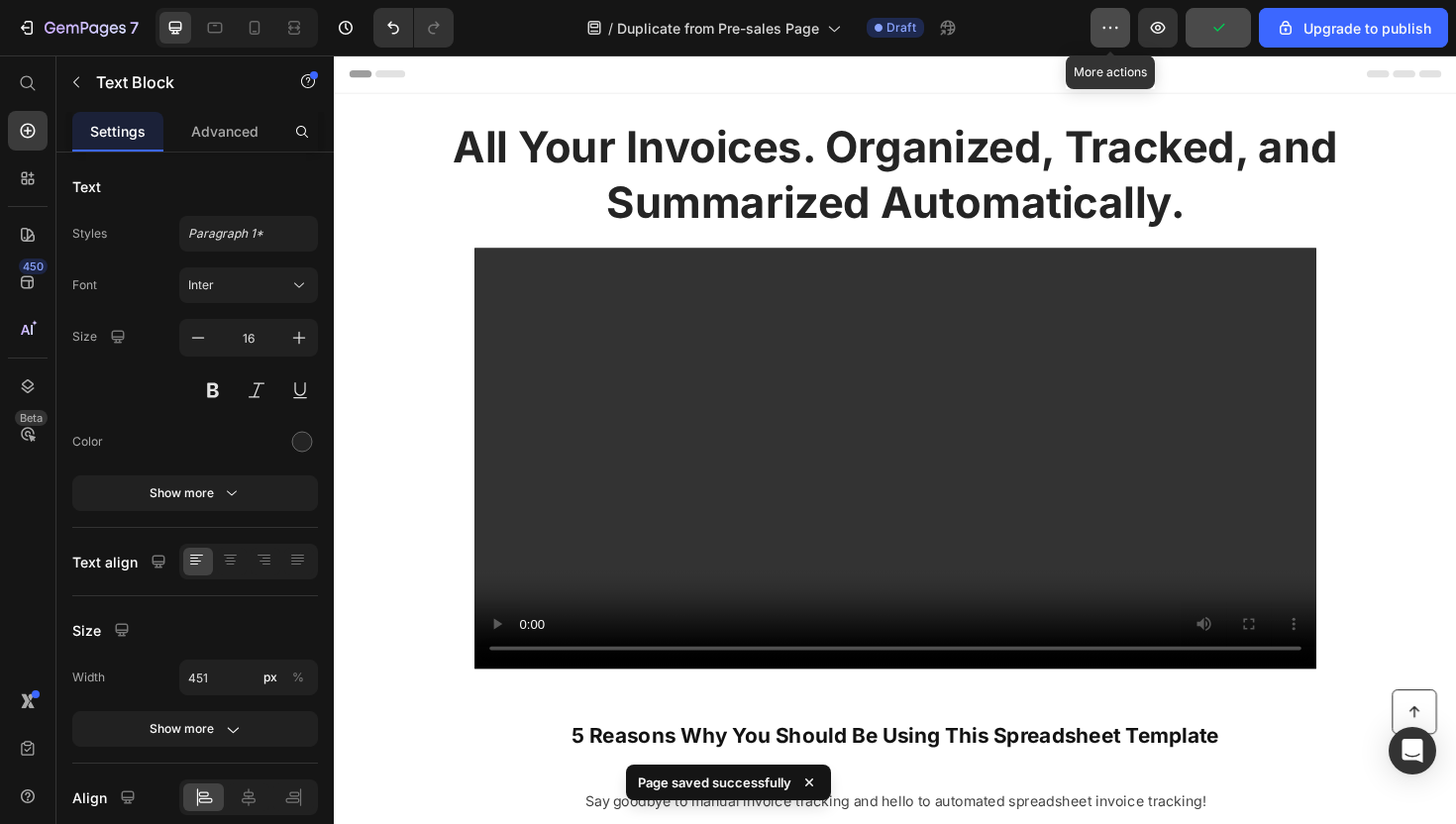 click 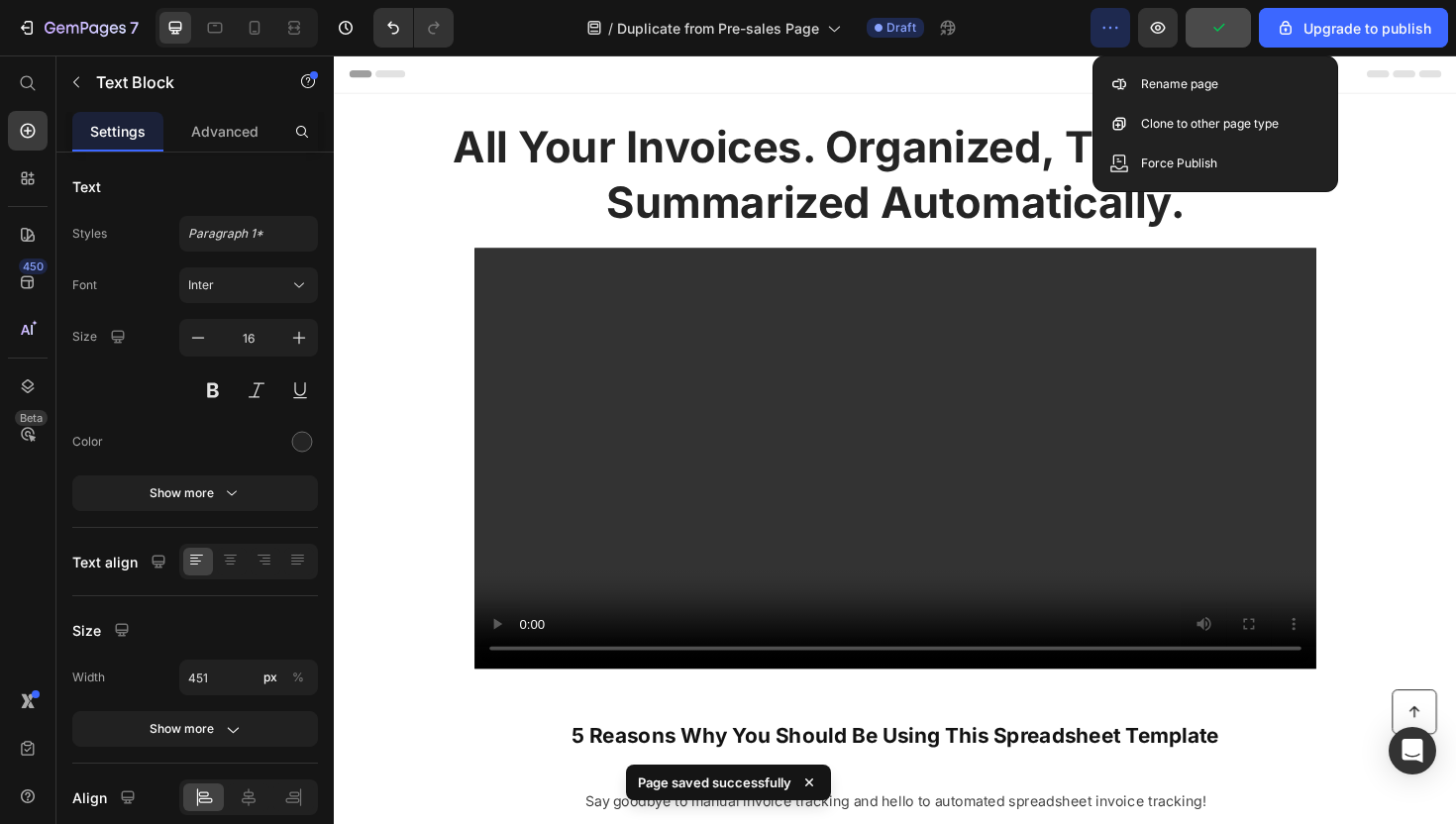 click 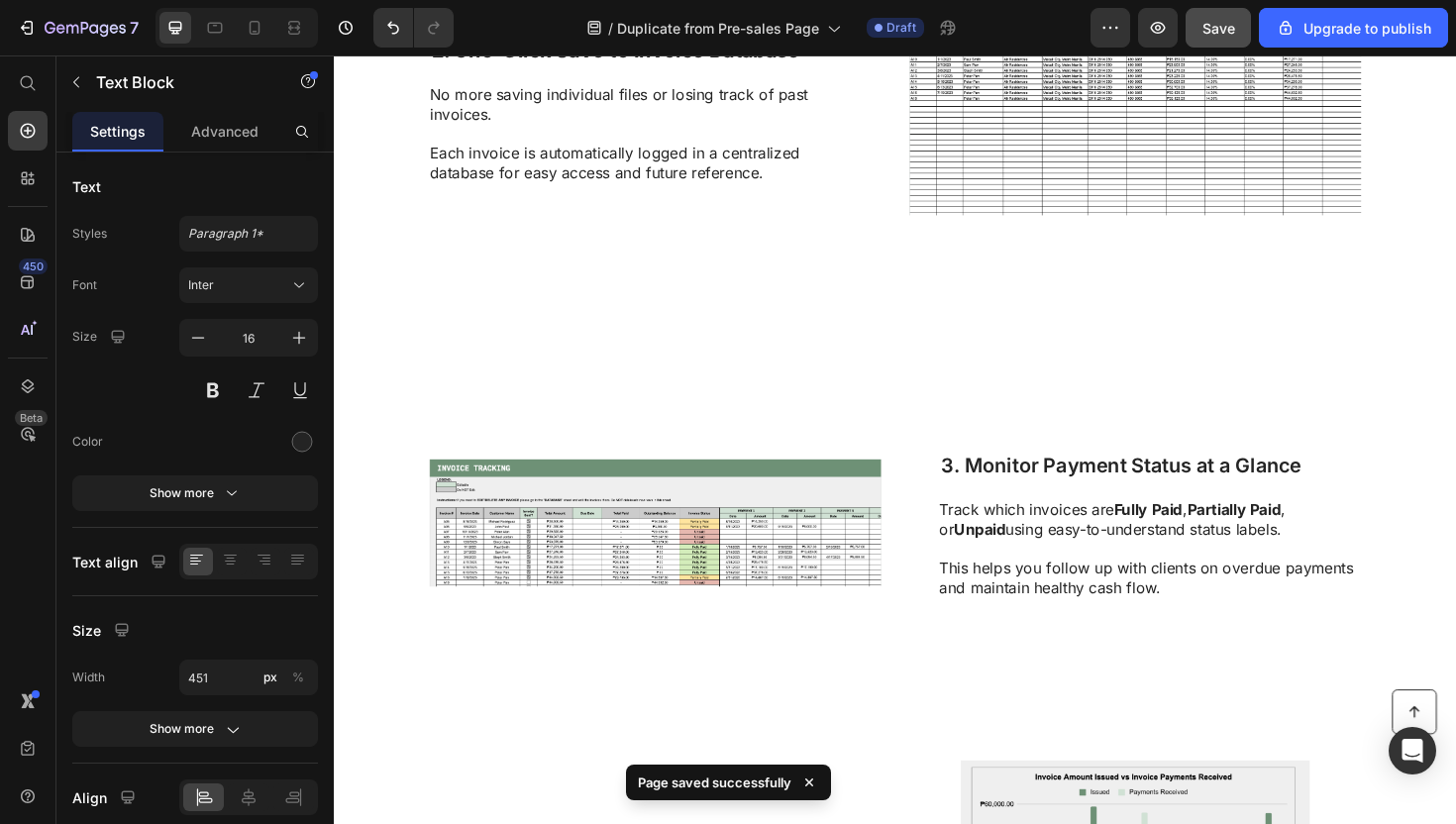 scroll, scrollTop: 1358, scrollLeft: 0, axis: vertical 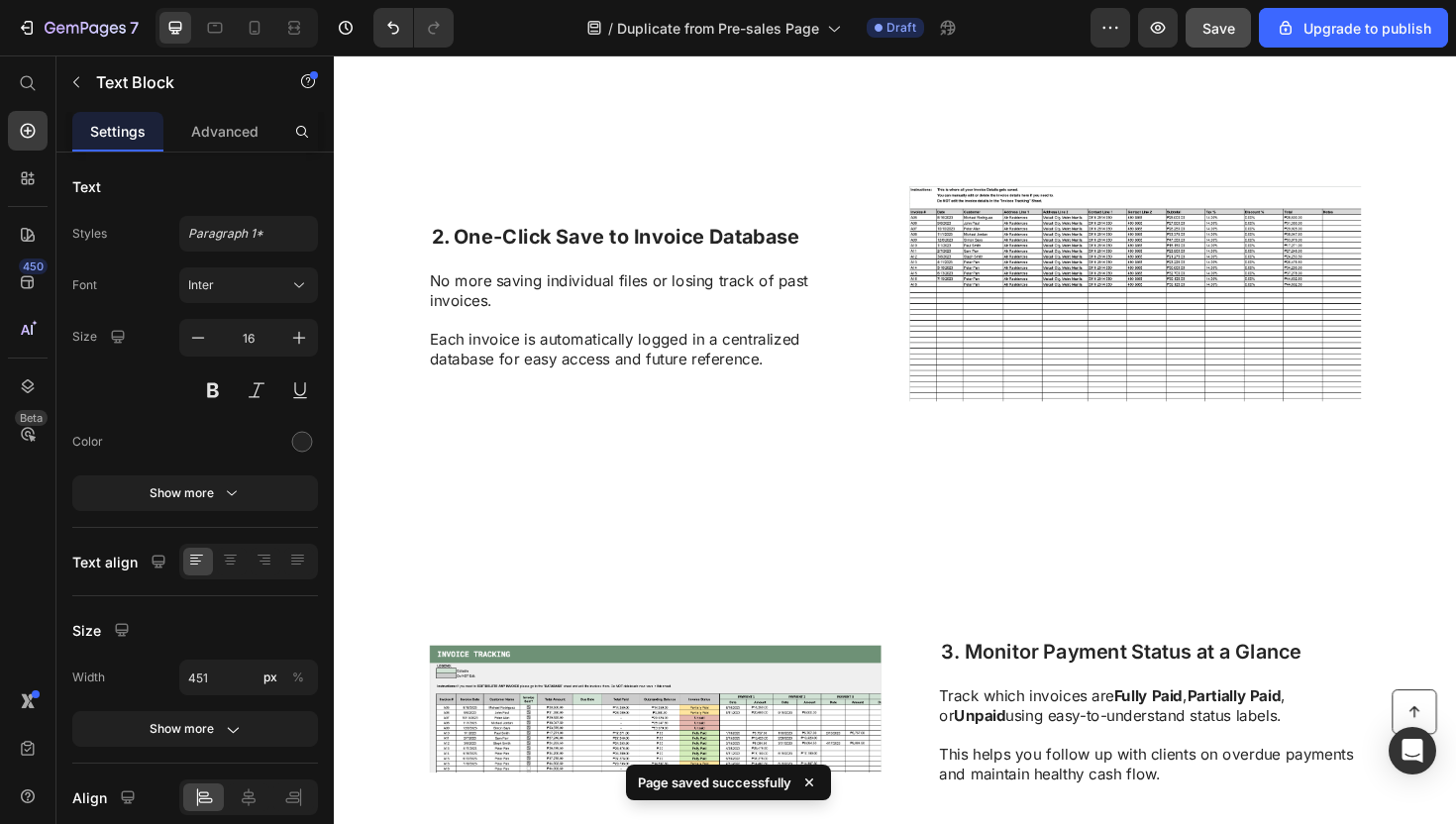 click at bounding box center [928, -876] 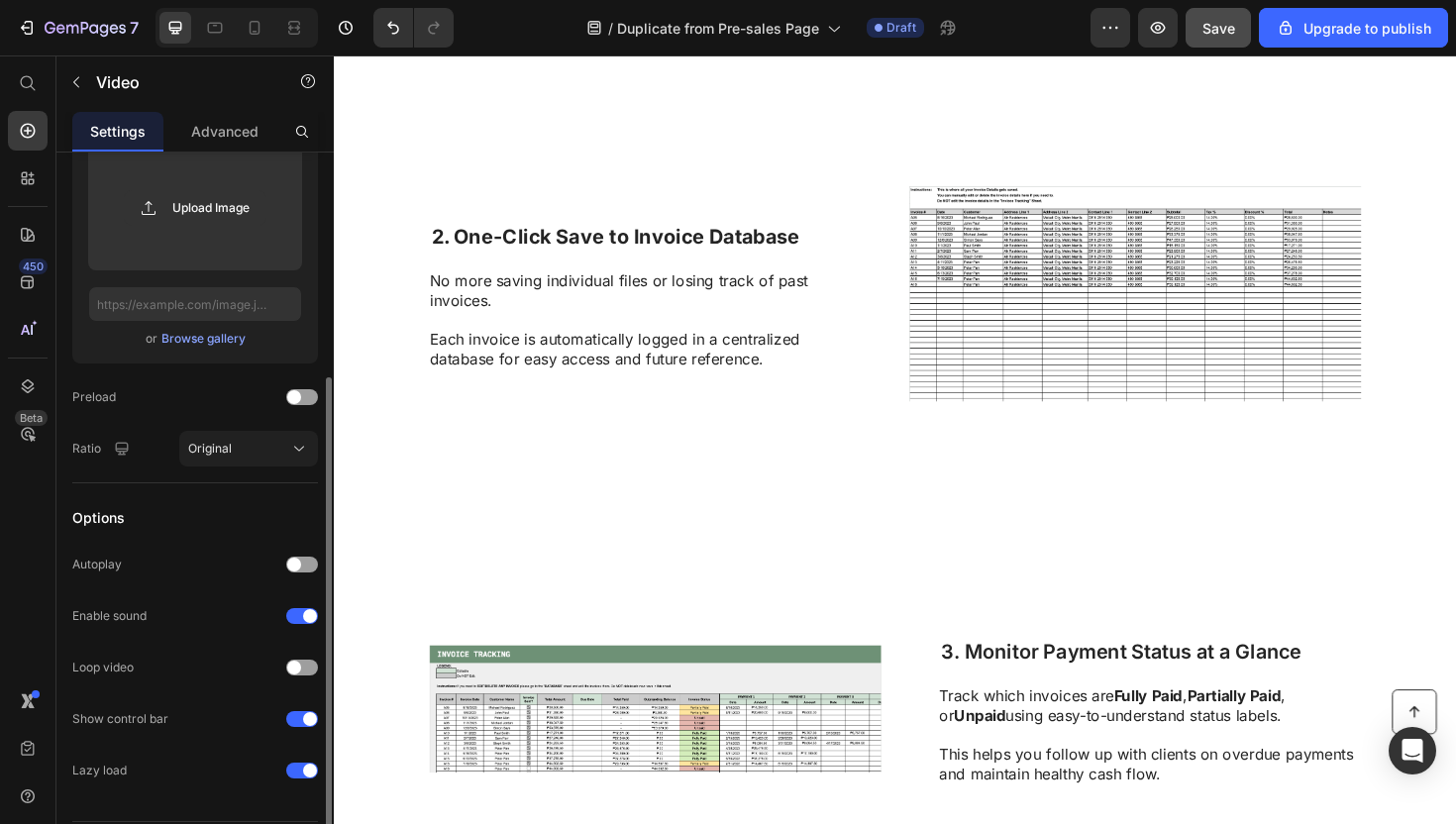 scroll, scrollTop: 356, scrollLeft: 0, axis: vertical 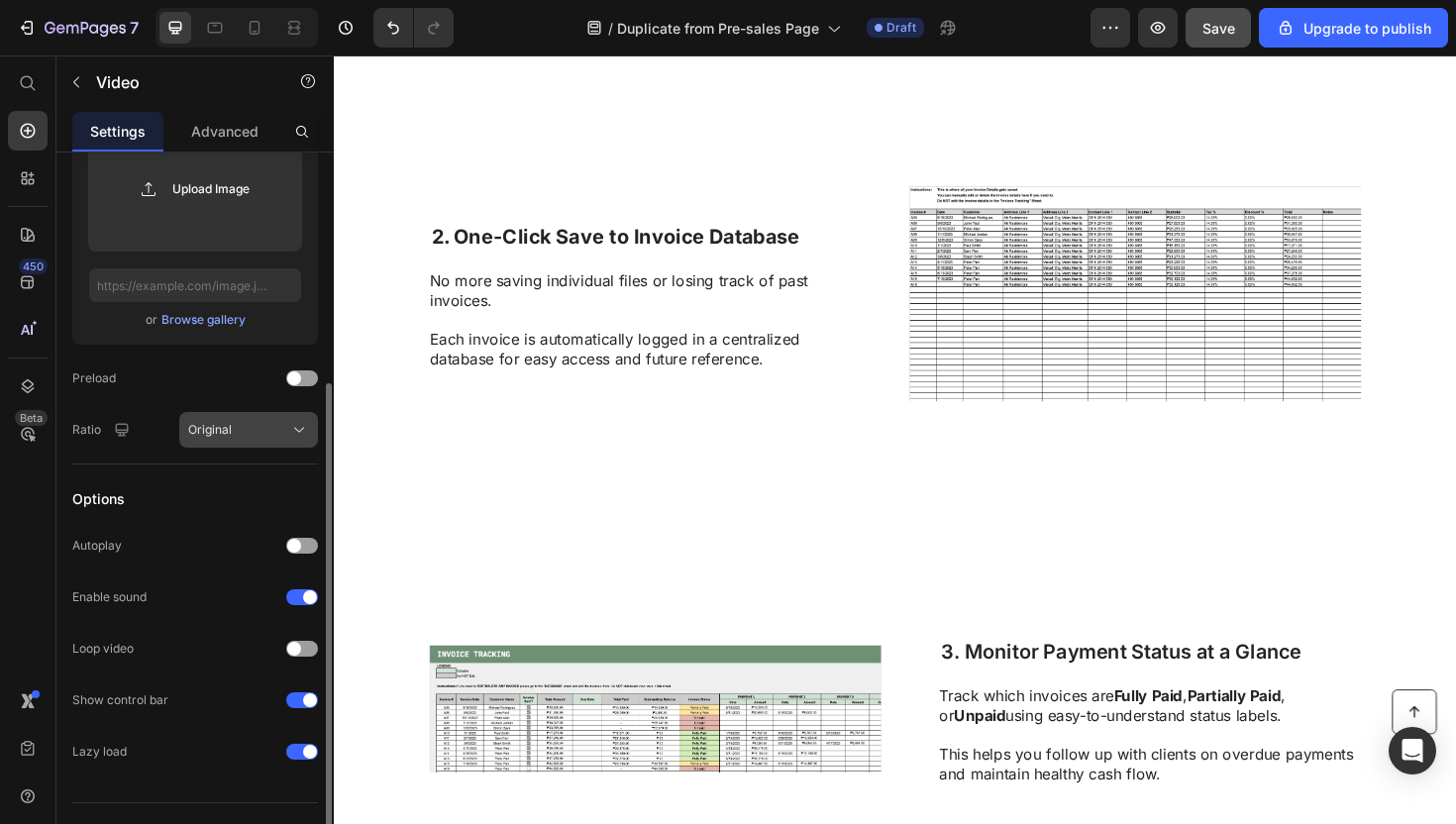 click on "Original" 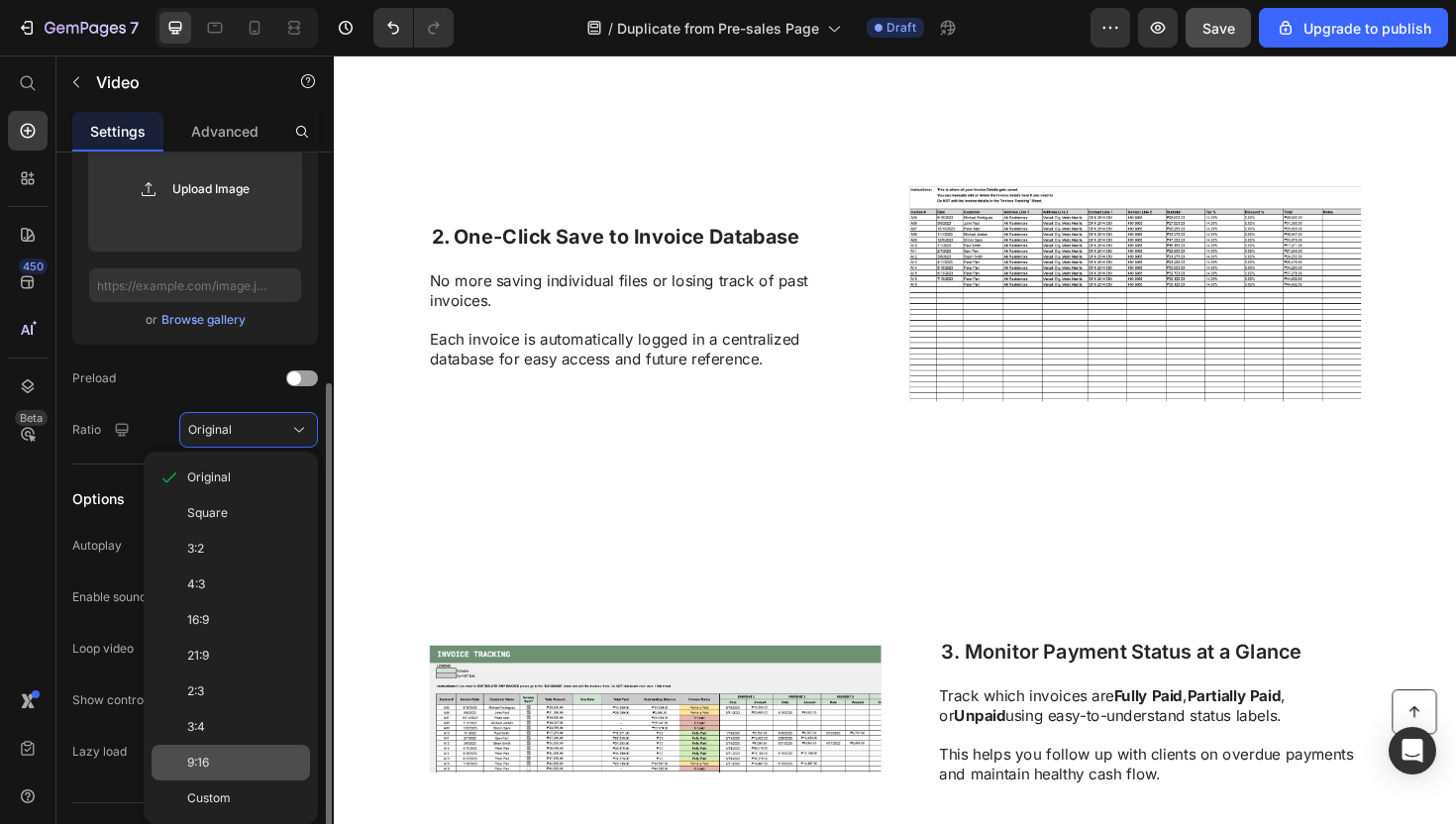 click on "9:16" 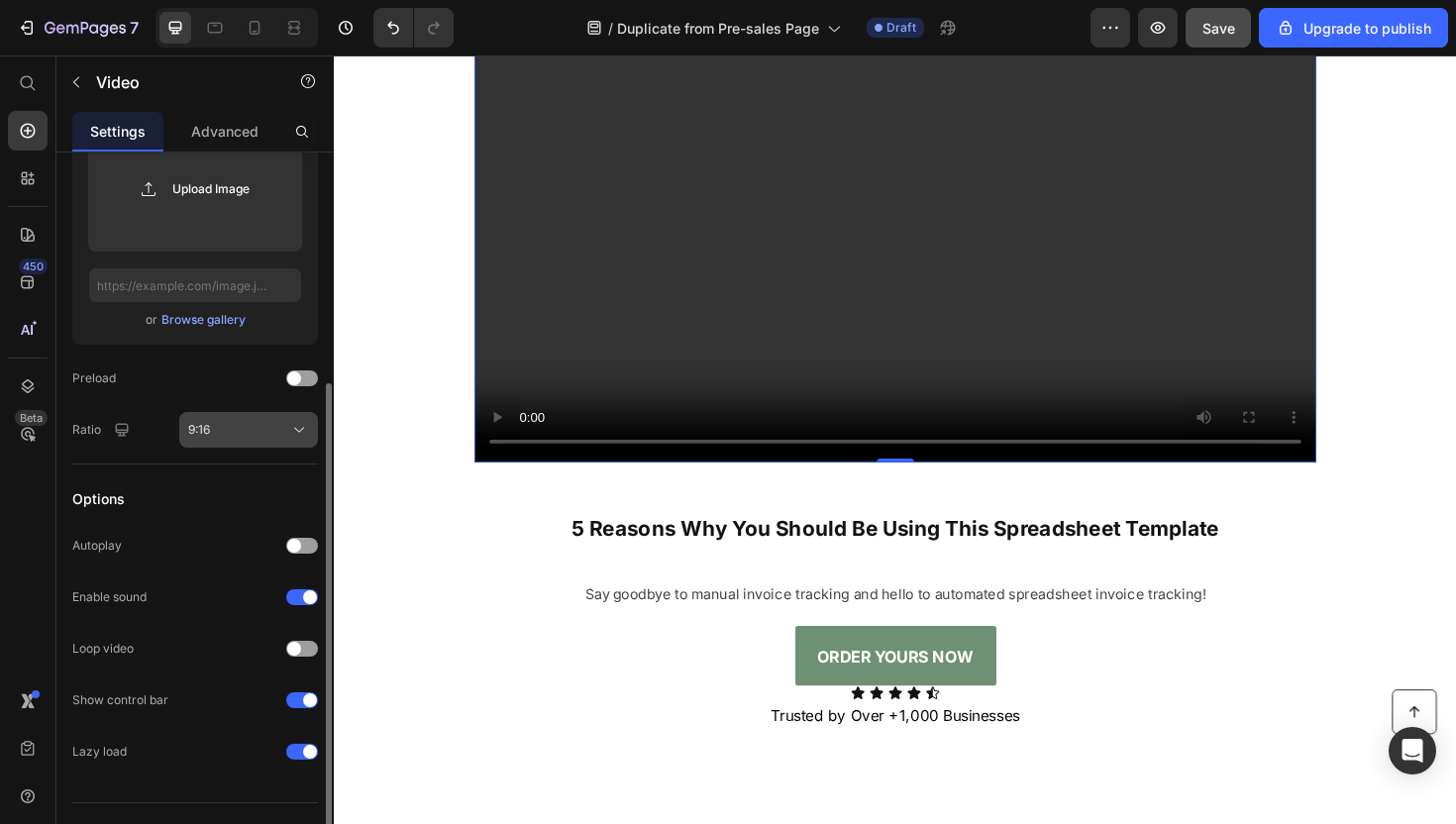 click on "9:16" 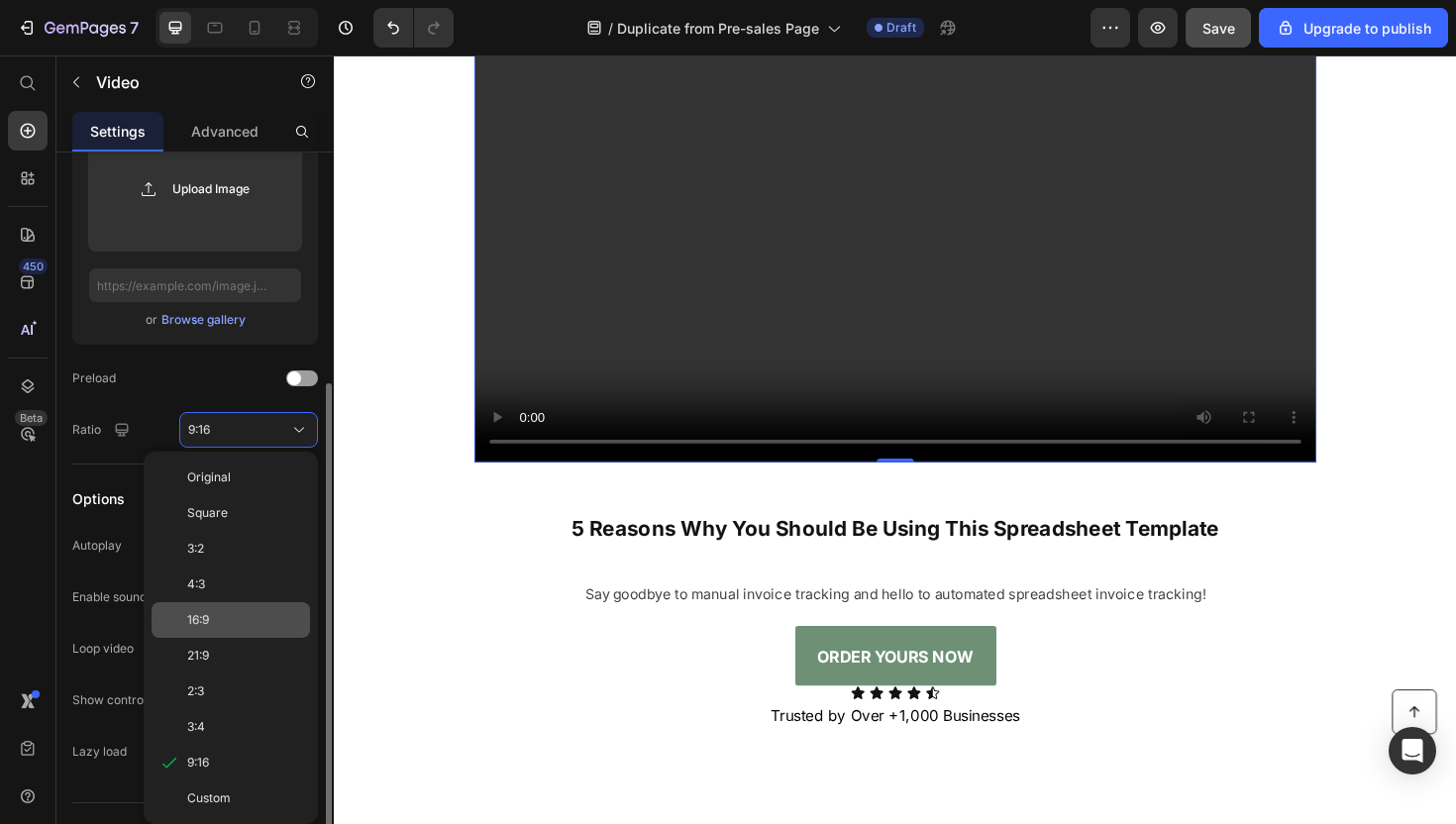 click on "16:9" at bounding box center (245, 620) 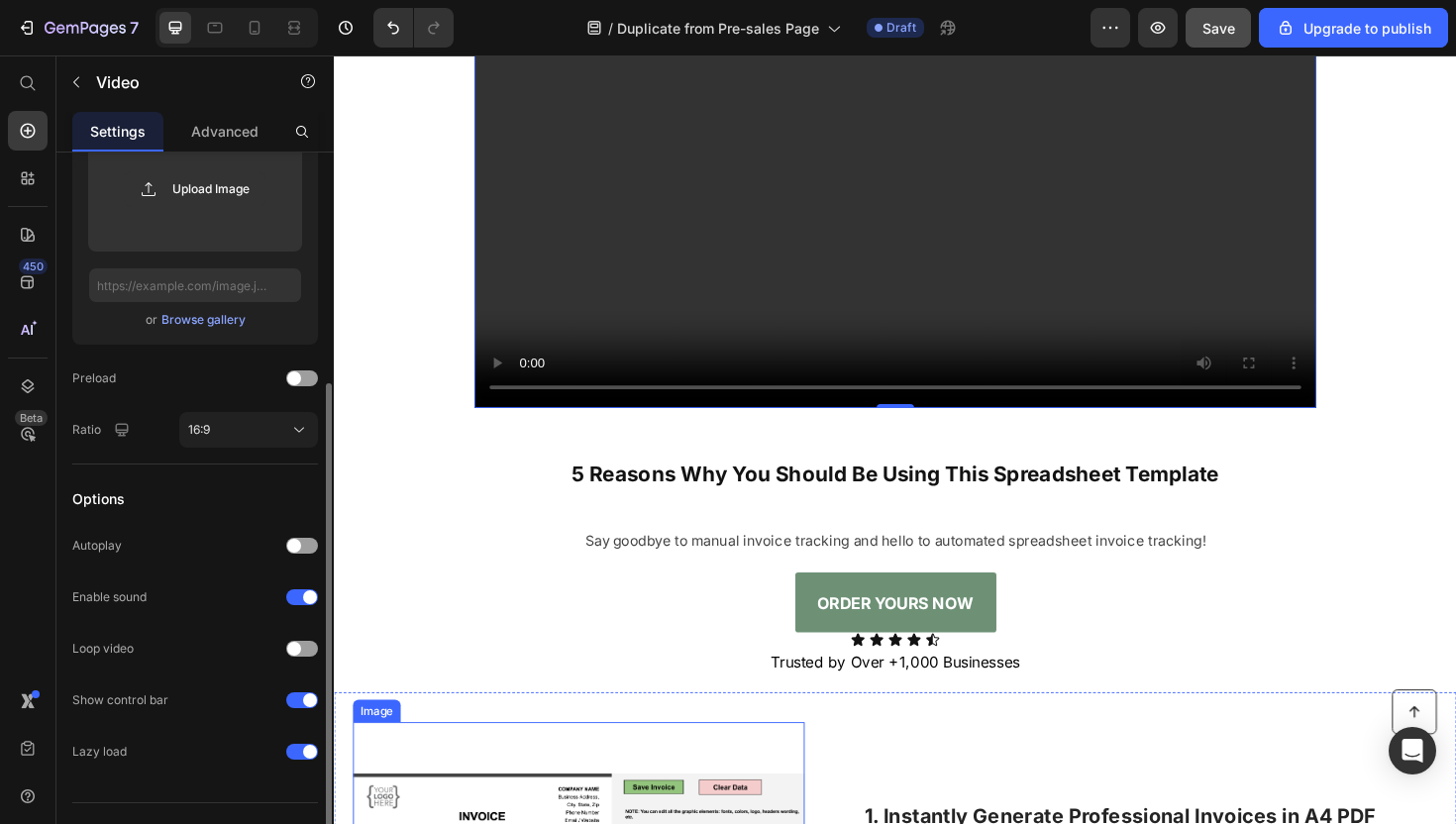 scroll, scrollTop: 0, scrollLeft: 0, axis: both 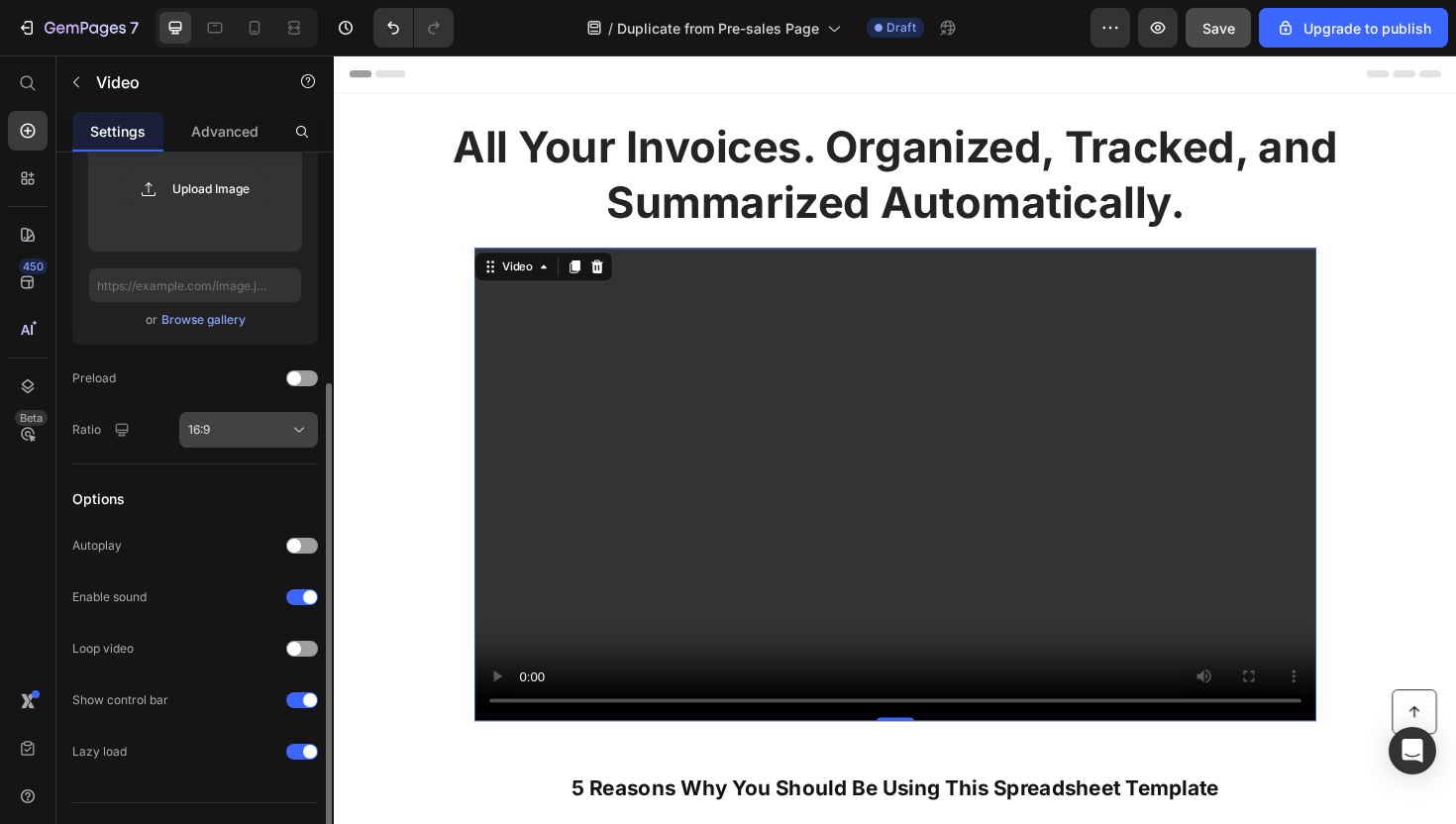 click on "16:9" 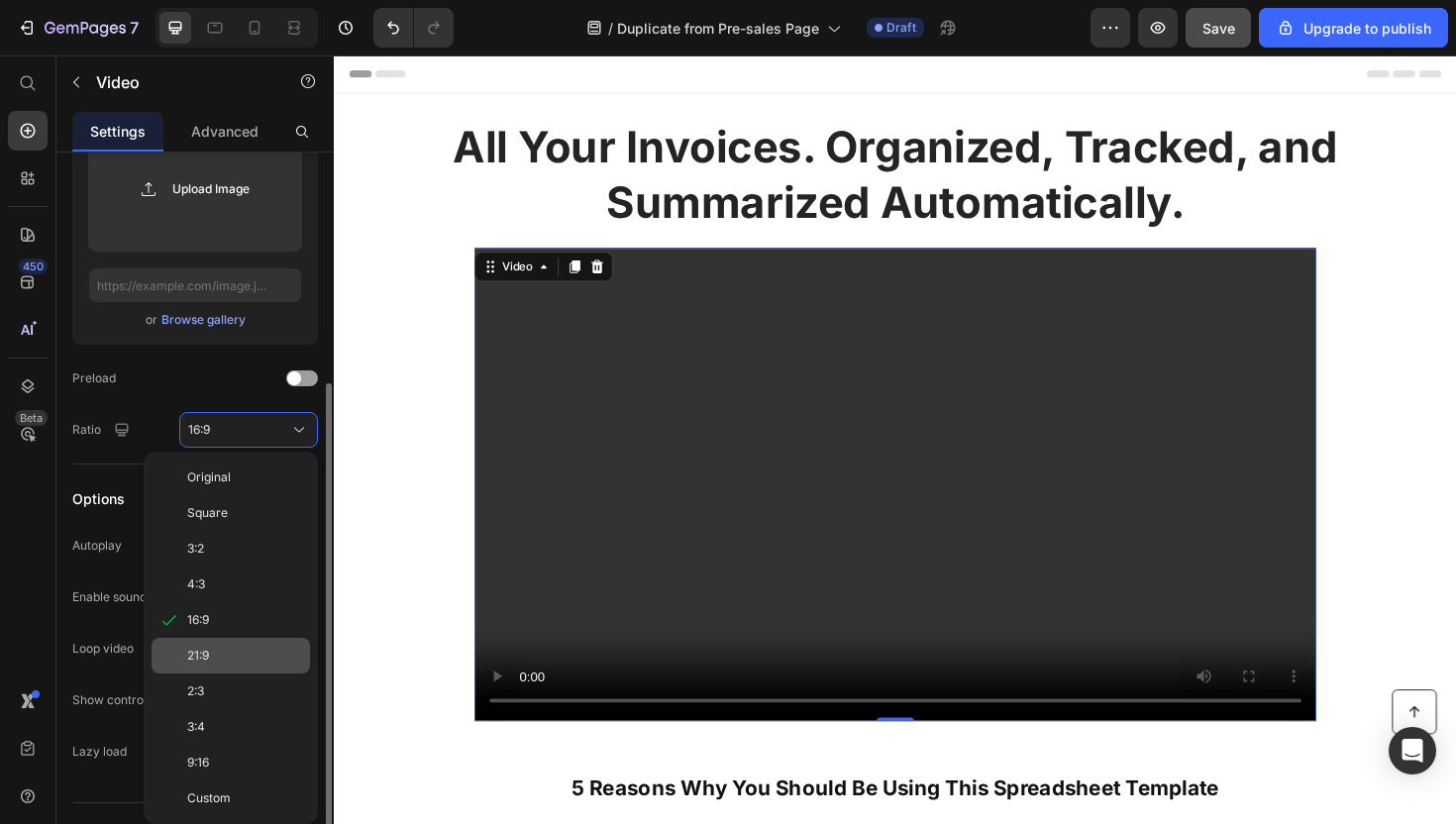 click on "21:9" at bounding box center [245, 656] 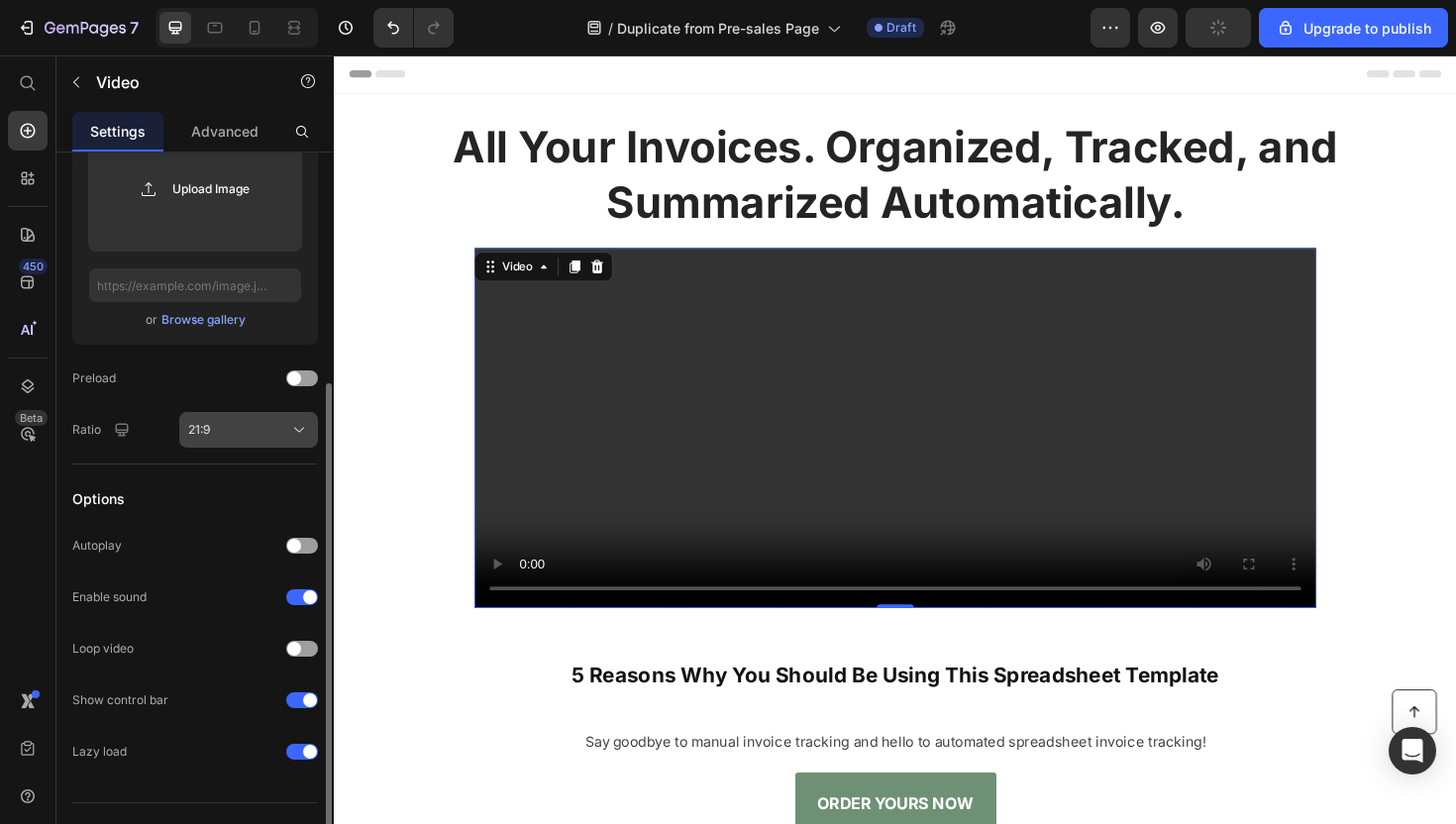 click on "21:9" 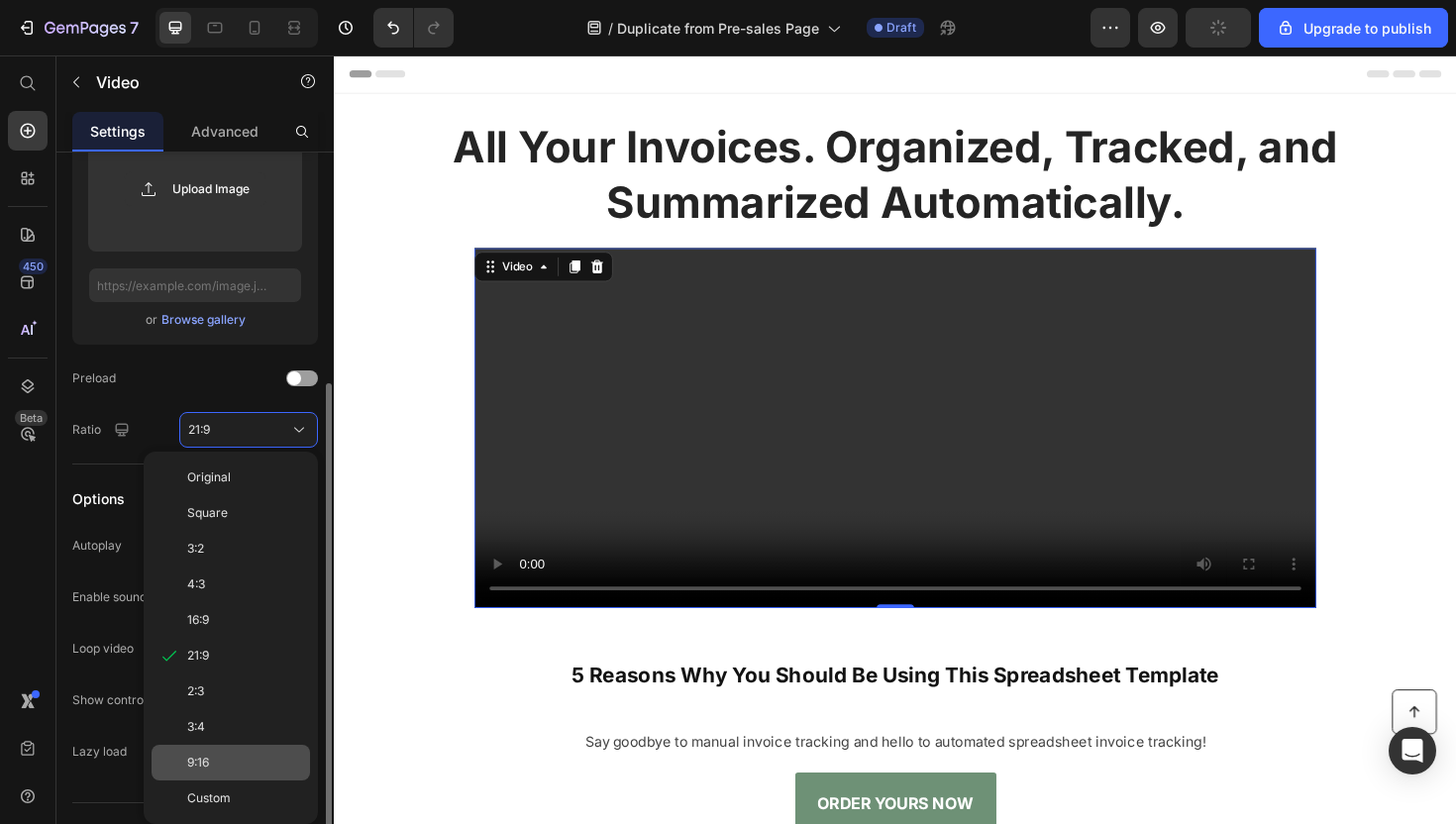 click on "9:16" at bounding box center [245, 763] 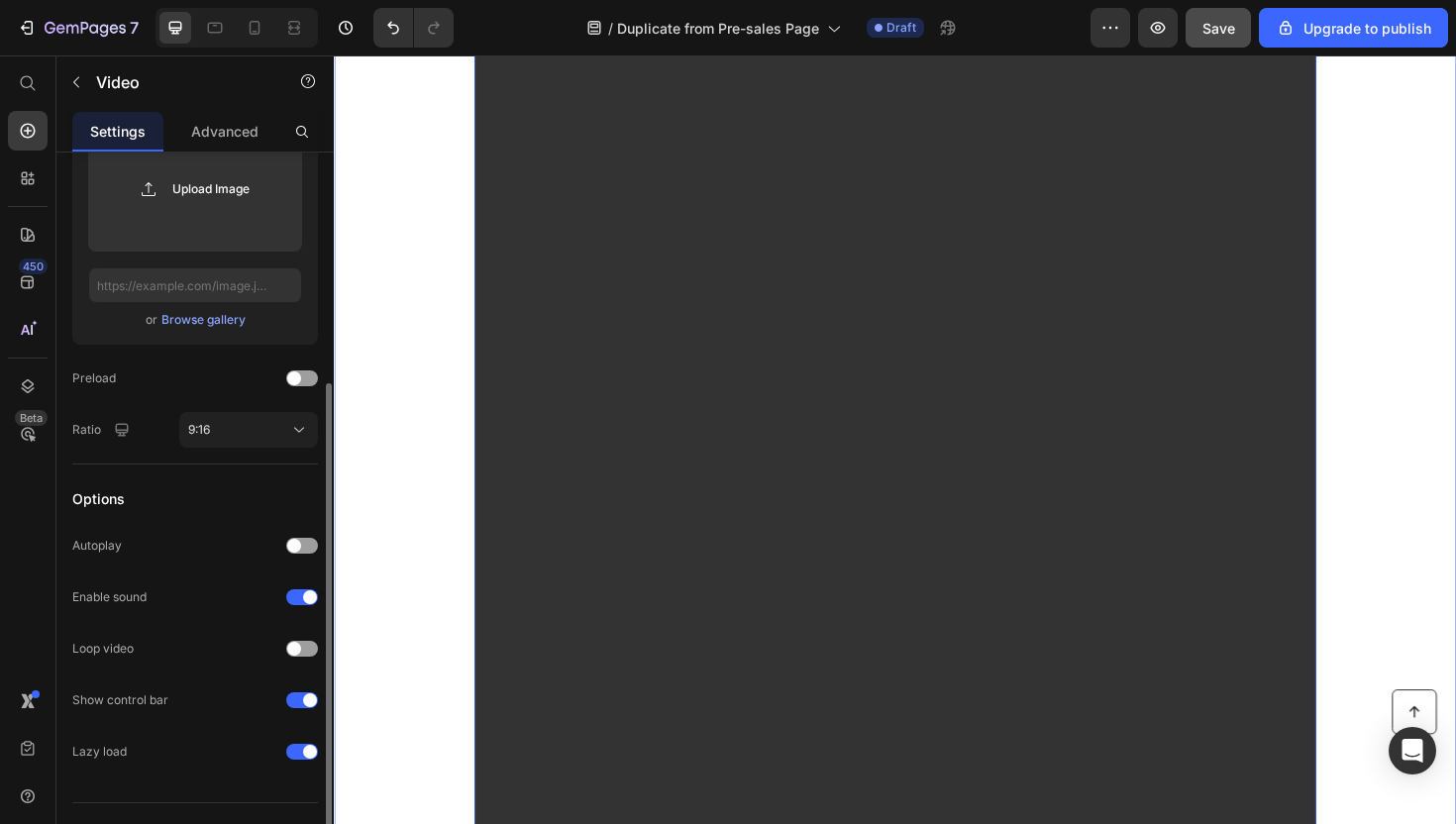 scroll, scrollTop: 761, scrollLeft: 0, axis: vertical 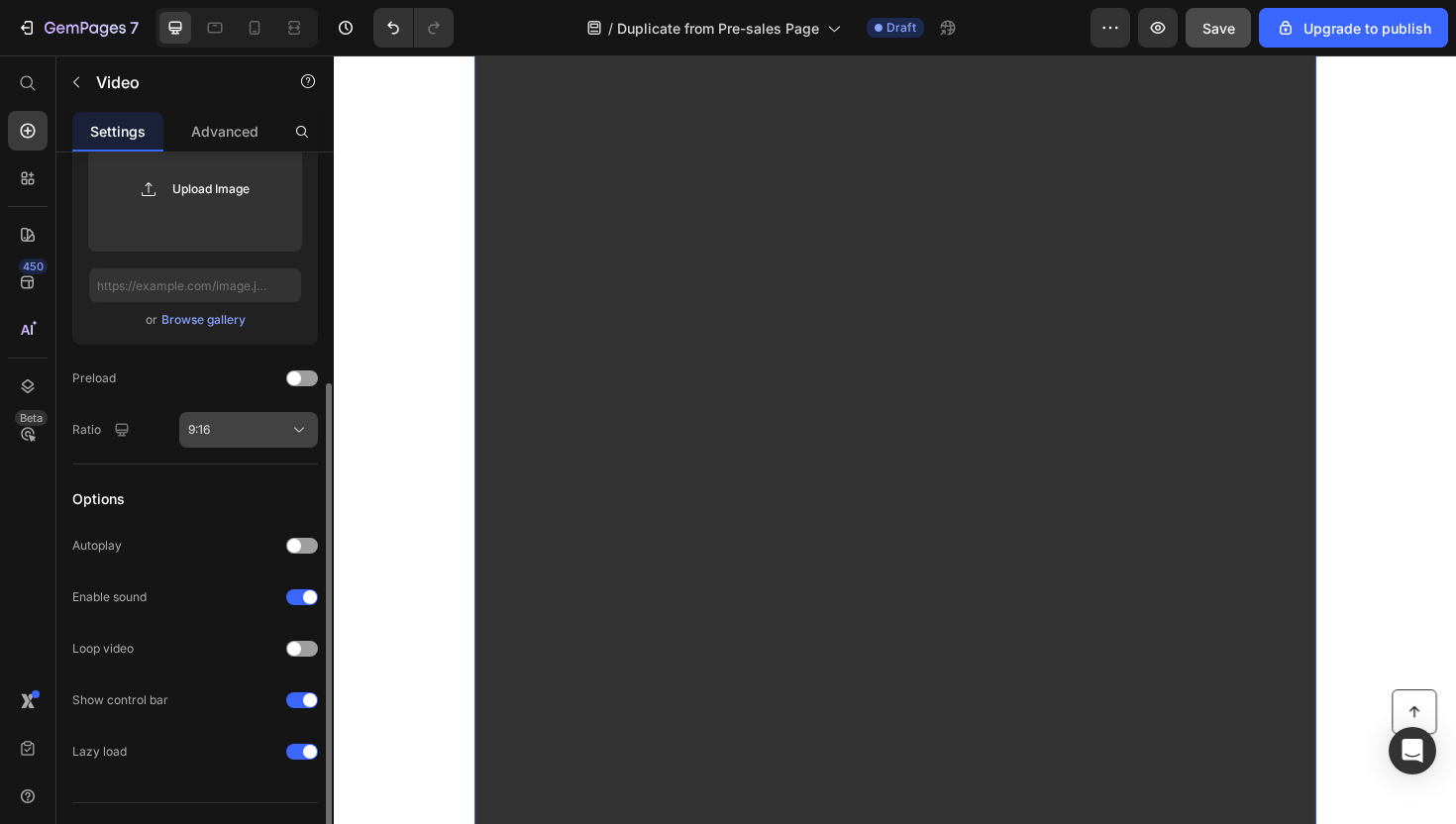 click on "9:16" 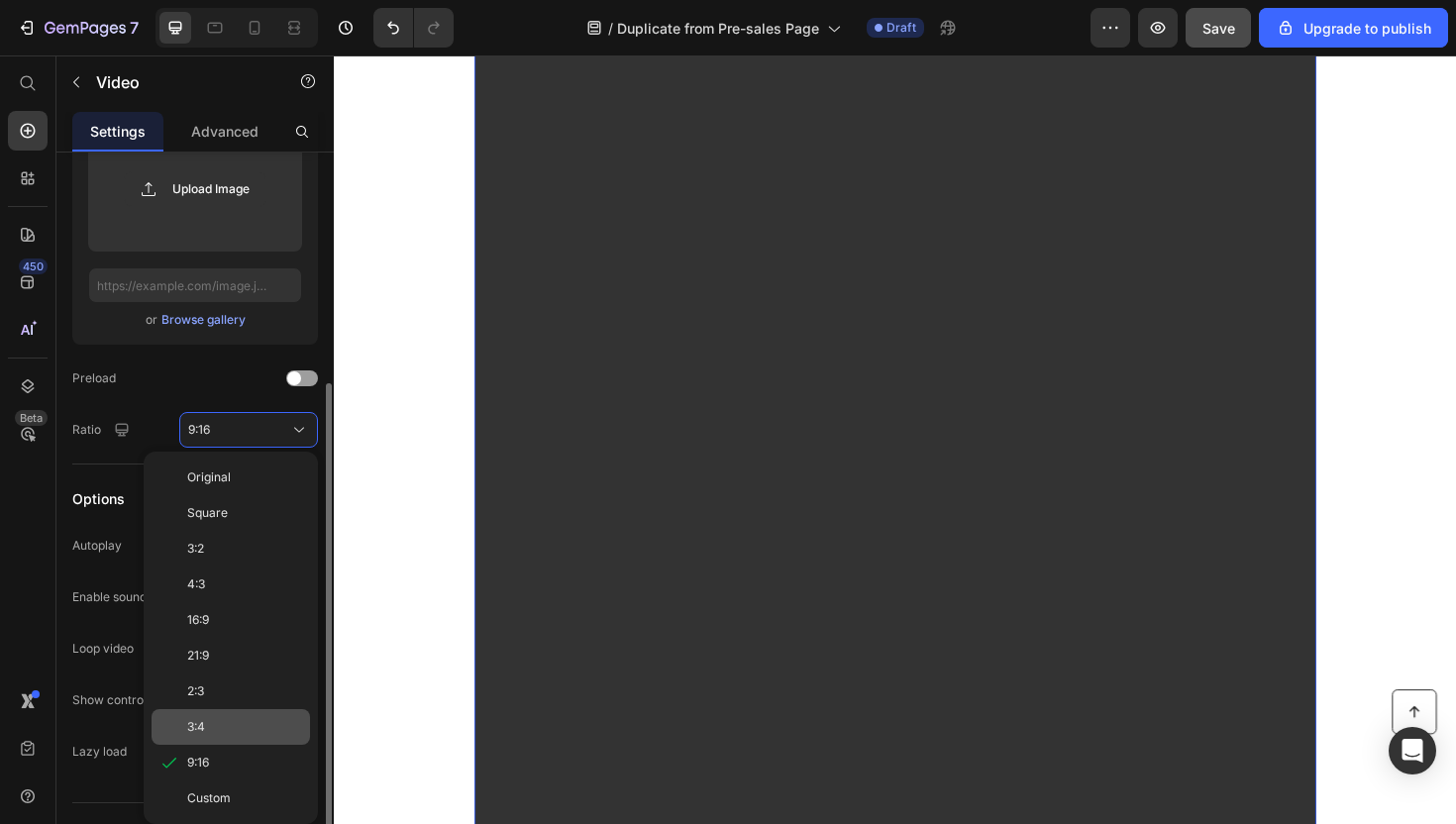 click on "3:4" at bounding box center [245, 727] 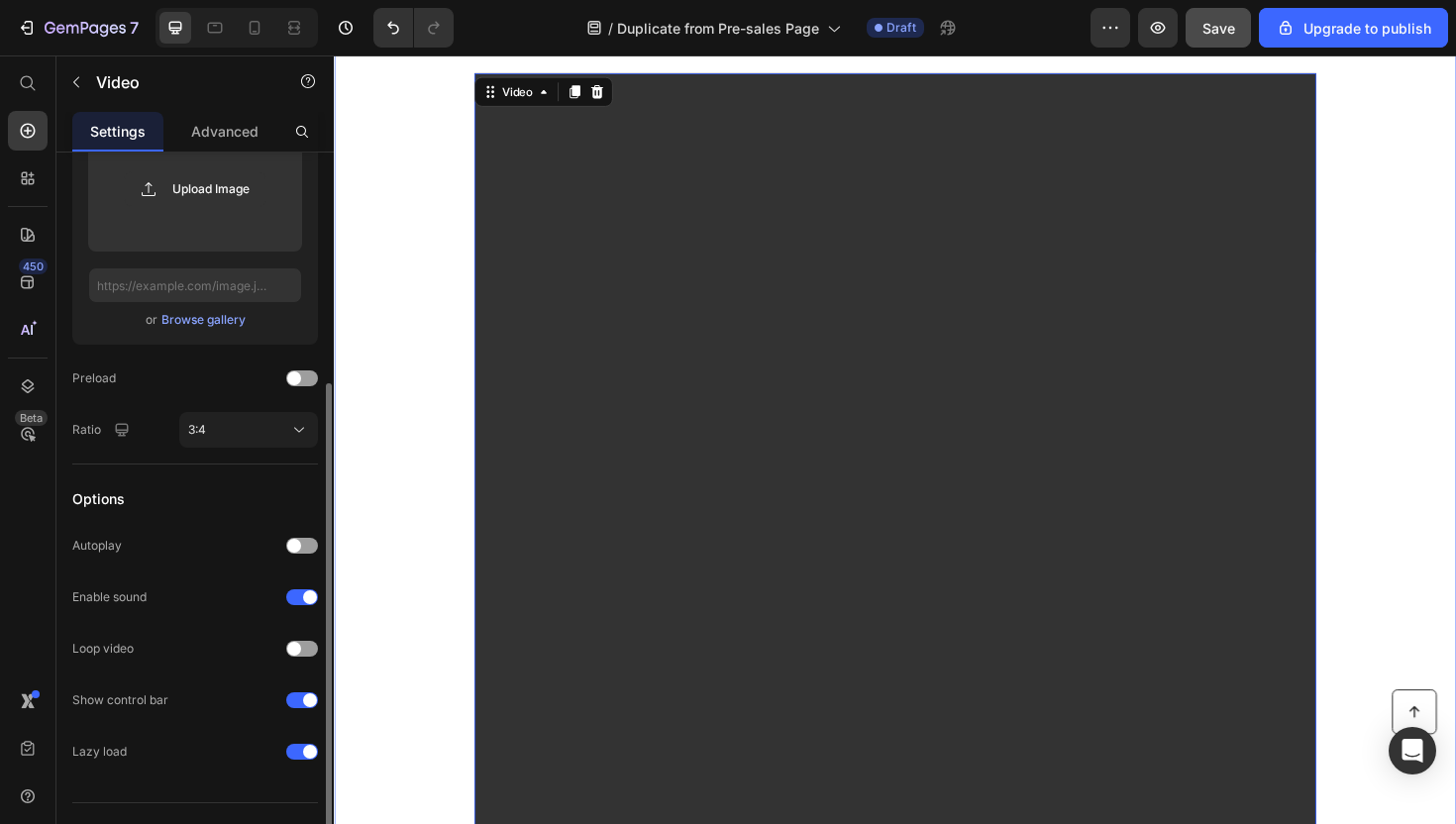scroll, scrollTop: 69, scrollLeft: 0, axis: vertical 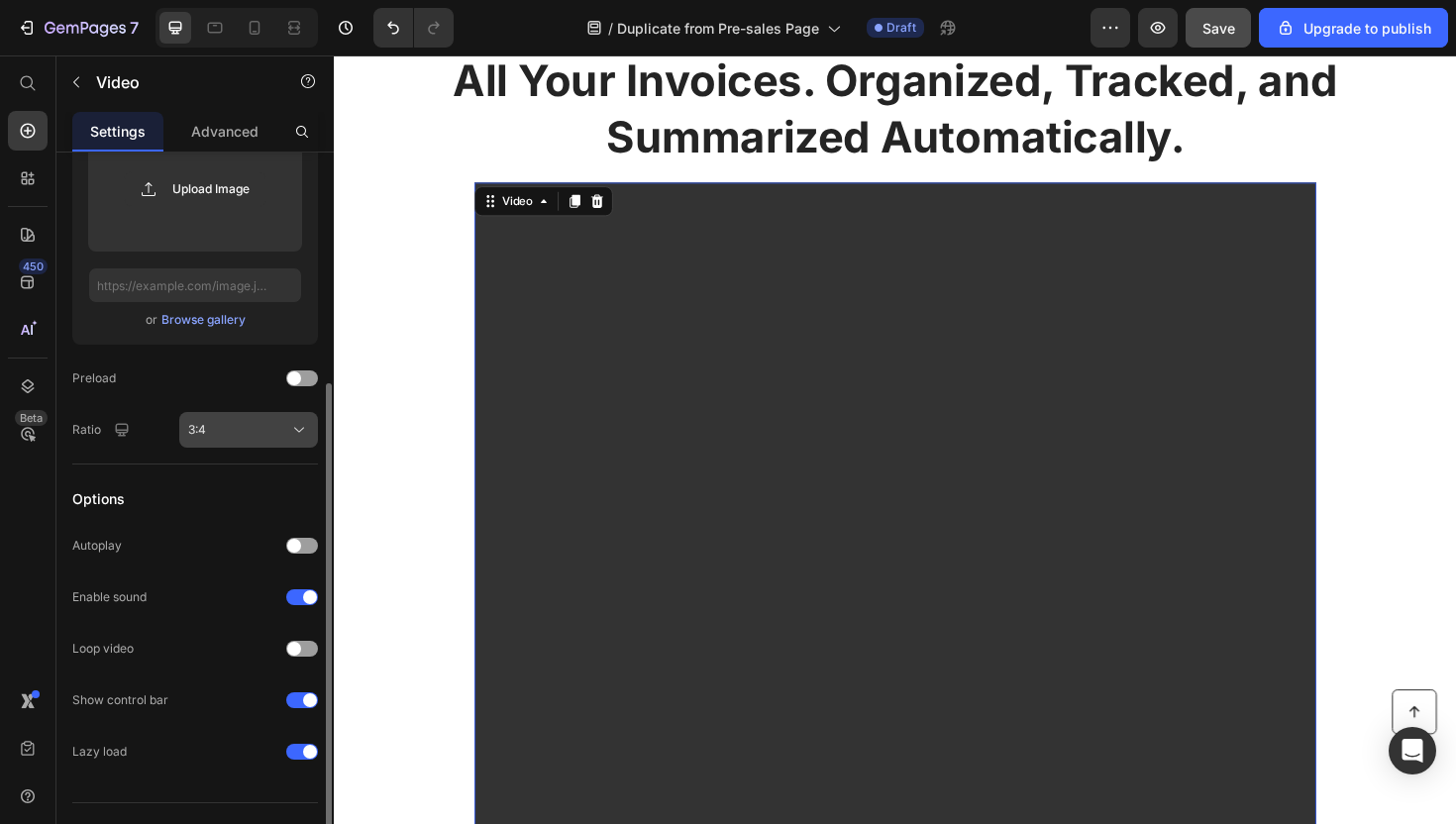 click on "3:4" 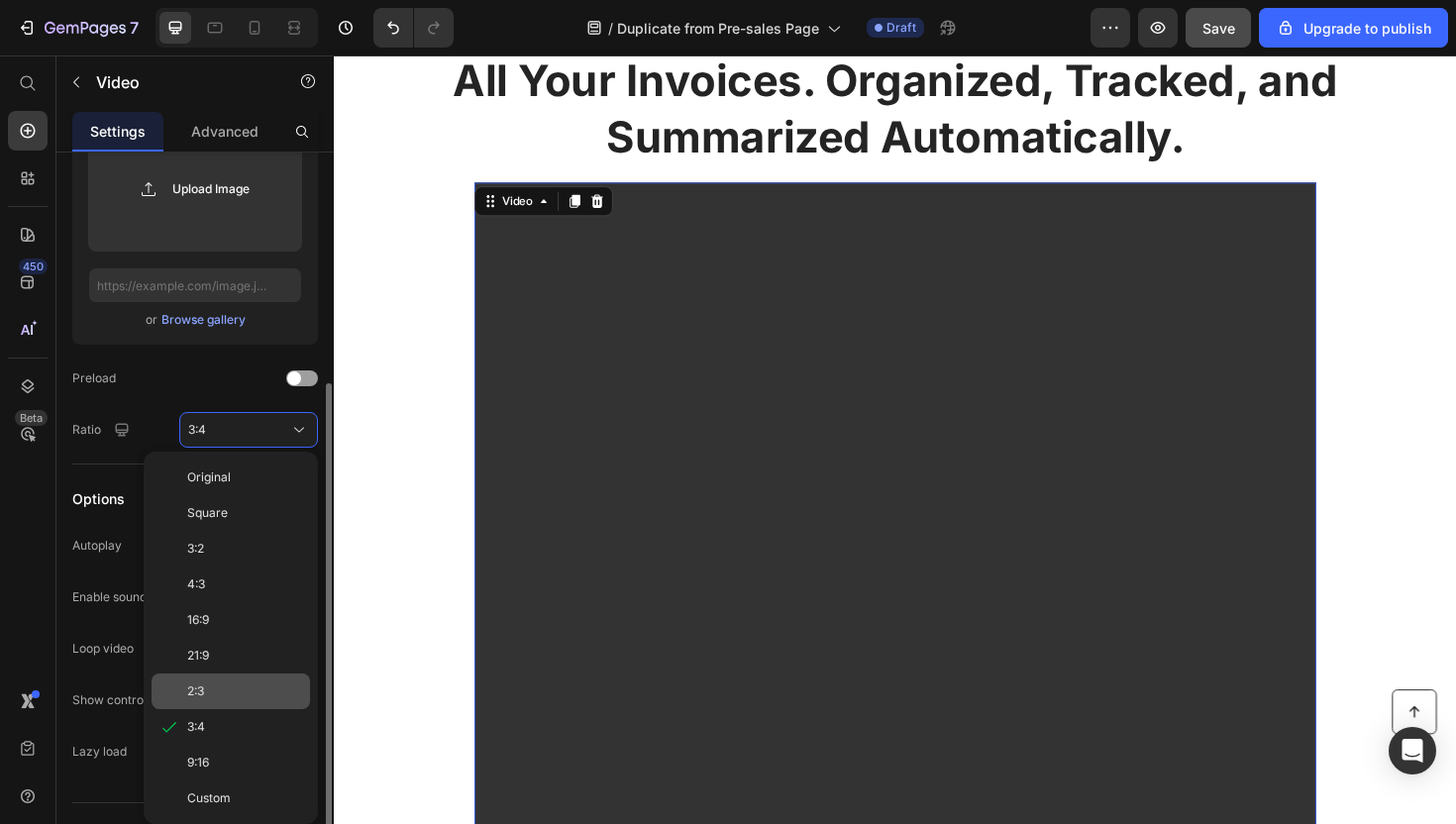 click on "2:3" at bounding box center [195, 691] 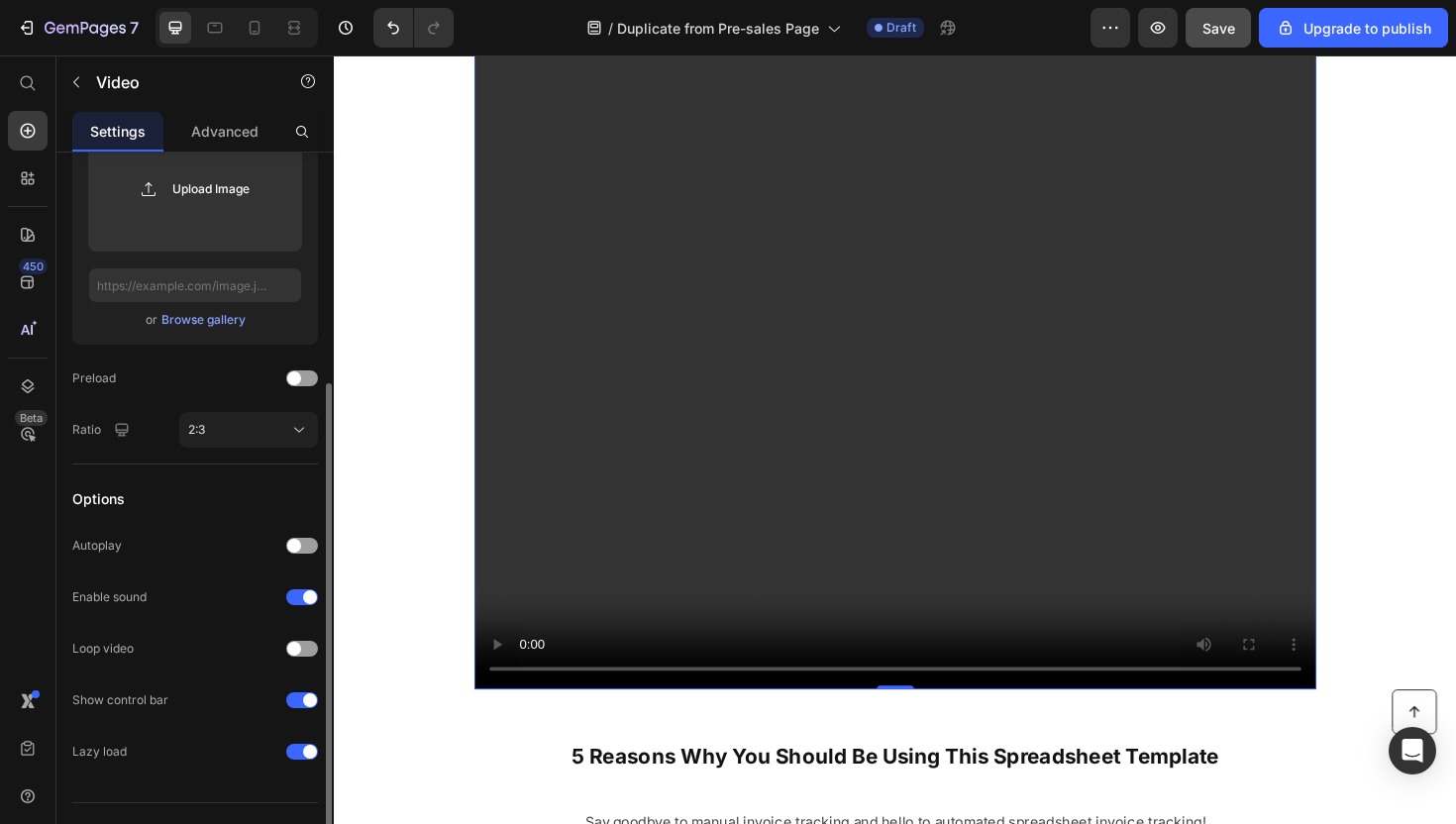 scroll, scrollTop: 705, scrollLeft: 0, axis: vertical 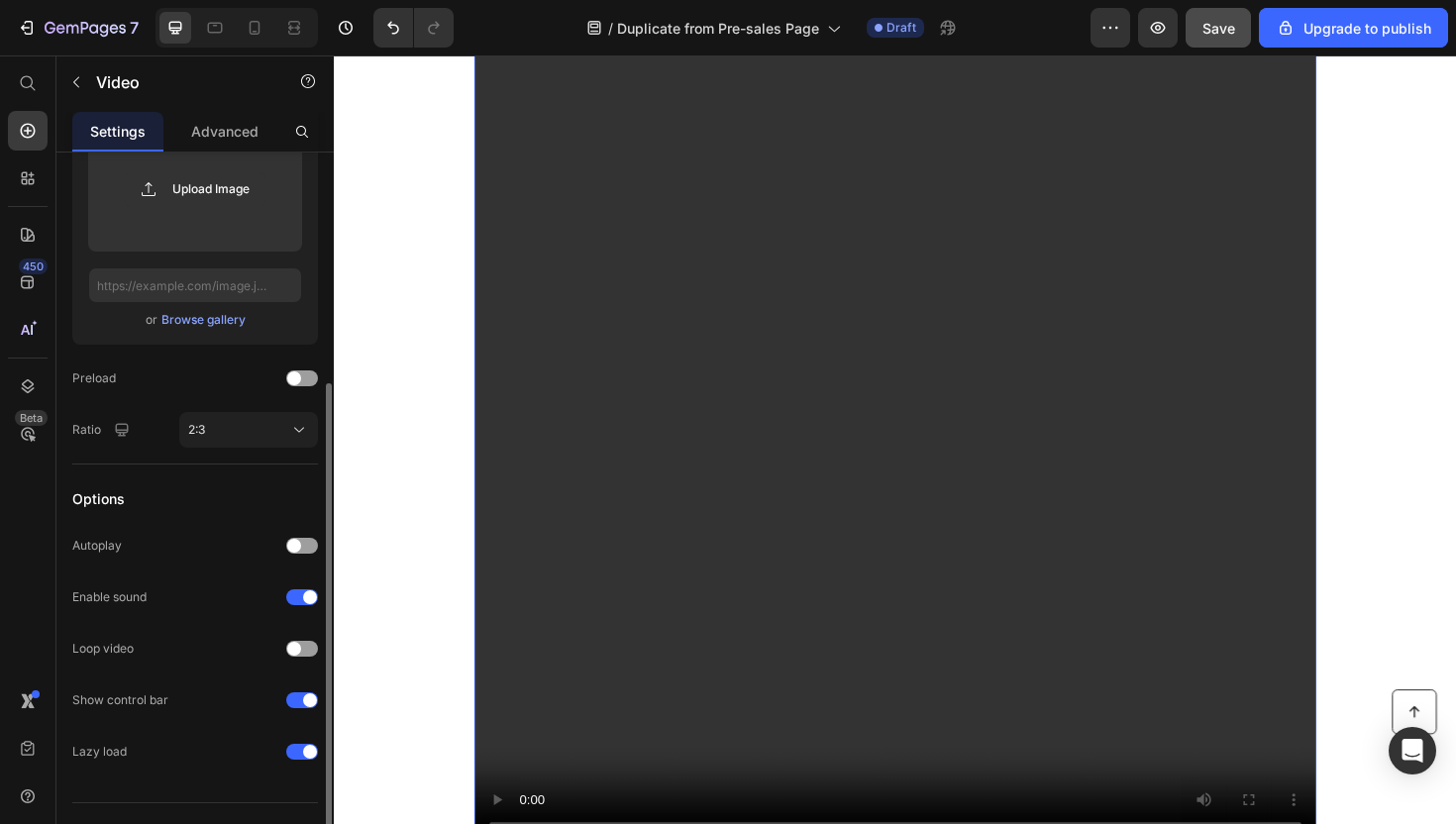 click on "Video thumbnail Image Upload Image  or   Browse gallery  Preload Ratio 2:3" 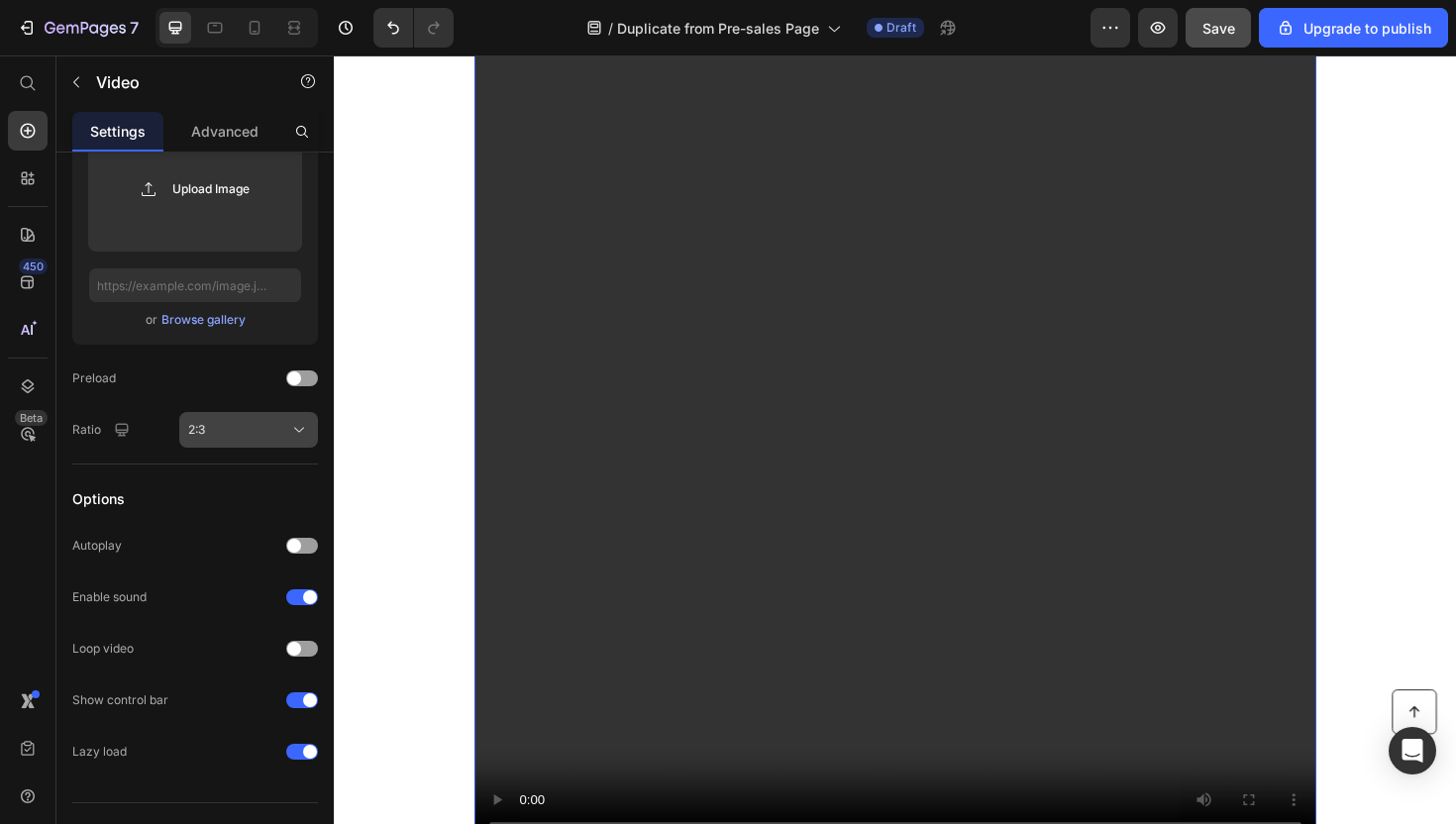 click on "2:3" 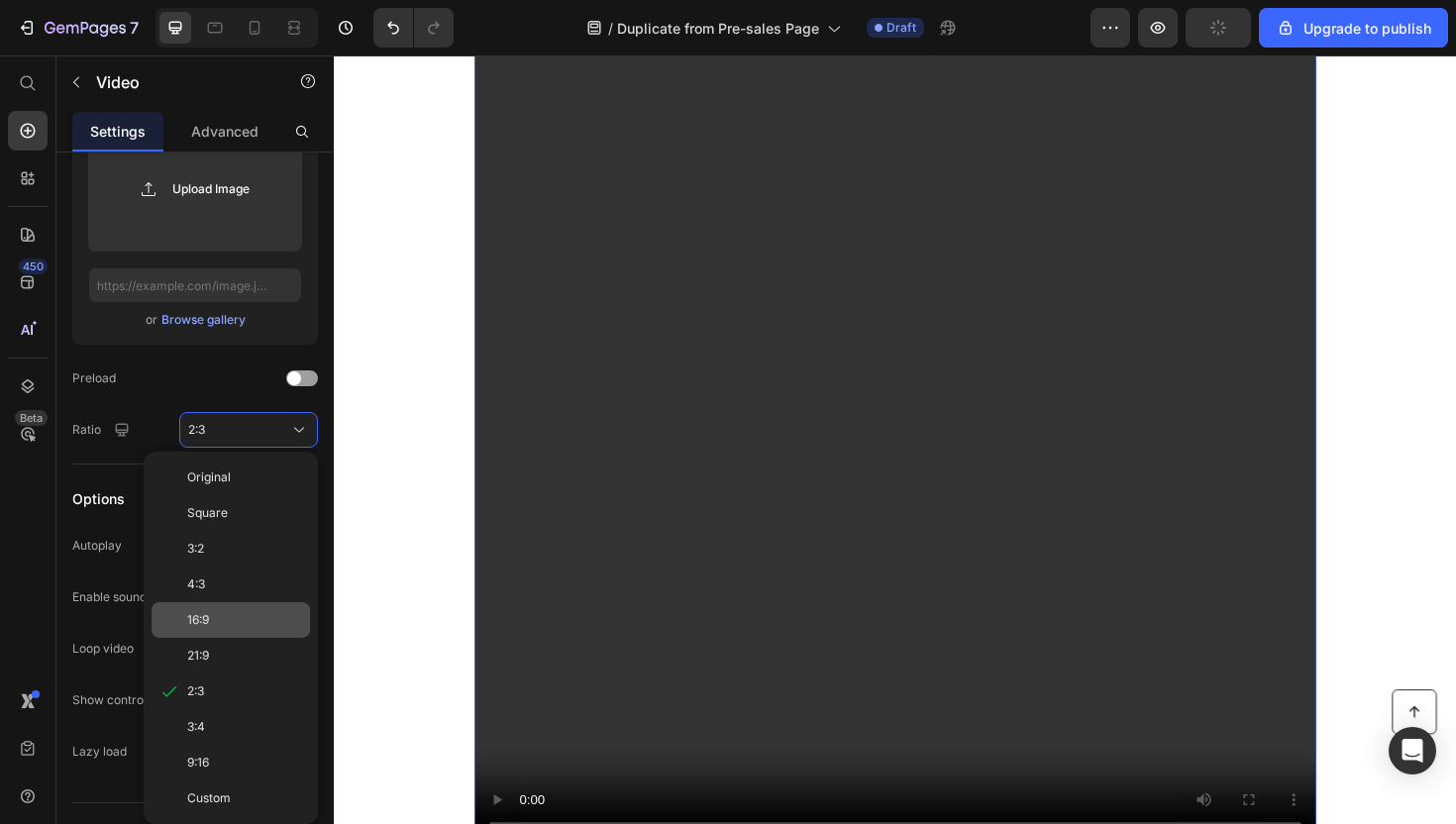 click on "16:9" at bounding box center (245, 620) 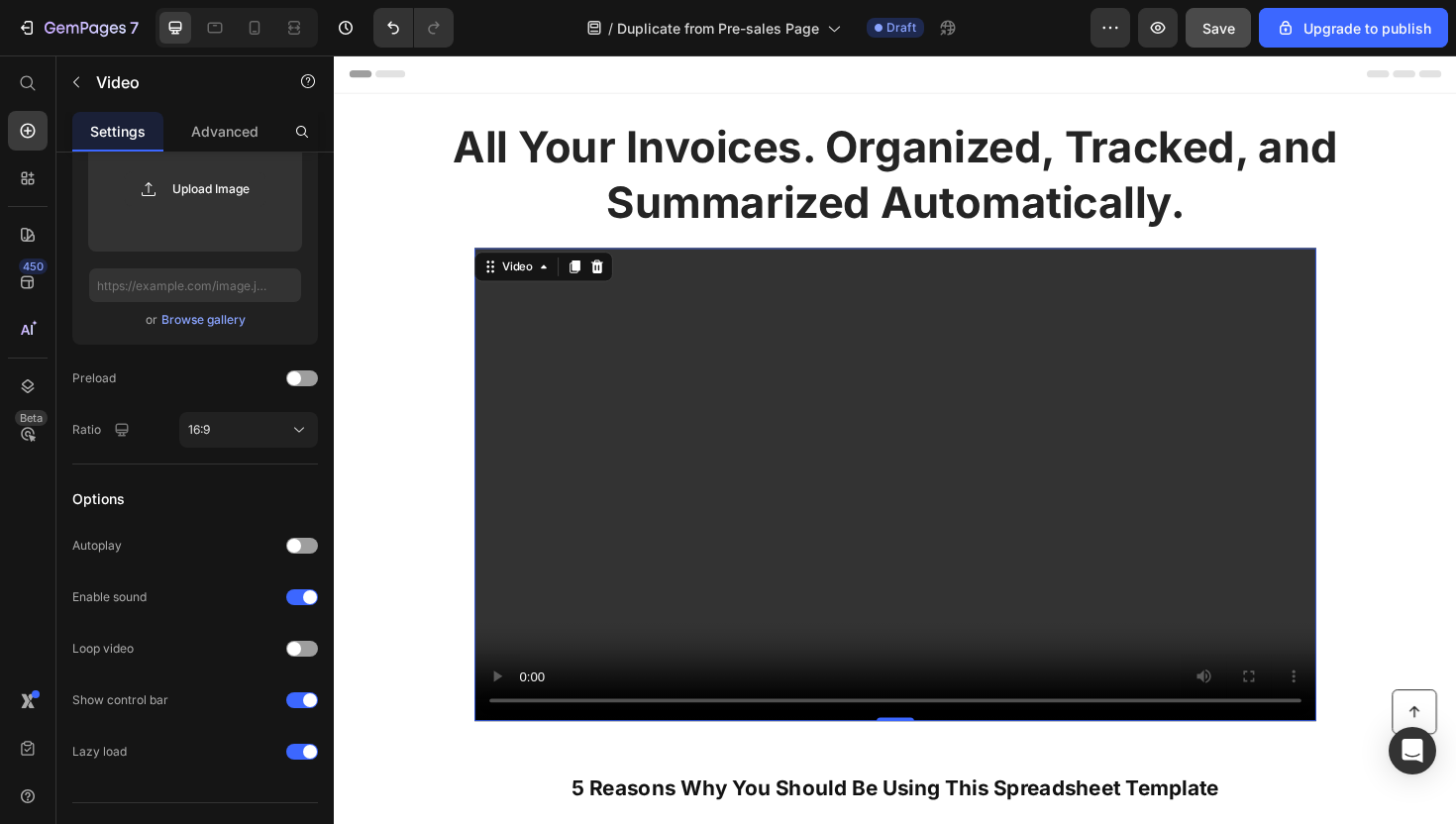 scroll, scrollTop: 8, scrollLeft: 0, axis: vertical 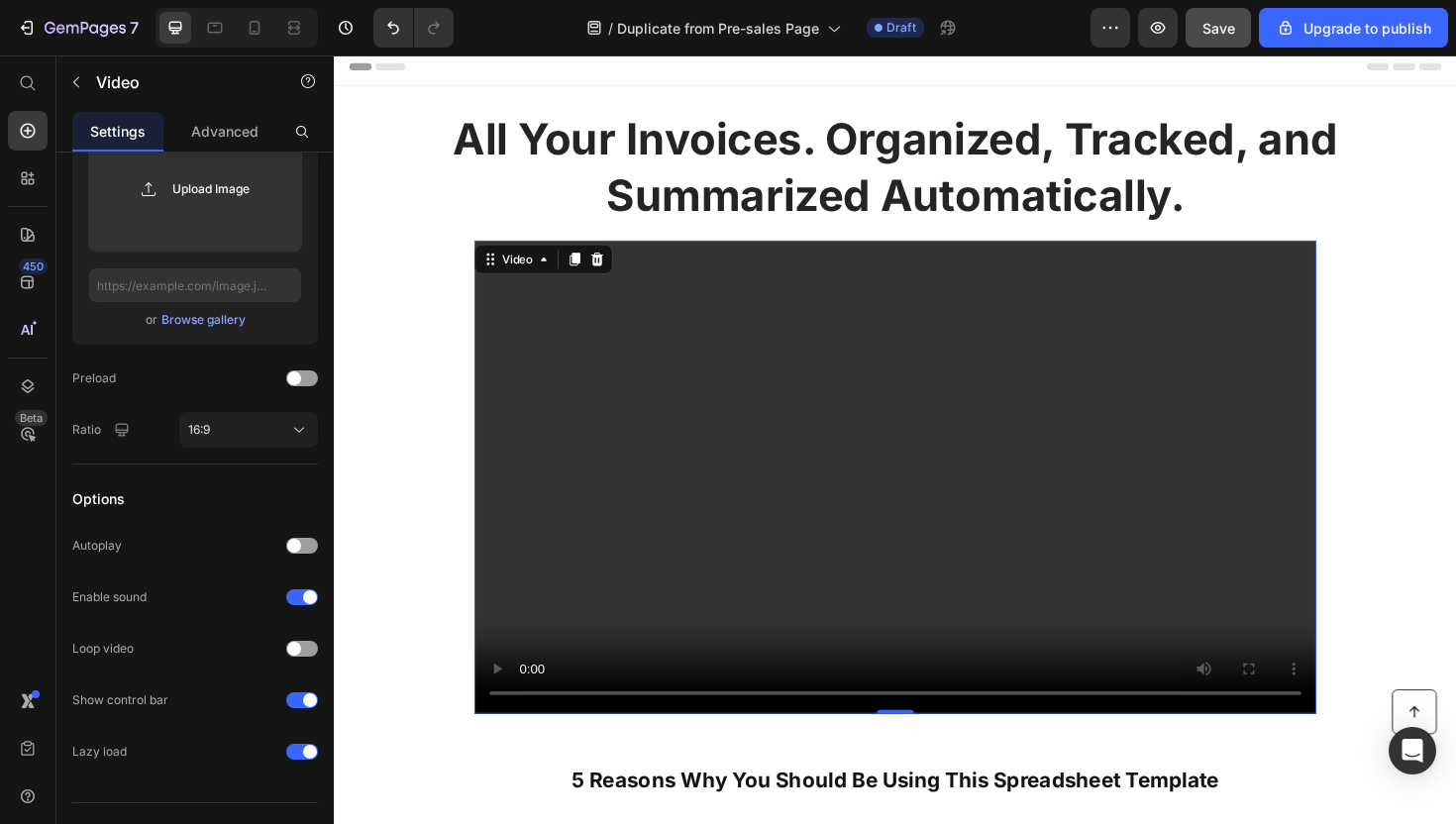 type 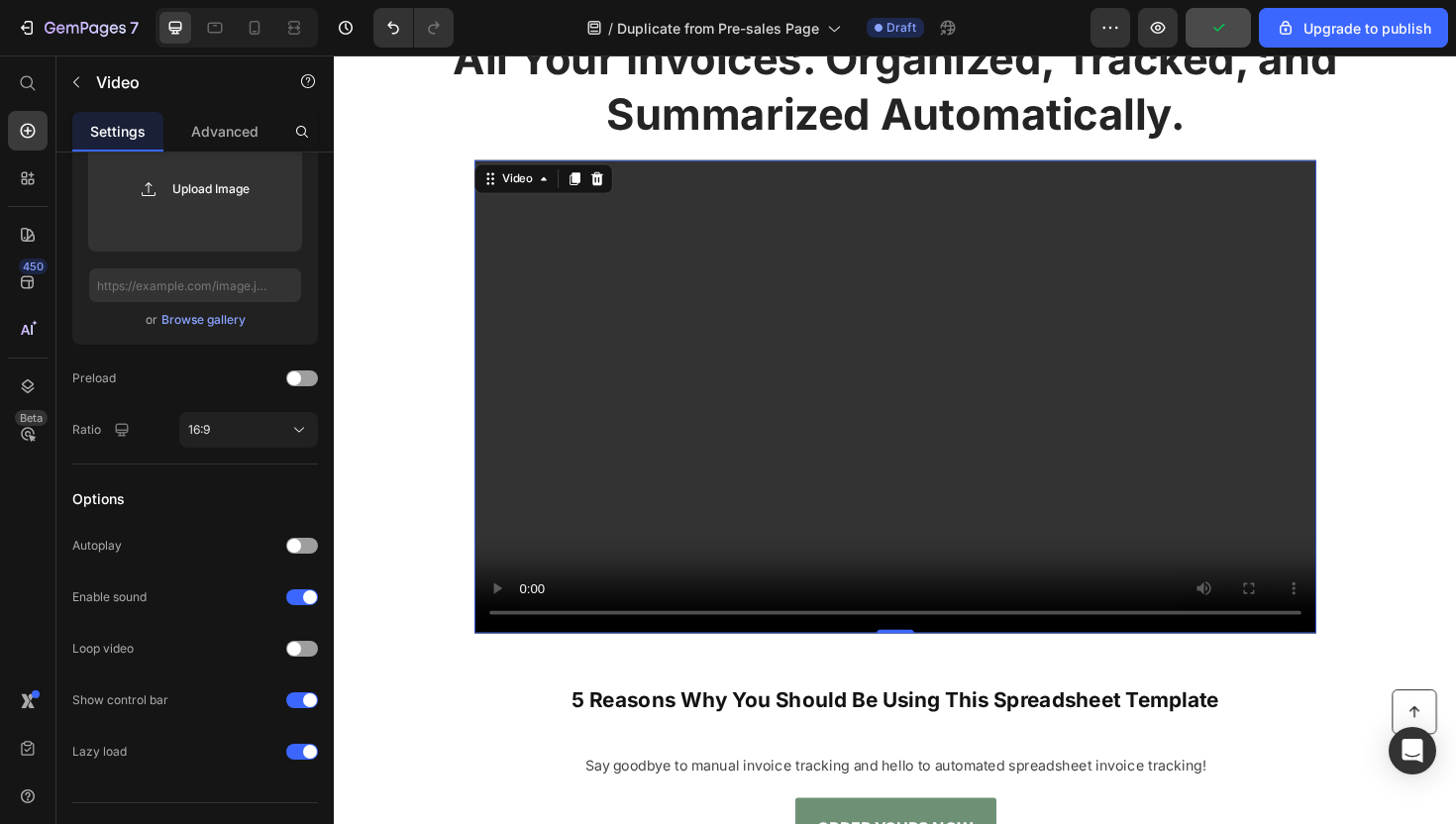 scroll, scrollTop: 0, scrollLeft: 0, axis: both 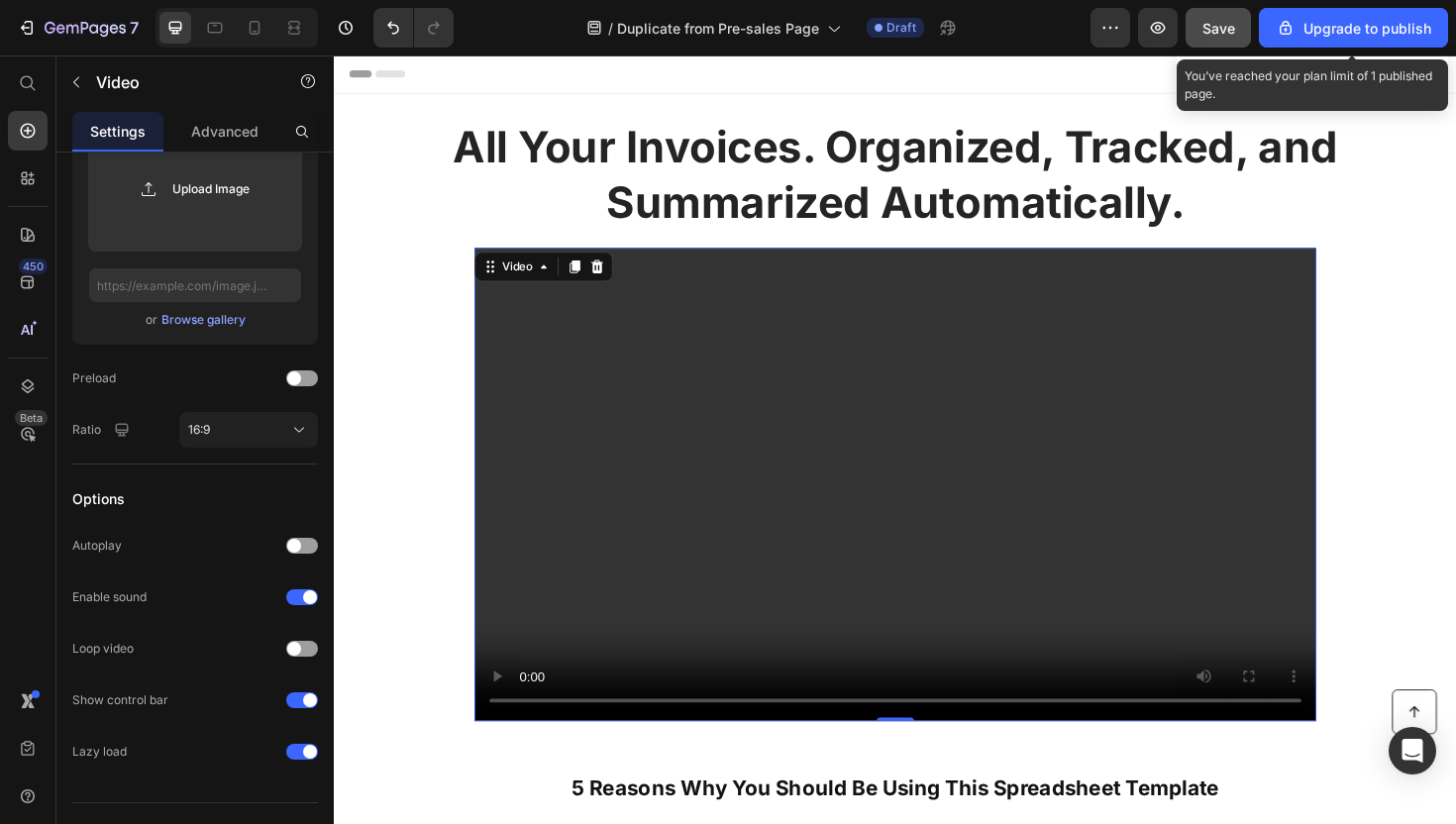 click on "Save" 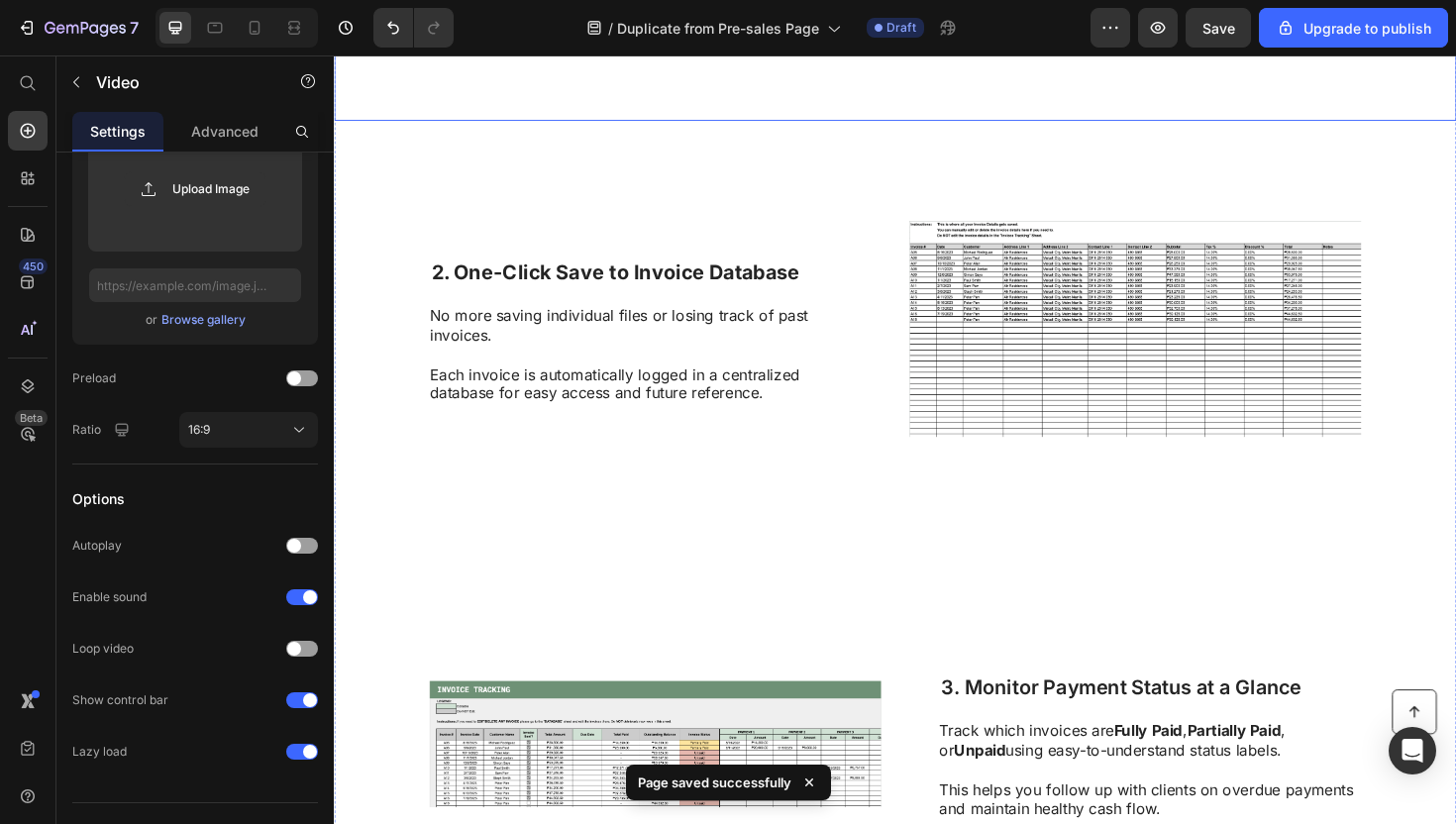 scroll, scrollTop: 1415, scrollLeft: 0, axis: vertical 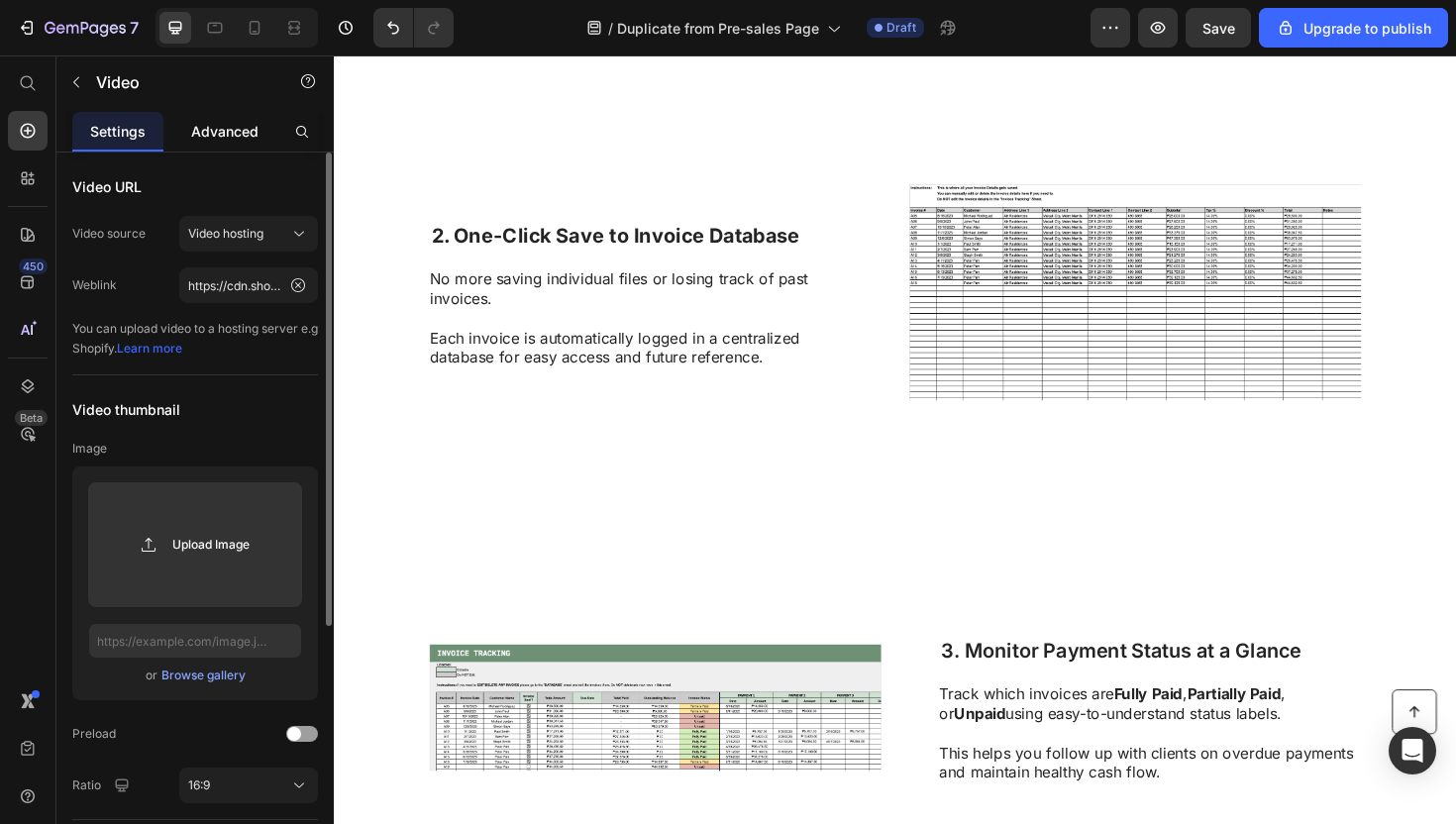 click on "Advanced" at bounding box center [225, 131] 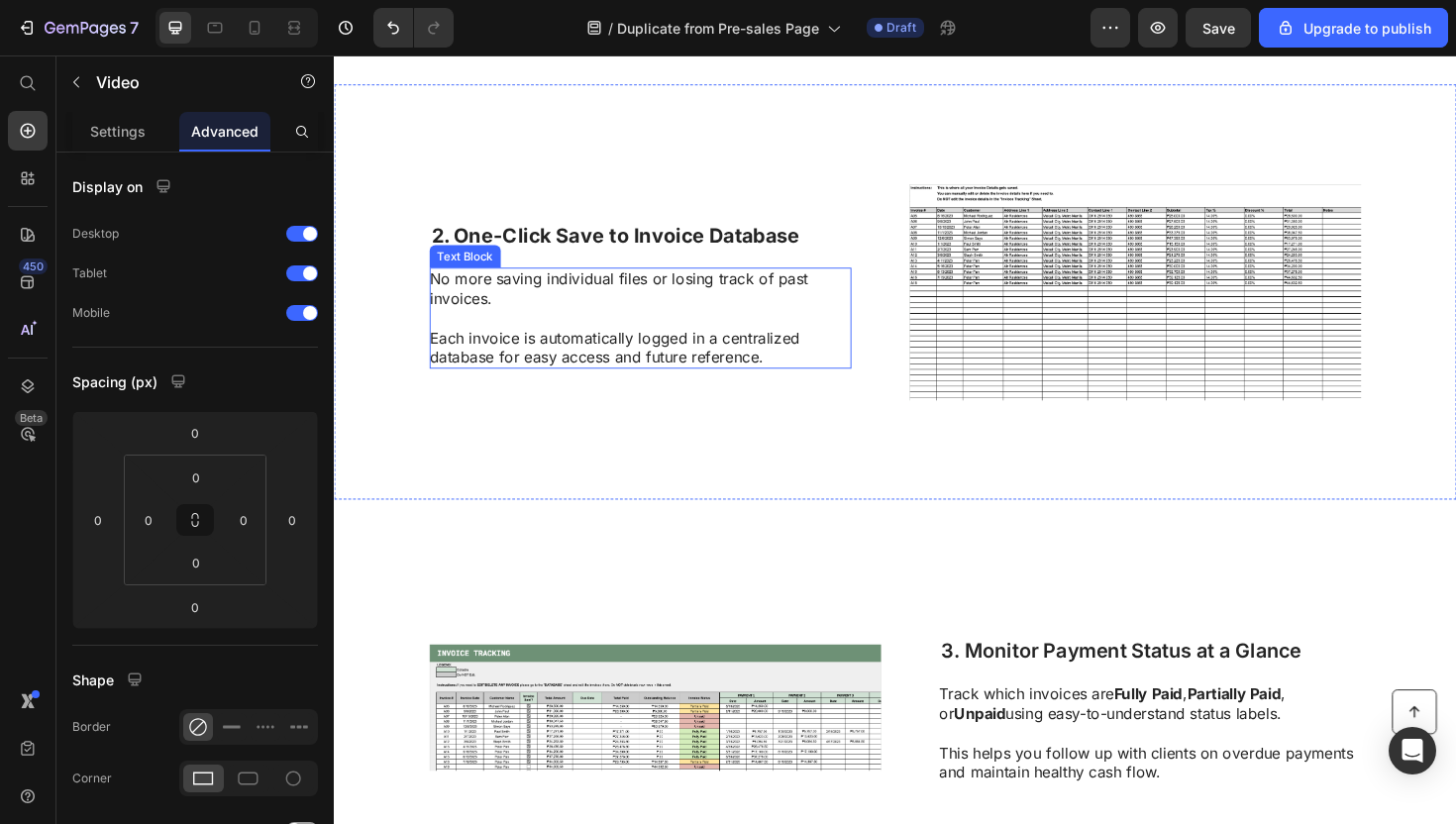 click on "2. One-Click Save to Invoice Database Heading No more saving individual files or losing track of past invoices. Each invoice is automatically logged in a centralized database for easy access and future reference. Text Block" at bounding box center [658, 306] 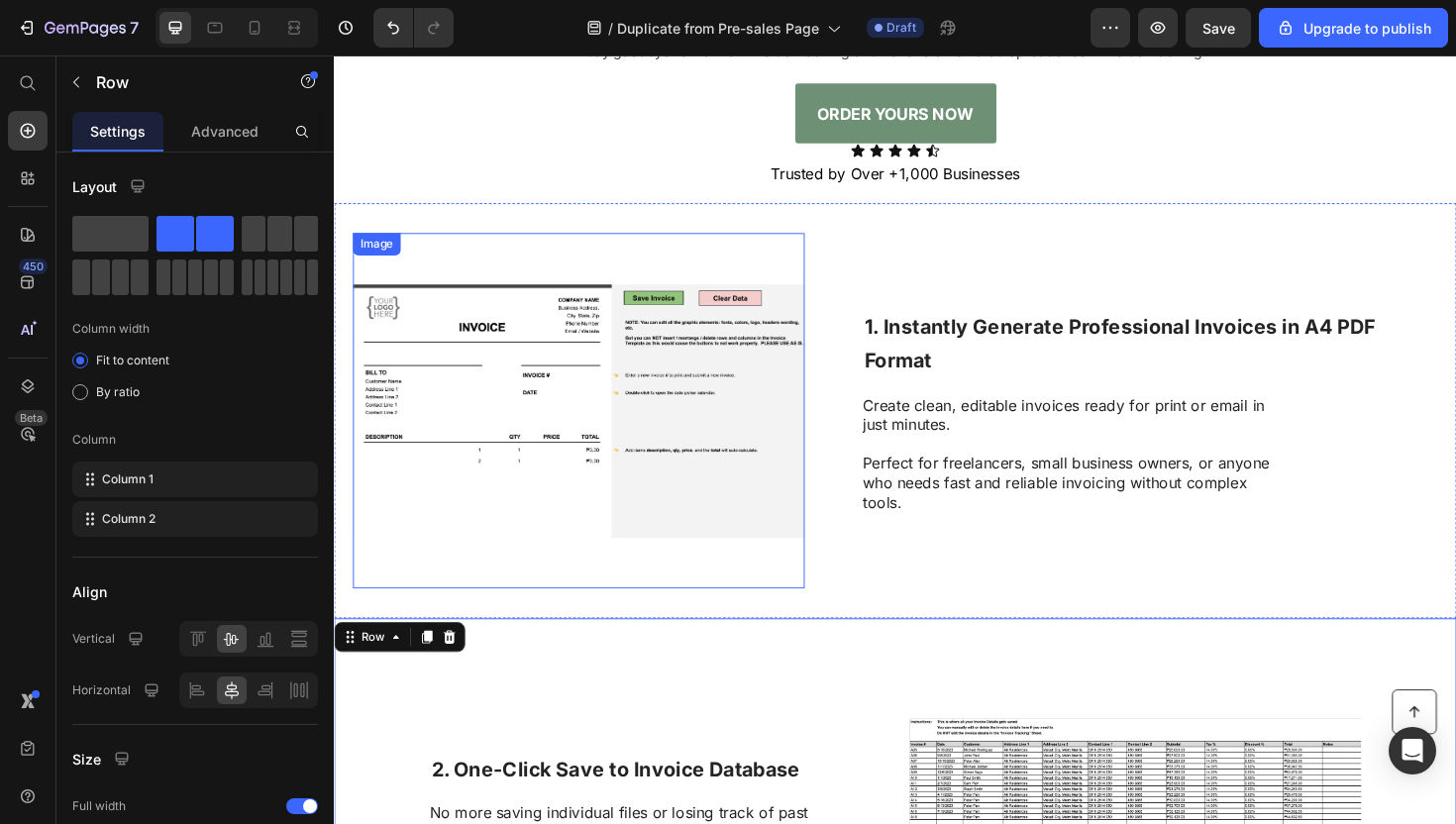 scroll, scrollTop: 670, scrollLeft: 0, axis: vertical 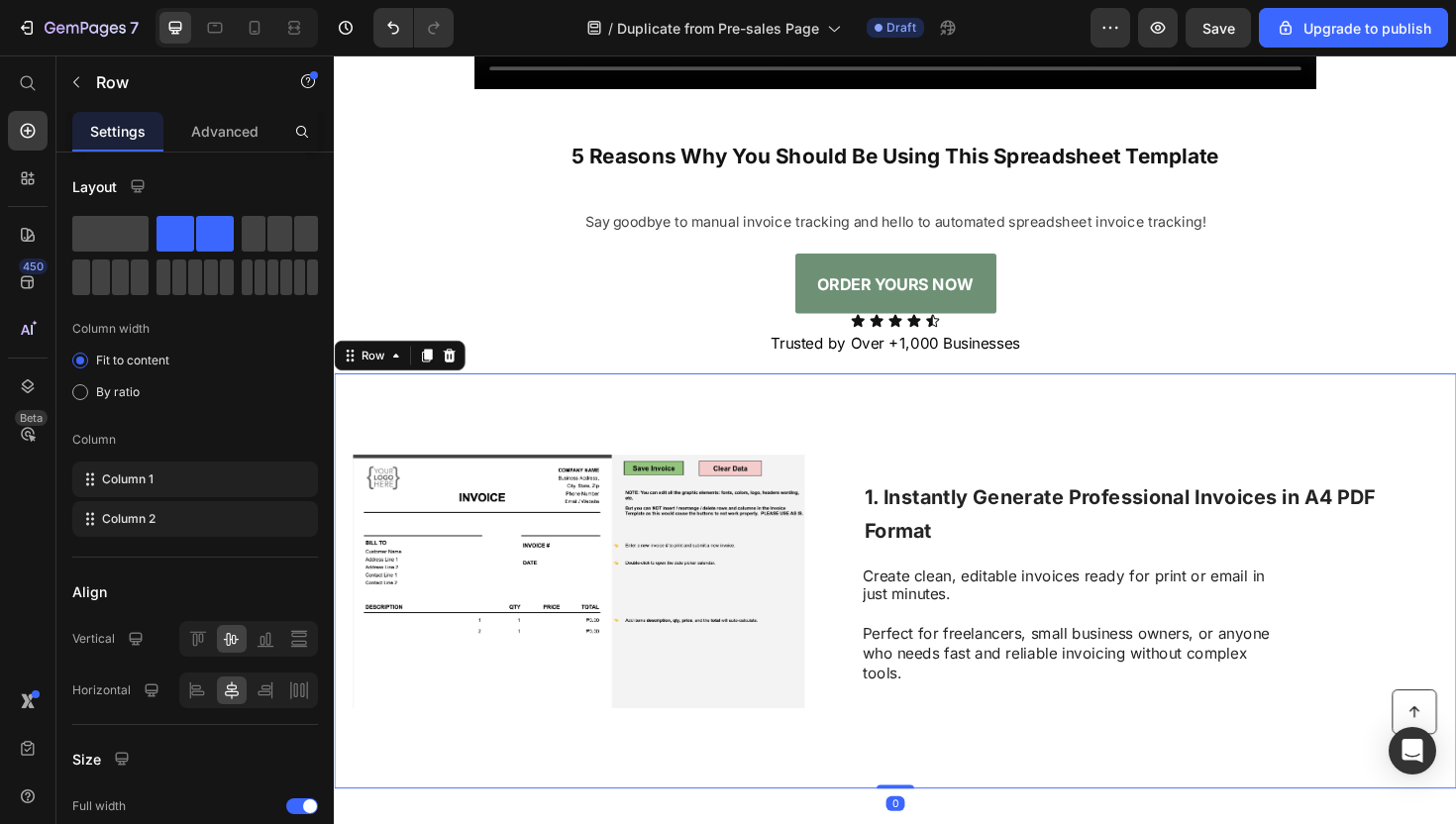 click on "Image 1. Instantly Generate Professional Invoices in A4 PDF Format Heading Create clean, editable invoices ready for print or email in just minutes. Perfect for freelancers, small business owners, or anyone who needs fast and reliable invoicing without complex tools. Text Block Row 0" at bounding box center (928, 612) 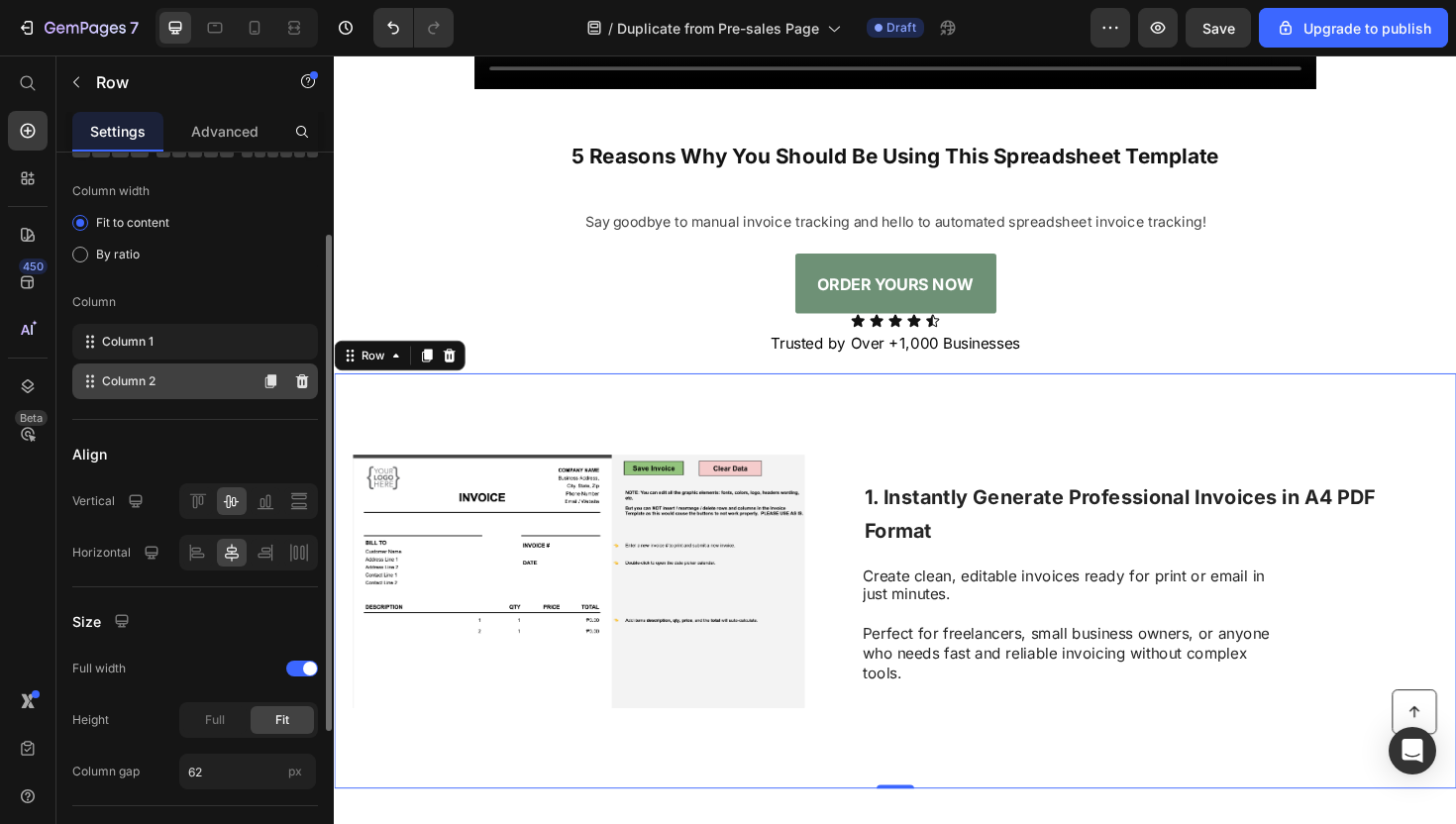 scroll, scrollTop: 0, scrollLeft: 0, axis: both 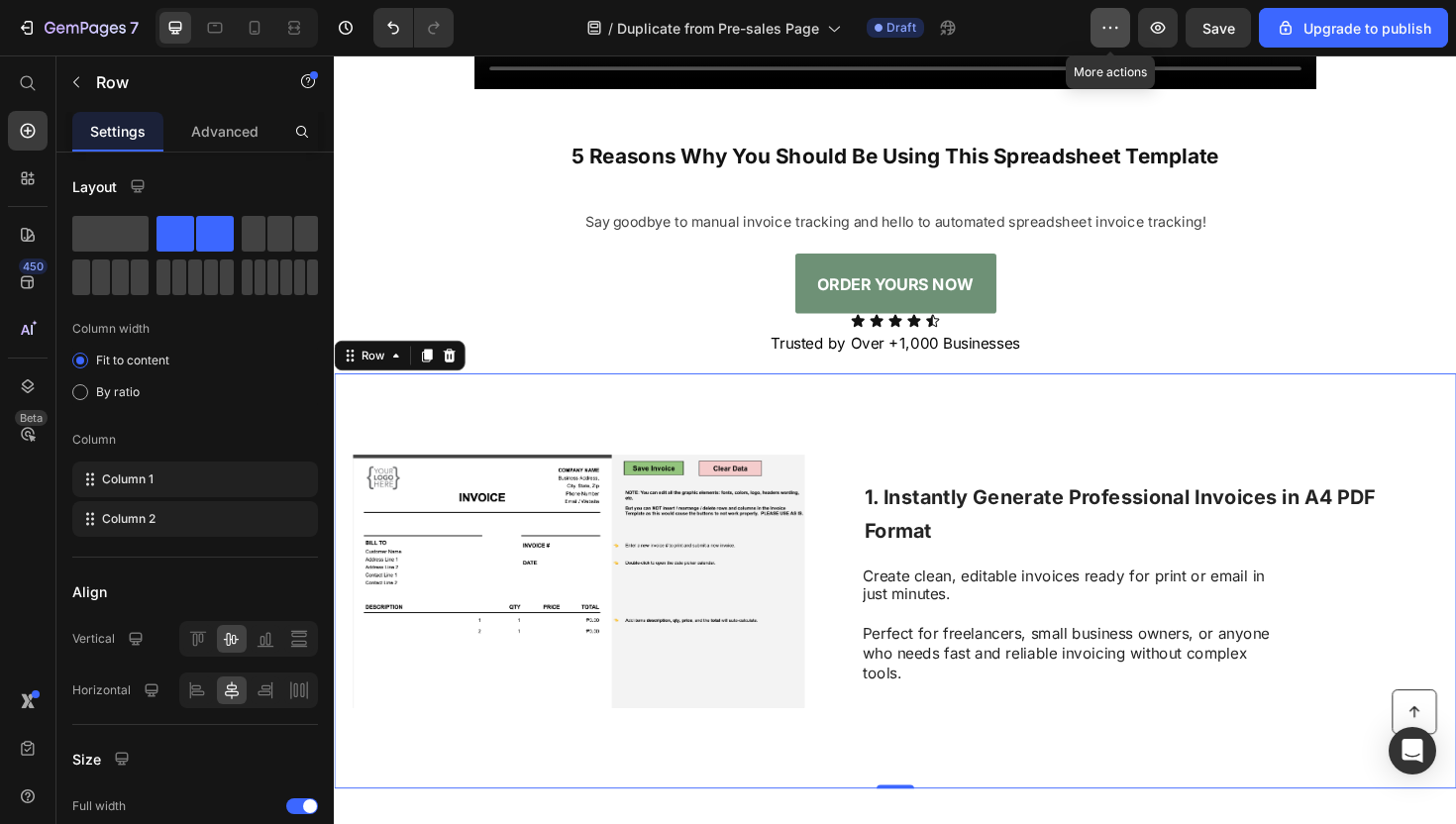 click 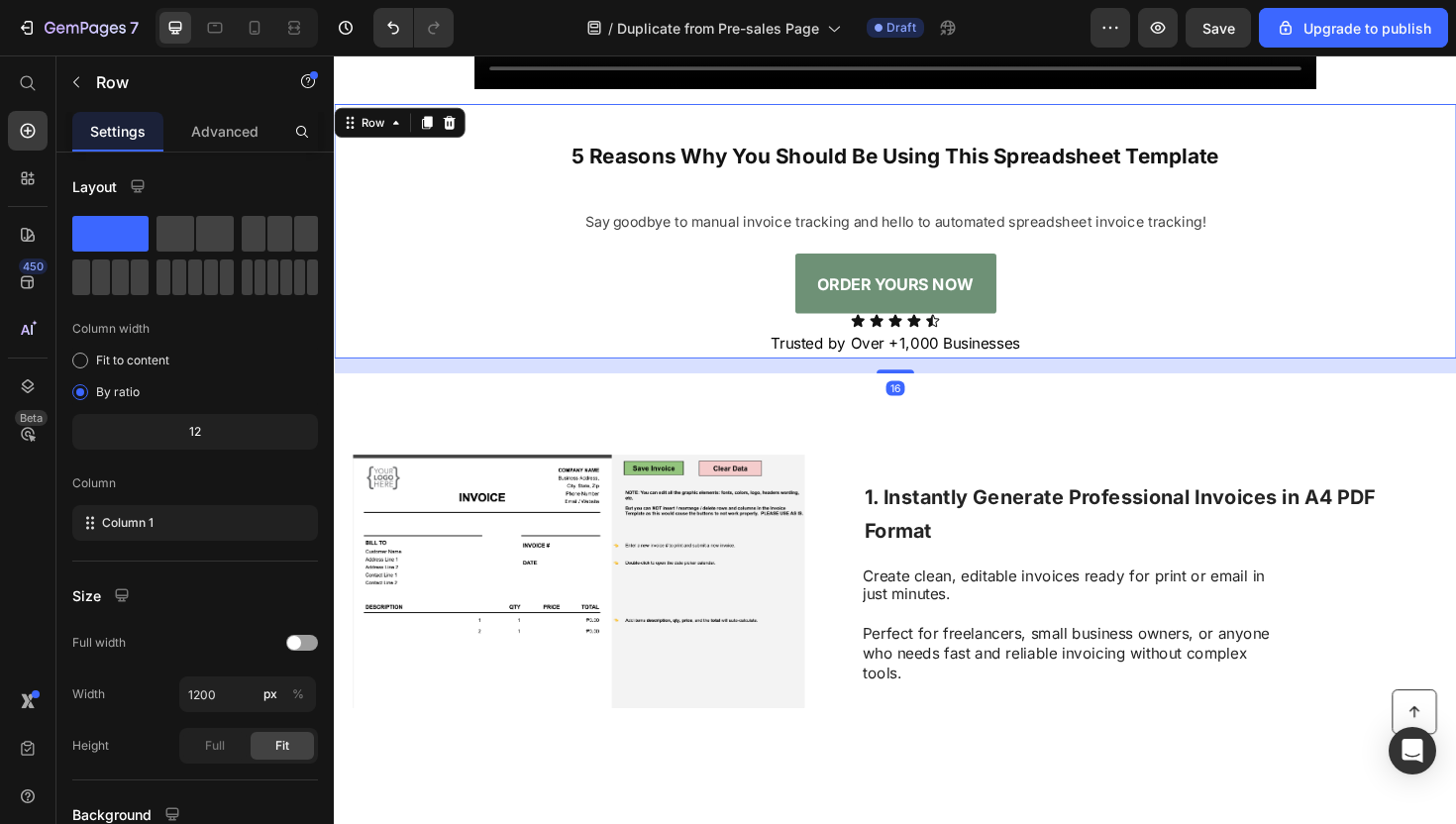 click on "5 Reasons Why You Should Be Using This Spreadsheet Template Heading Say goodbye to manual   invoice tracking and hello to automated   spreadsheet invoice tracking! Text Block ORDER YOURS NOW Button Icon Icon Icon Icon Icon Icon List Trusted by Over +1,000 Businesses Text Block" at bounding box center [928, 242] 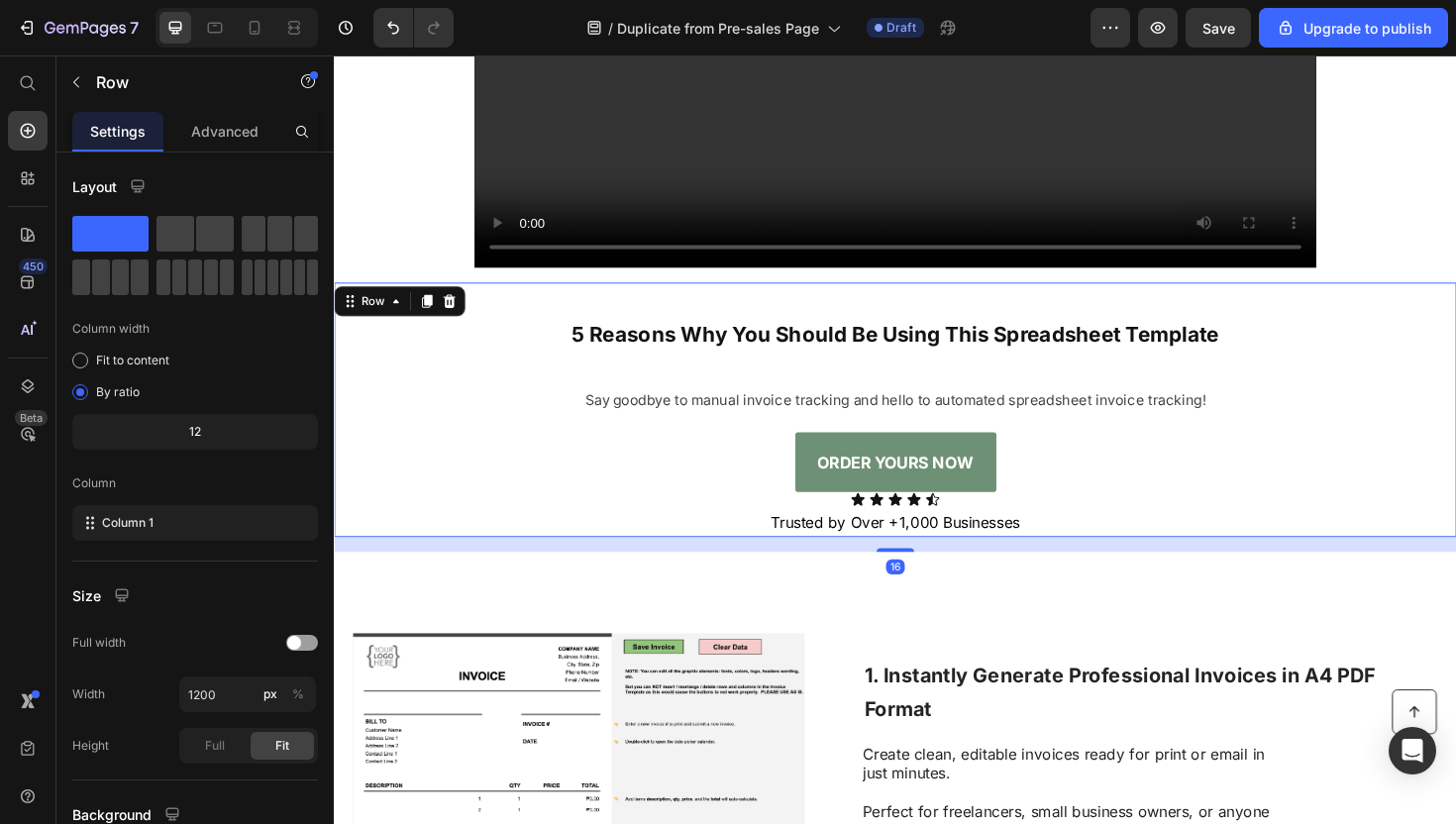 scroll, scrollTop: 300, scrollLeft: 0, axis: vertical 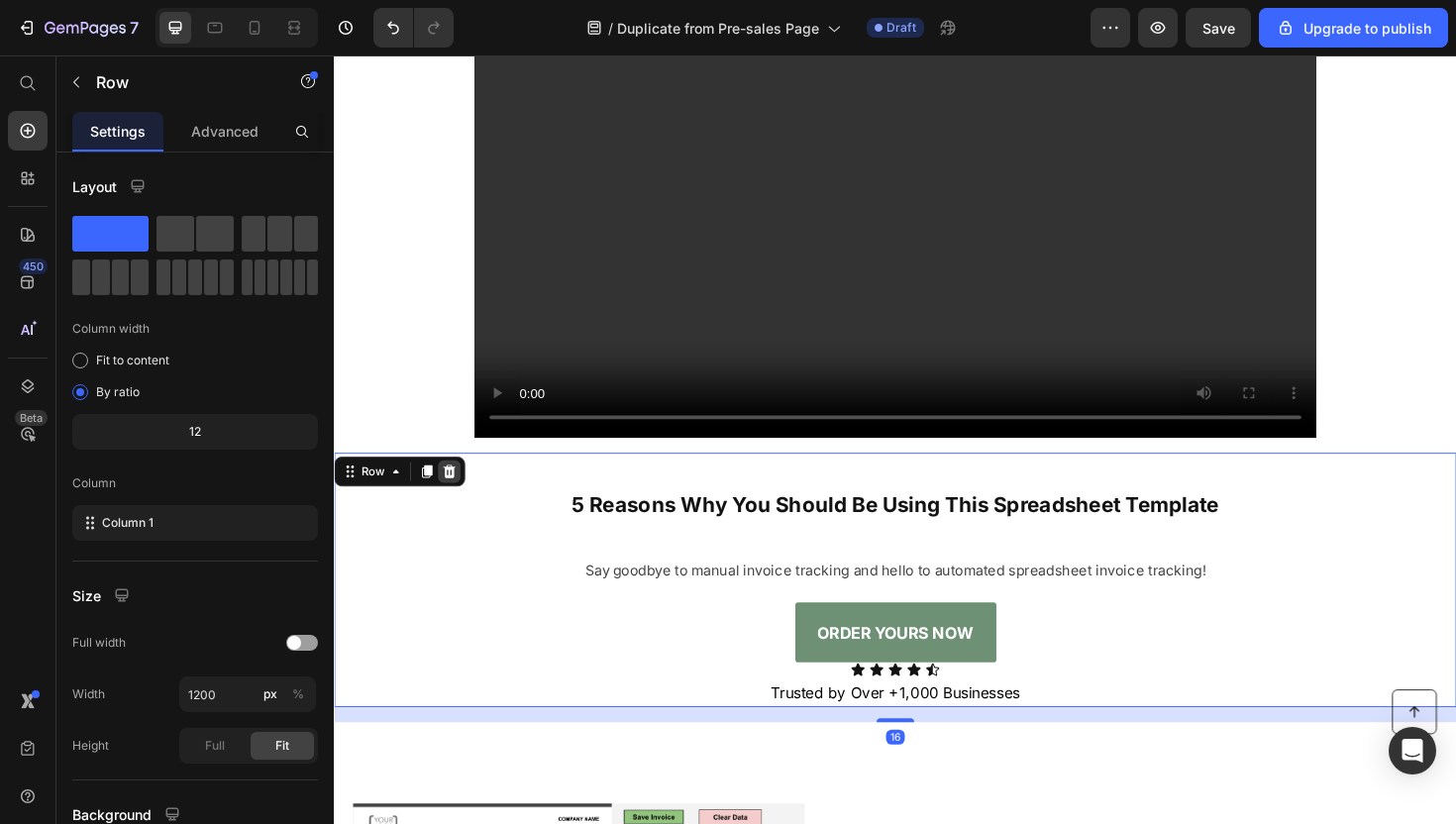 click at bounding box center (456, 496) 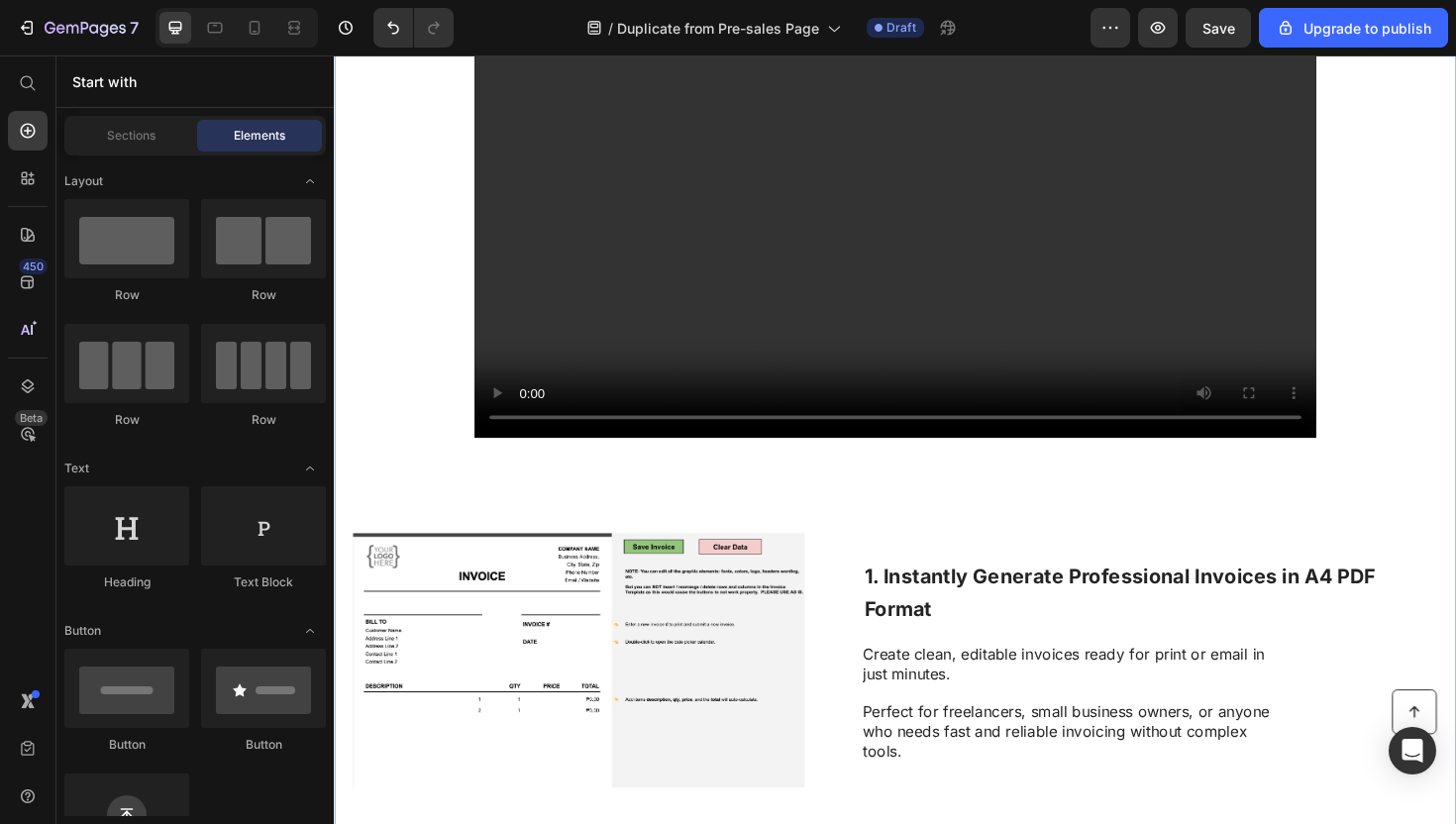 scroll, scrollTop: 0, scrollLeft: 0, axis: both 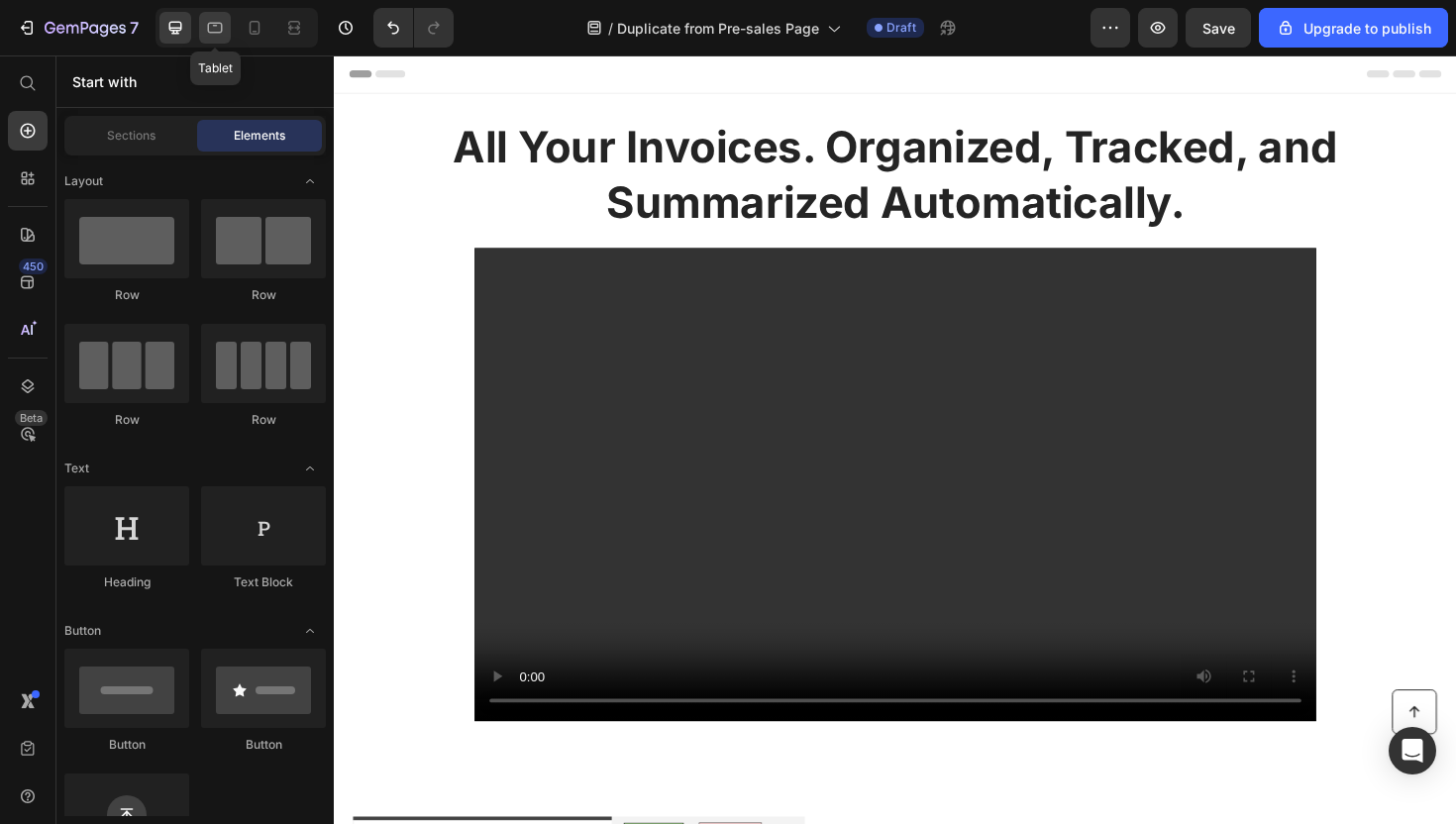 click 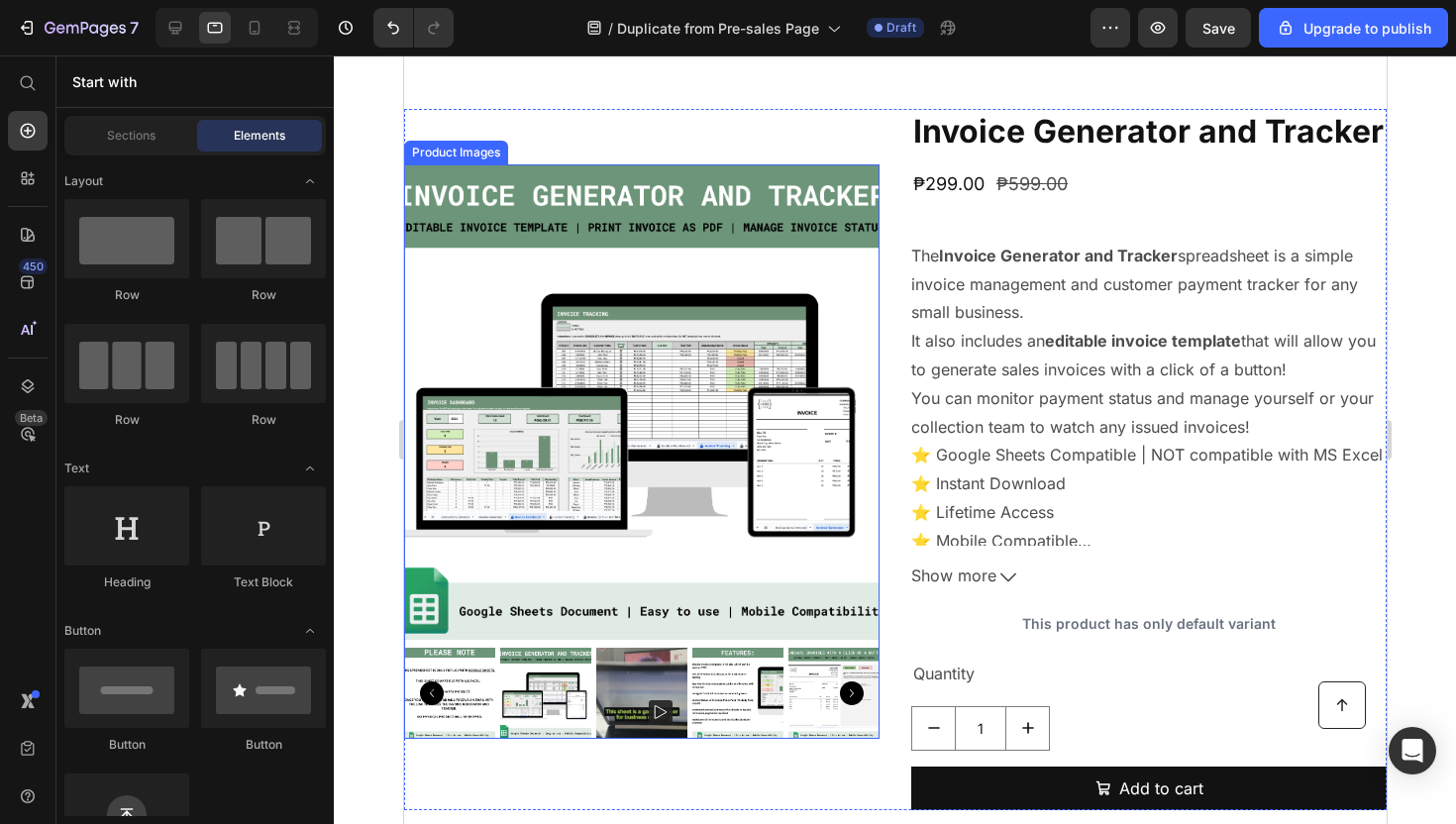 scroll, scrollTop: 1646, scrollLeft: 0, axis: vertical 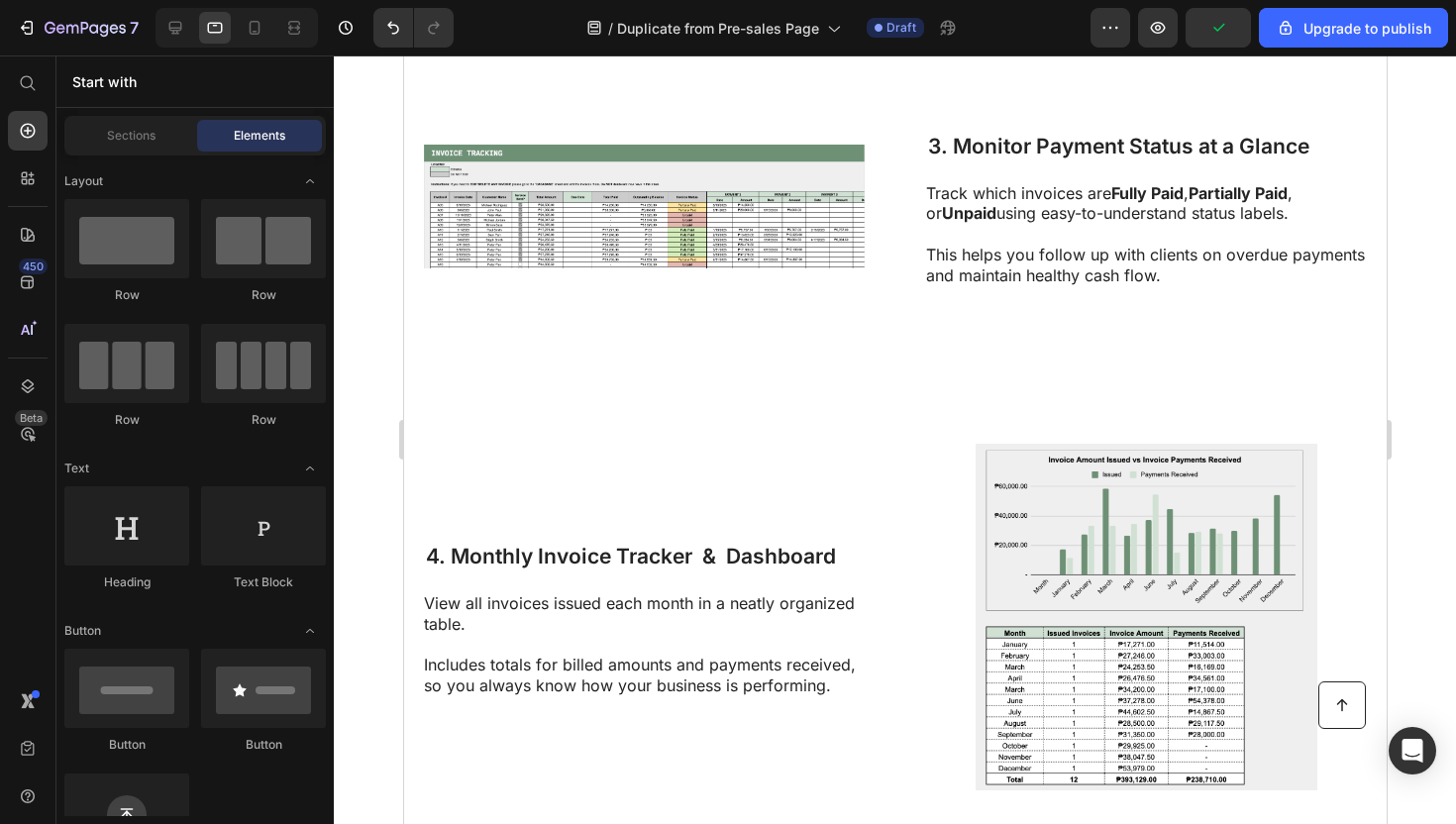 click on "7   /  Duplicate from Pre-sales Page Draft Preview Upgrade to publish" 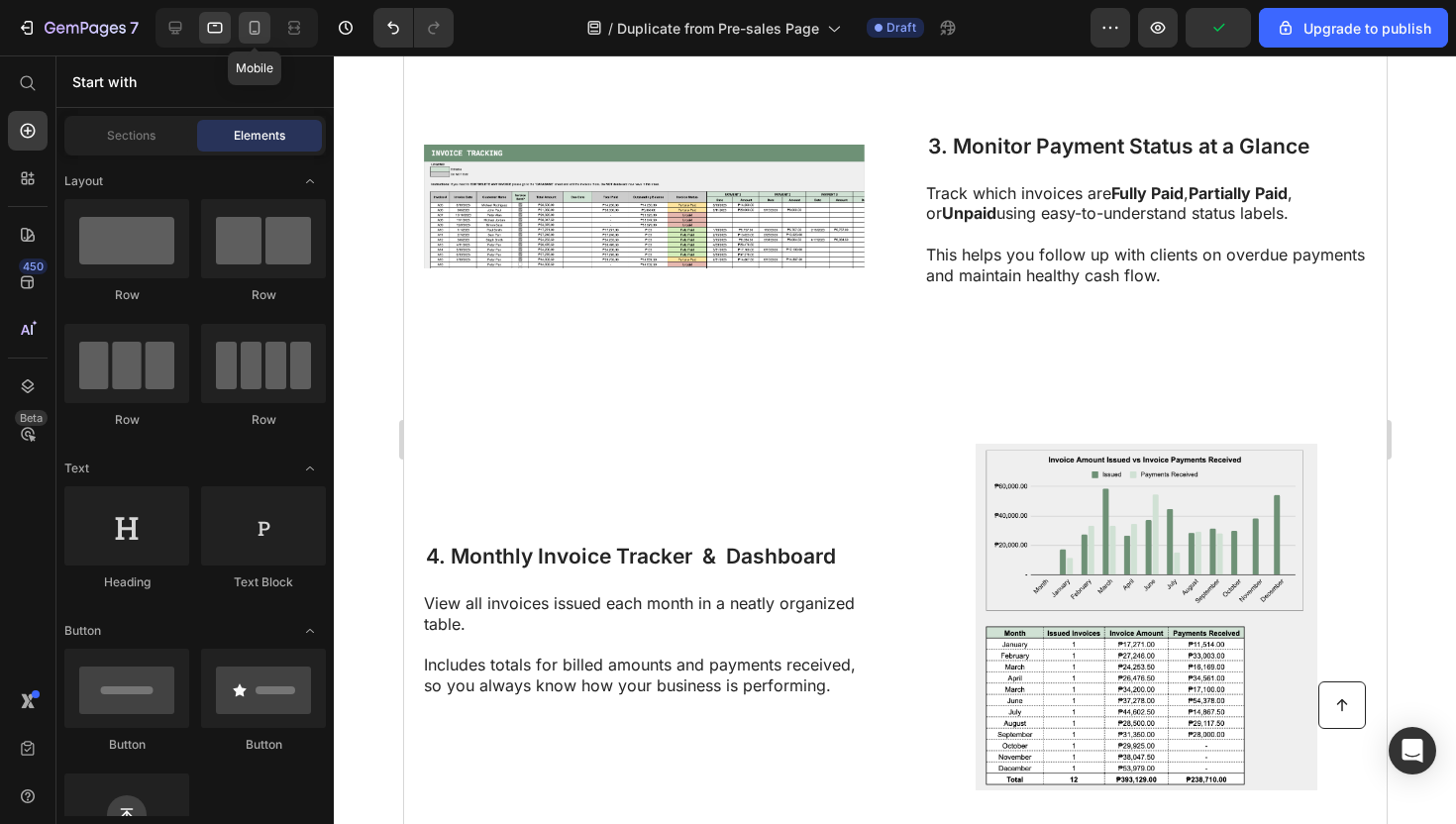 click 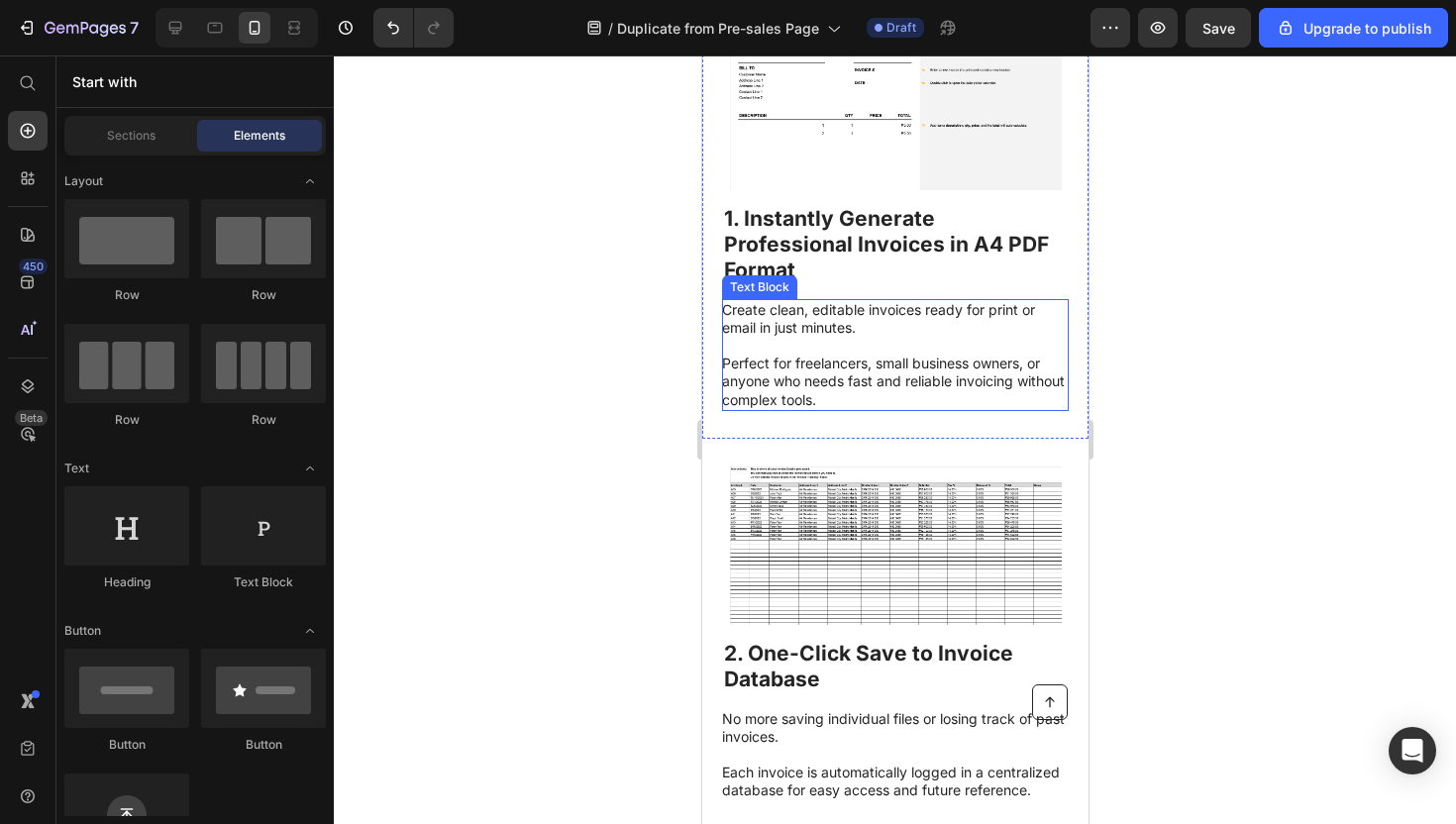 scroll, scrollTop: 579, scrollLeft: 0, axis: vertical 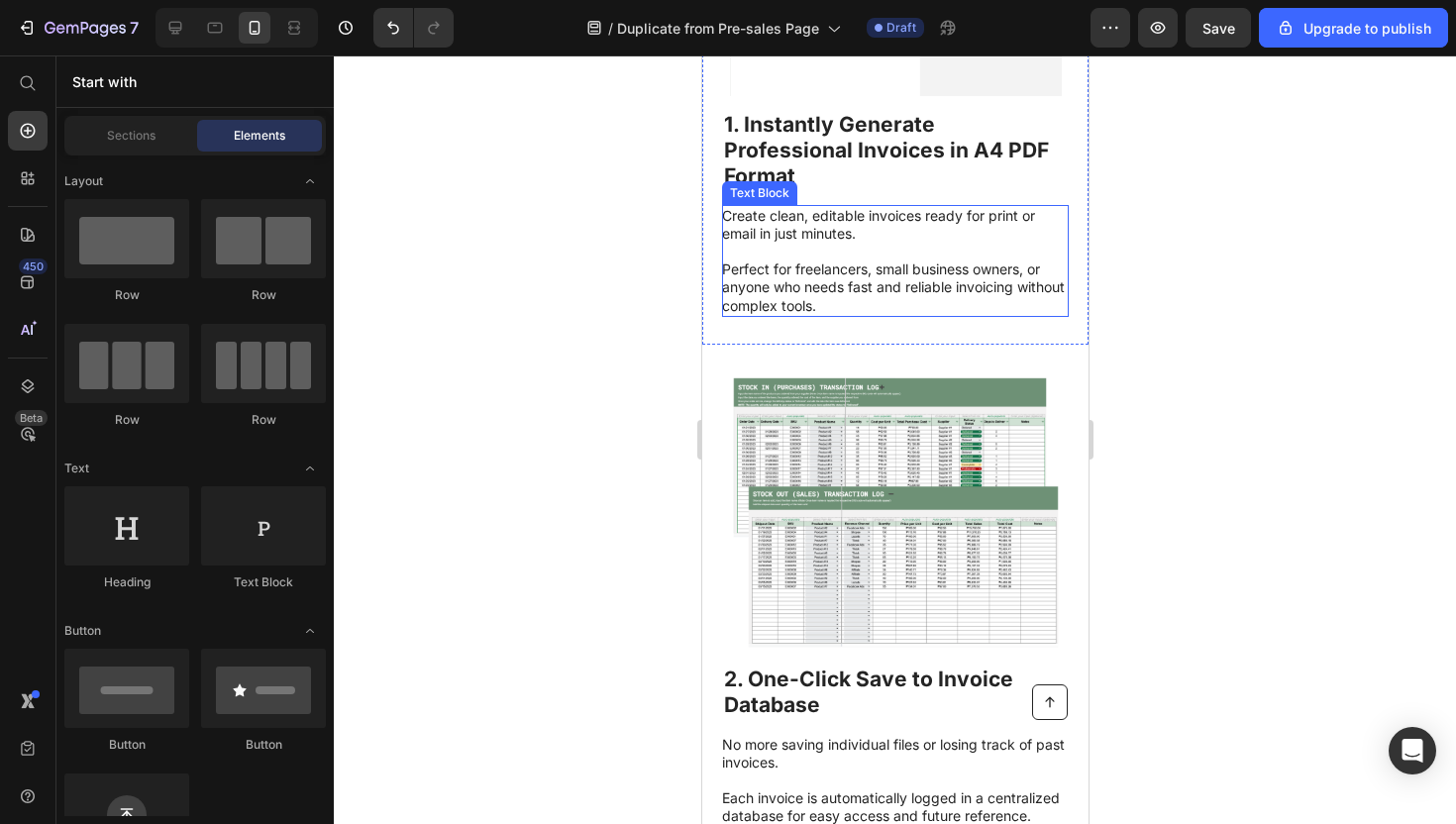 click at bounding box center (894, 511) 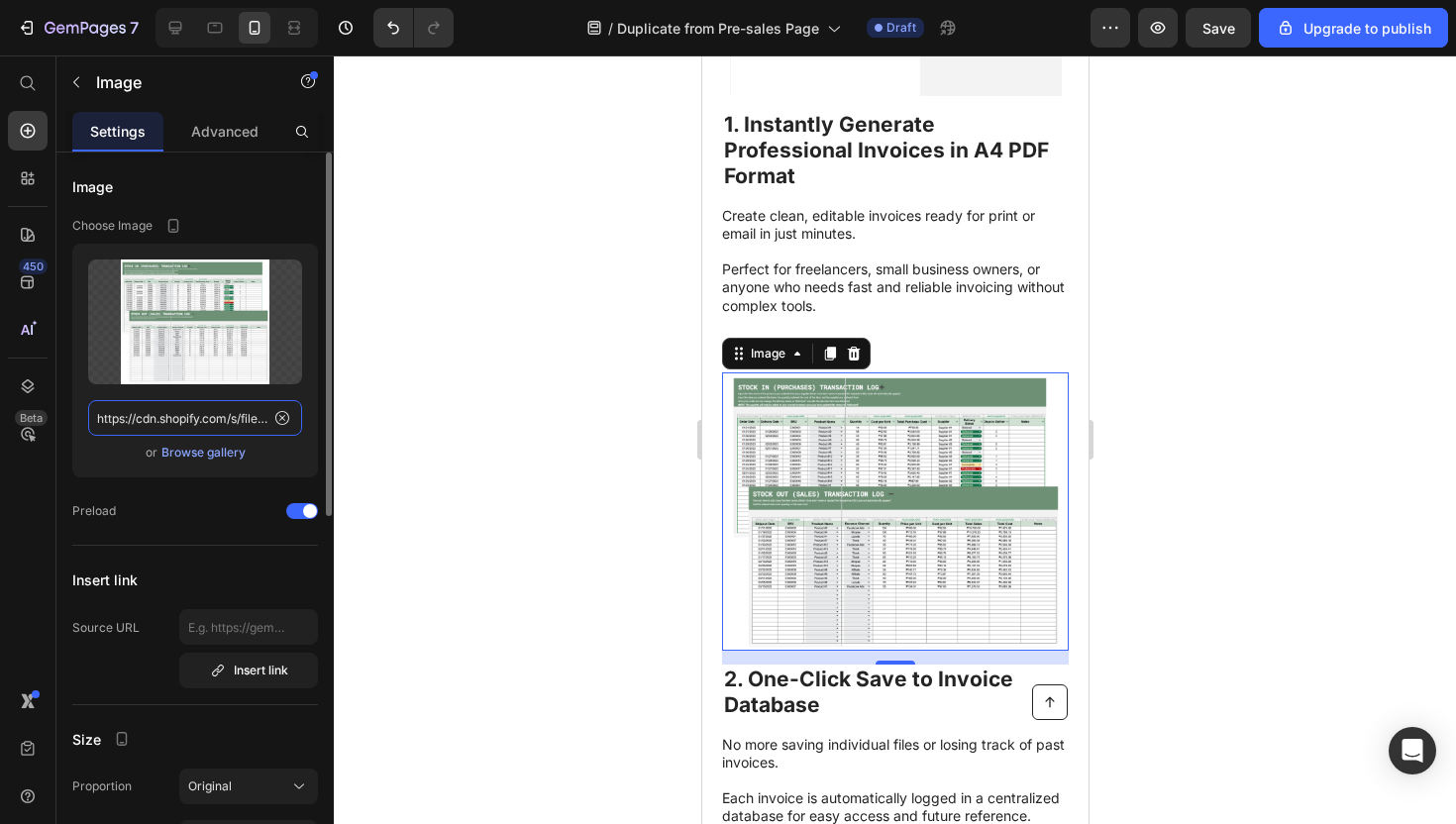 click on "https://cdn.shopify.com/s/files/1/0711/6757/4329/files/gempages_570802005199553351-cdb34d73-ff20-49c5-a049-7a4a8f8f80bd.png" 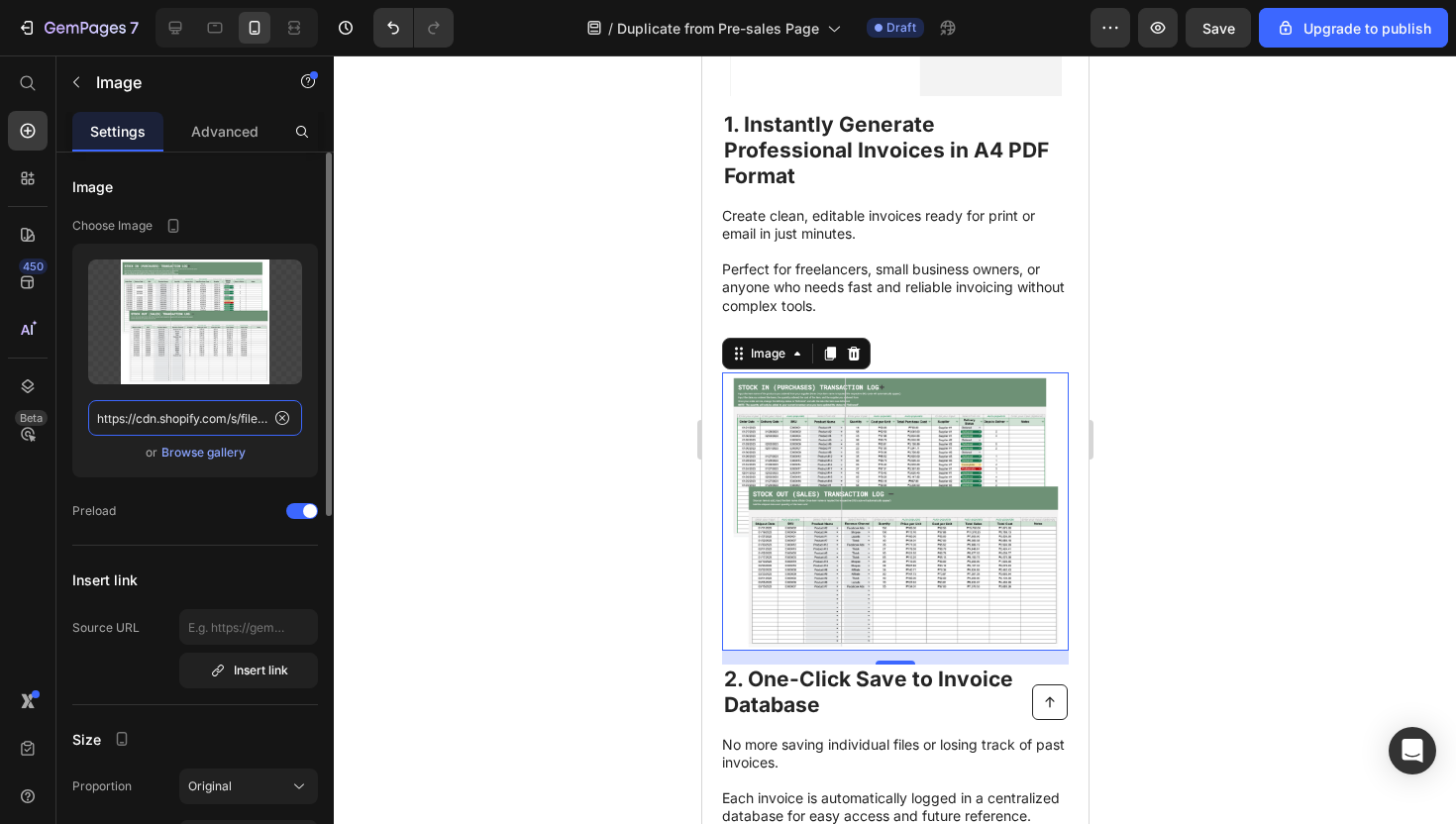 scroll, scrollTop: 0, scrollLeft: 470, axis: horizontal 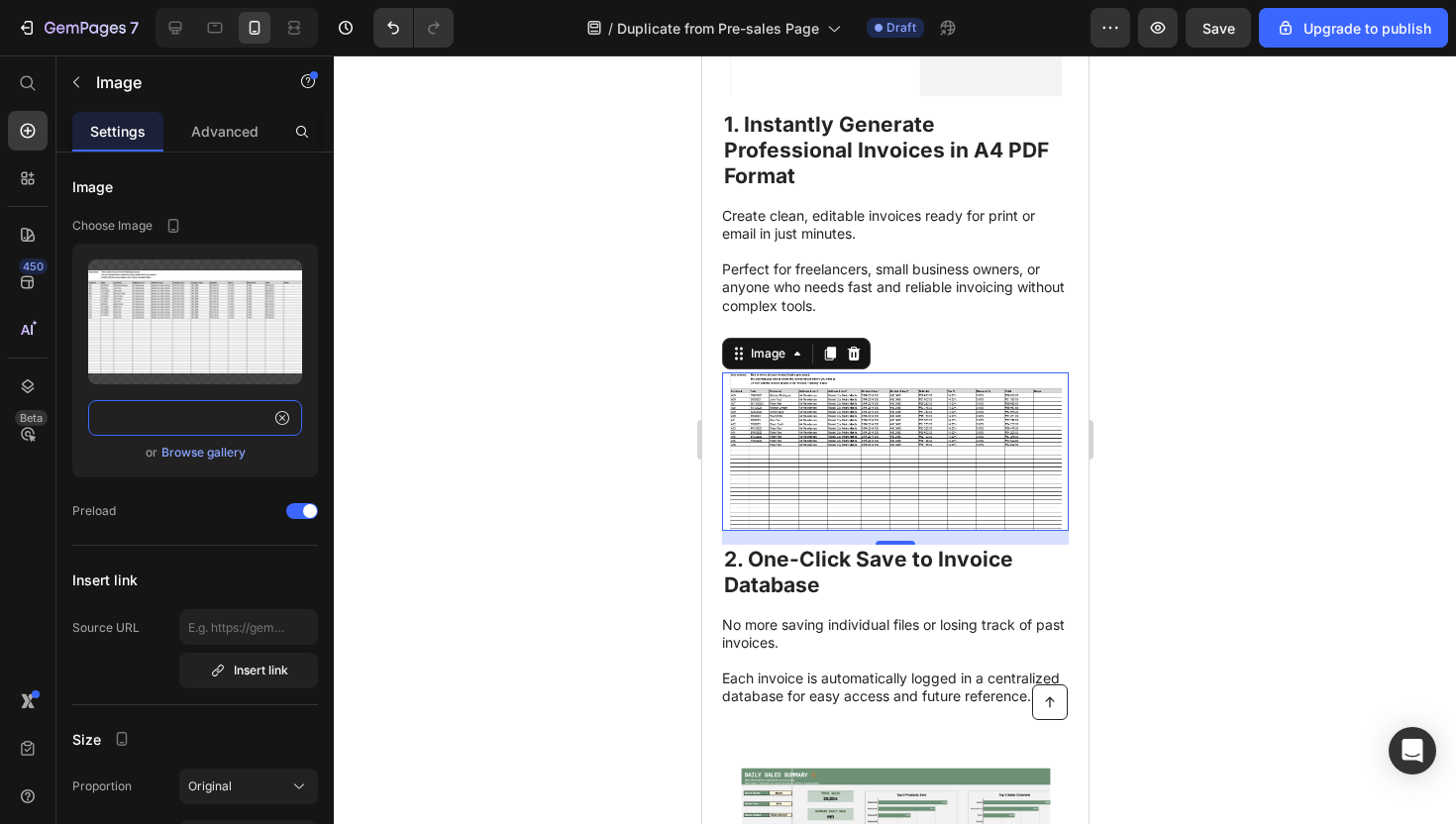 type on "https://cdn.shopify.com/s/files/1/0711/6757/4329/files/Screenshot_2025-07-13_at_11.27.34_PM.png?v=1752420461" 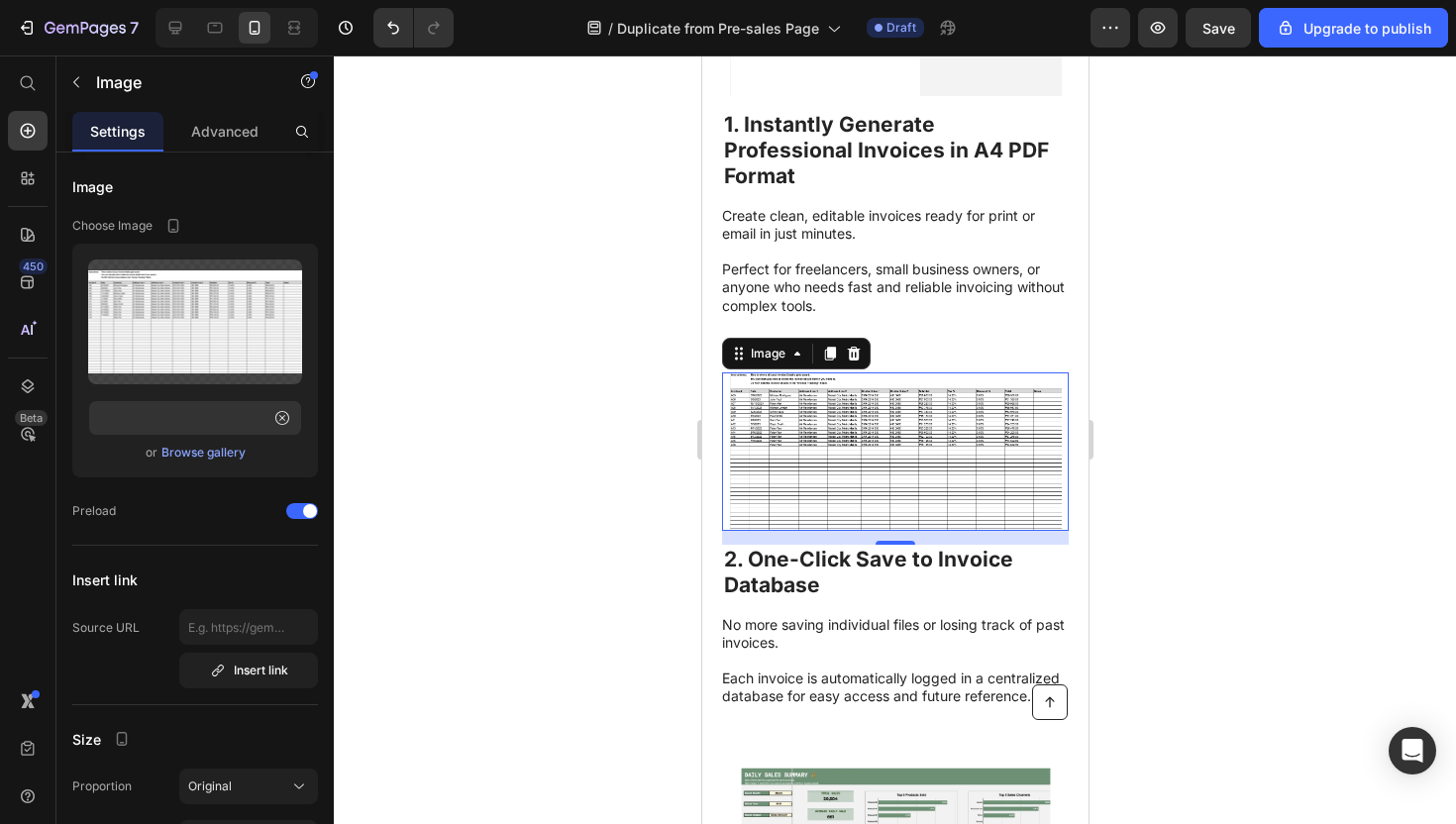 click 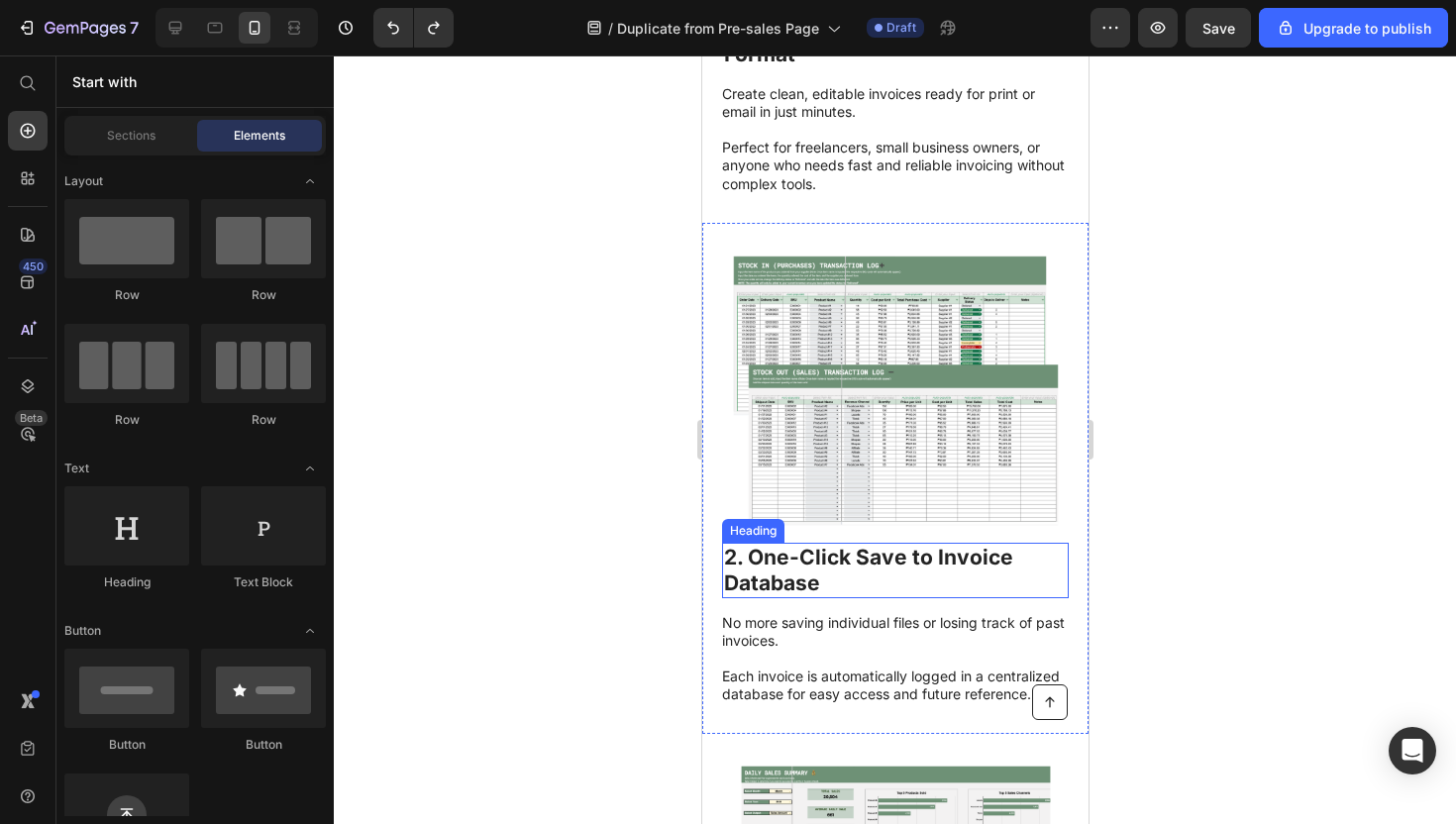 scroll, scrollTop: 748, scrollLeft: 0, axis: vertical 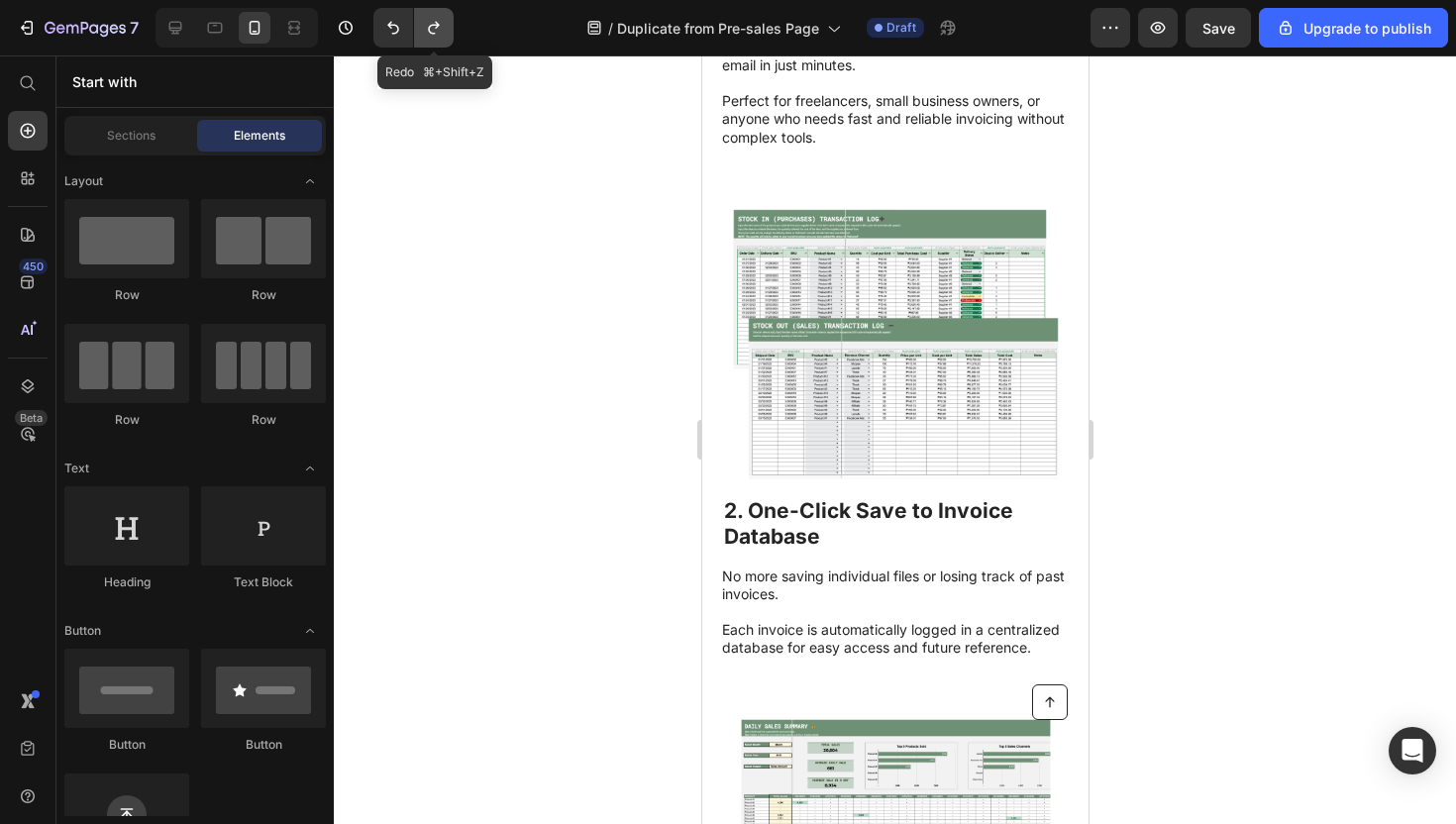 click 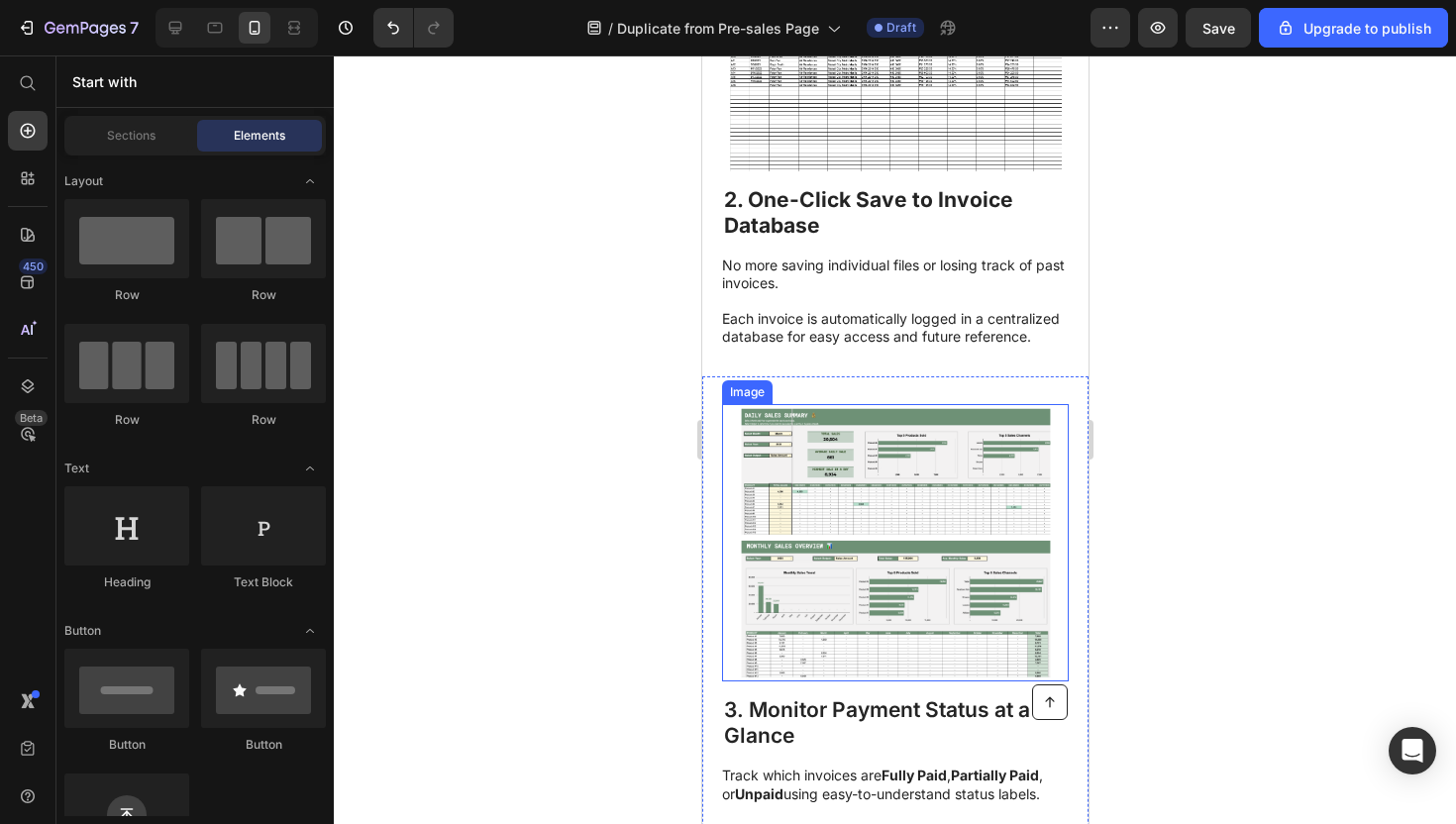 click at bounding box center [894, 543] 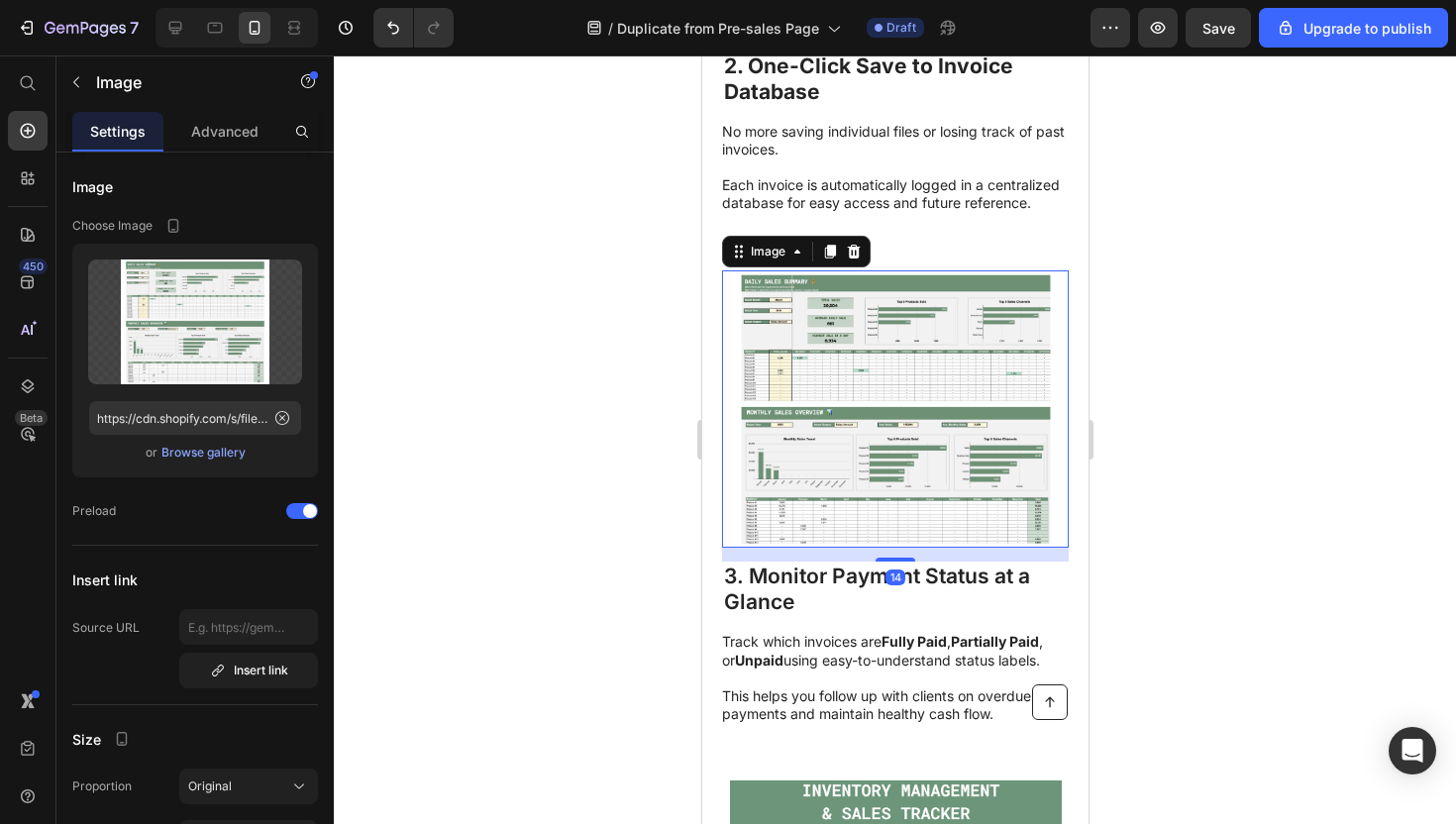scroll, scrollTop: 1186, scrollLeft: 0, axis: vertical 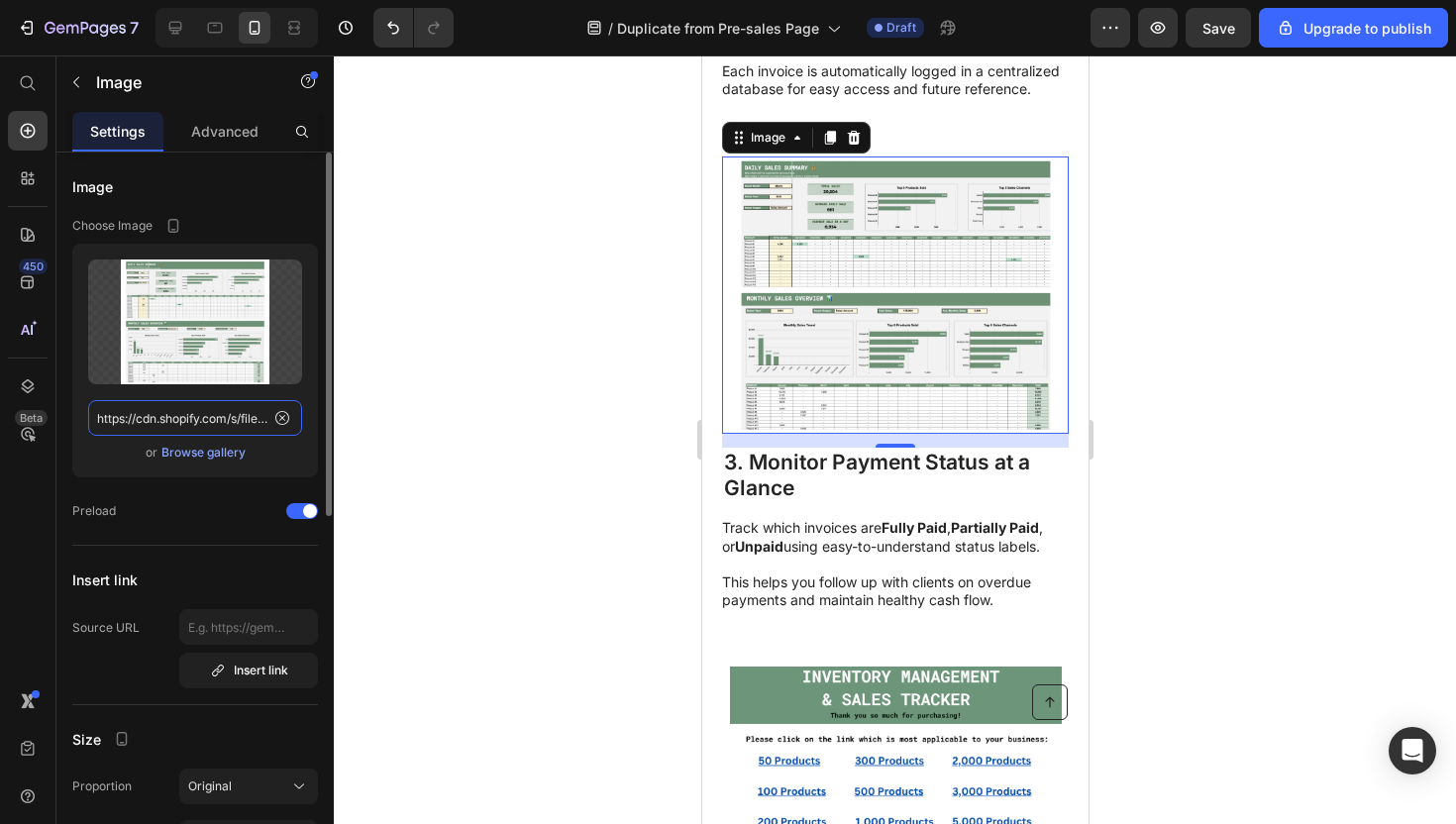 click on "https://cdn.shopify.com/s/files/1/0711/6757/4329/files/gempages_570802005199553351-b9becd46-0a8c-41ba-89fd-ee53d9992c0a.png" 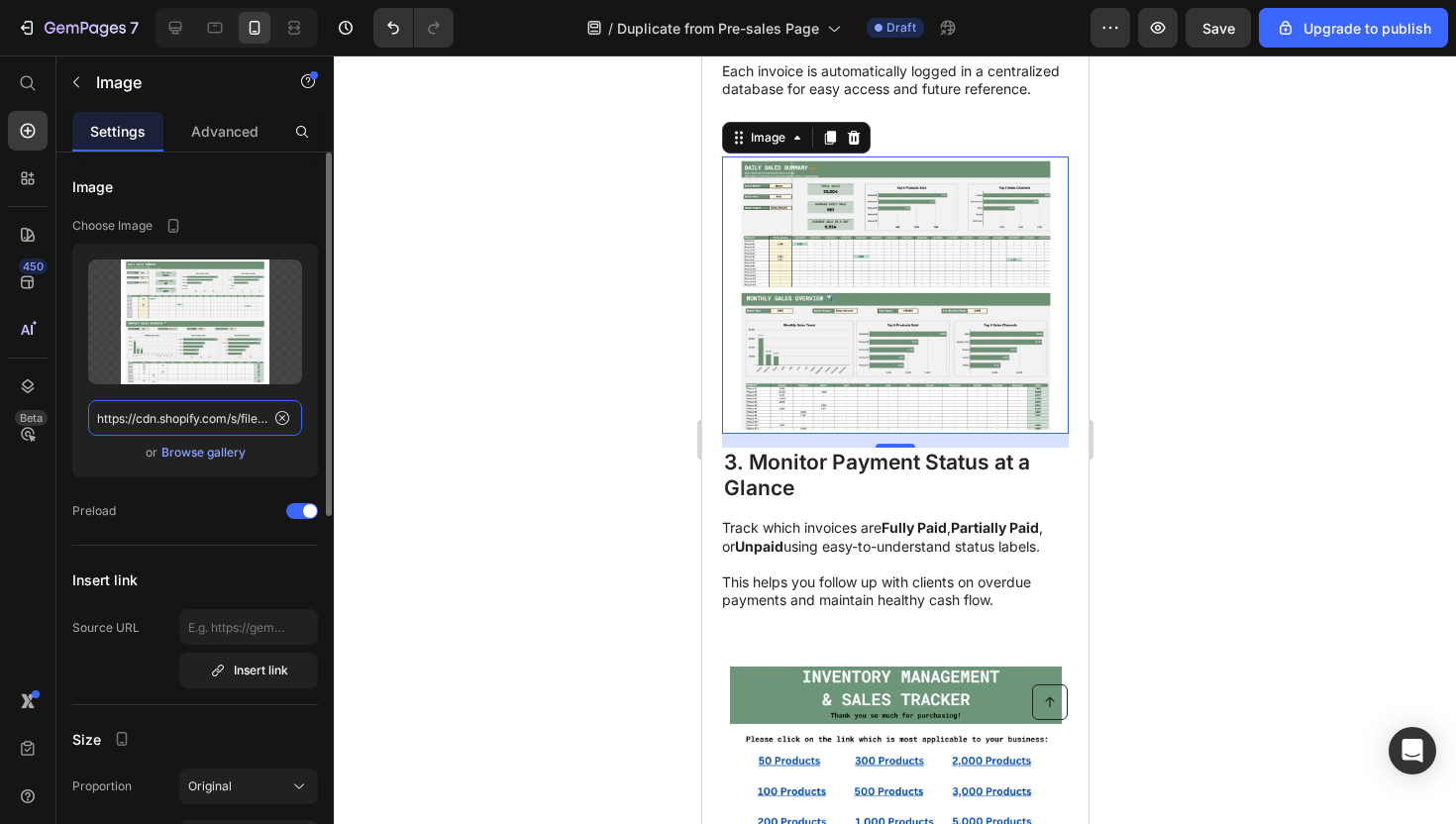 scroll, scrollTop: 0, scrollLeft: 472, axis: horizontal 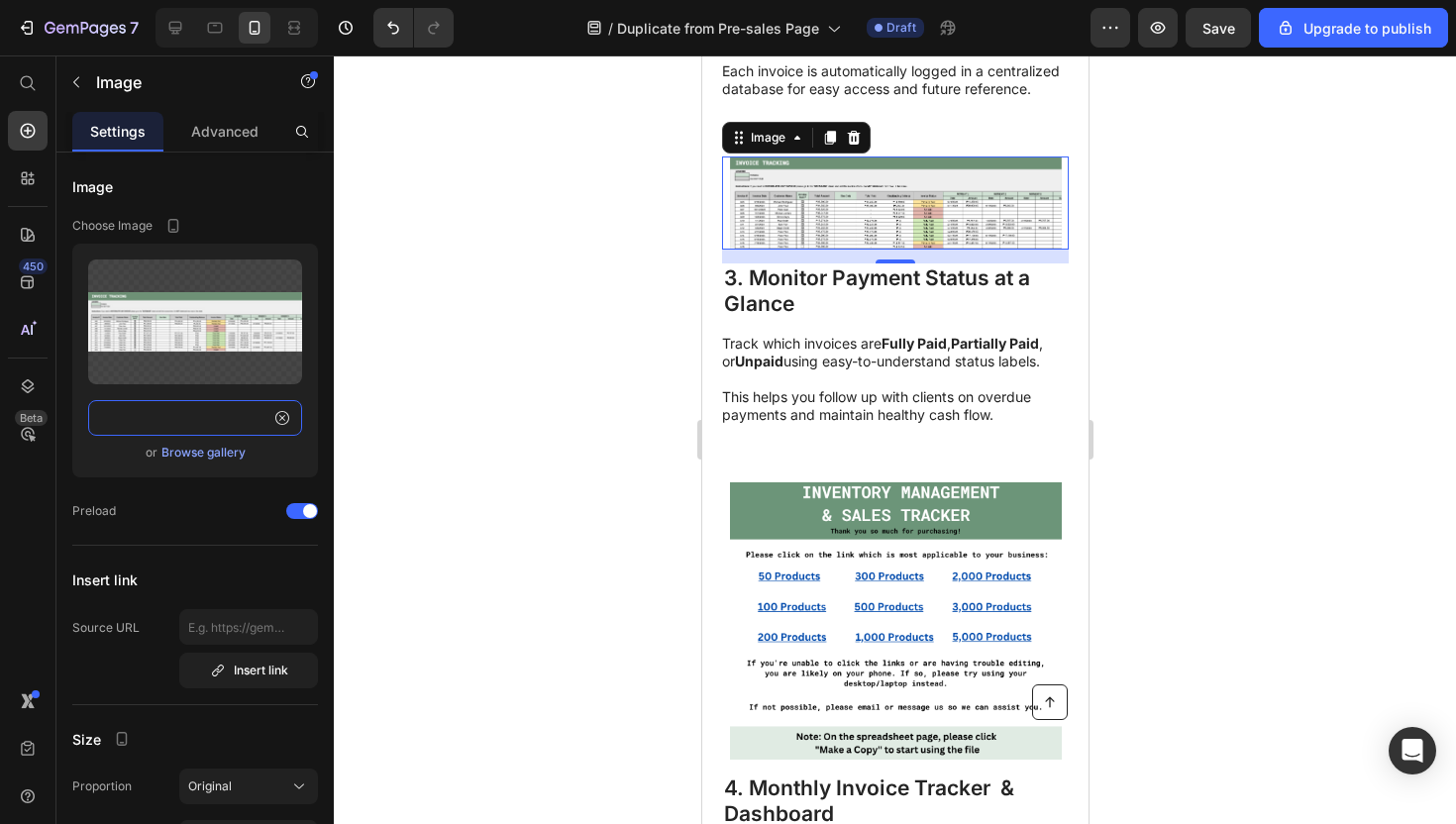 type on "https://cdn.shopify.com/s/files/1/0711/6757/4329/files/Screenshot_[DATE]_[TIME].png?v=1752420533" 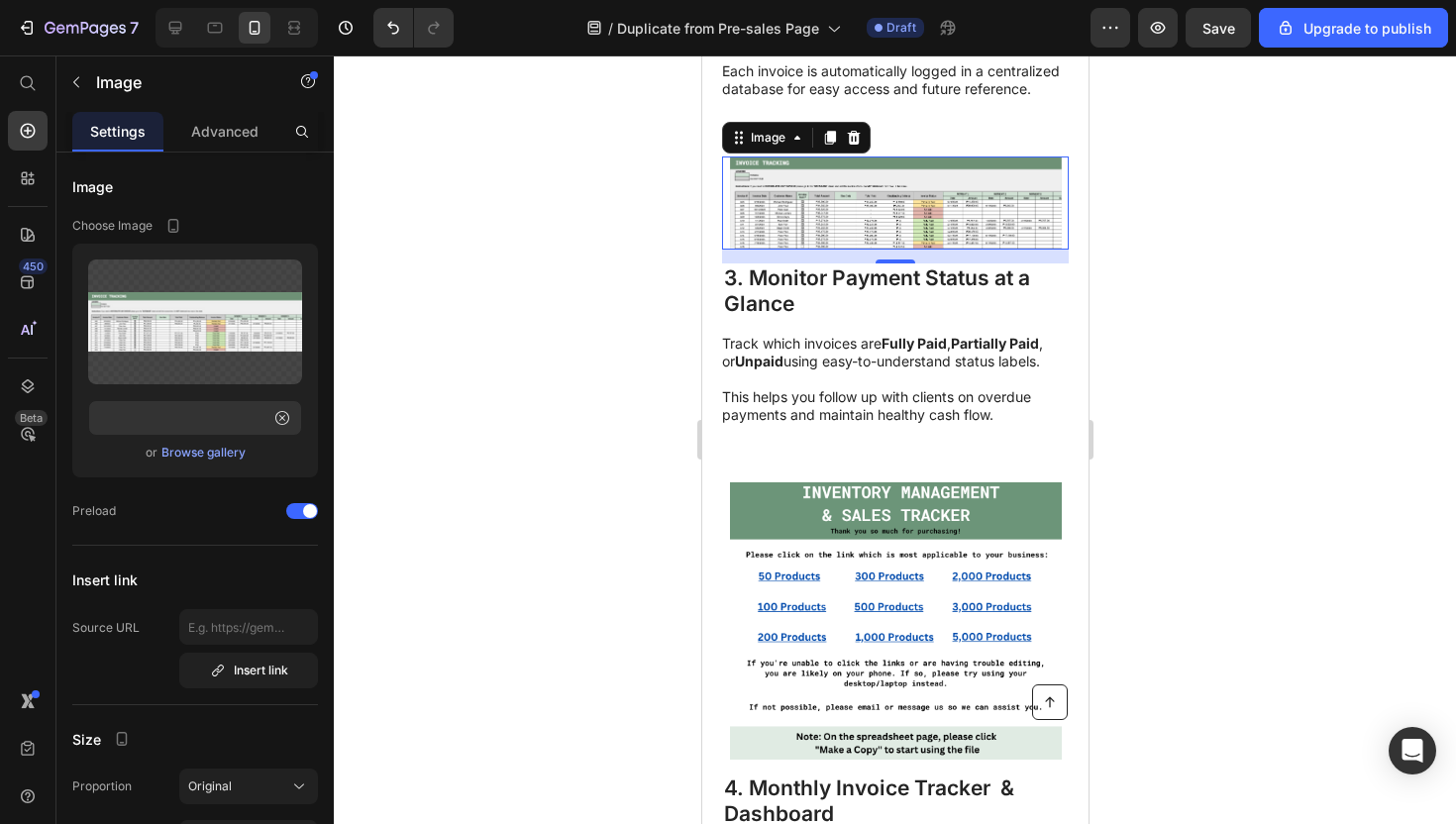 scroll, scrollTop: 0, scrollLeft: 0, axis: both 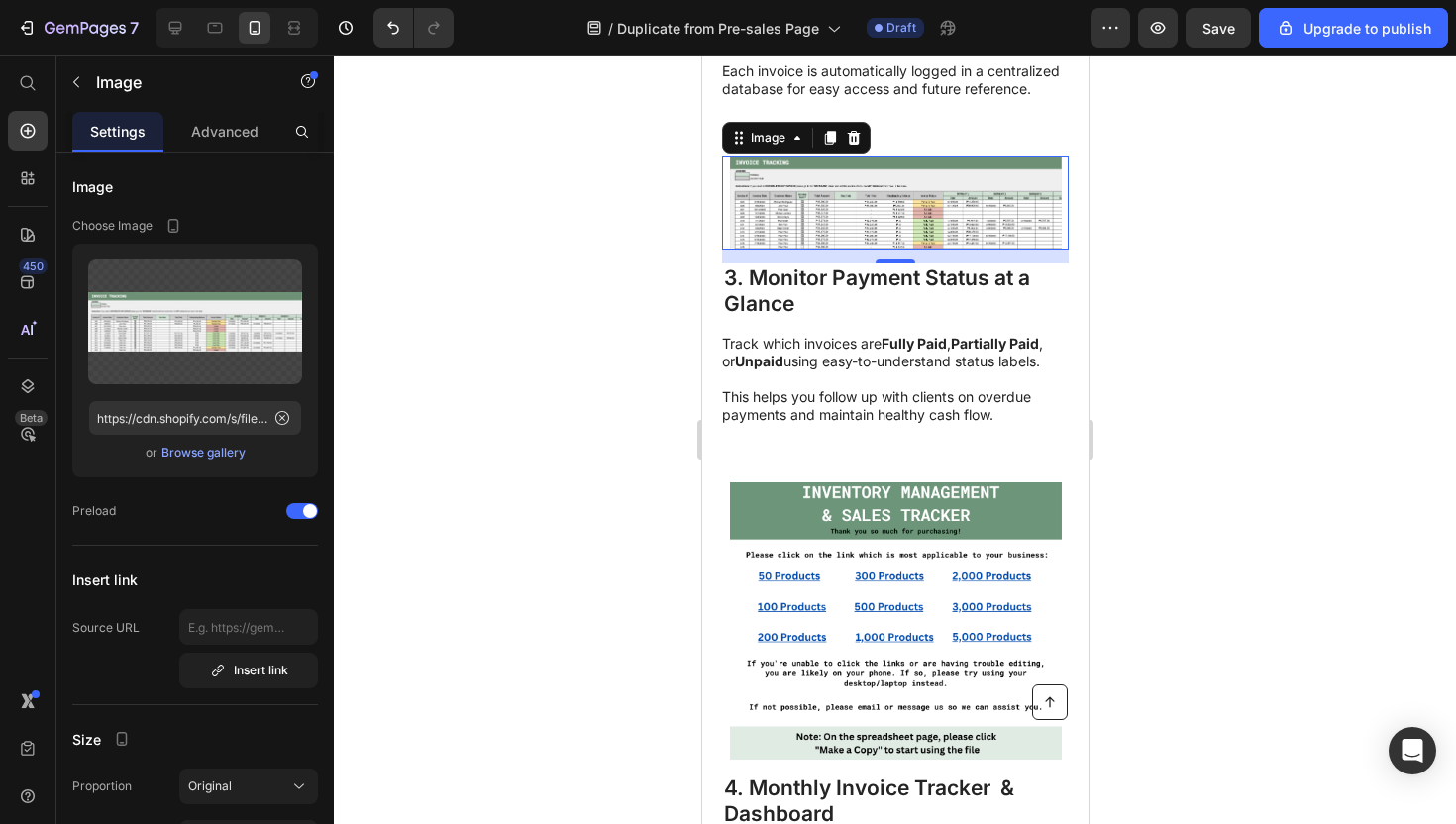 click 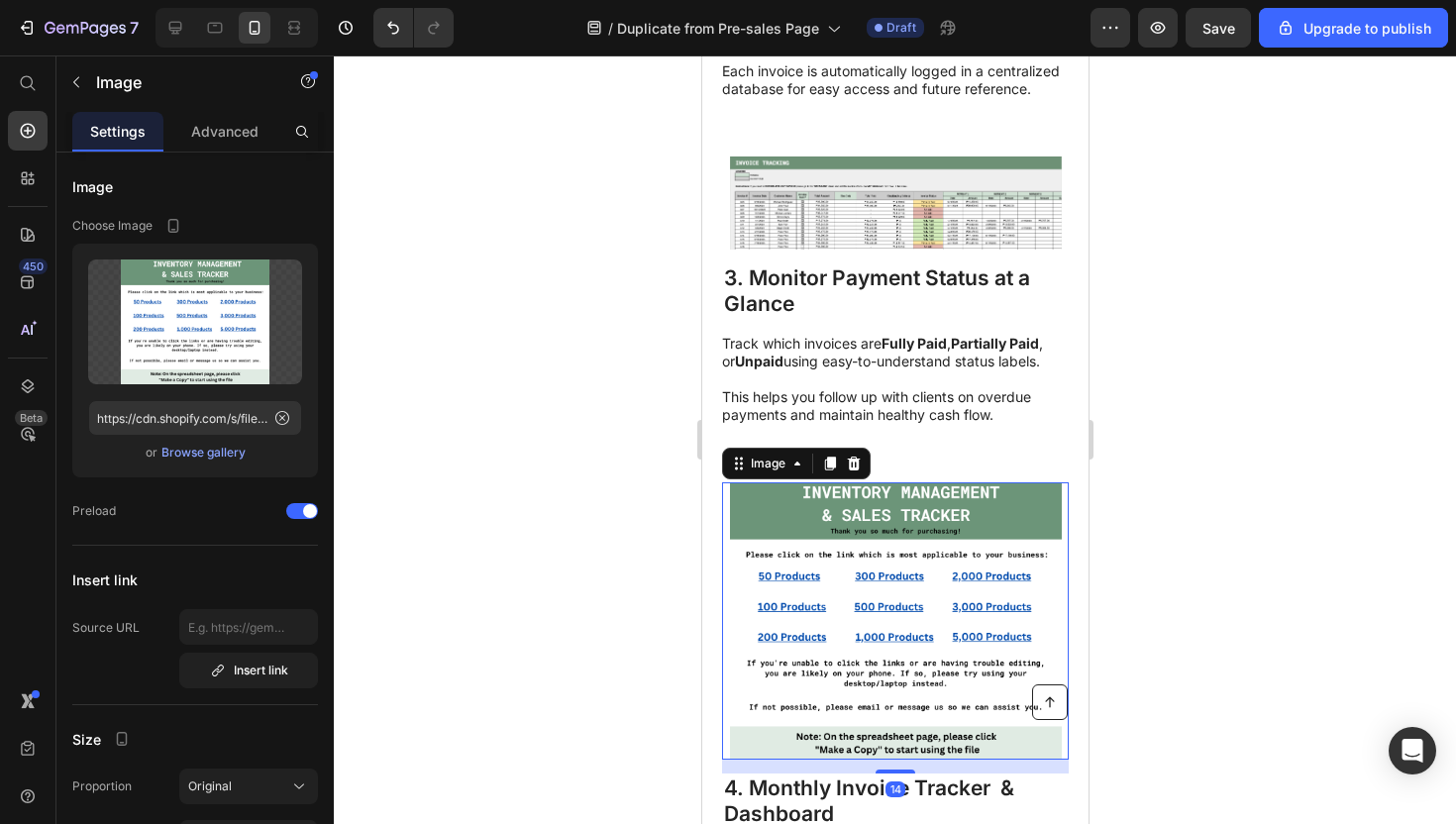 click at bounding box center [894, 621] 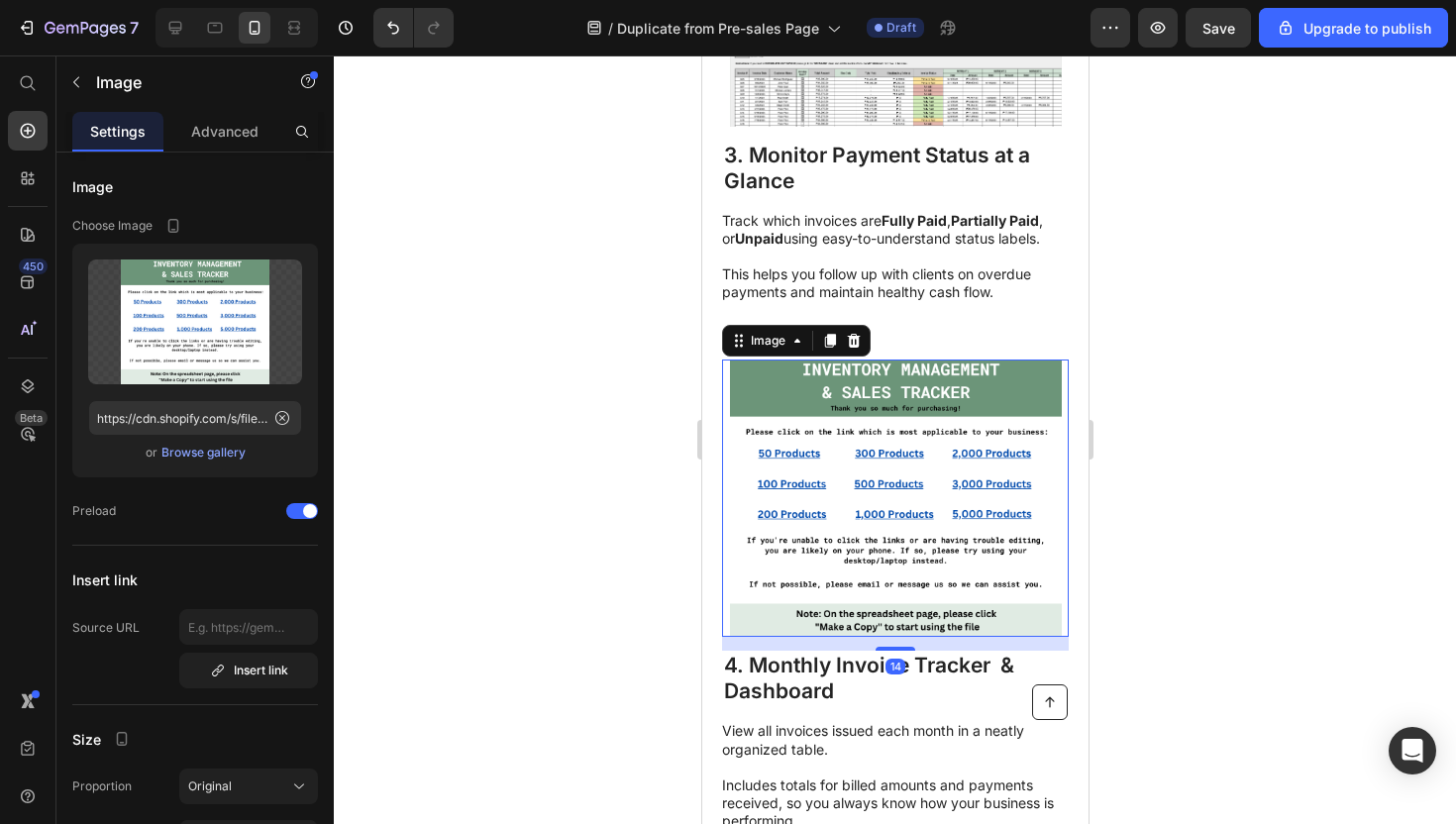scroll, scrollTop: 1393, scrollLeft: 0, axis: vertical 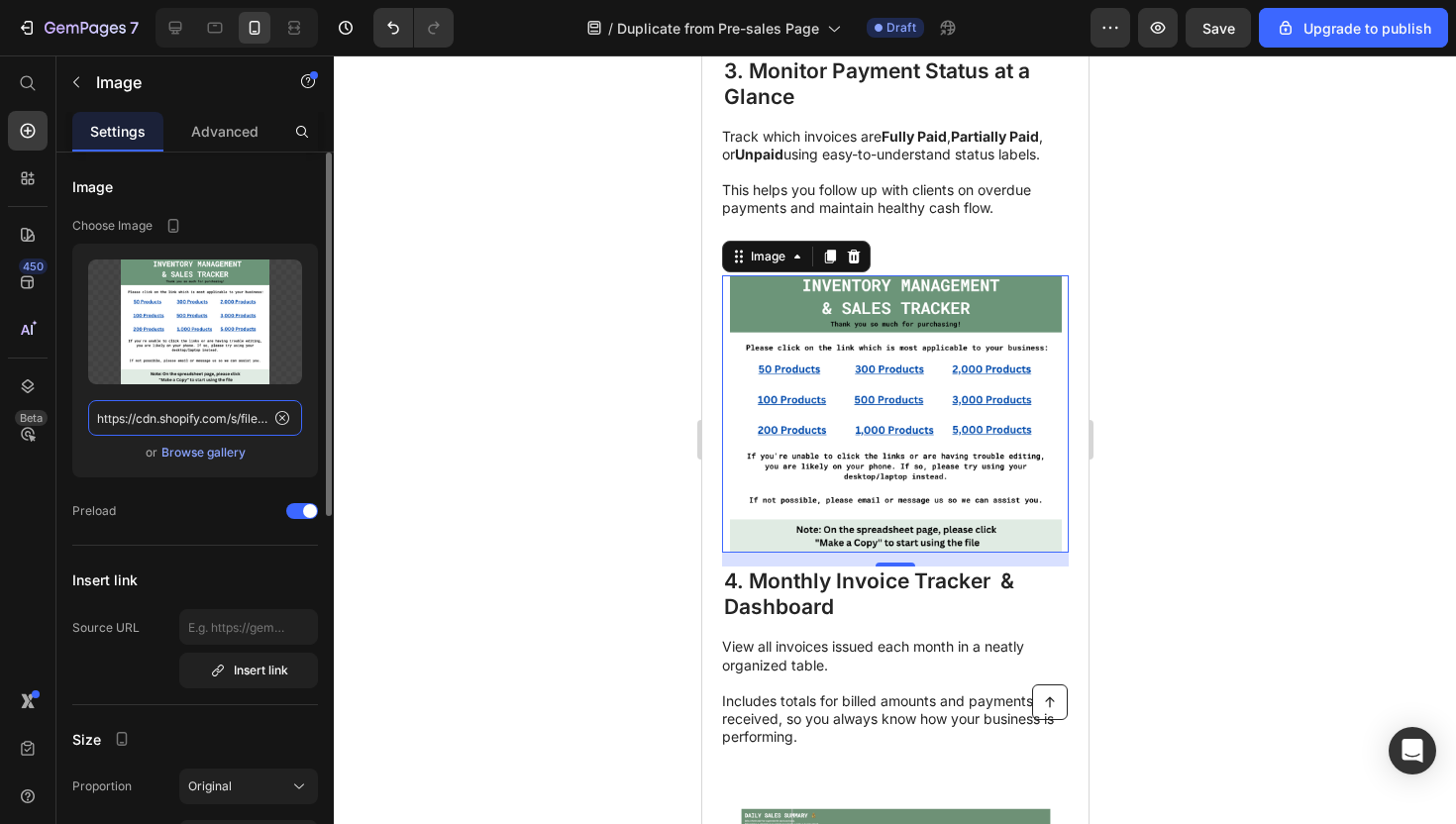 click on "https://cdn.shopify.com/s/files/1/0711/6757/4329/files/gempages_570802005199553351-c54bcc21-cacc-4c79-8704-fe4b5393a86f.png" 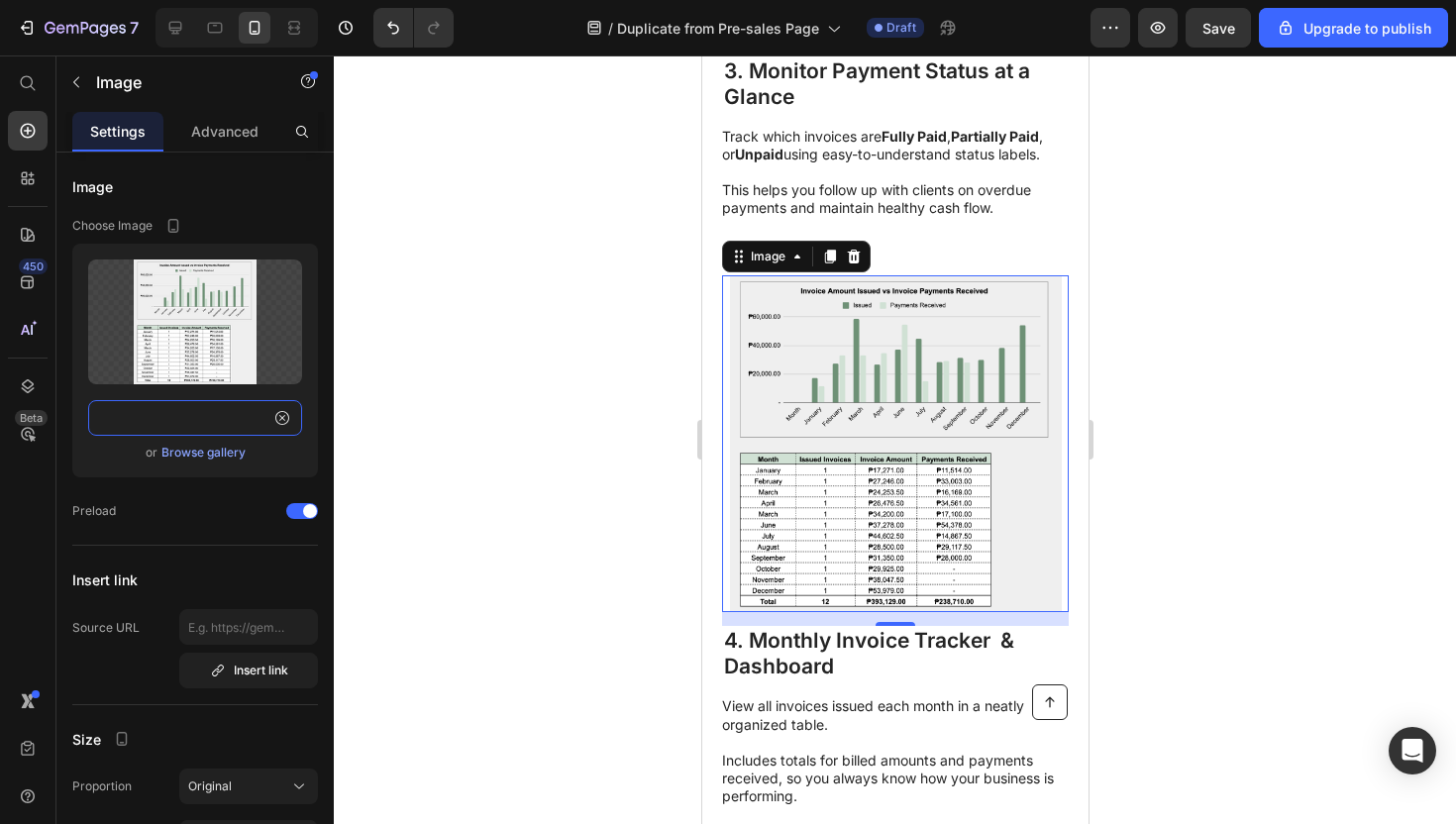 type on "https://cdn.shopify.com/s/files/1/0711/6757/4329/files/Screenshot_[DATE]_[TIME].png?v=1752420589" 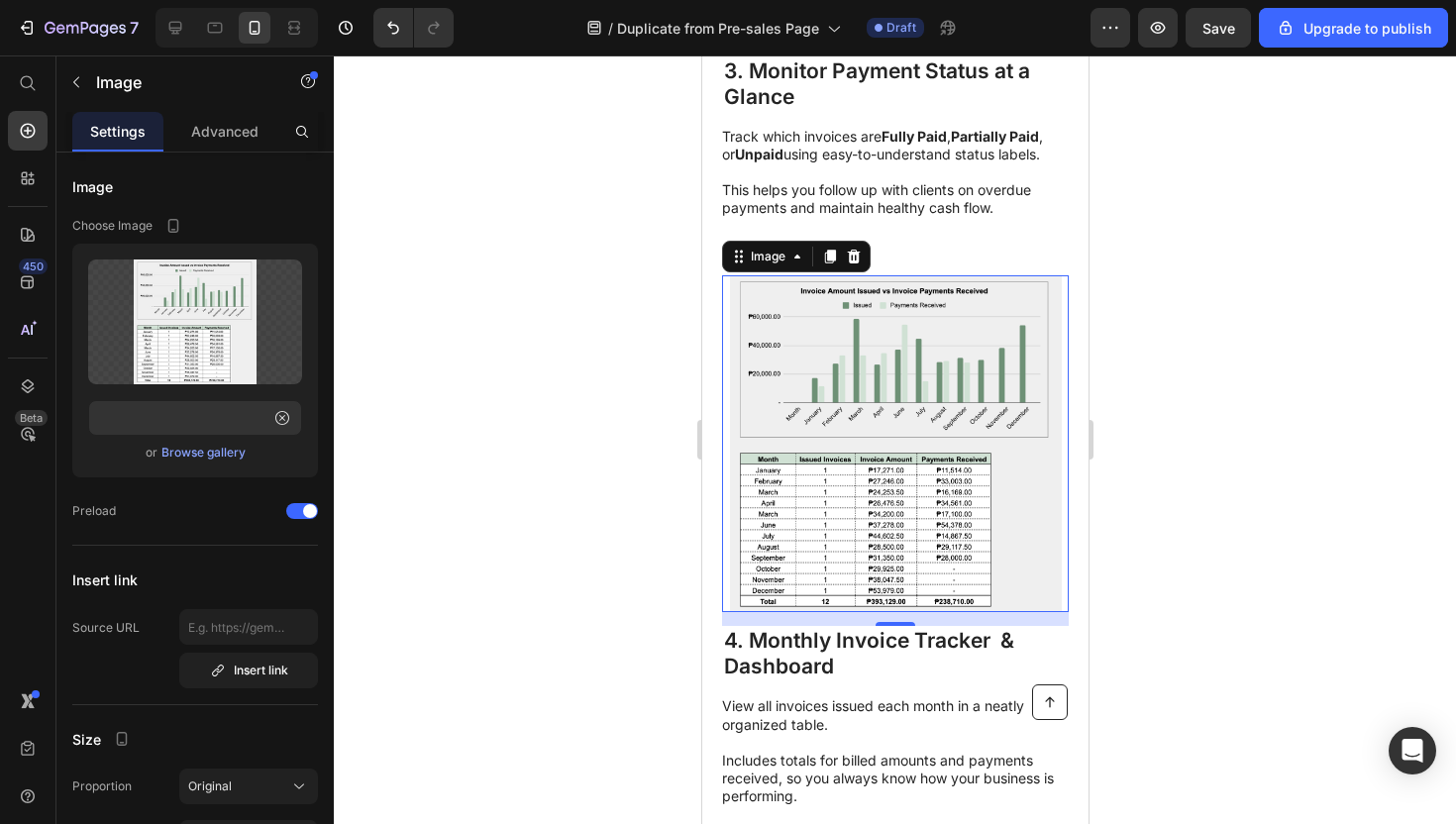 click 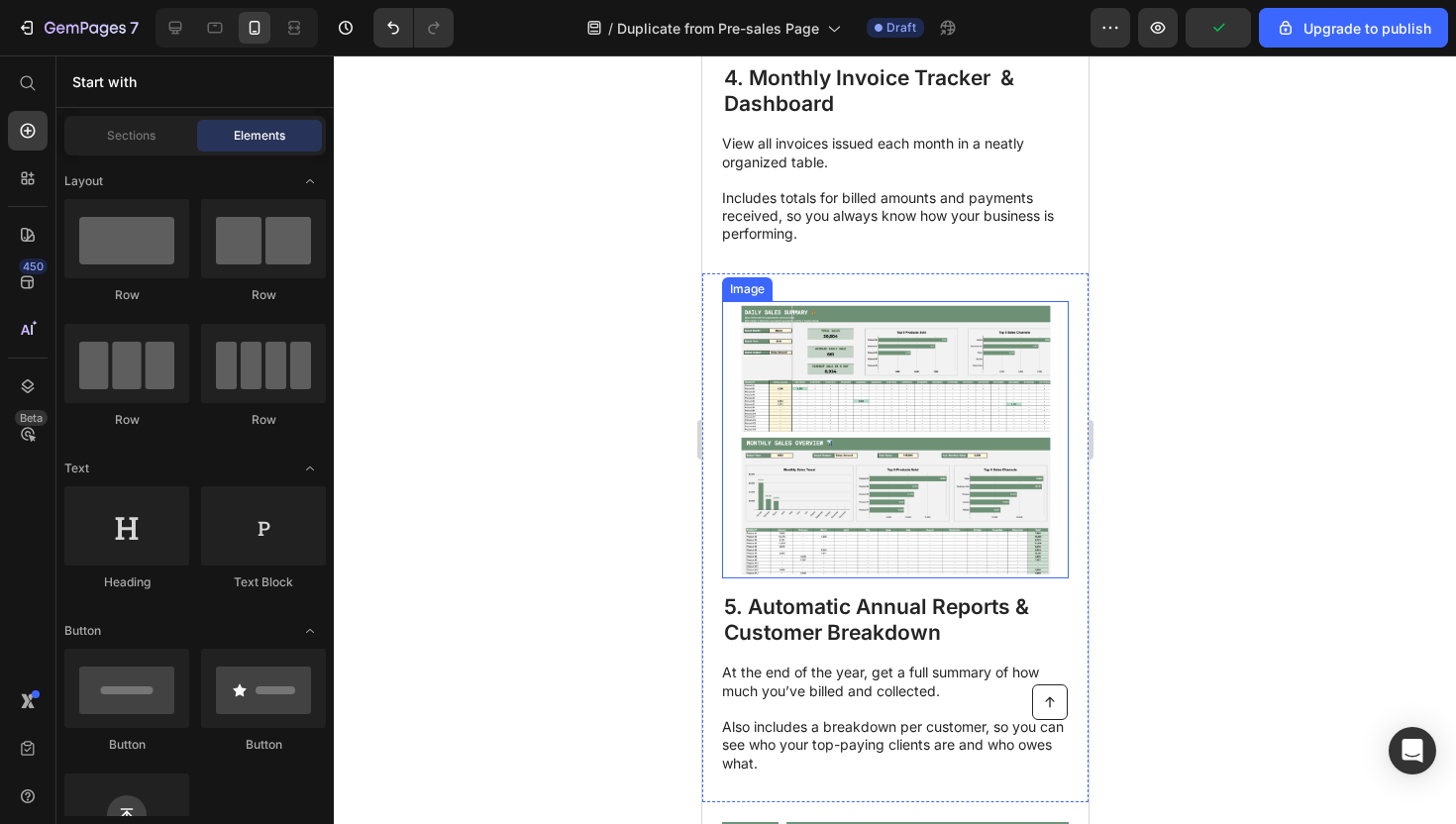 scroll, scrollTop: 2014, scrollLeft: 0, axis: vertical 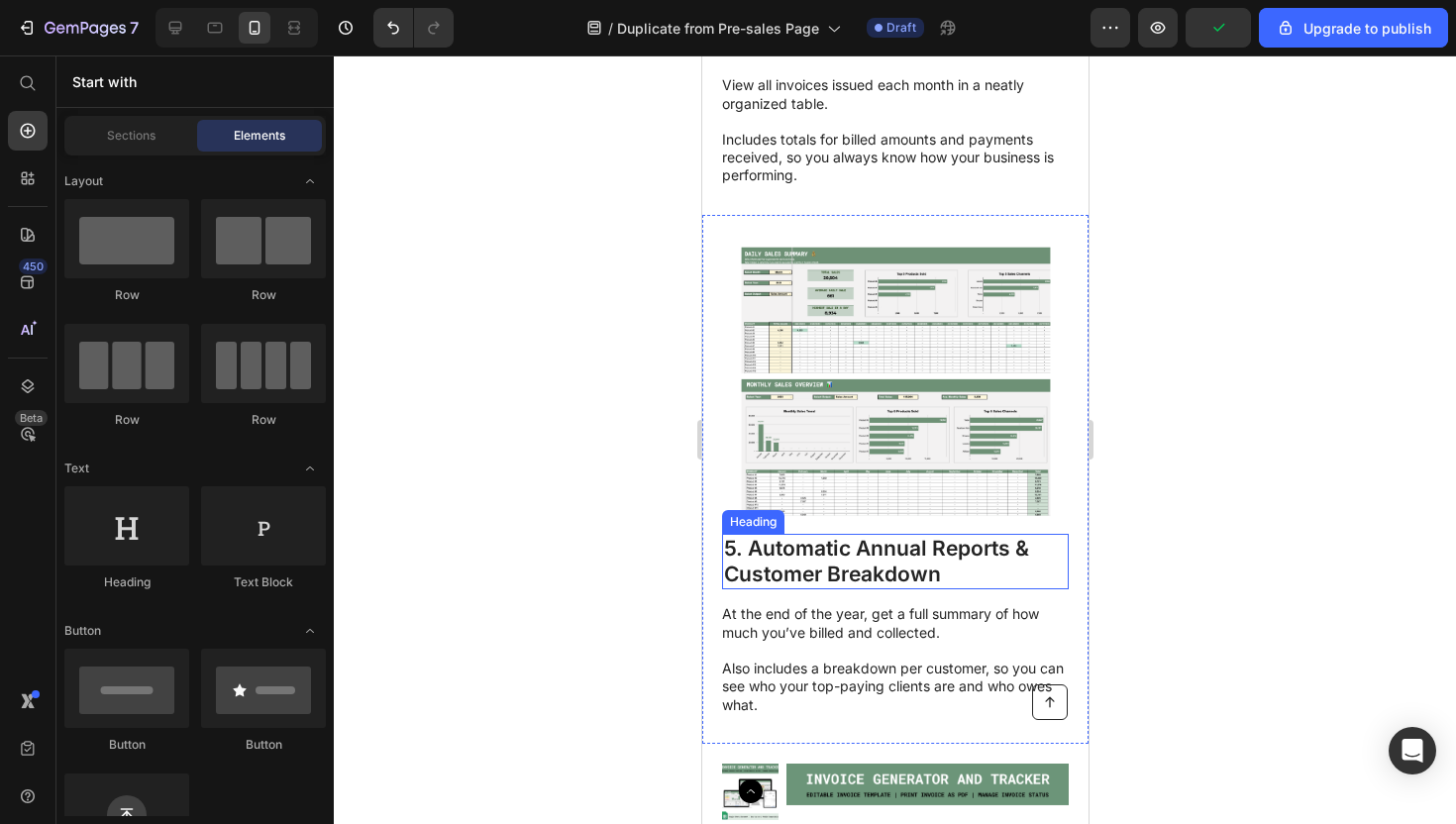 click on "5. Automatic Annual Reports & Customer Breakdown" at bounding box center [876, 561] 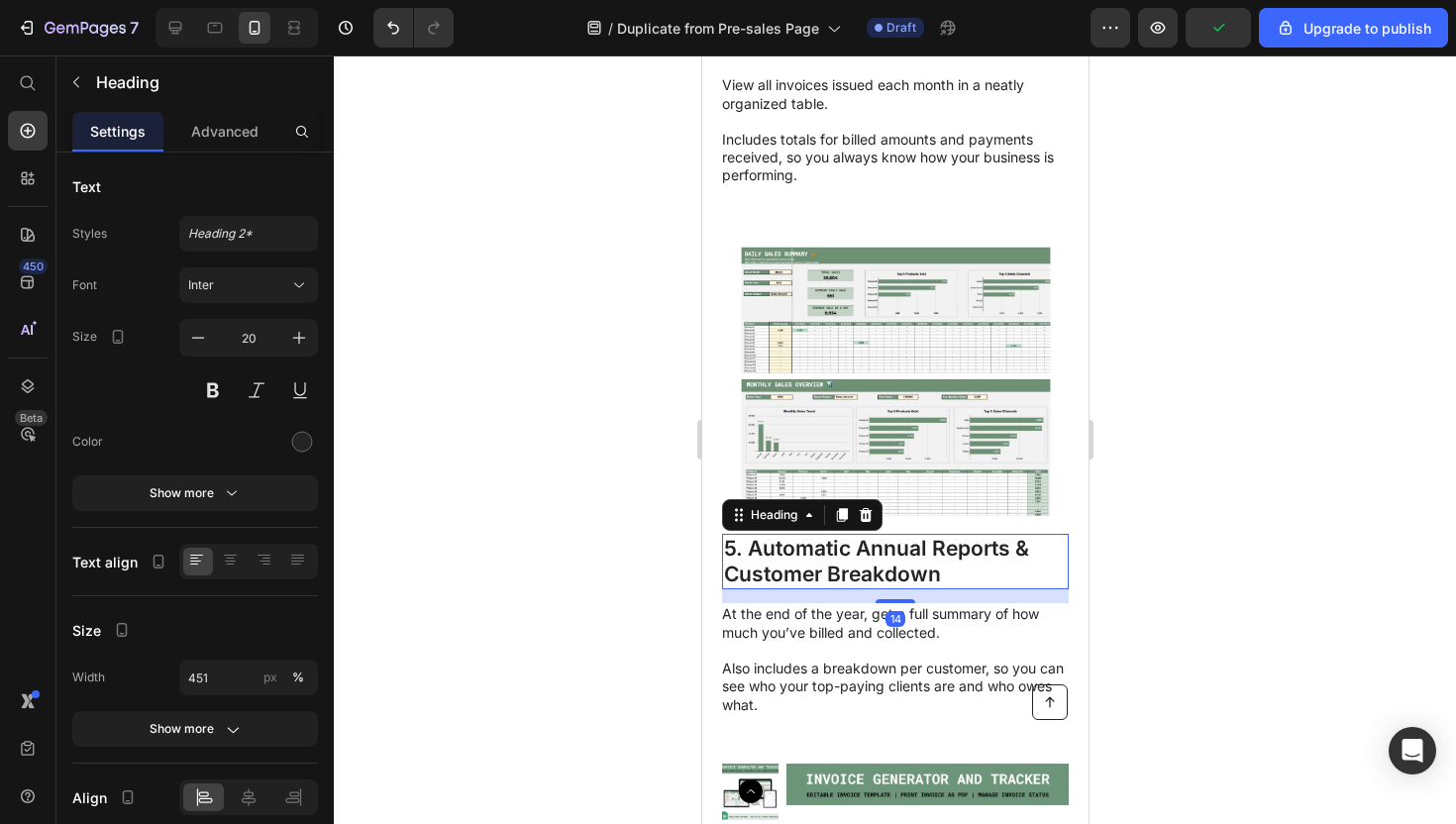 click at bounding box center [894, 381] 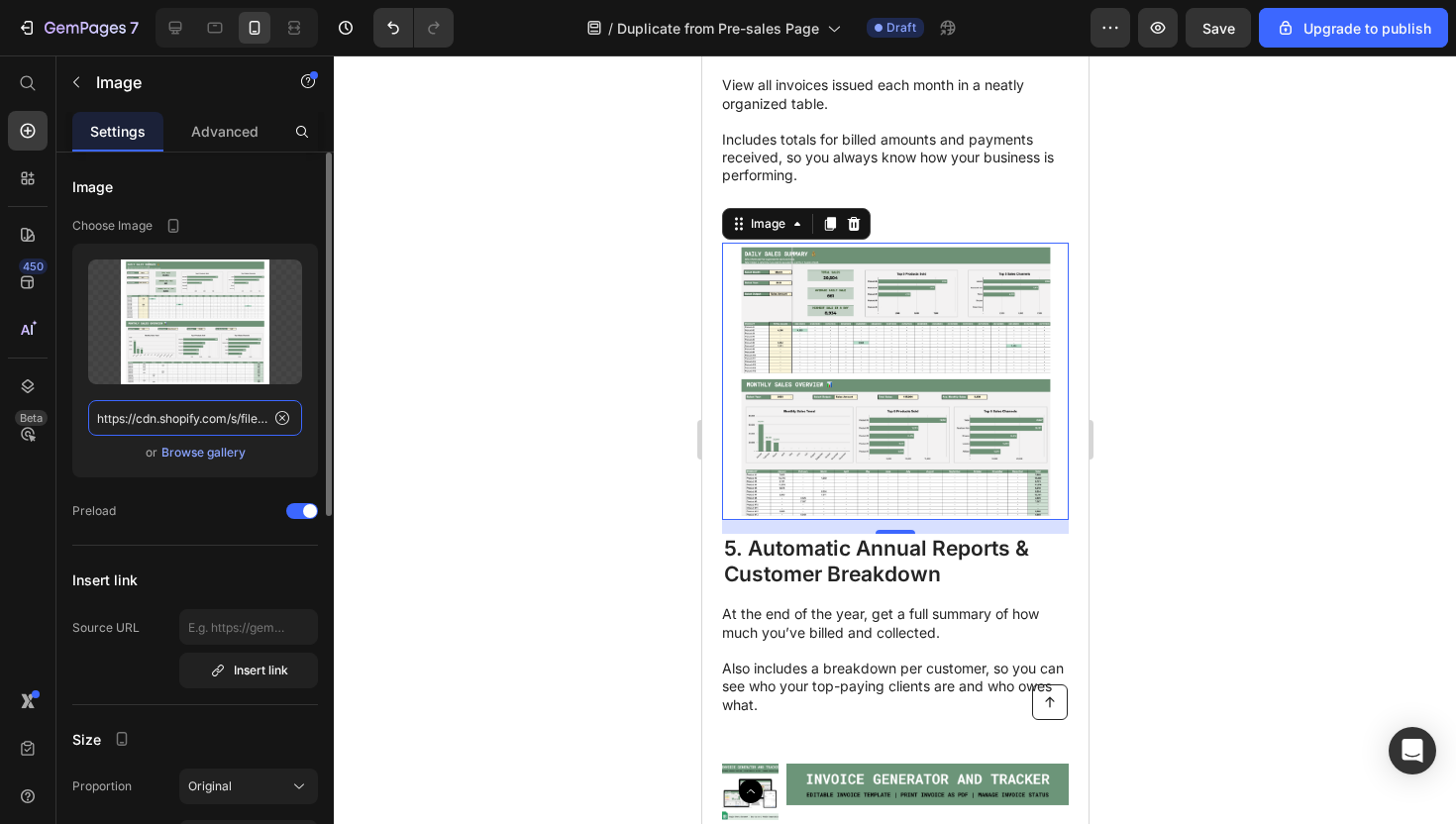 click on "https://cdn.shopify.com/s/files/1/0711/6757/4329/files/gempages_570802005199553351-b9becd46-0a8c-41ba-89fd-ee53d9992c0a.png" 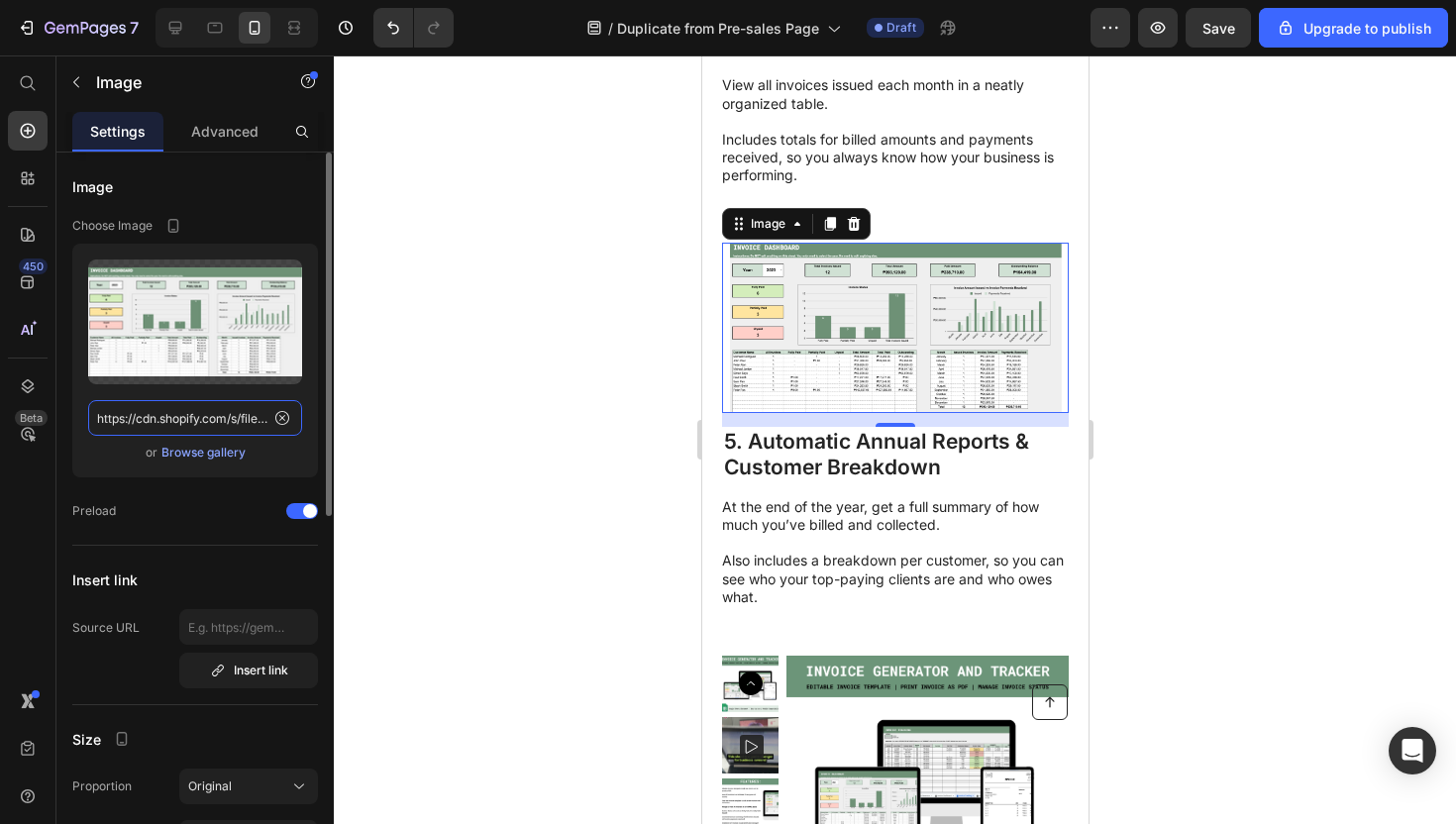 scroll, scrollTop: 0, scrollLeft: 474, axis: horizontal 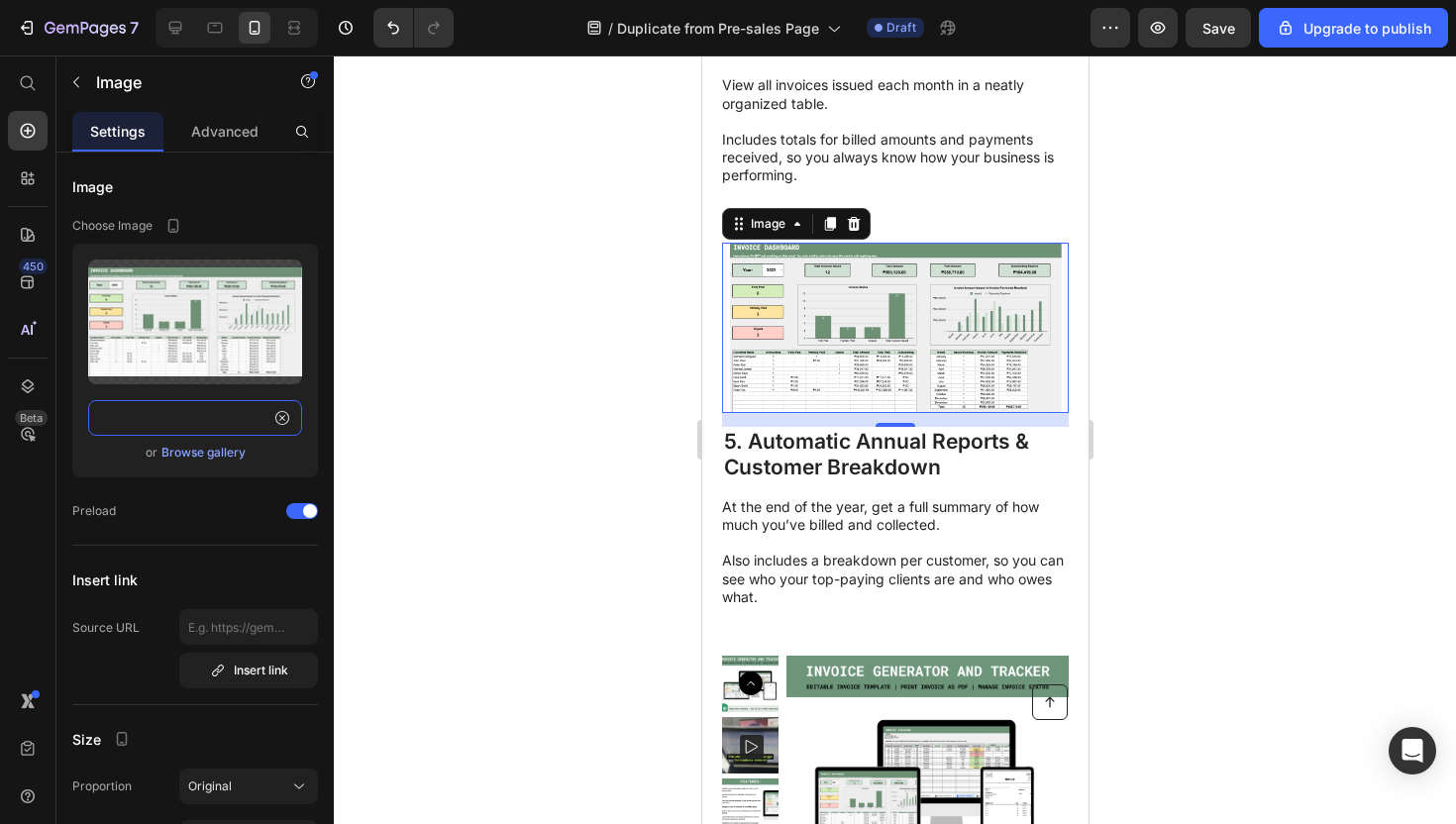type on "https://cdn.shopify.com/s/files/1/0711/6757/4329/files/Screenshot_2025-07-13_at_11.30.24_PM.png?v=1752420630" 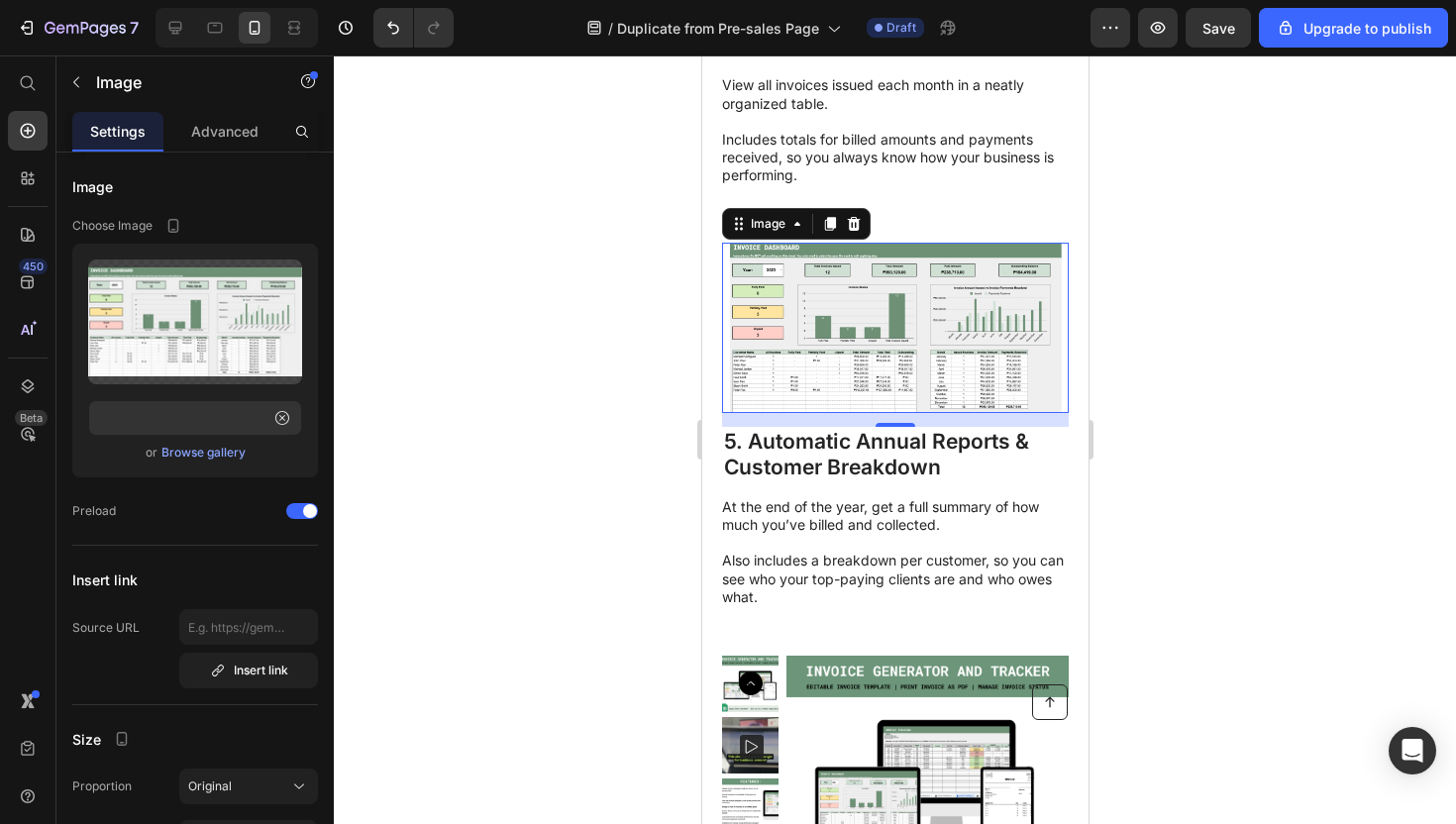 scroll, scrollTop: 0, scrollLeft: 0, axis: both 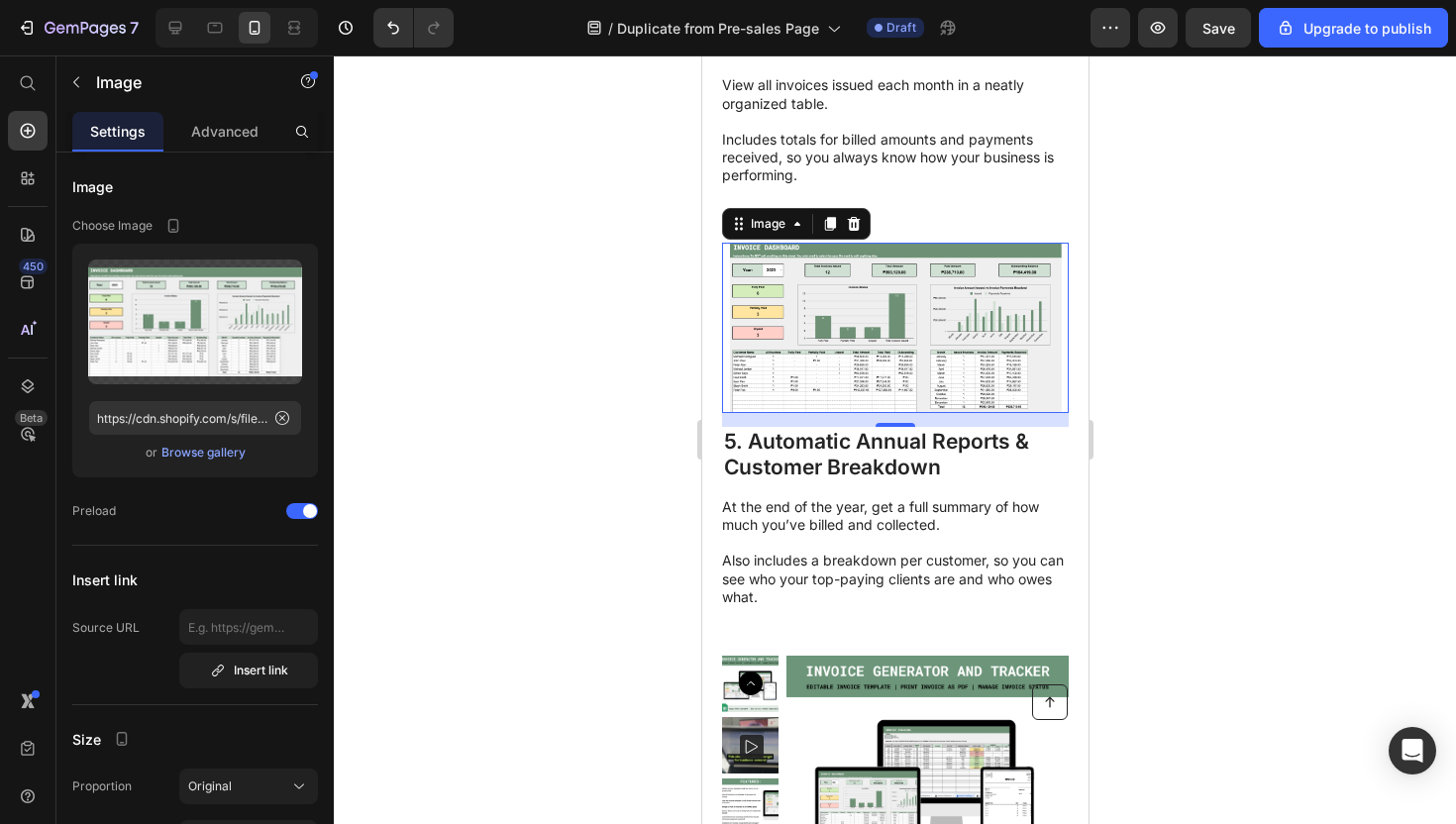 click 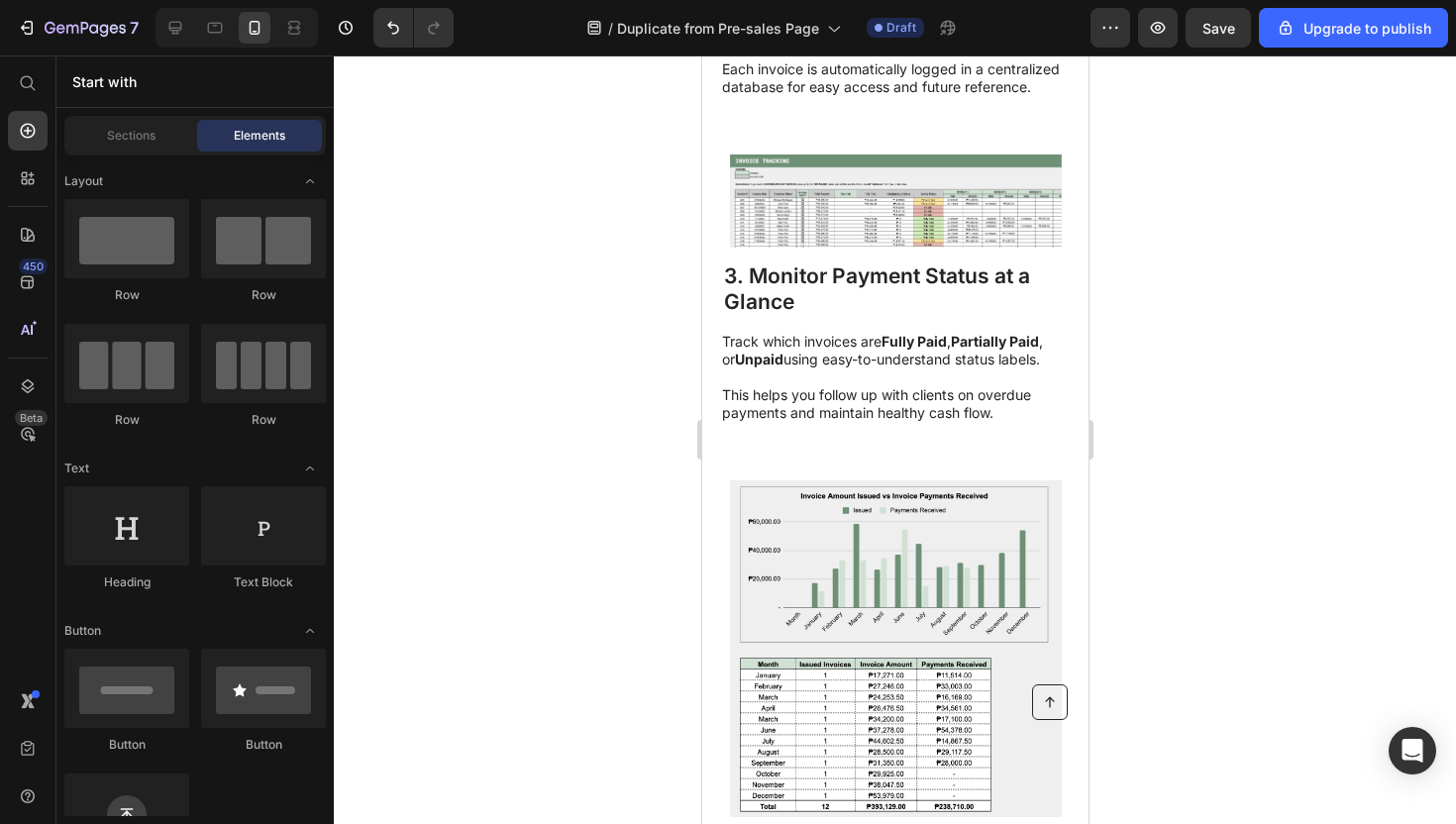 scroll, scrollTop: 136, scrollLeft: 0, axis: vertical 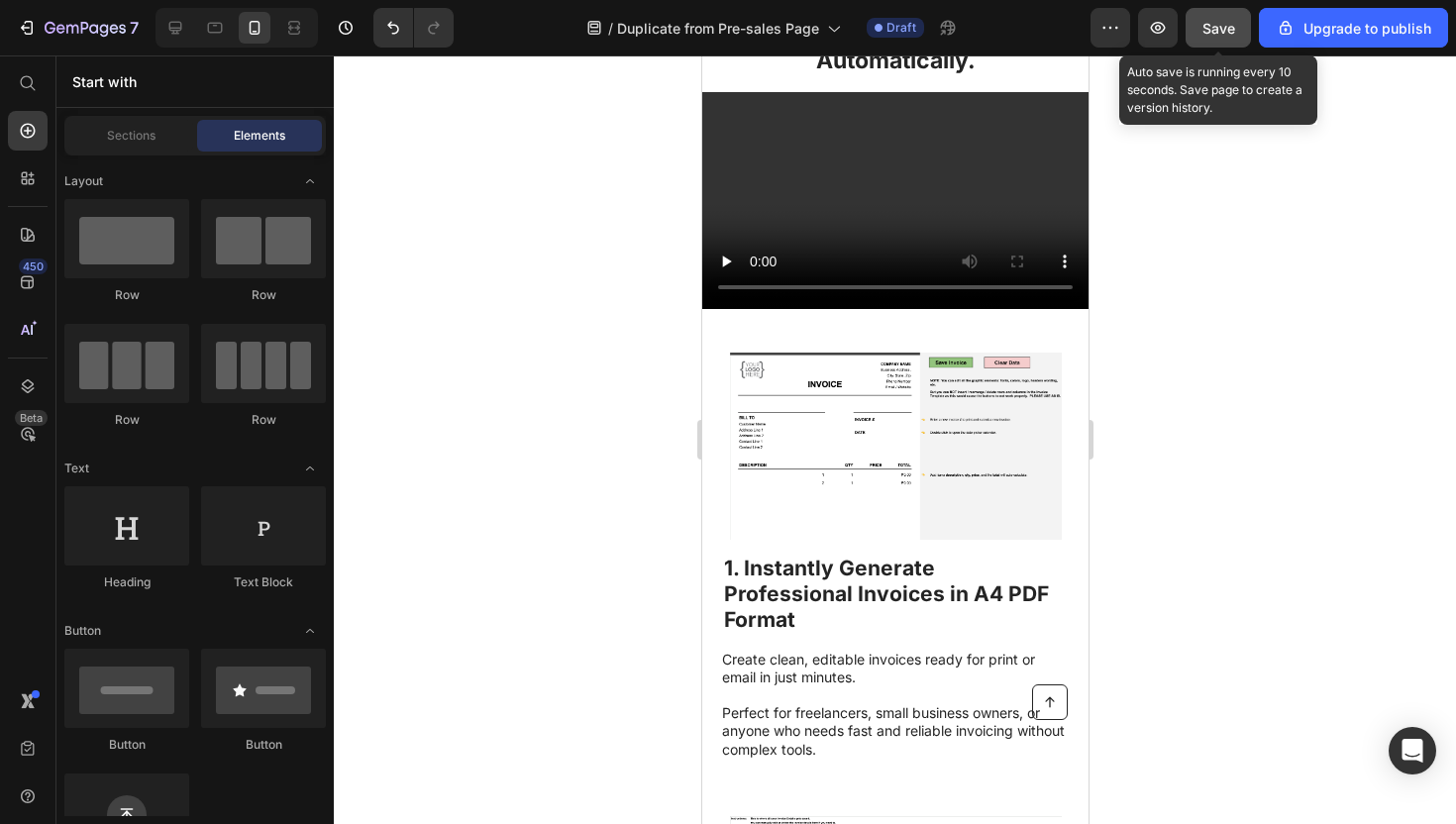 click on "Save" 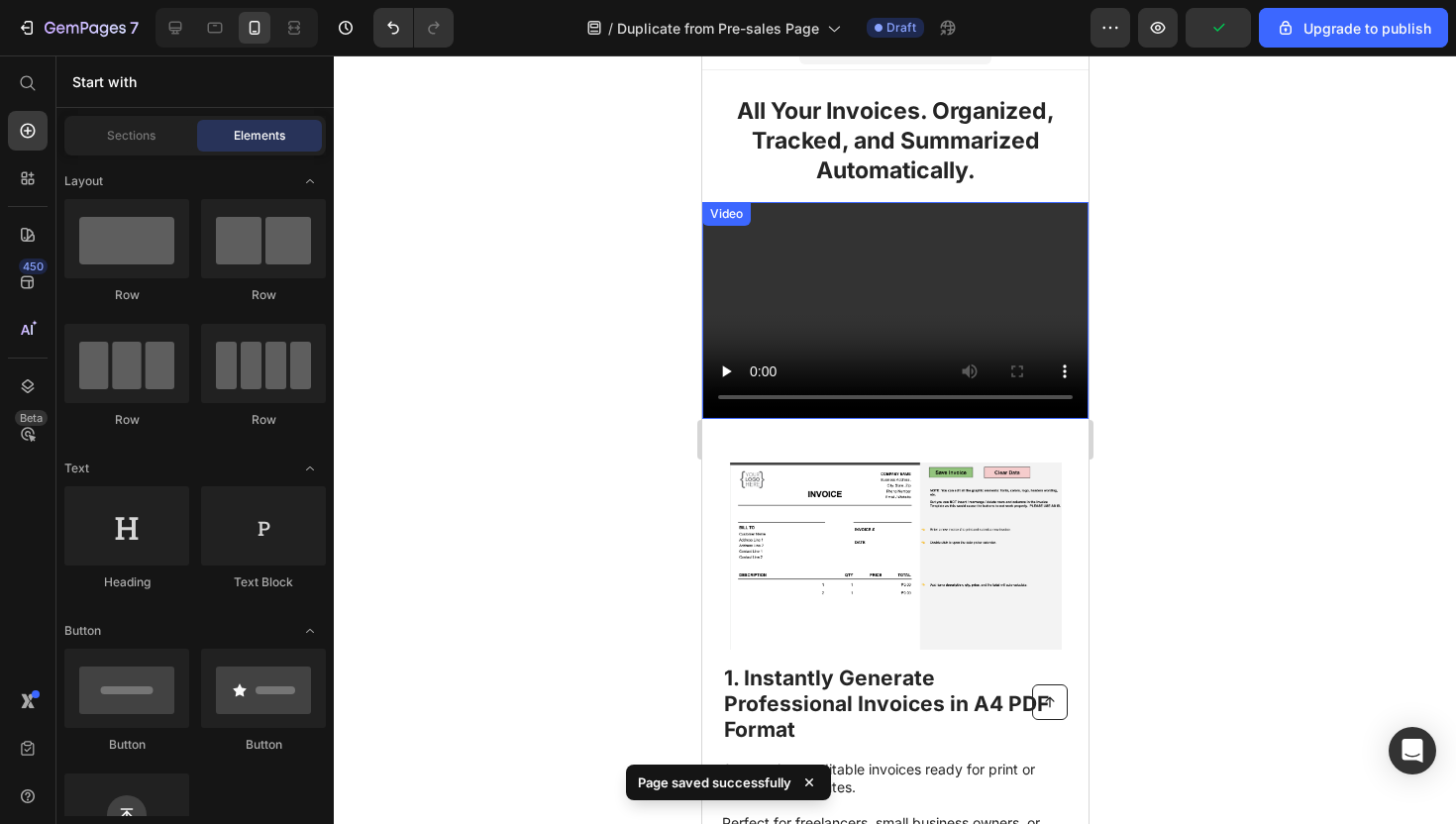 scroll, scrollTop: 0, scrollLeft: 0, axis: both 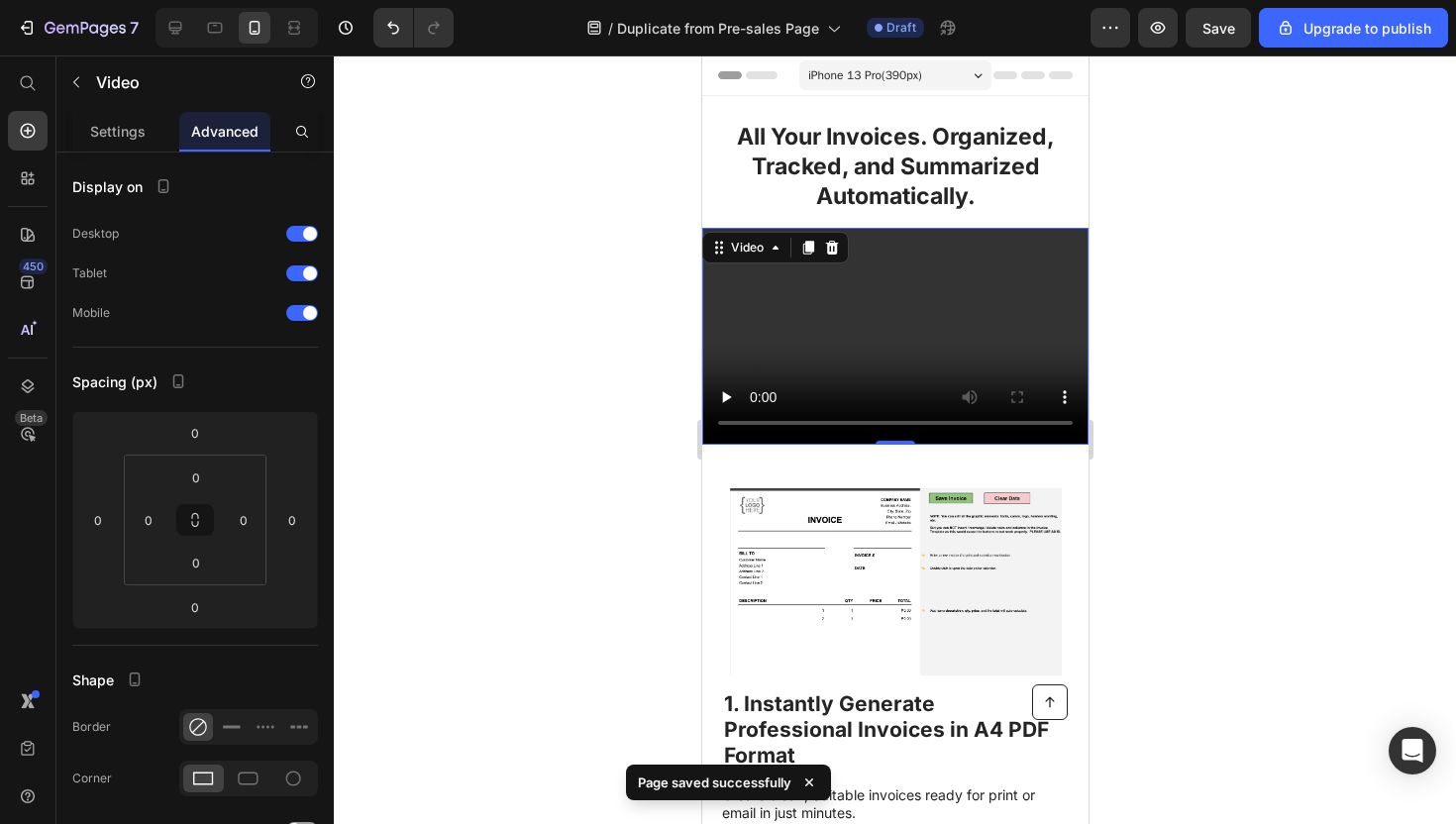 drag, startPoint x: 810, startPoint y: 279, endPoint x: 1316, endPoint y: 335, distance: 509.0894 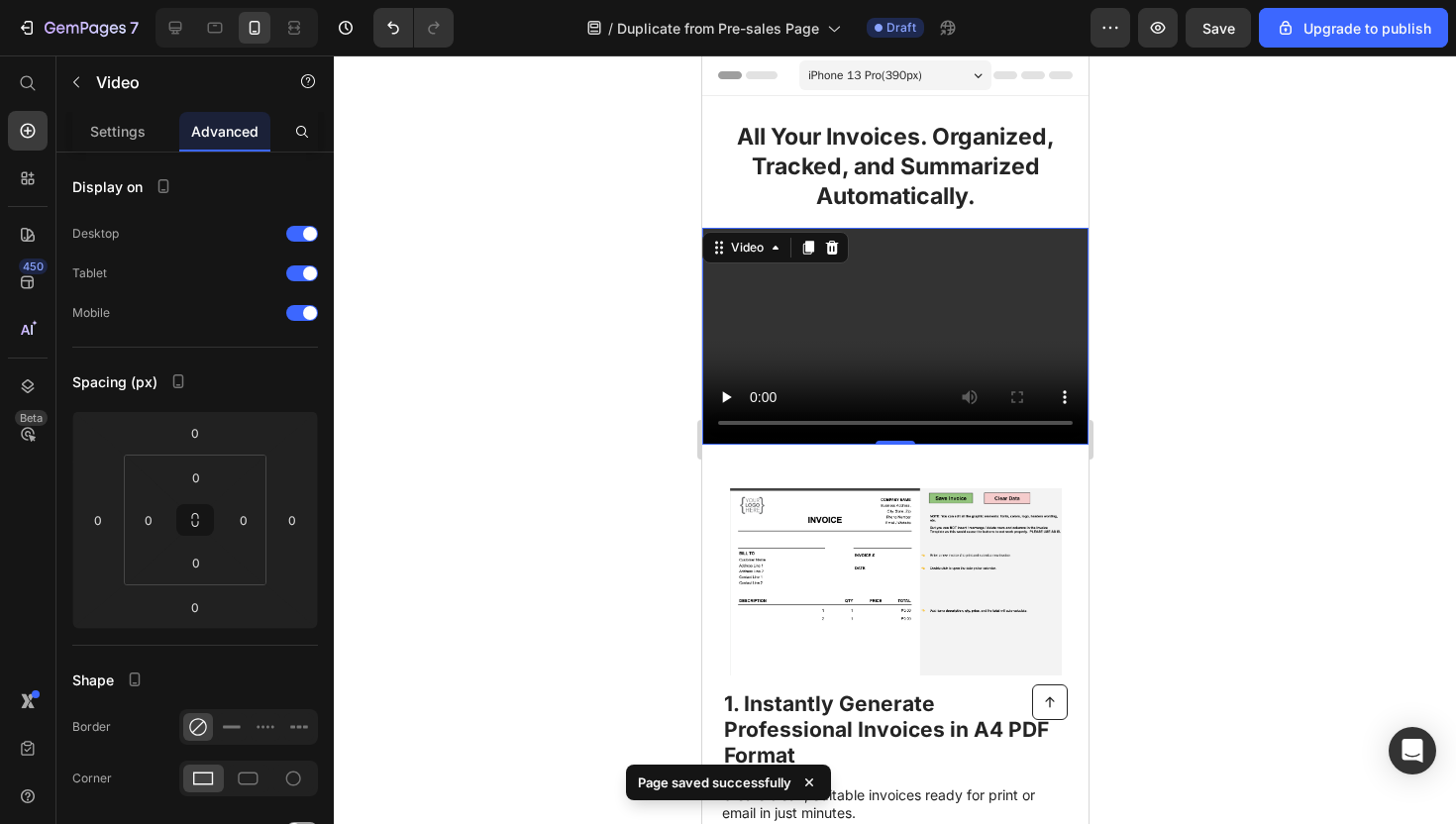 click at bounding box center [894, 336] 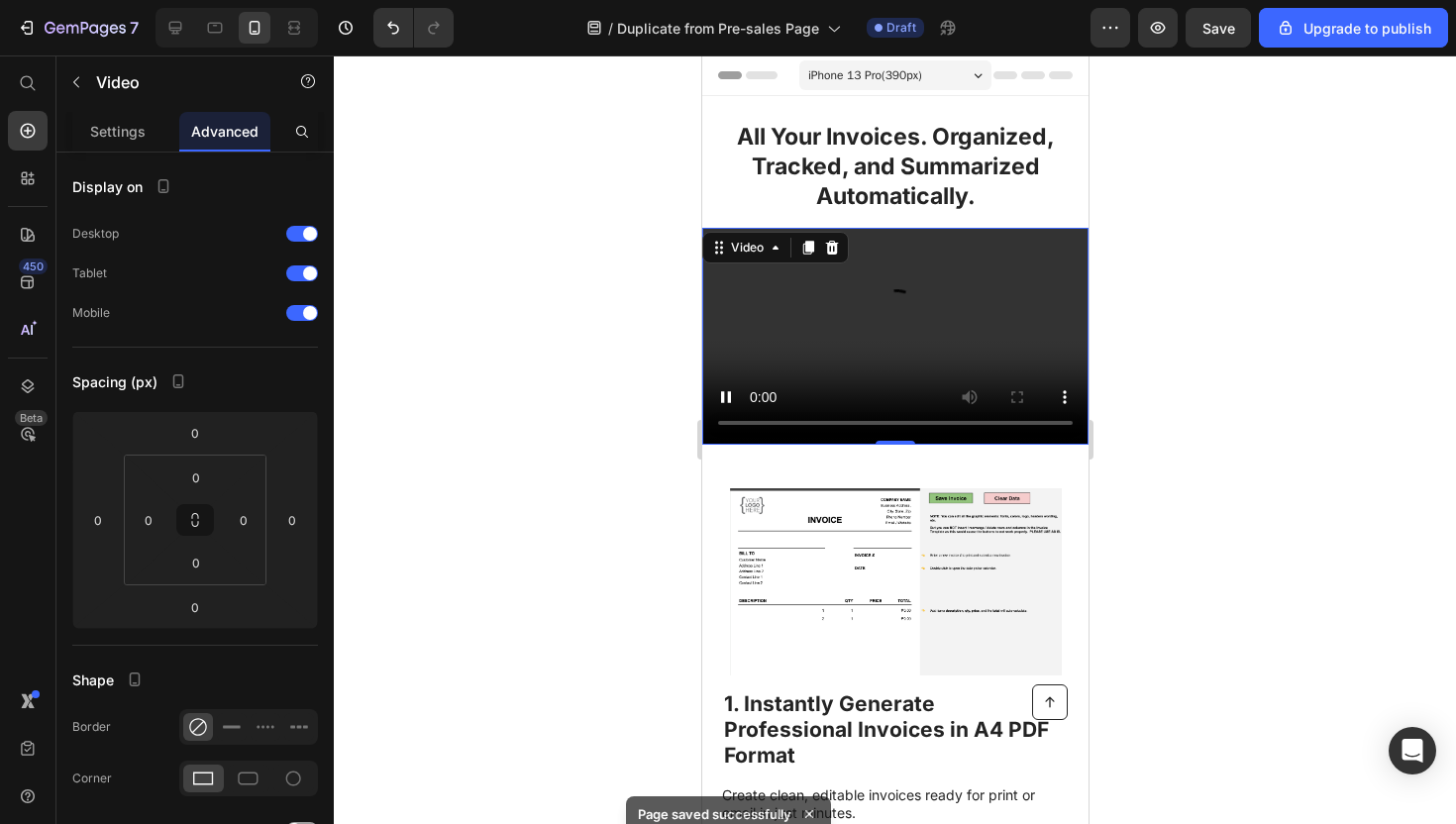 click at bounding box center [894, 336] 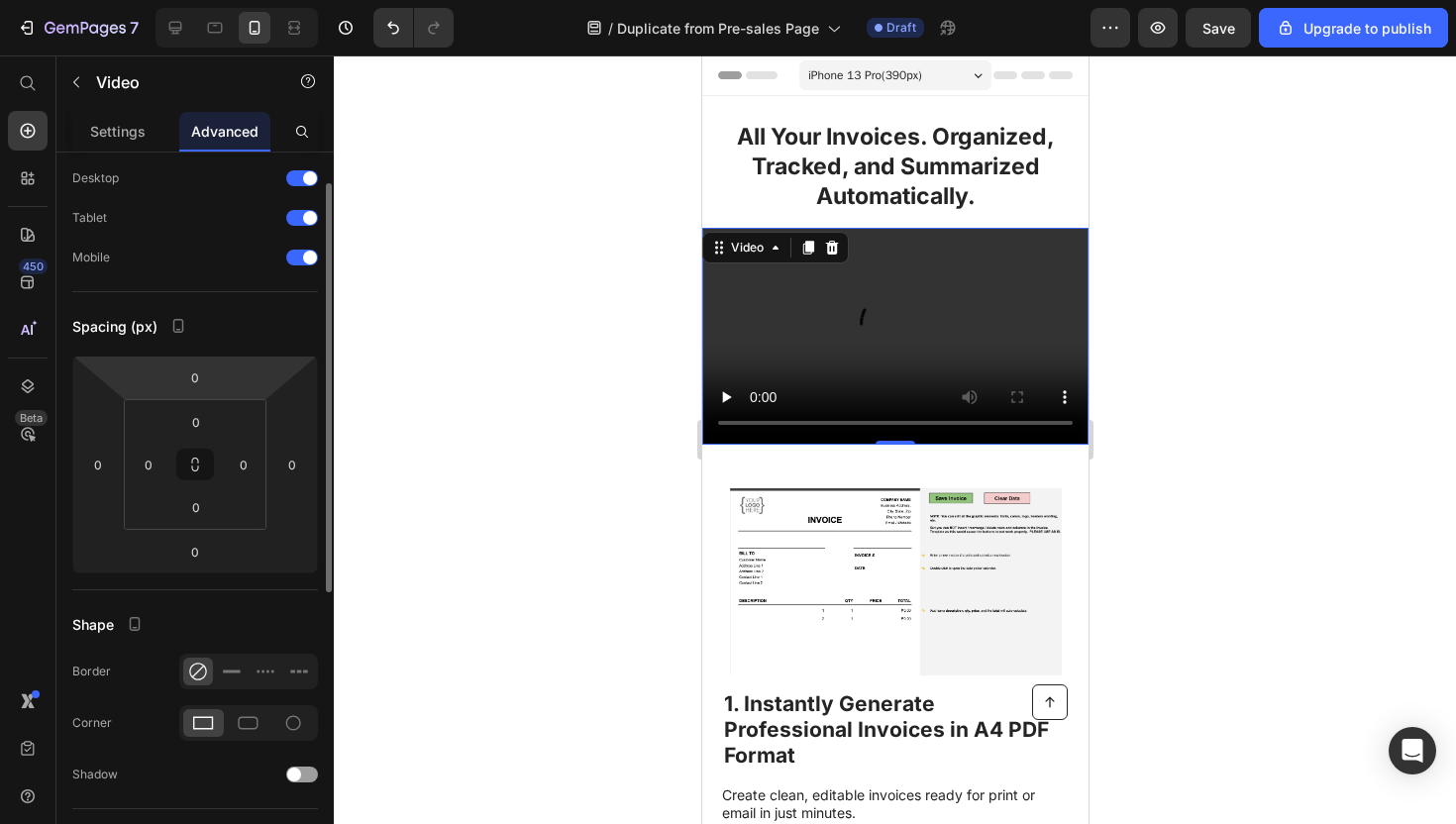 scroll, scrollTop: 0, scrollLeft: 0, axis: both 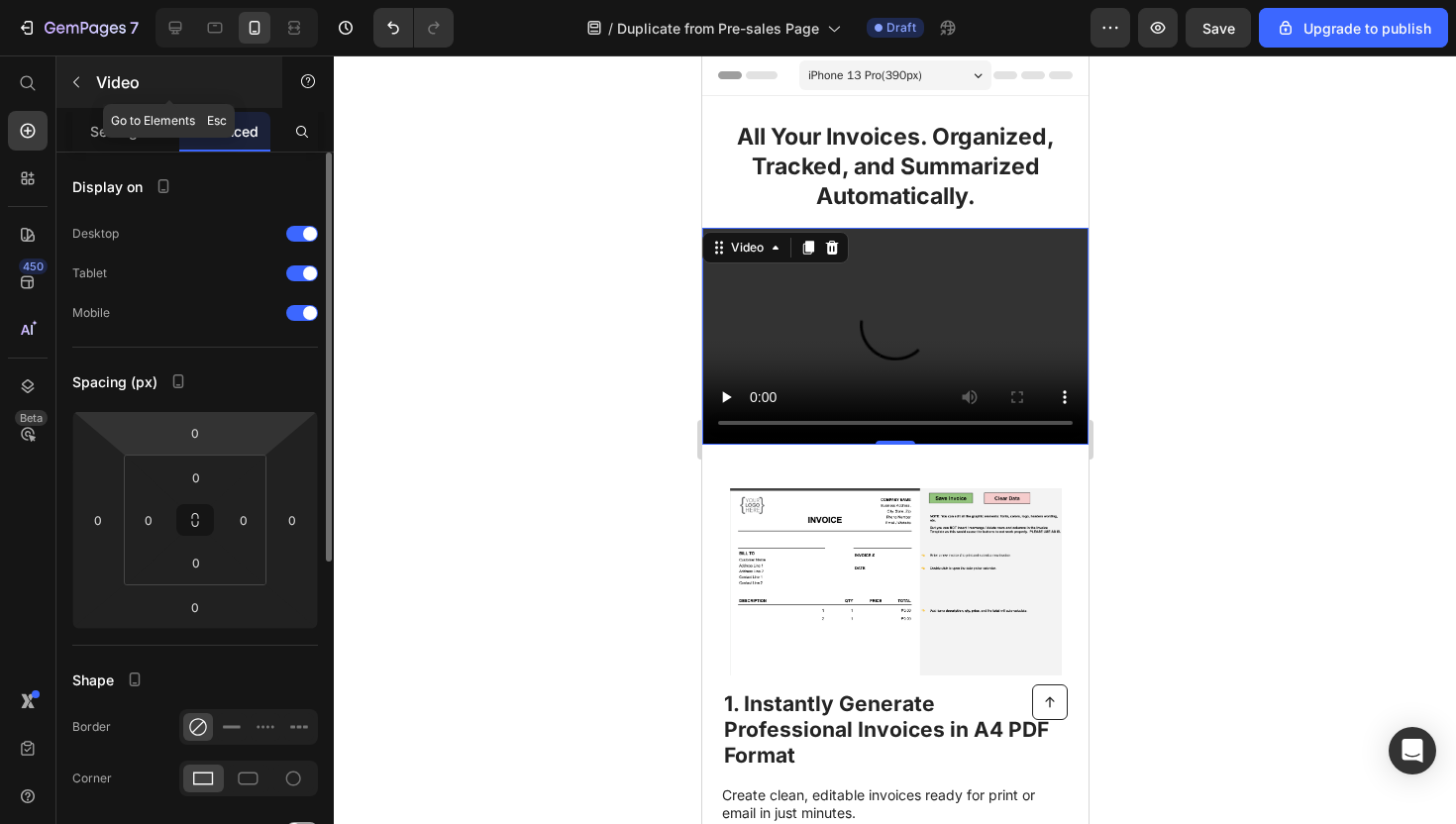 click on "Video" at bounding box center (169, 82) 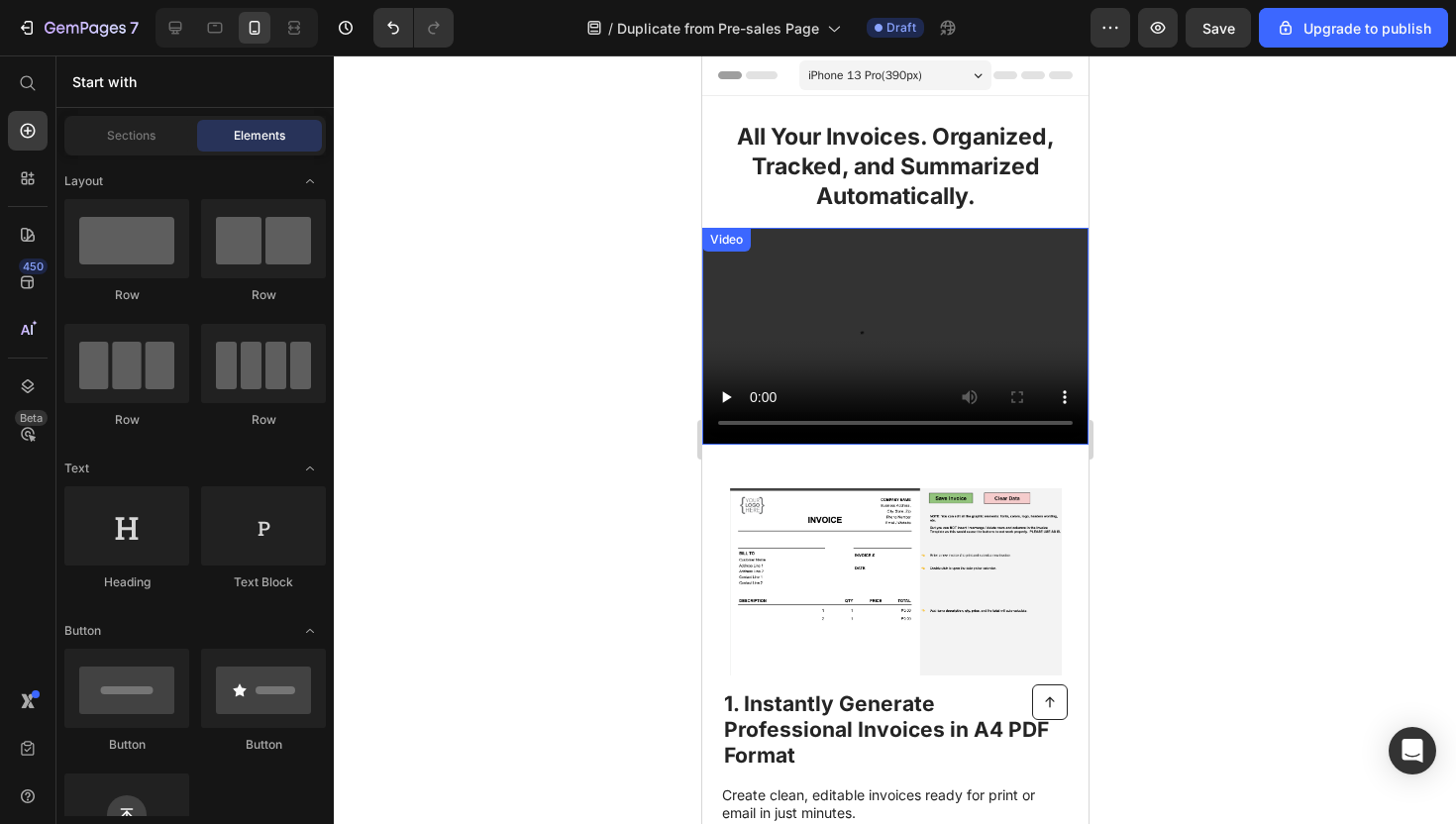 click at bounding box center [894, 336] 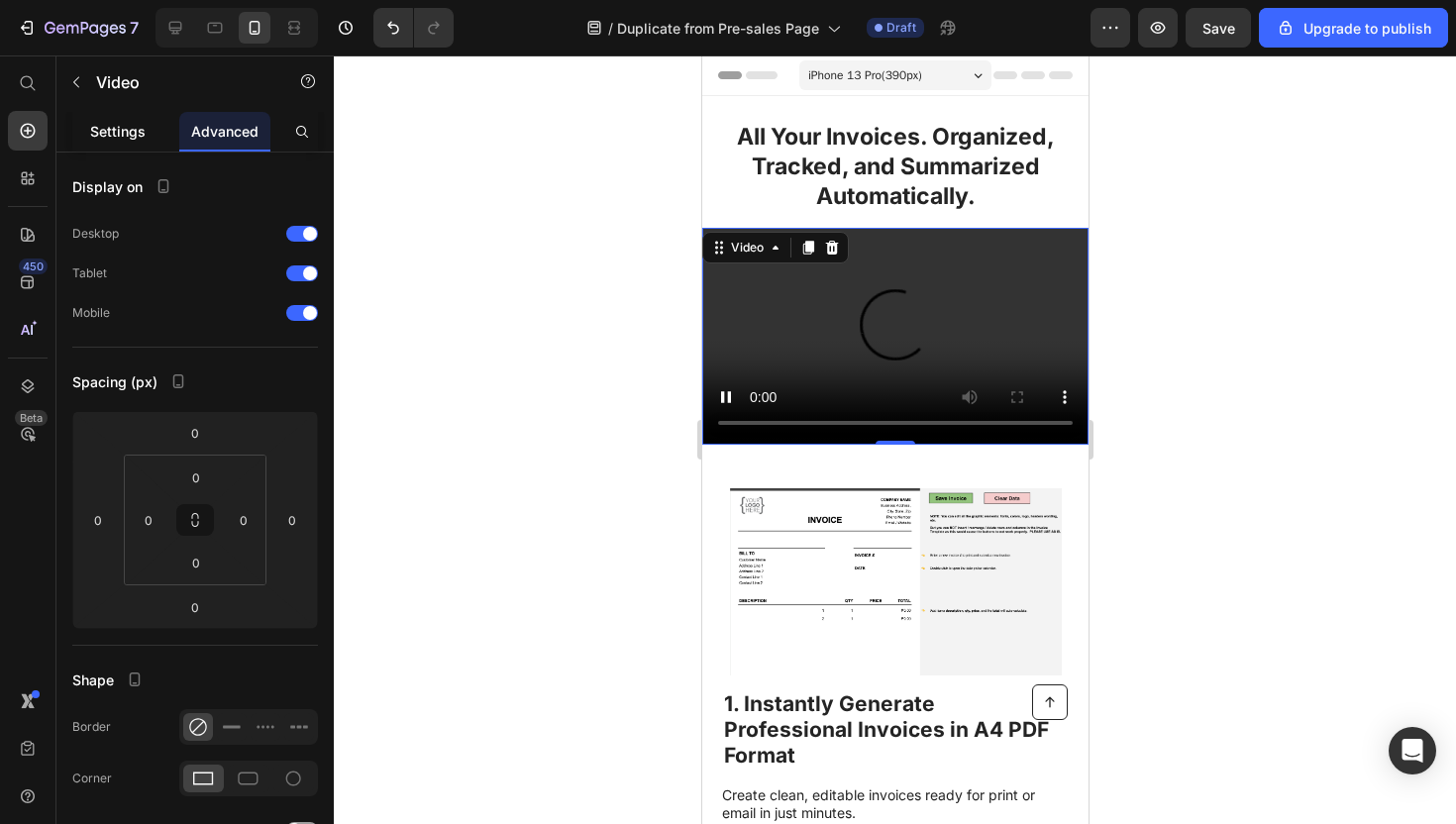 click on "Settings" at bounding box center [118, 131] 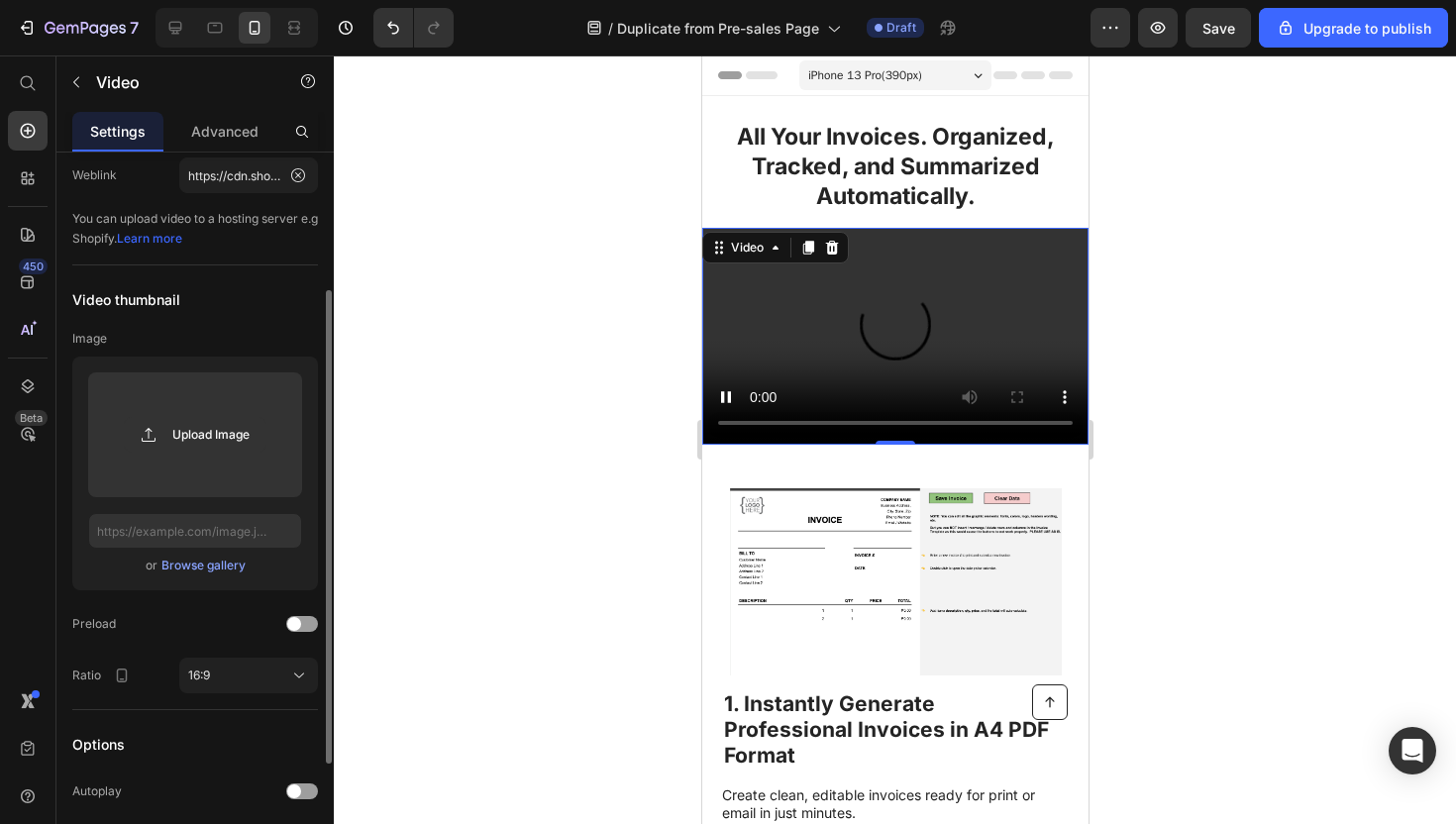scroll, scrollTop: 360, scrollLeft: 0, axis: vertical 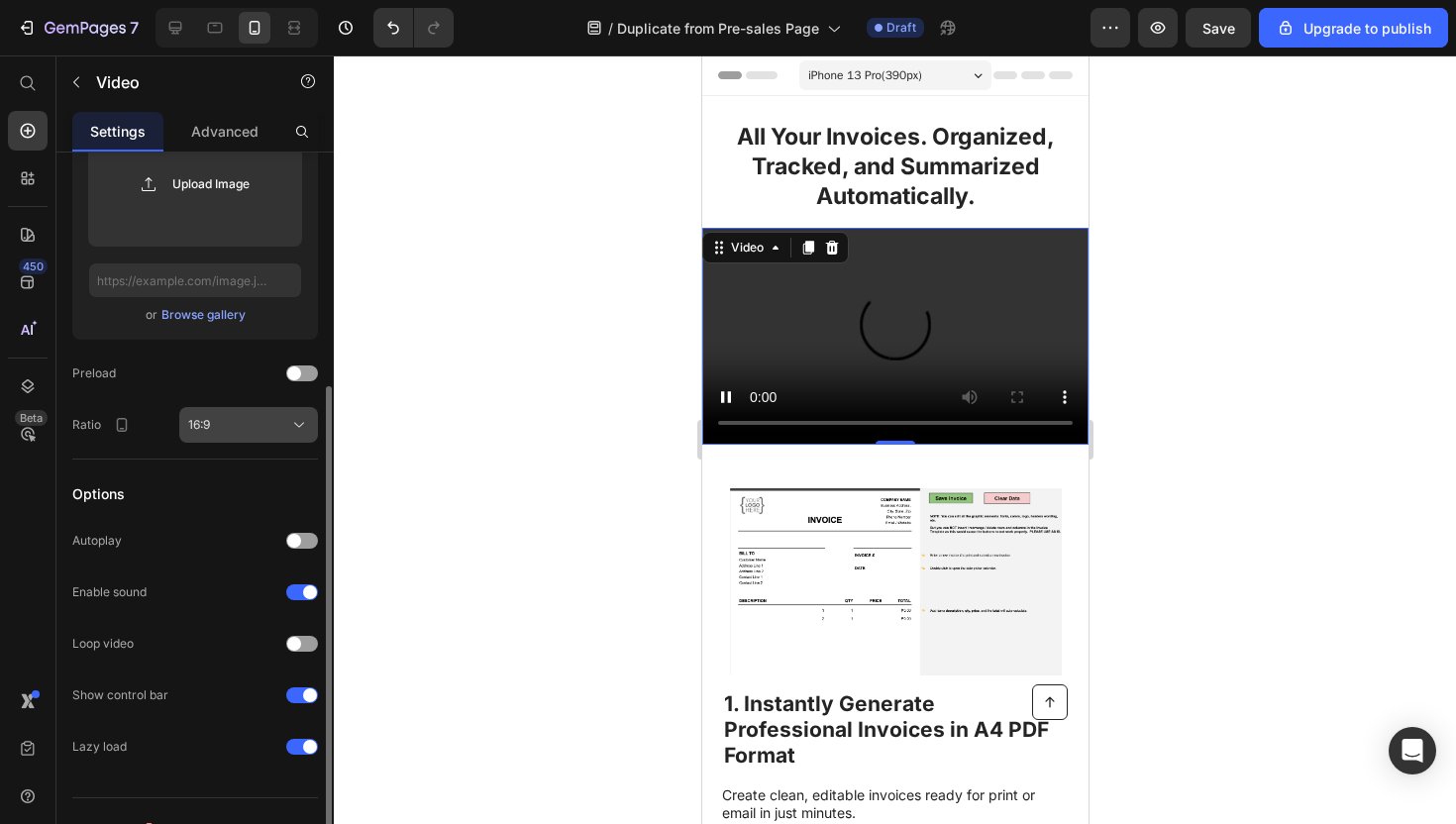 click on "16:9" 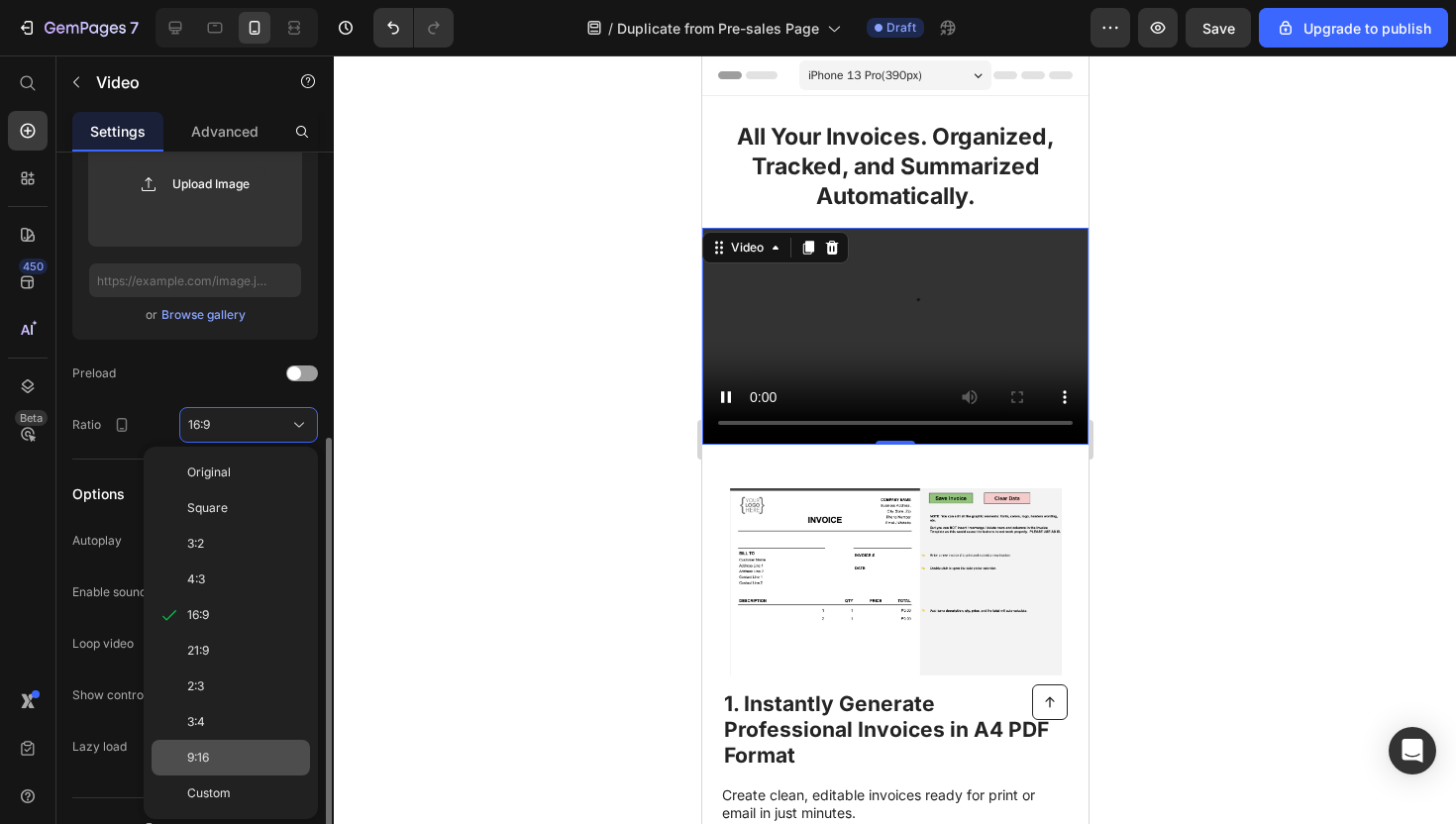 scroll, scrollTop: 391, scrollLeft: 0, axis: vertical 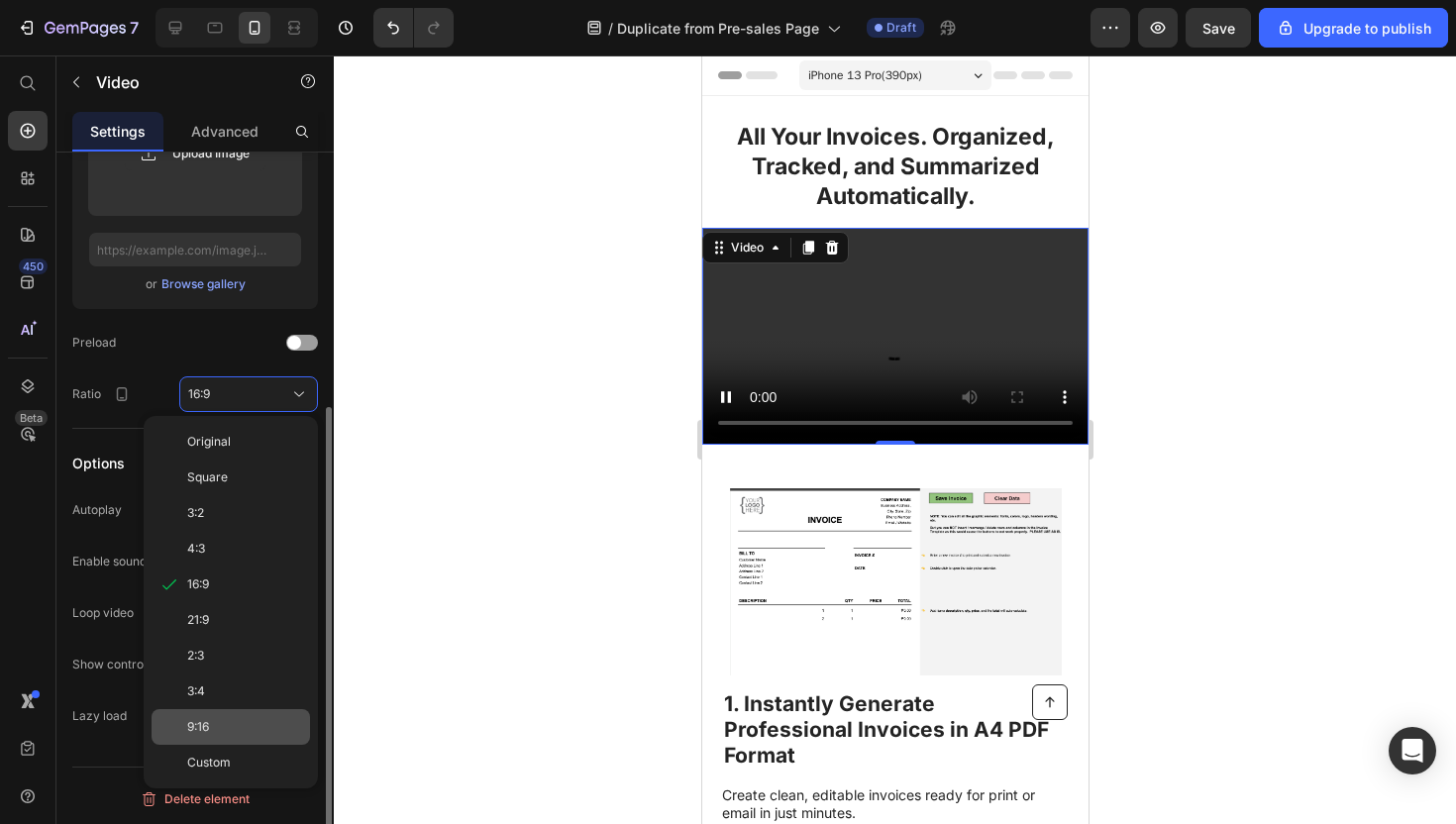 click on "9:16" at bounding box center (245, 727) 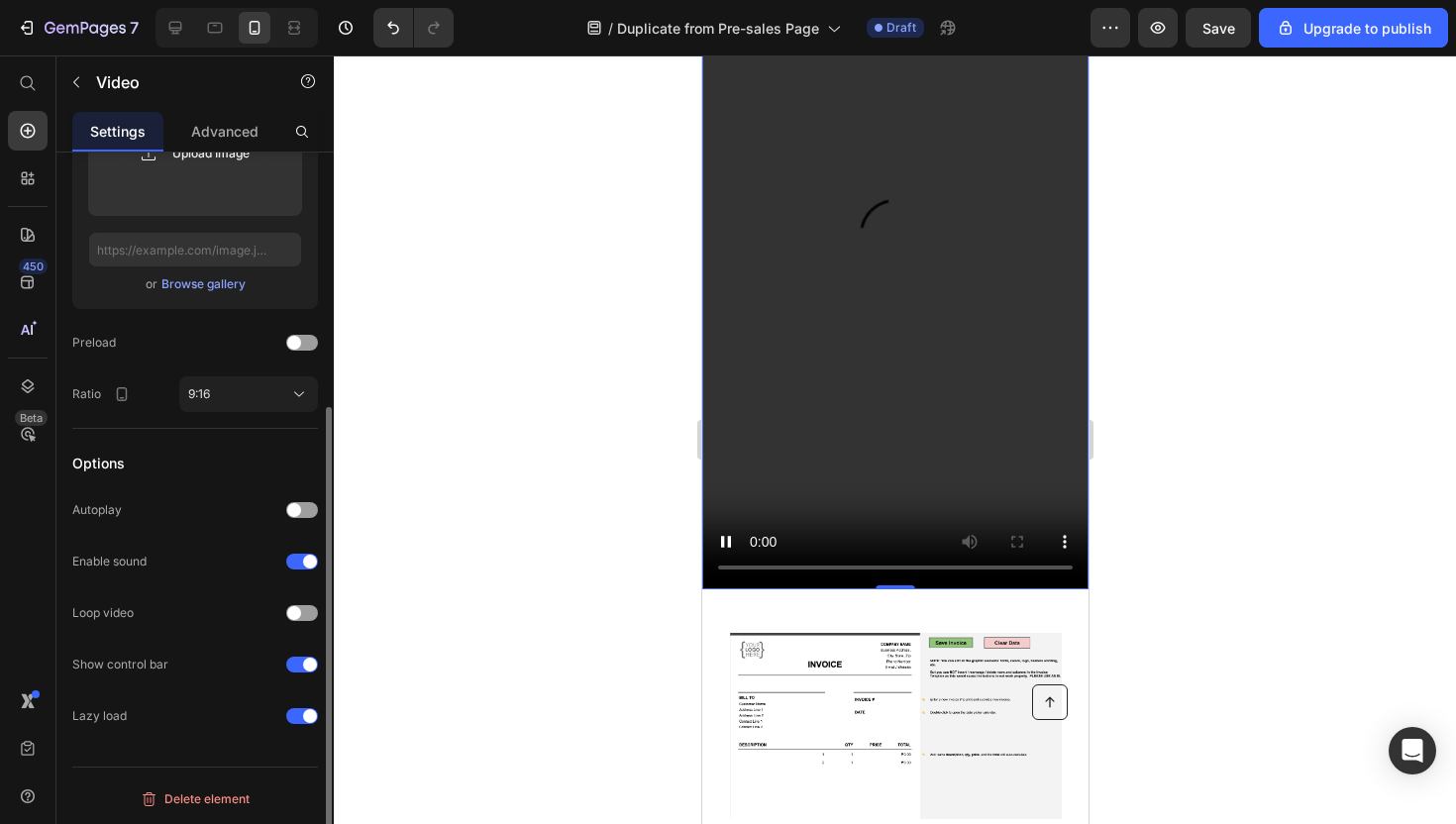 scroll, scrollTop: 293, scrollLeft: 0, axis: vertical 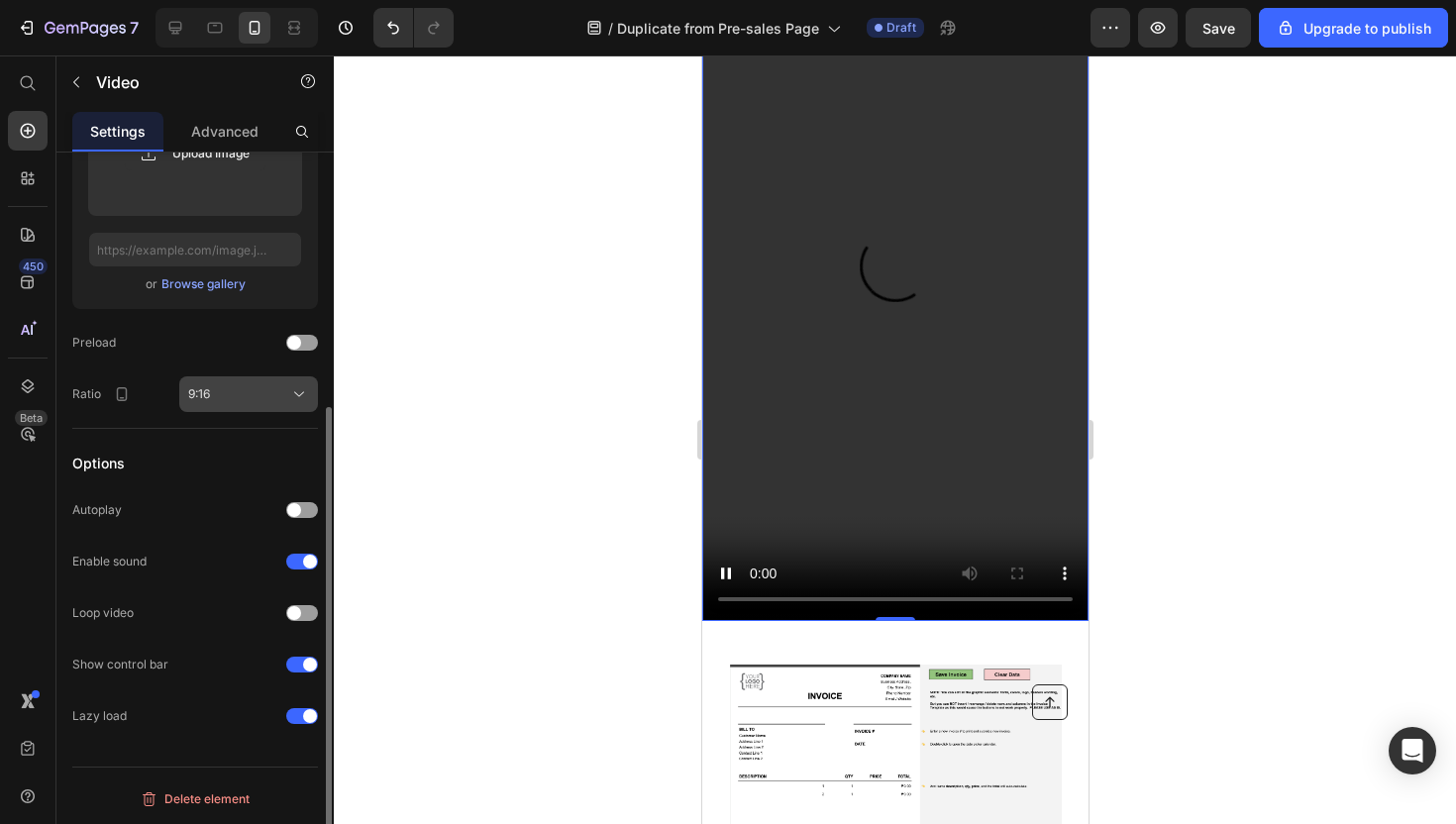 click on "9:16" 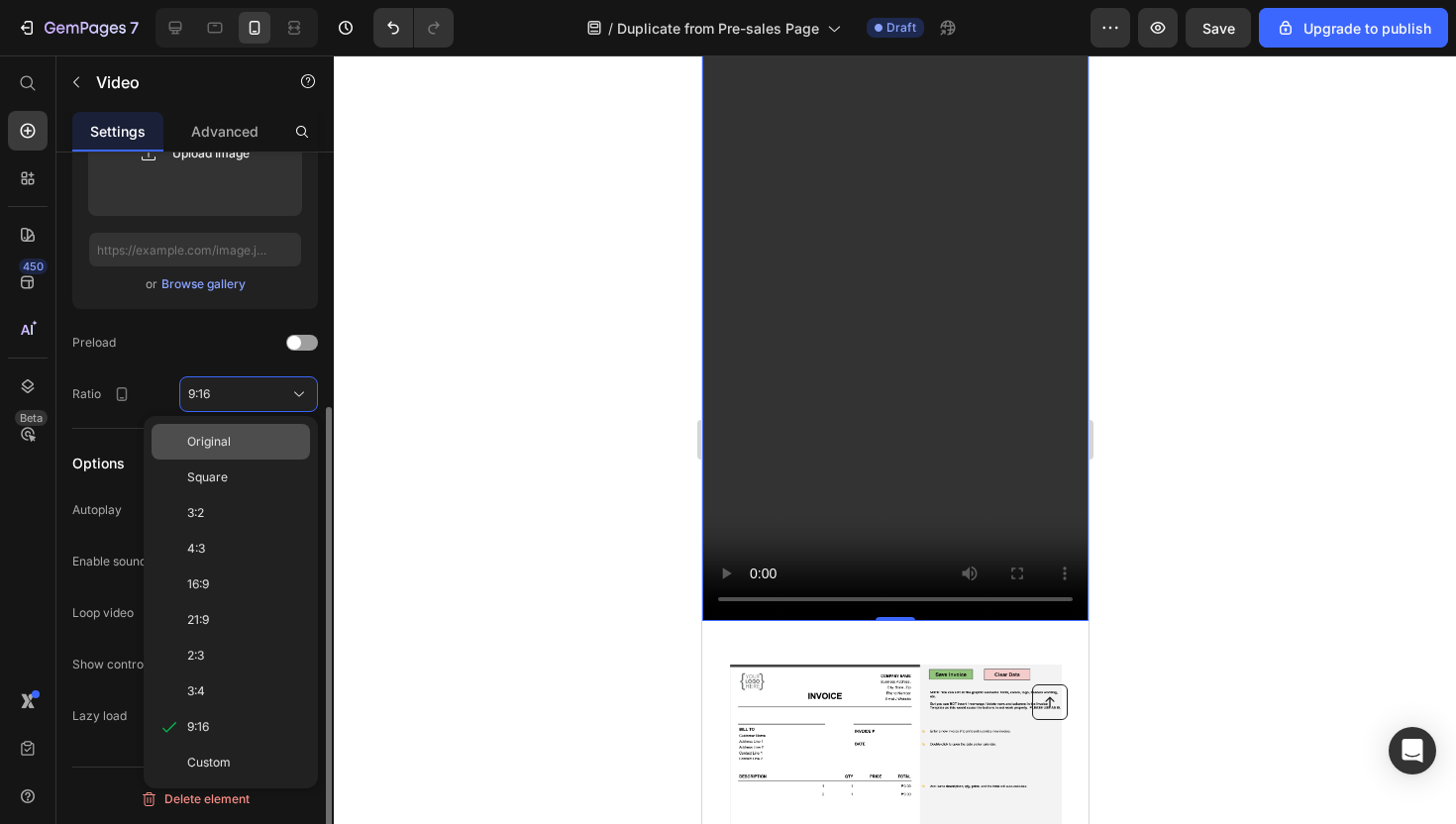 click on "Original" at bounding box center [209, 442] 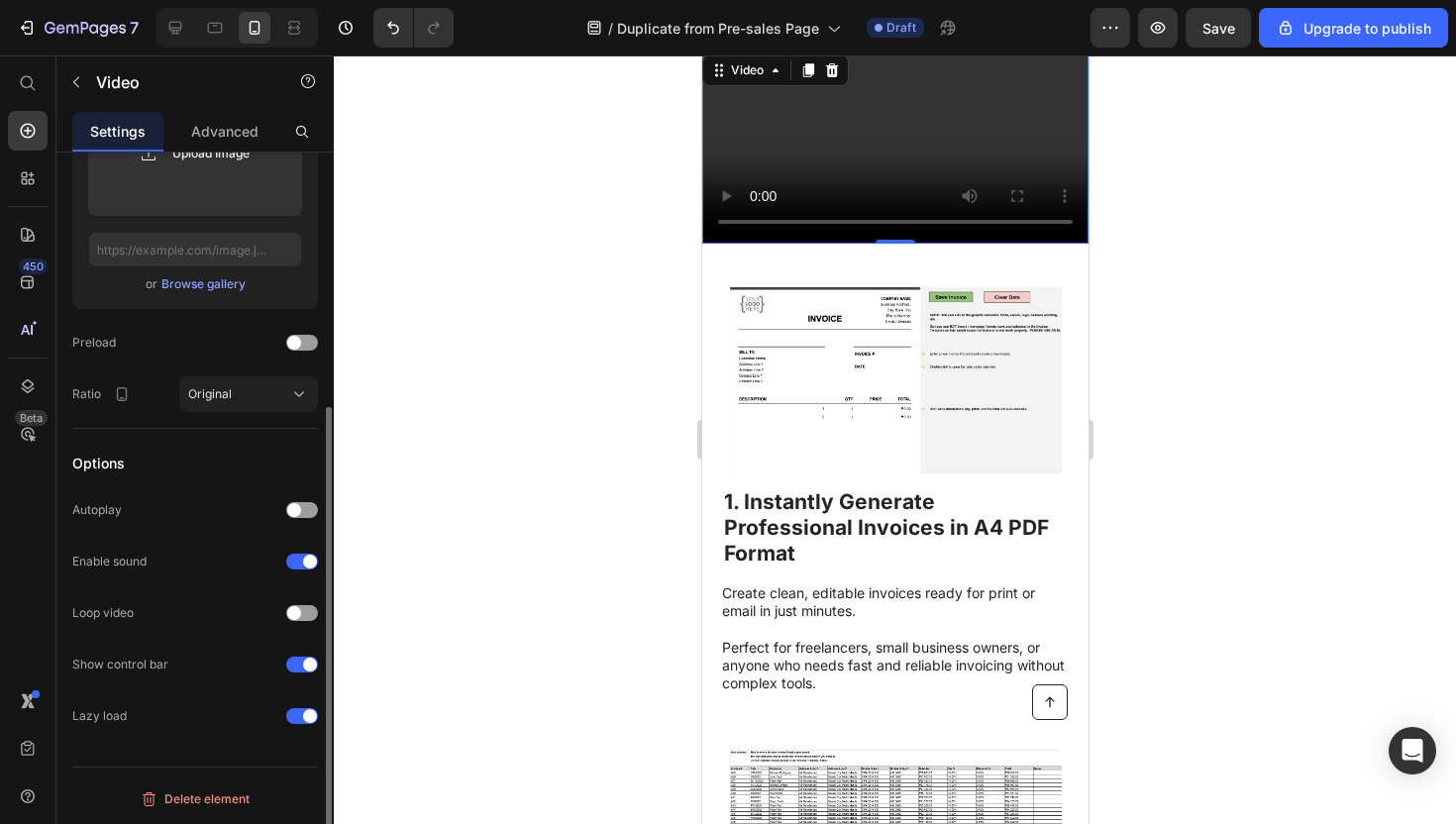 scroll, scrollTop: 9, scrollLeft: 0, axis: vertical 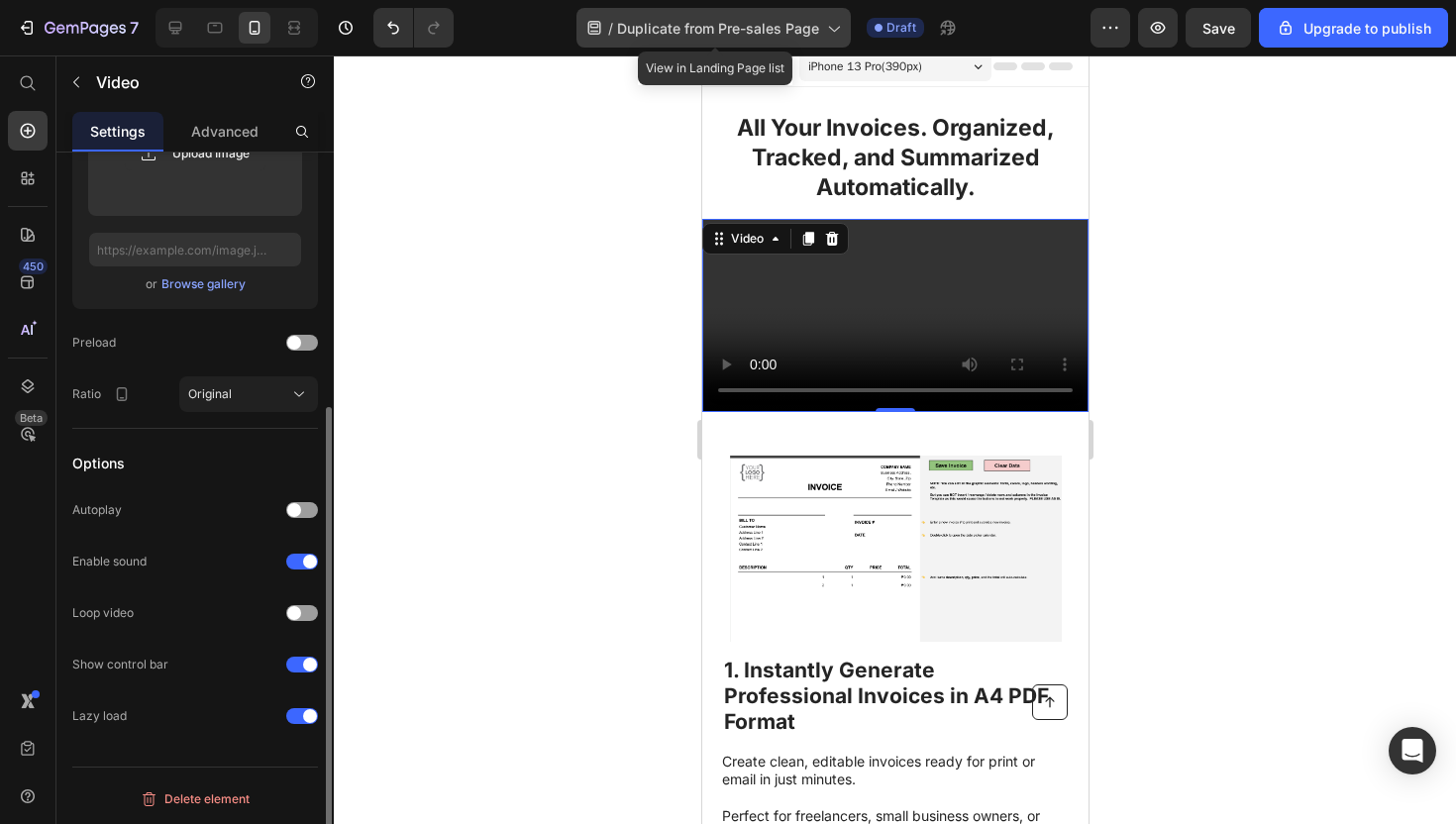 click on "Duplicate from Pre-sales Page" at bounding box center [718, 28] 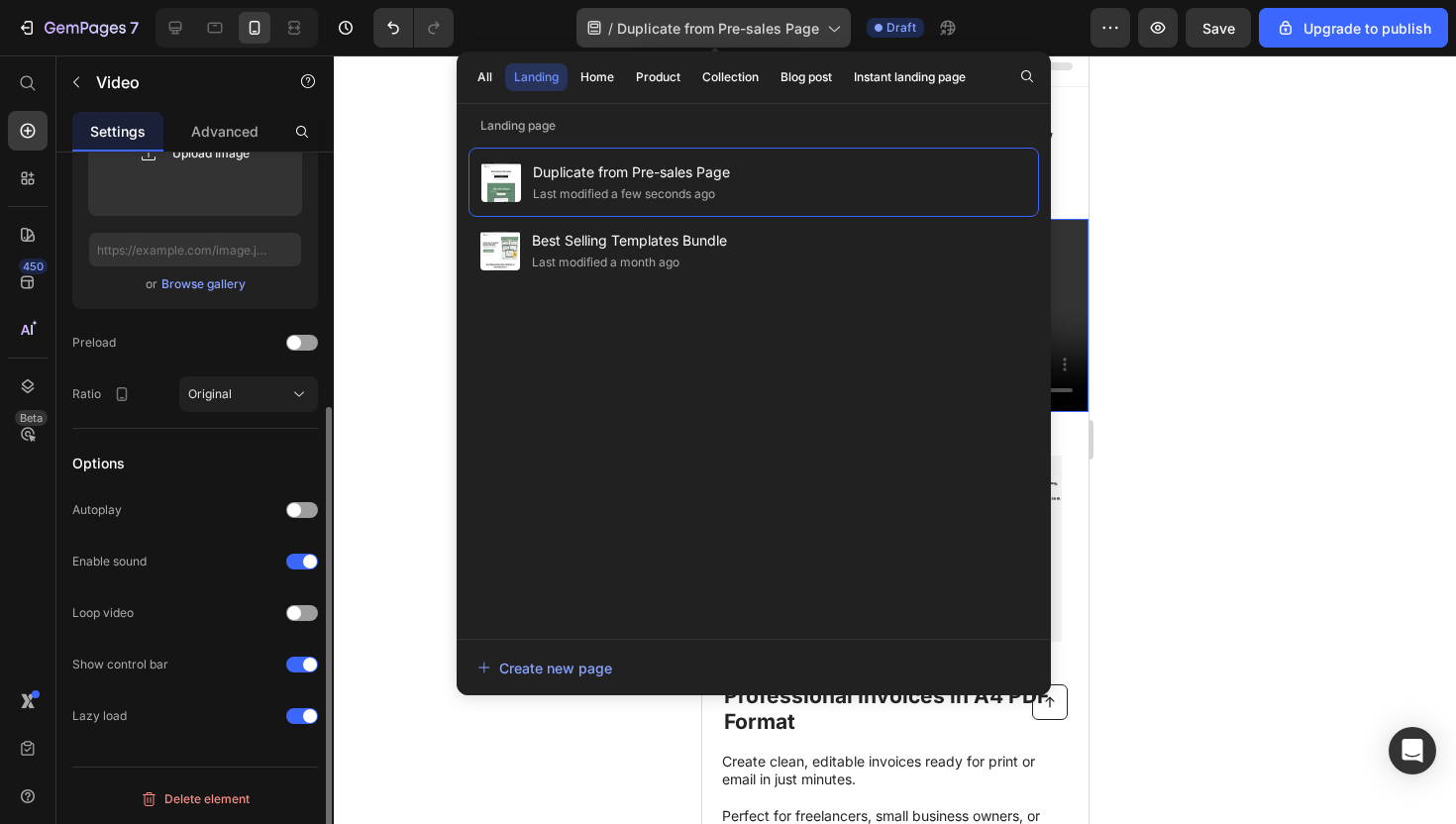 click on "Duplicate from Pre-sales Page" at bounding box center (718, 28) 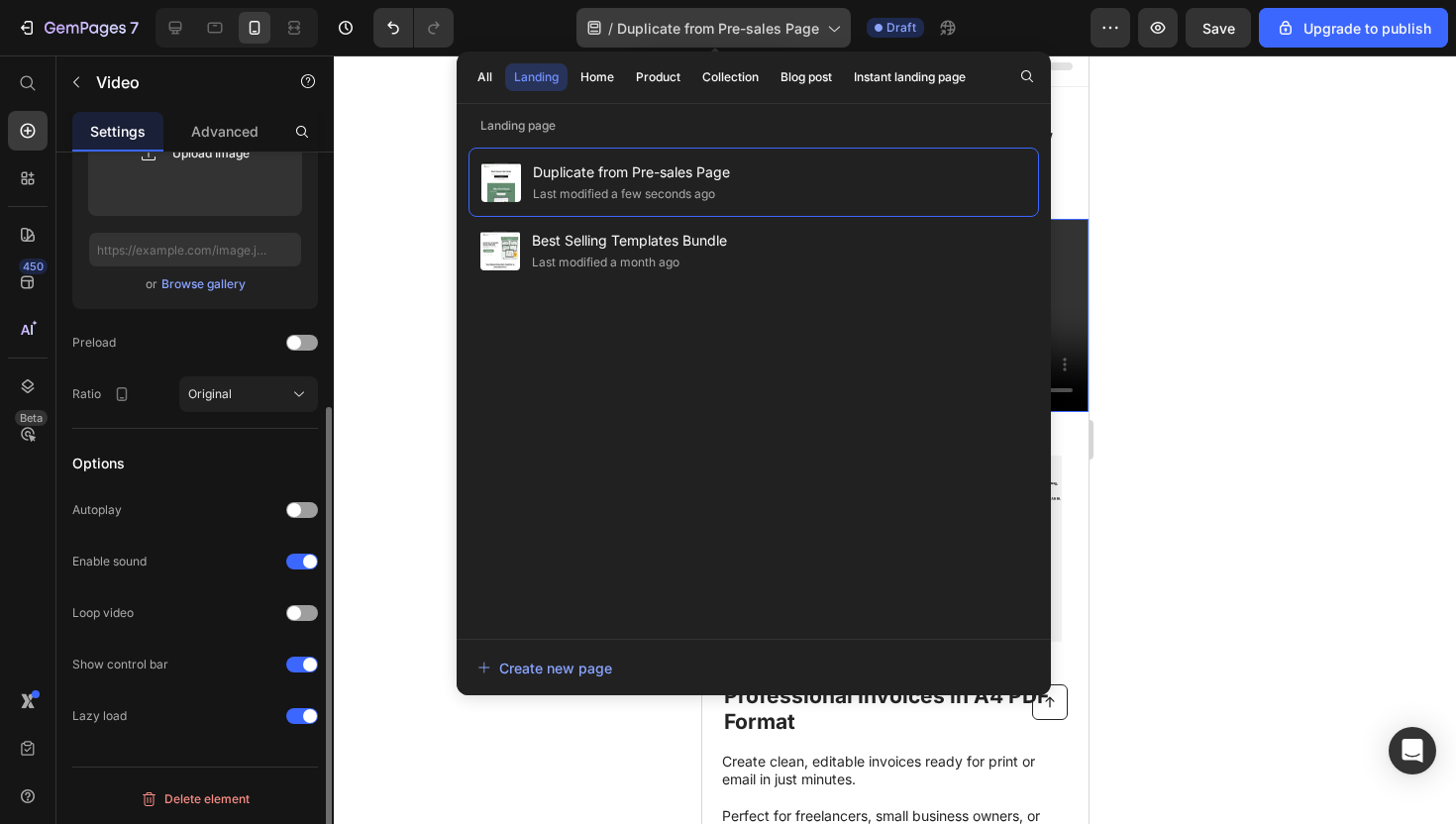 click on "Duplicate from Pre-sales Page" at bounding box center [718, 28] 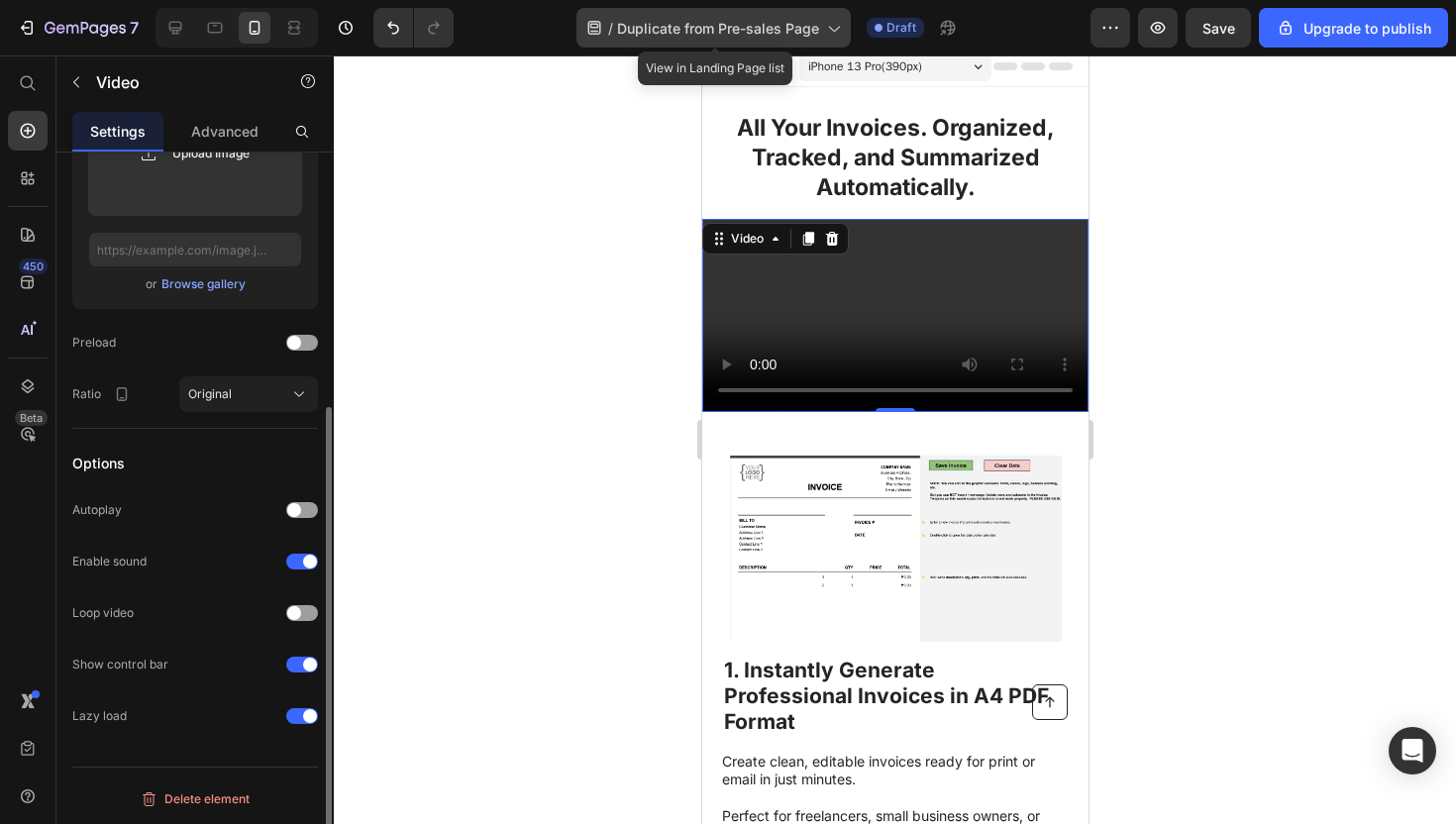 click on "Duplicate from Pre-sales Page" at bounding box center (718, 28) 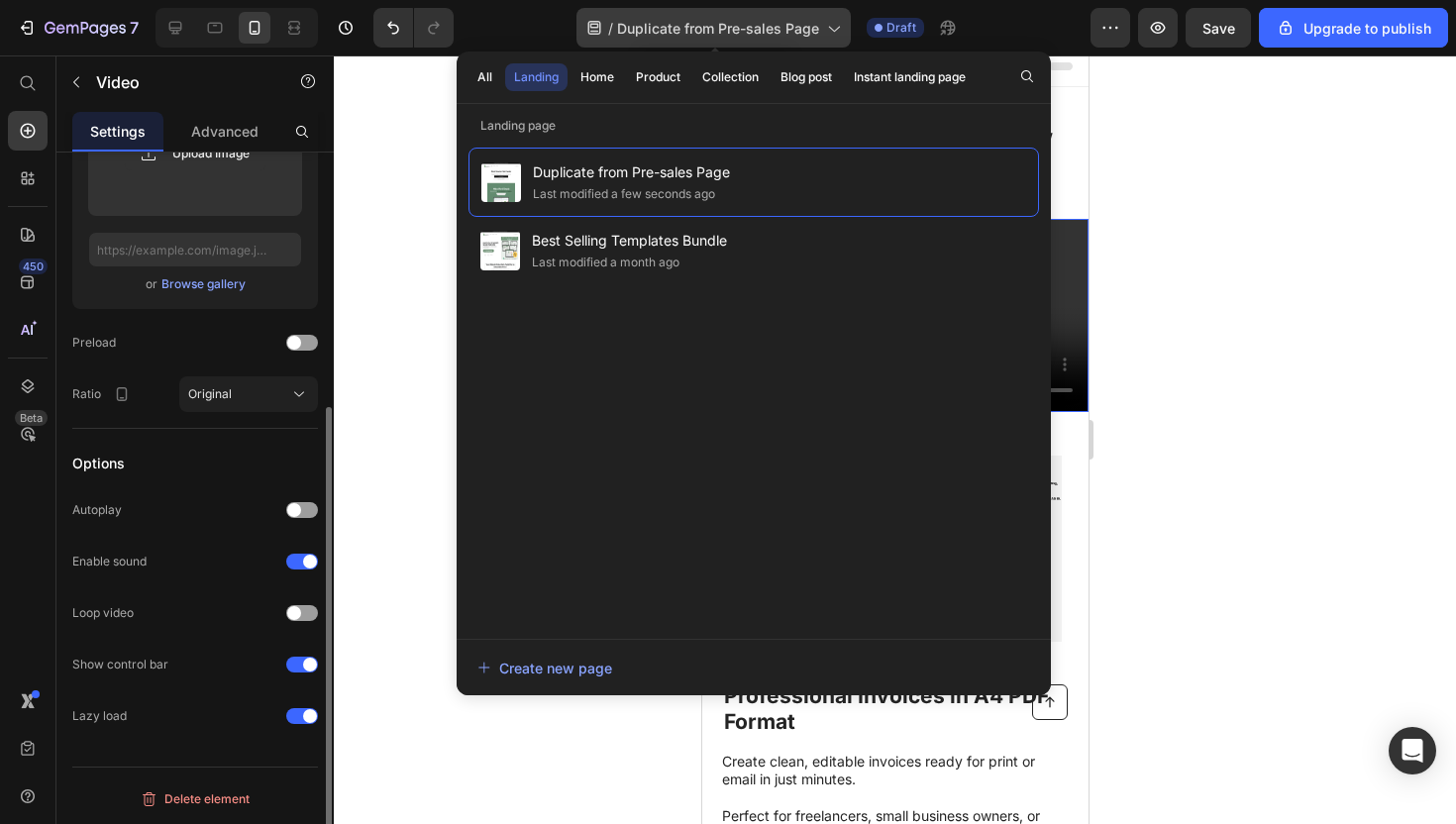 click on "Duplicate from Pre-sales Page" at bounding box center (718, 28) 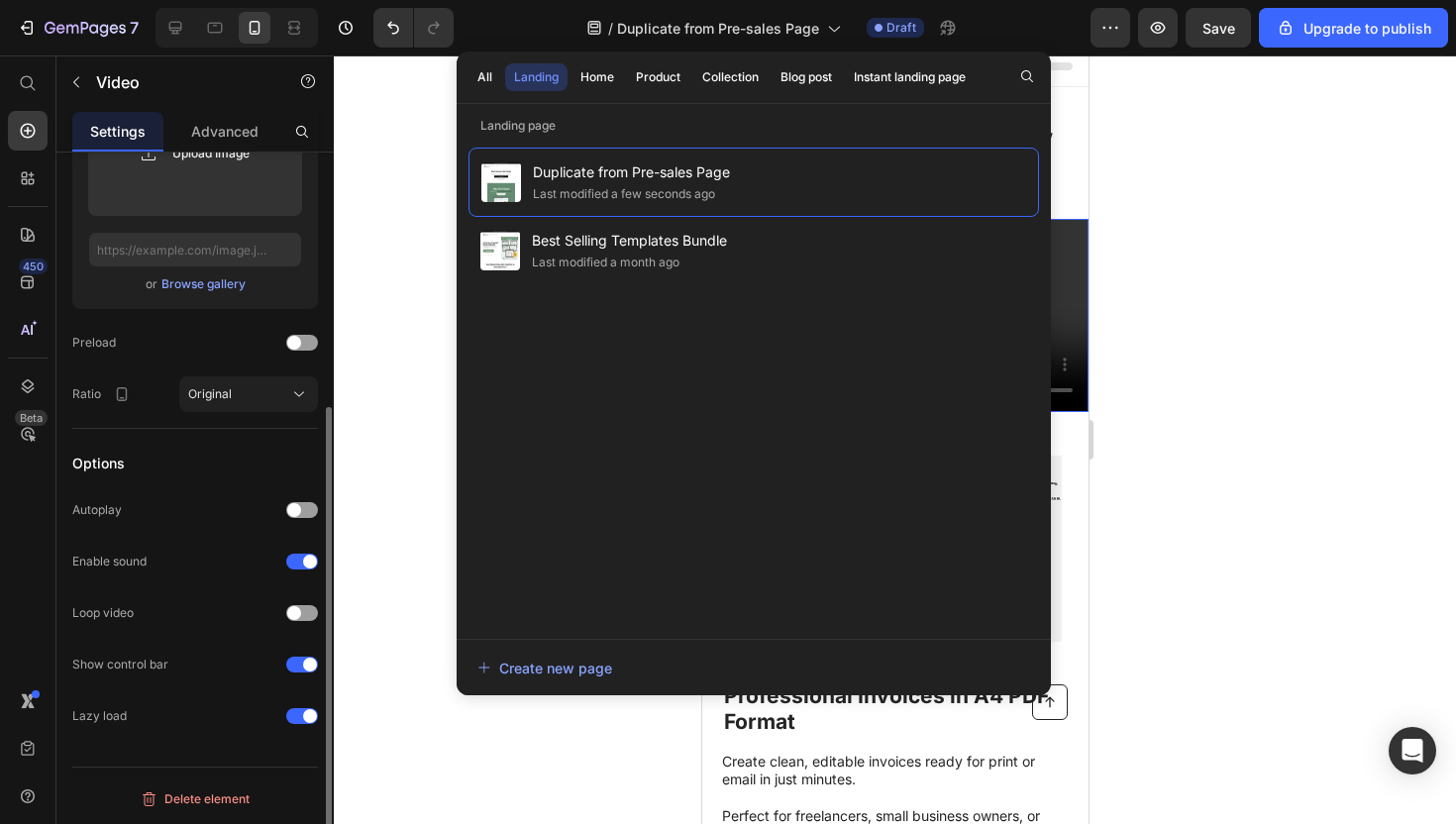 click 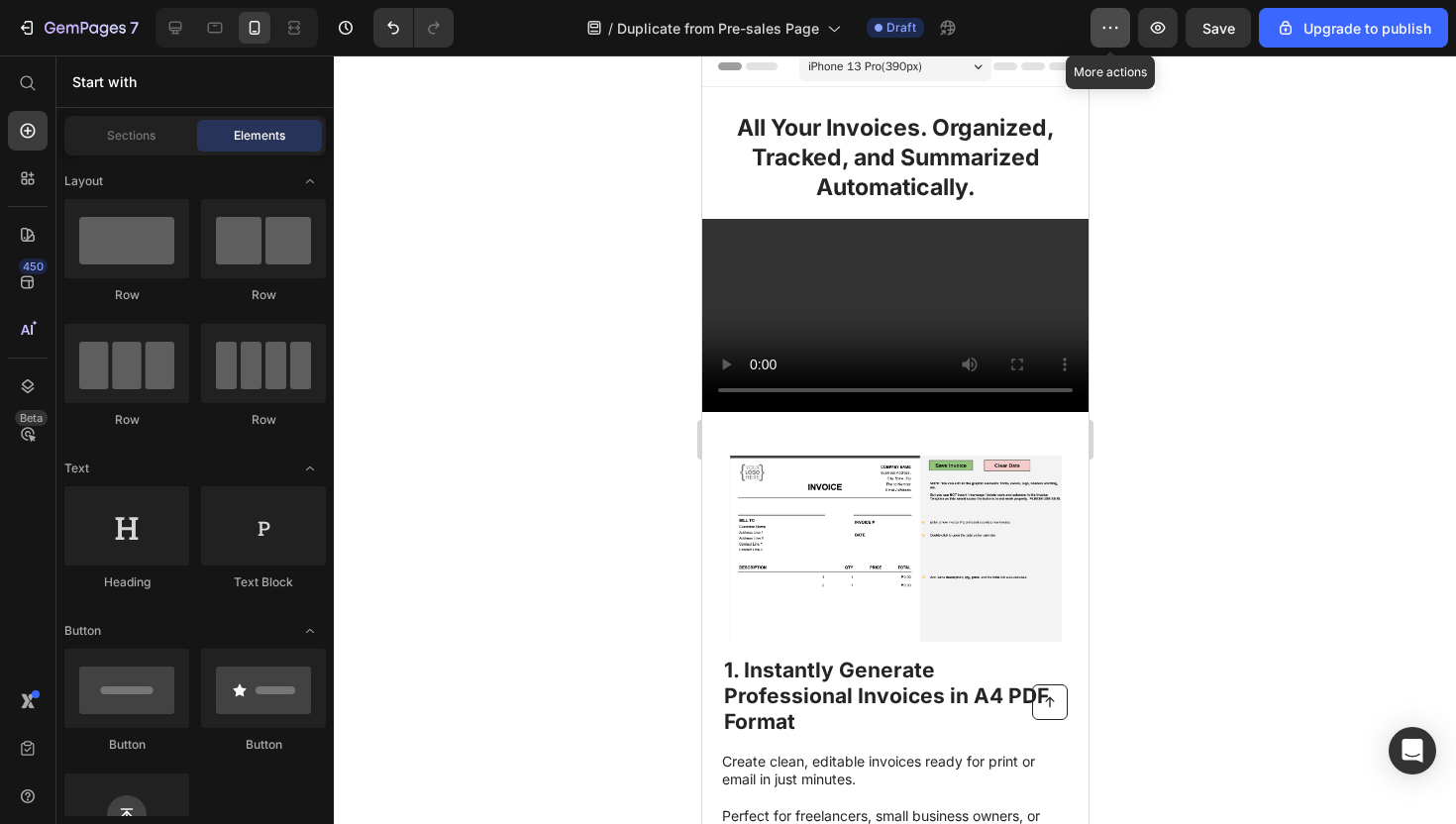 click 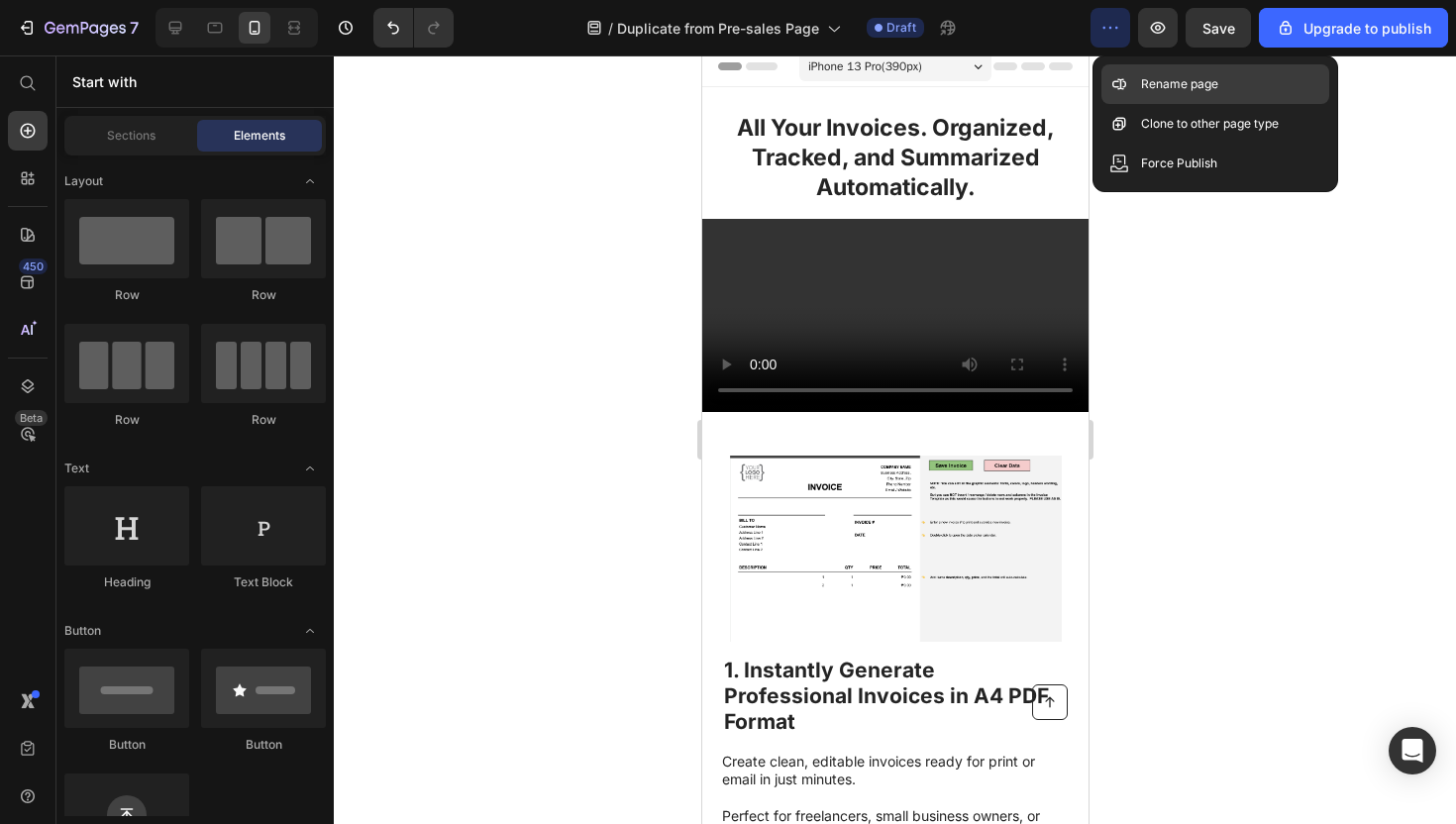 click on "Rename page" at bounding box center (1180, 84) 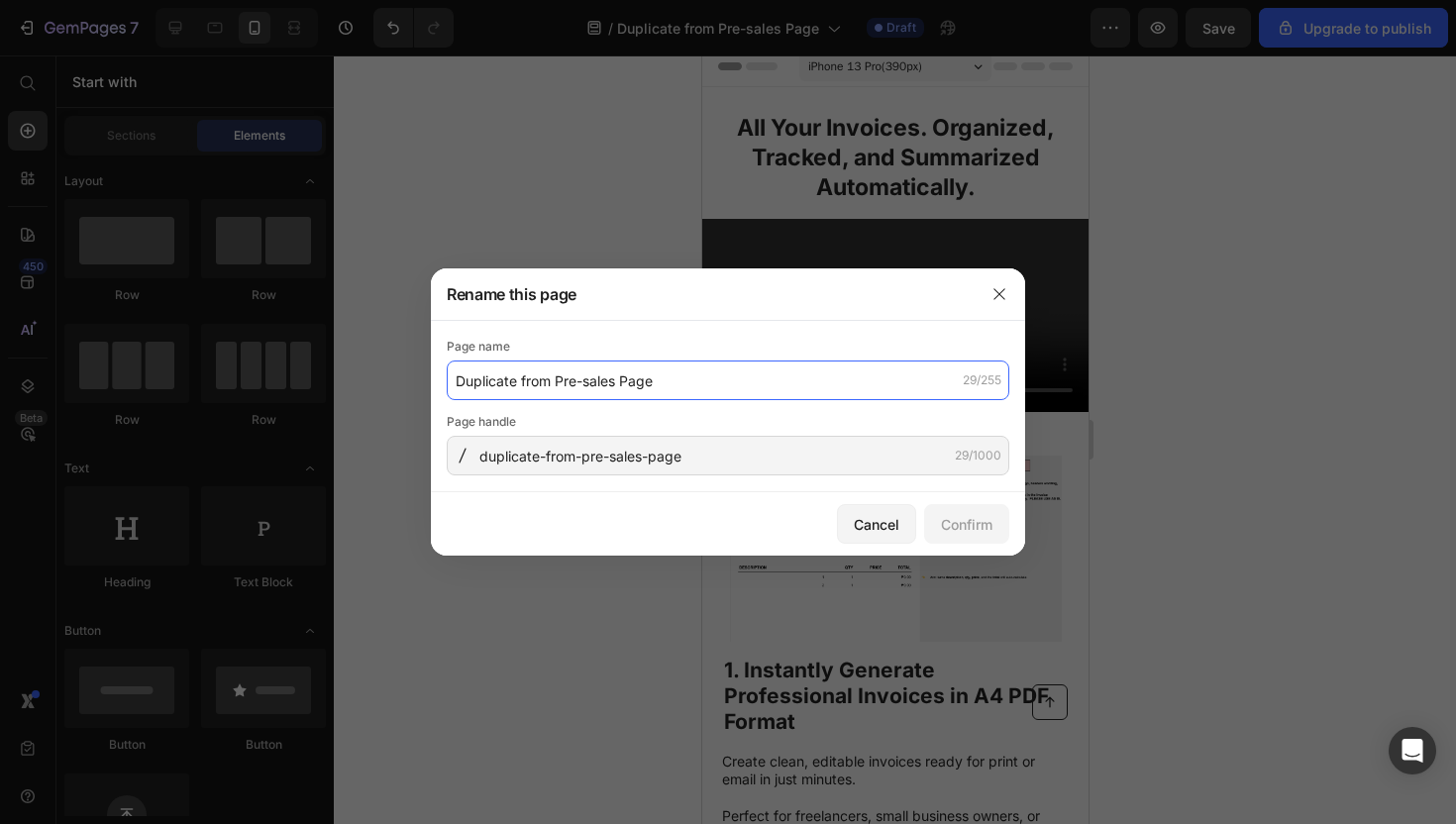 click on "Duplicate from Pre-sales Page" 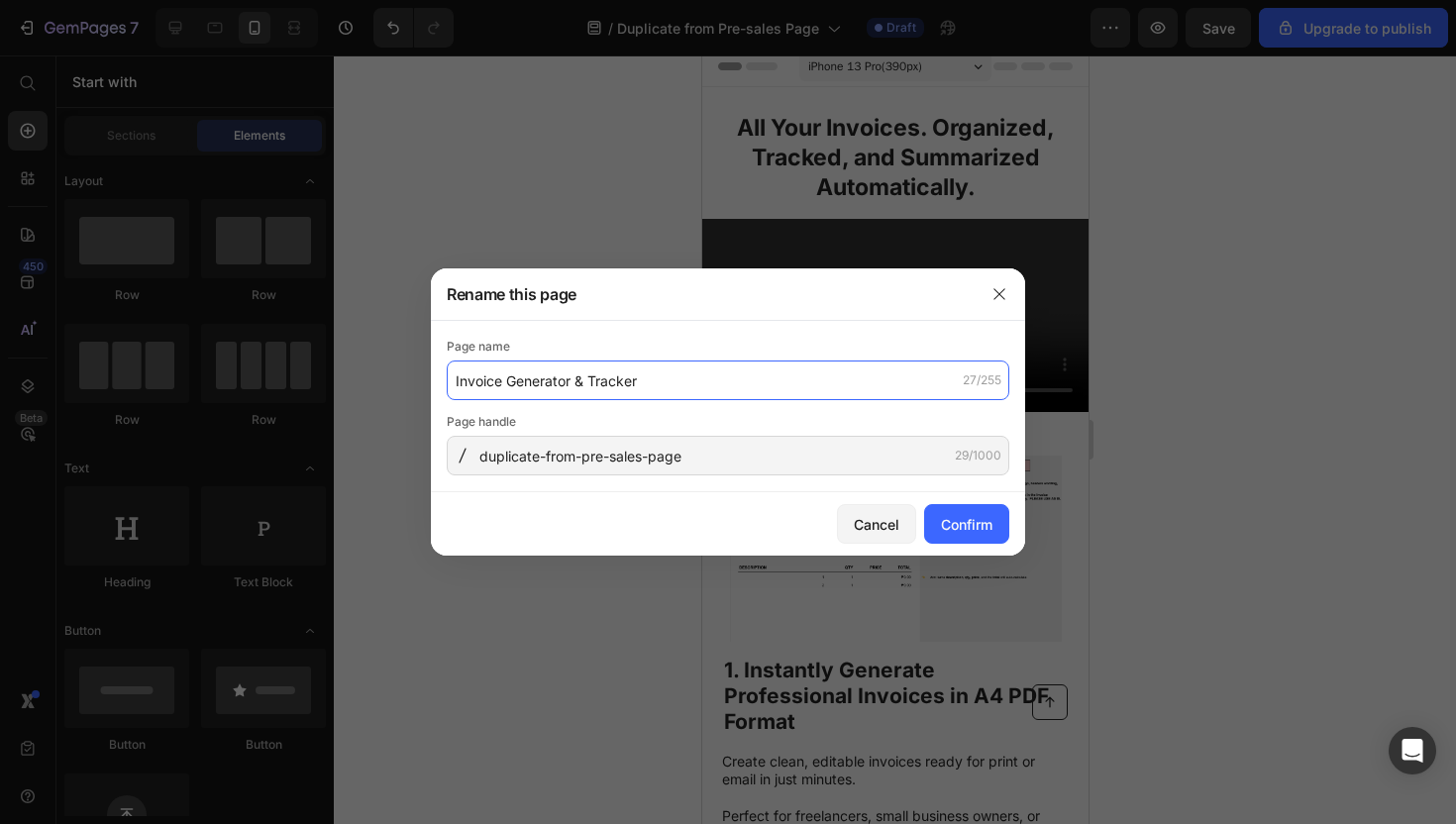 type on "Invoice Generator & Tracker" 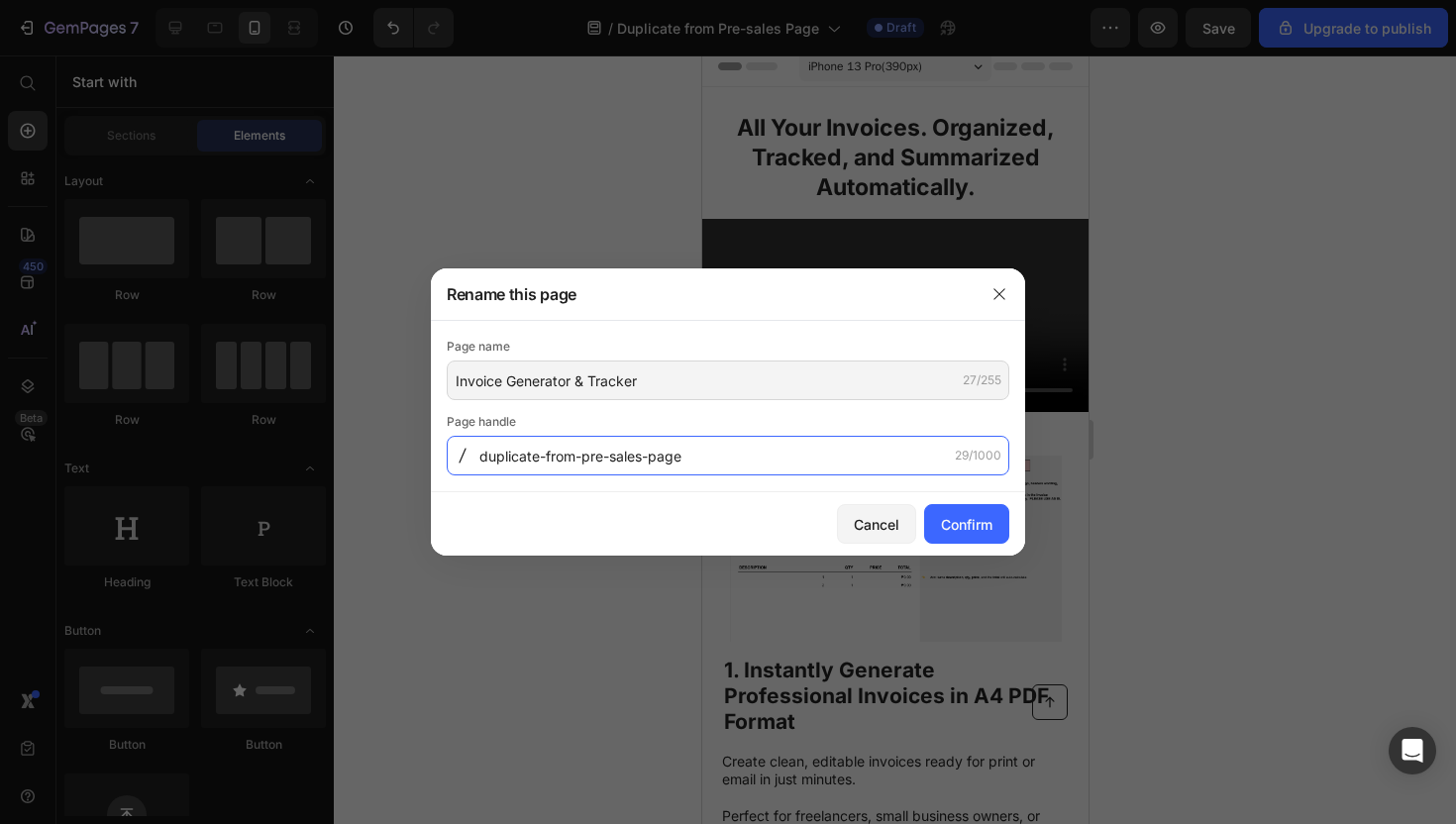 click on "duplicate-from-pre-sales-page" 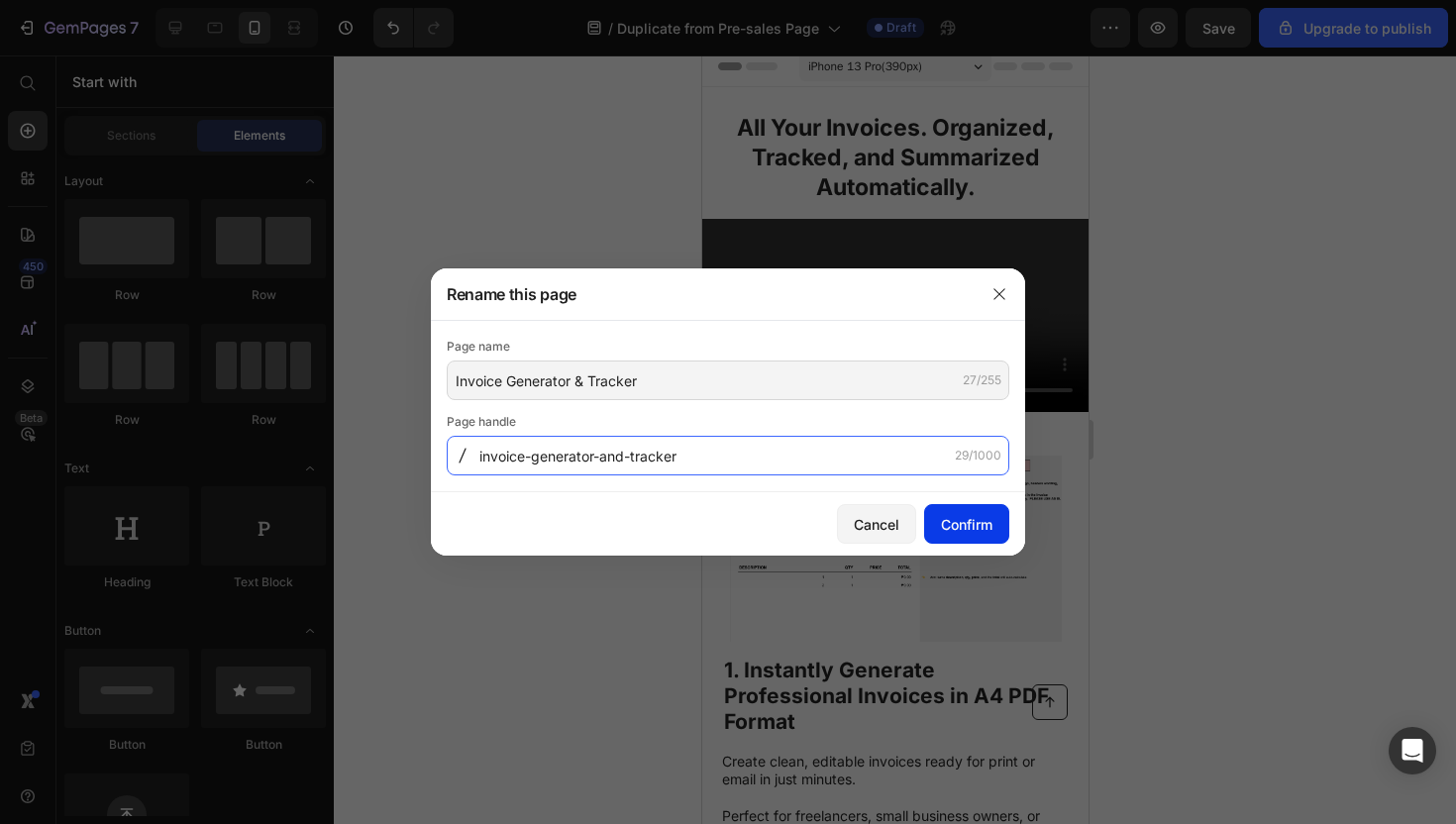 type on "invoice-generator-and-tracker" 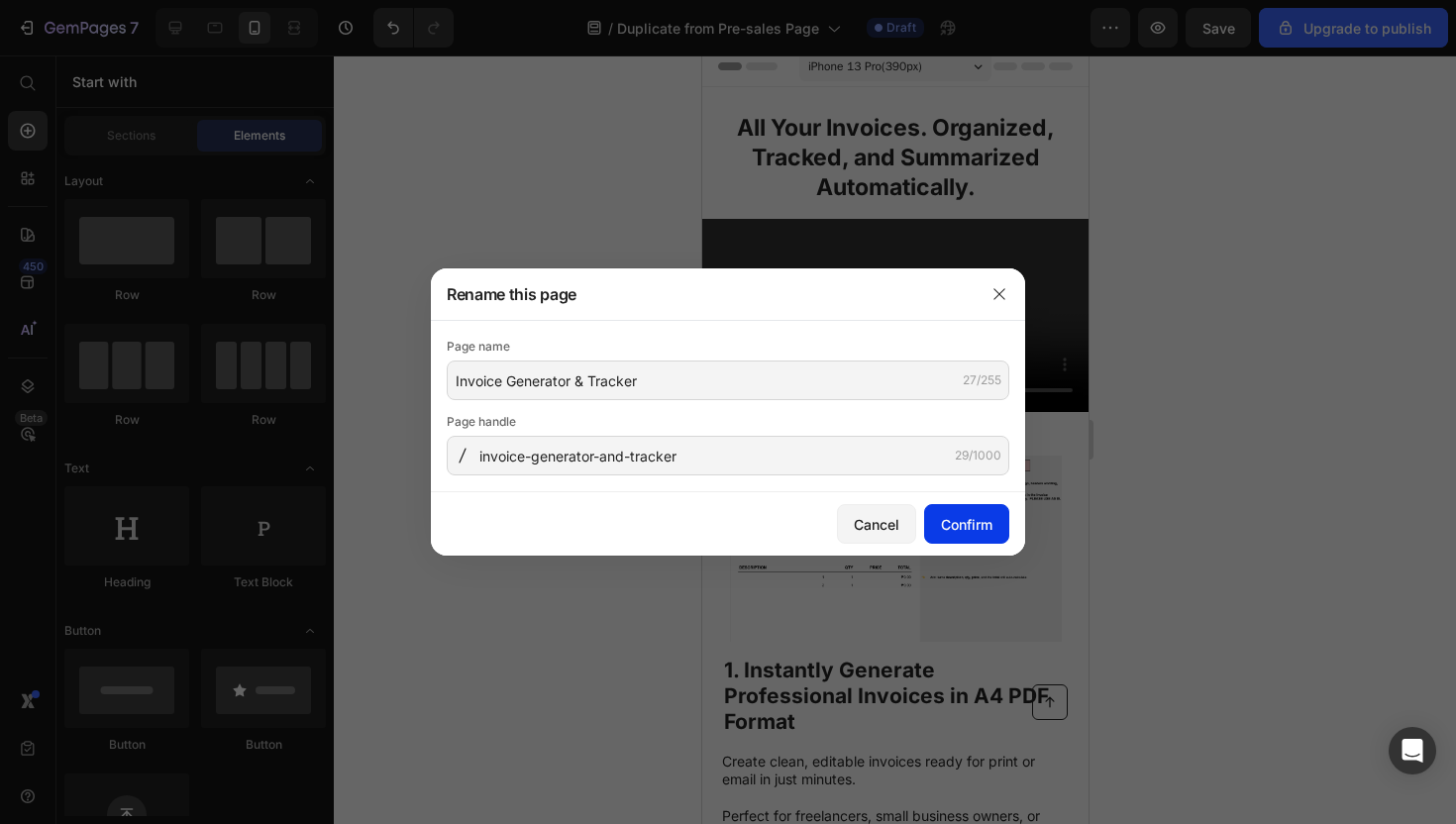 click on "Confirm" at bounding box center [967, 524] 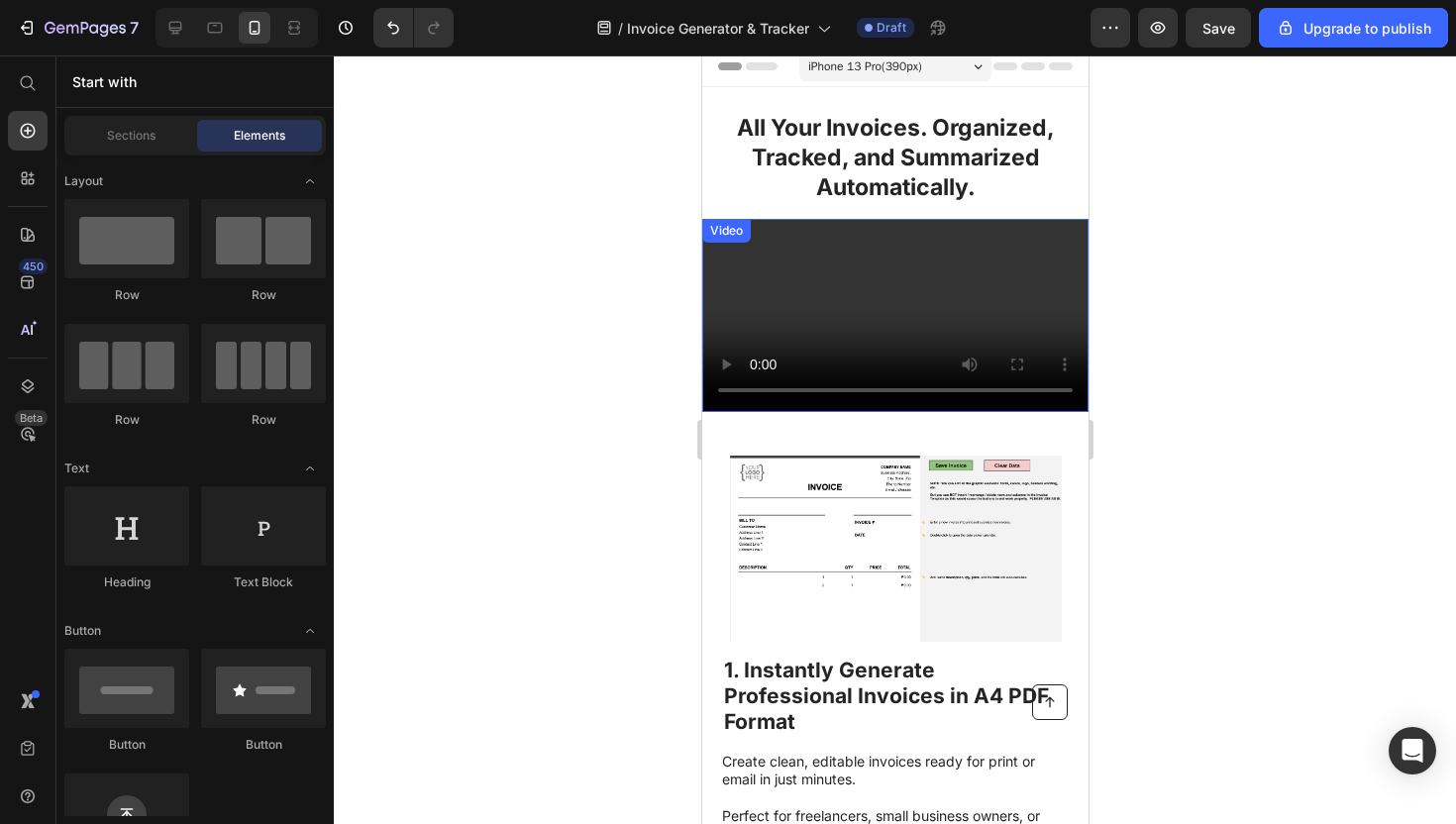scroll, scrollTop: 0, scrollLeft: 0, axis: both 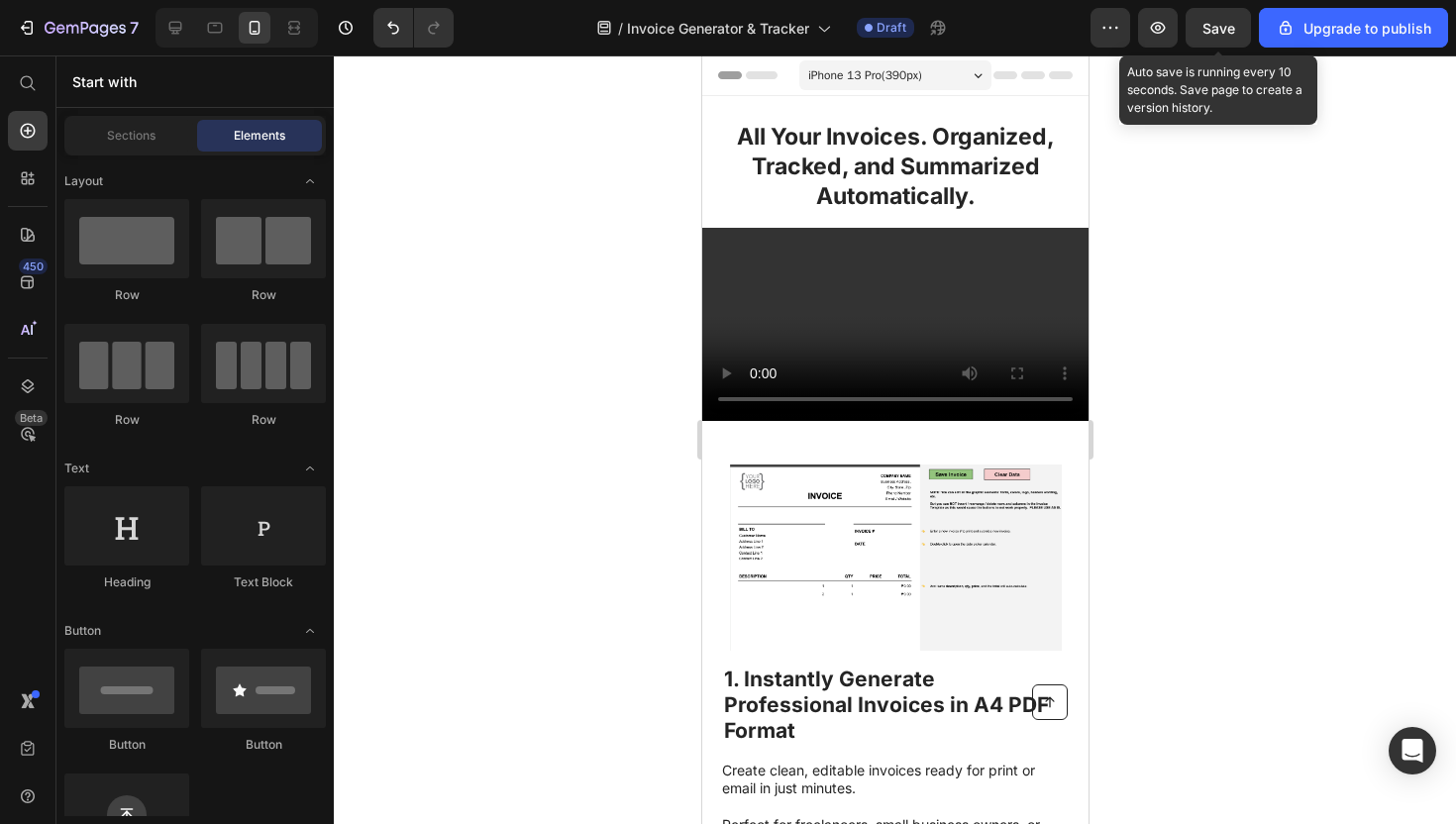 click on "Save" at bounding box center (1218, 28) 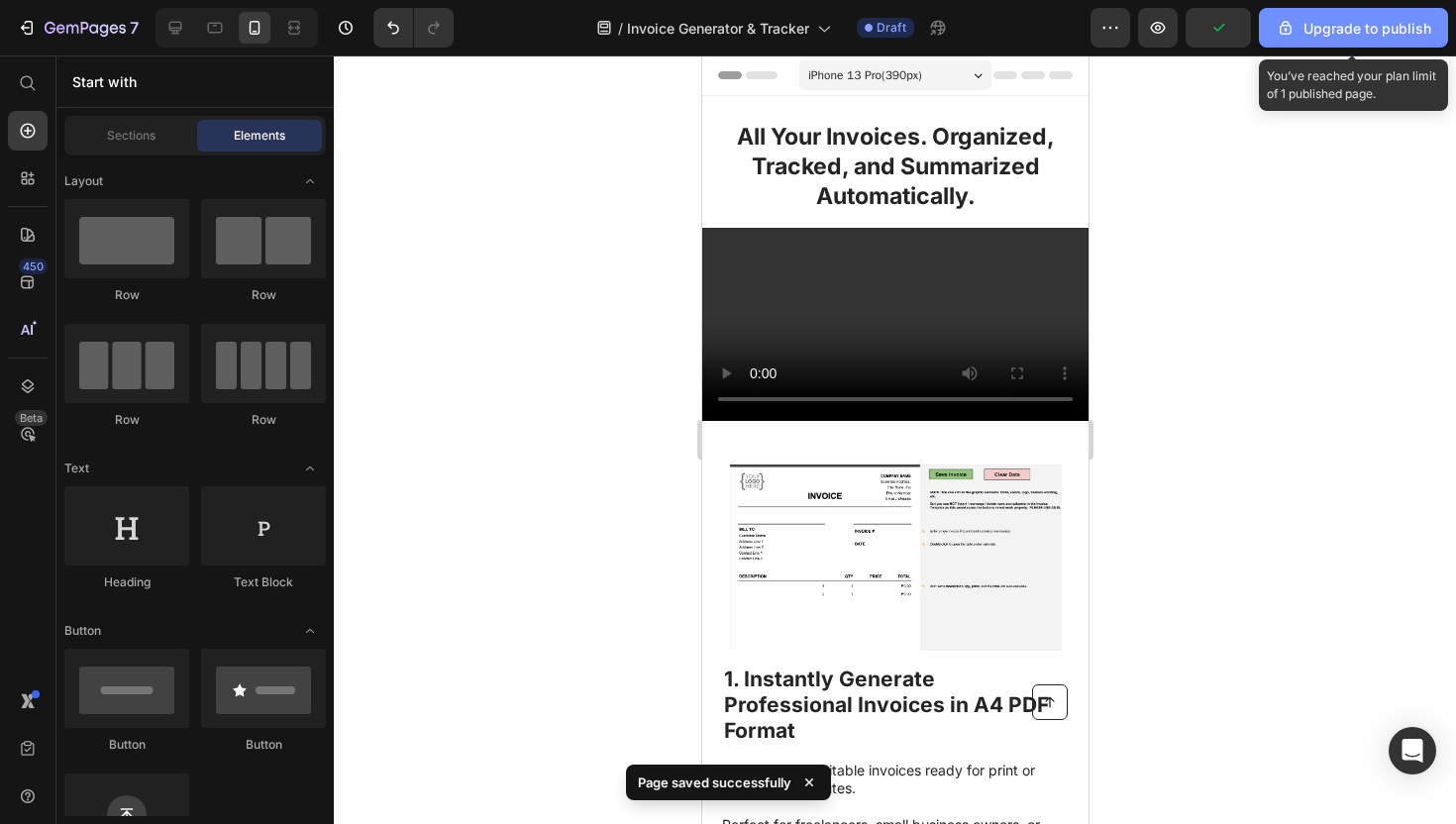 click on "Upgrade to publish" at bounding box center (1353, 28) 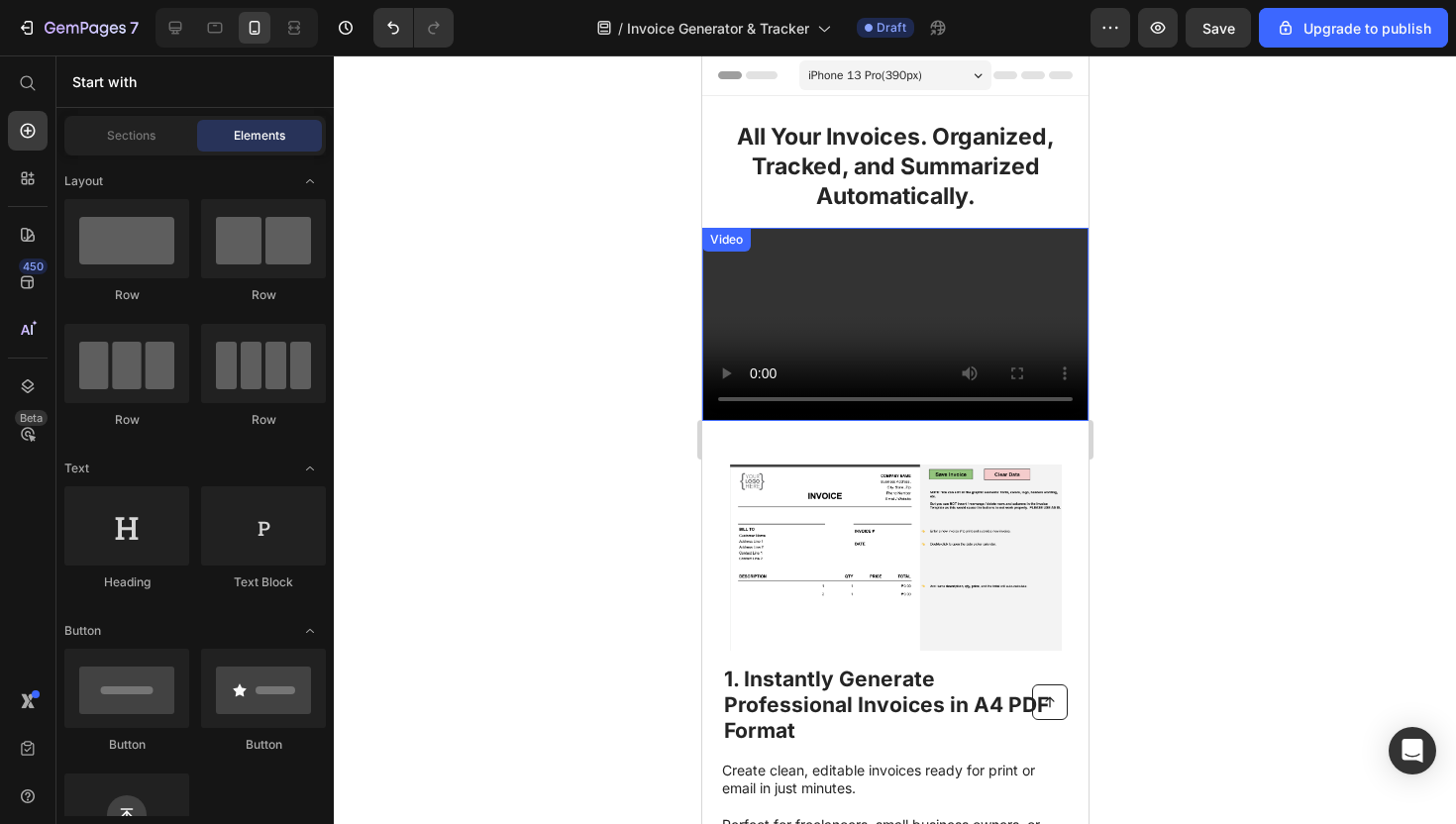 scroll, scrollTop: 296, scrollLeft: 0, axis: vertical 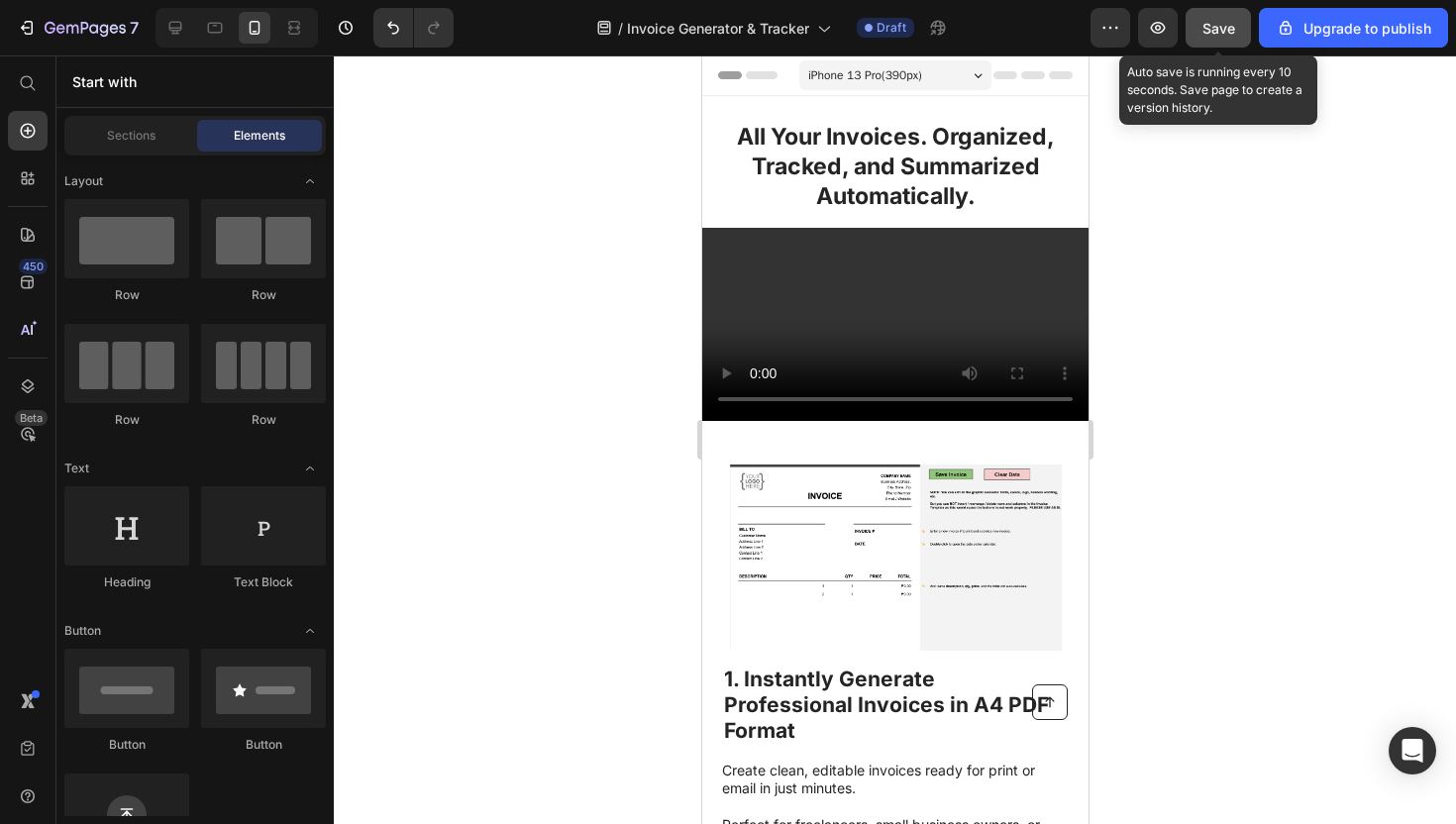 click on "Save" 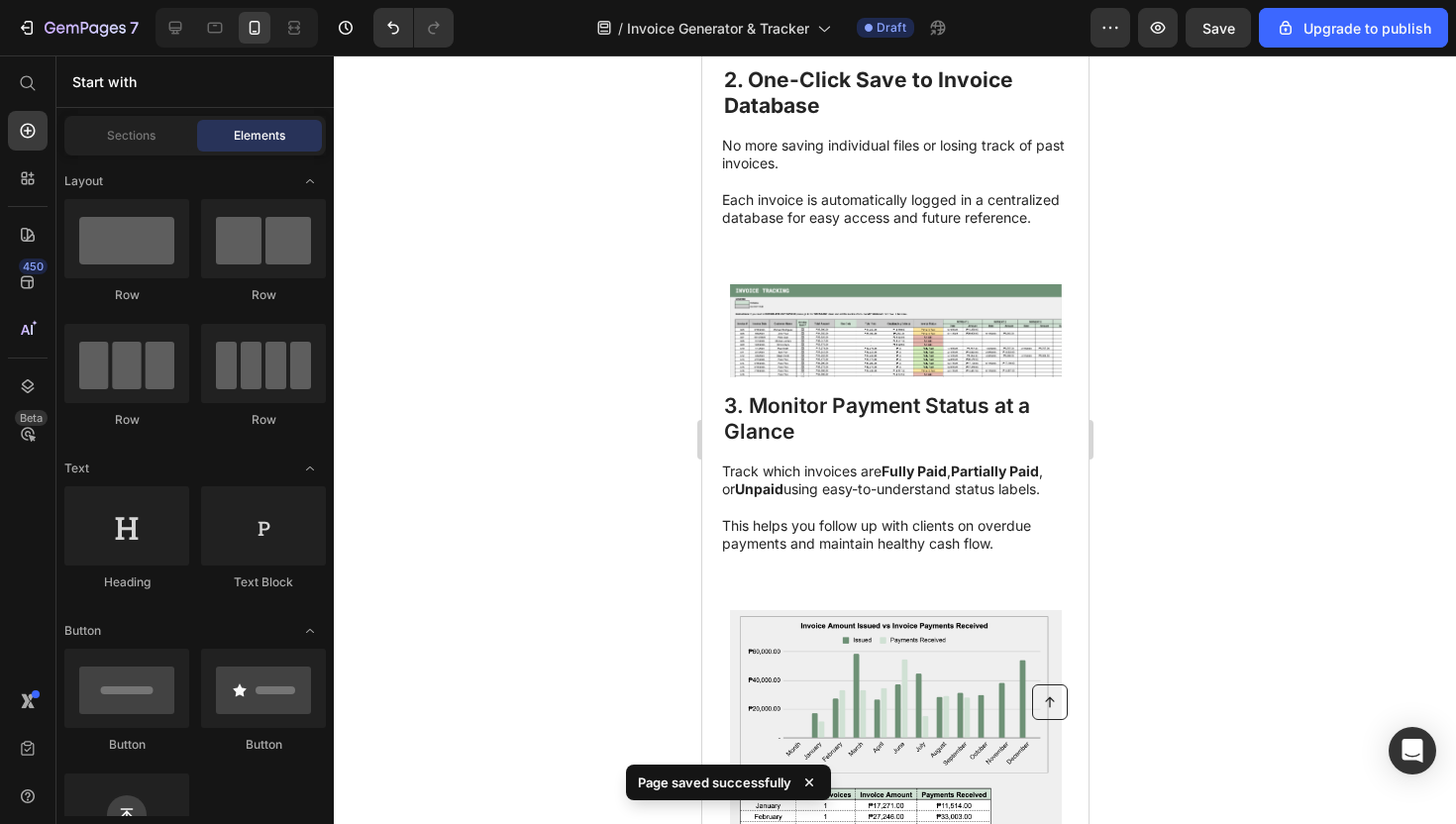 scroll, scrollTop: 964, scrollLeft: 0, axis: vertical 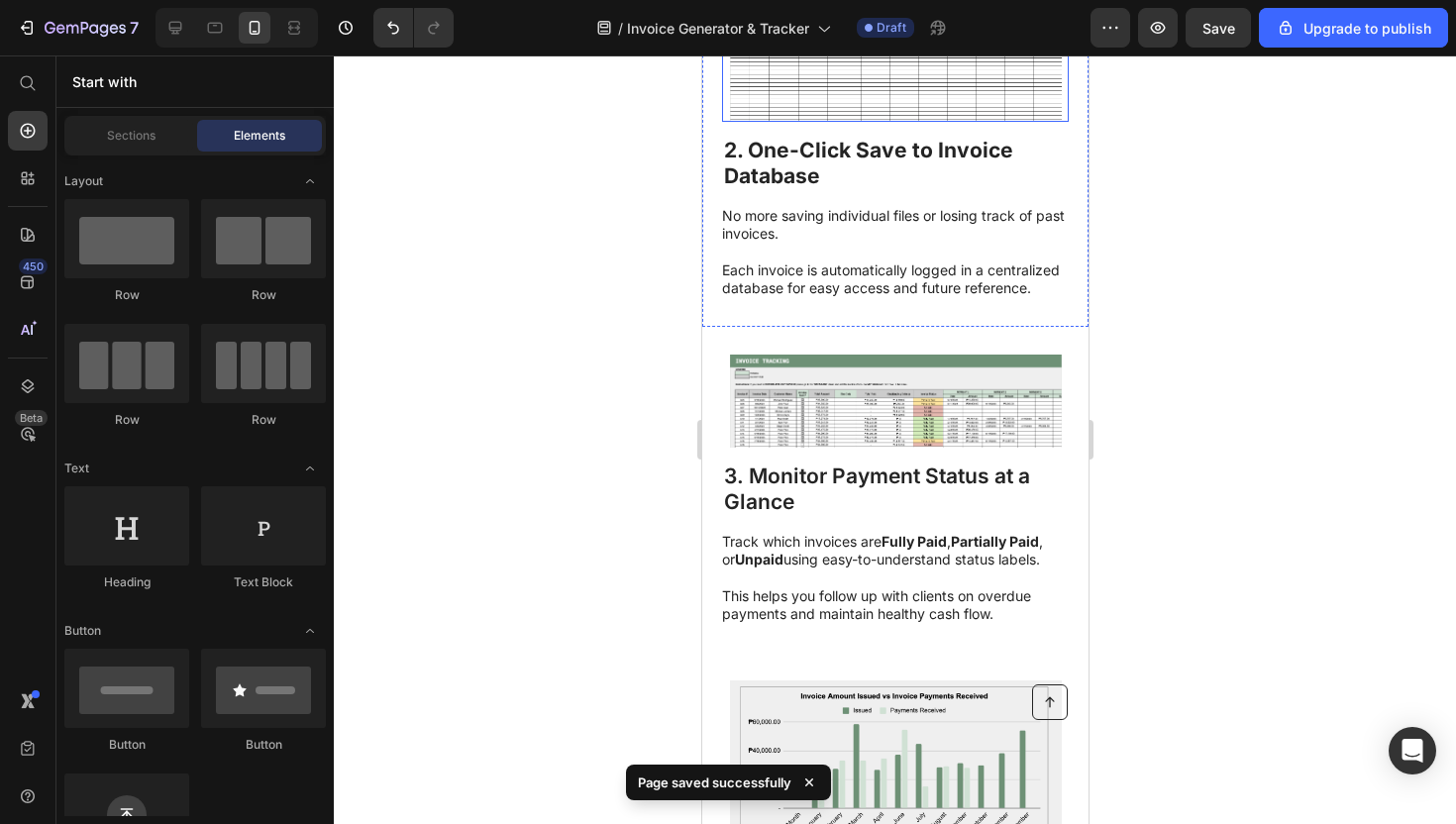 click at bounding box center (894, 43) 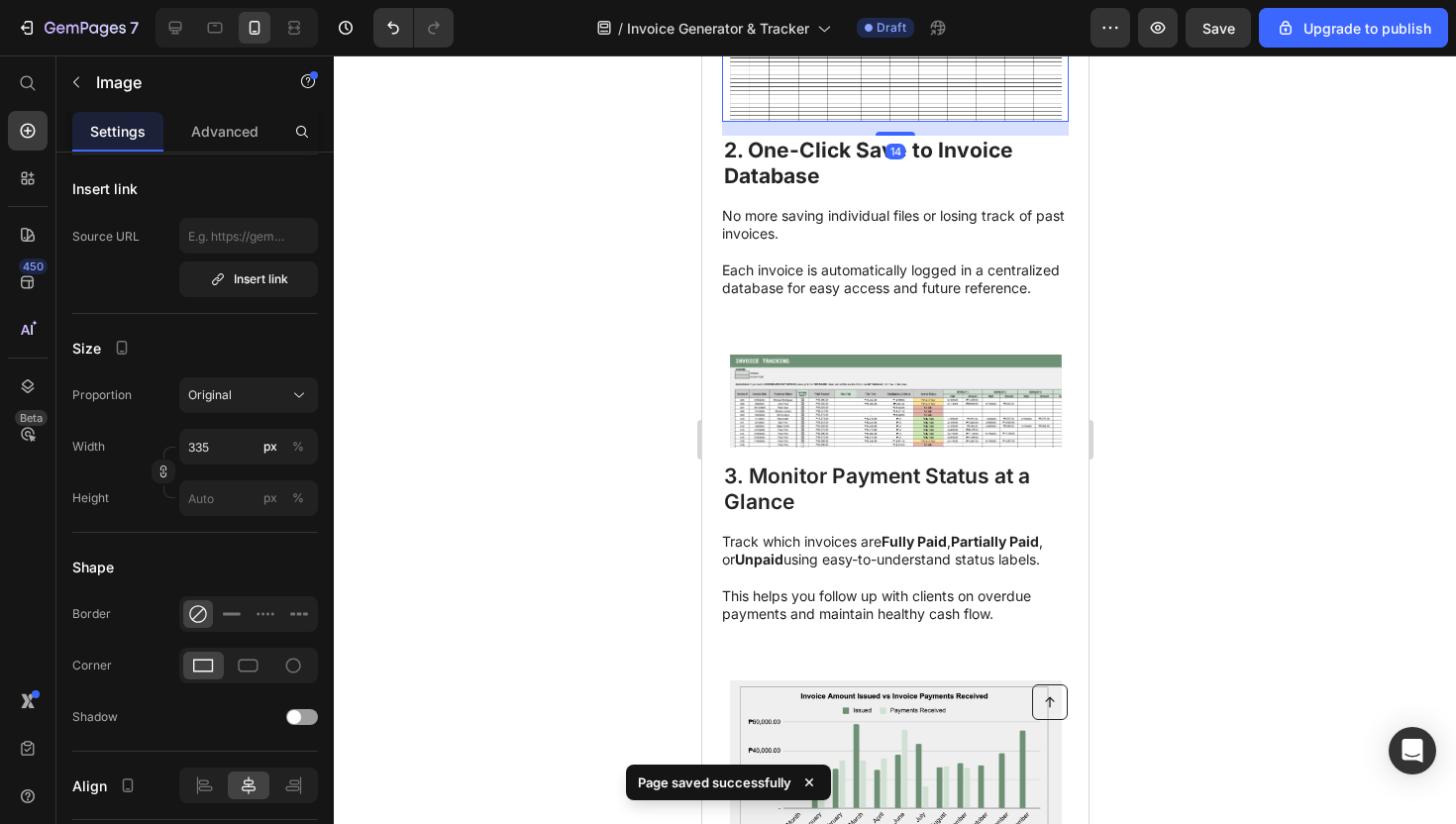 scroll, scrollTop: 0, scrollLeft: 0, axis: both 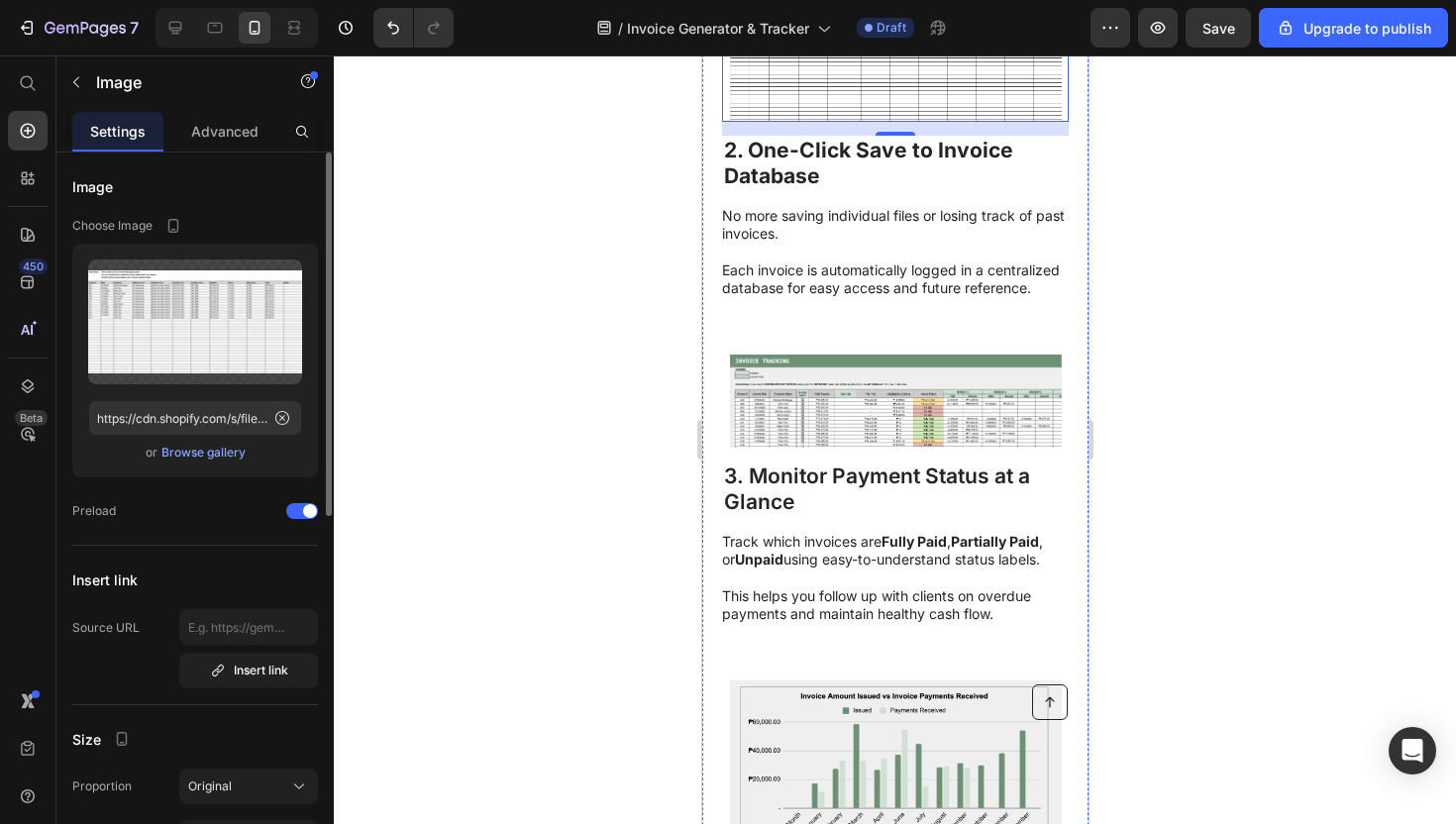 click on "Image 1. Instantly Generate Professional Invoices in A4 PDF Format Heading Create clean, editable invoices ready for print or email in just minutes. Perfect for freelancers, small business owners, or anyone who needs fast and reliable invoicing without complex tools. Text Block Row" at bounding box center [894, -295] 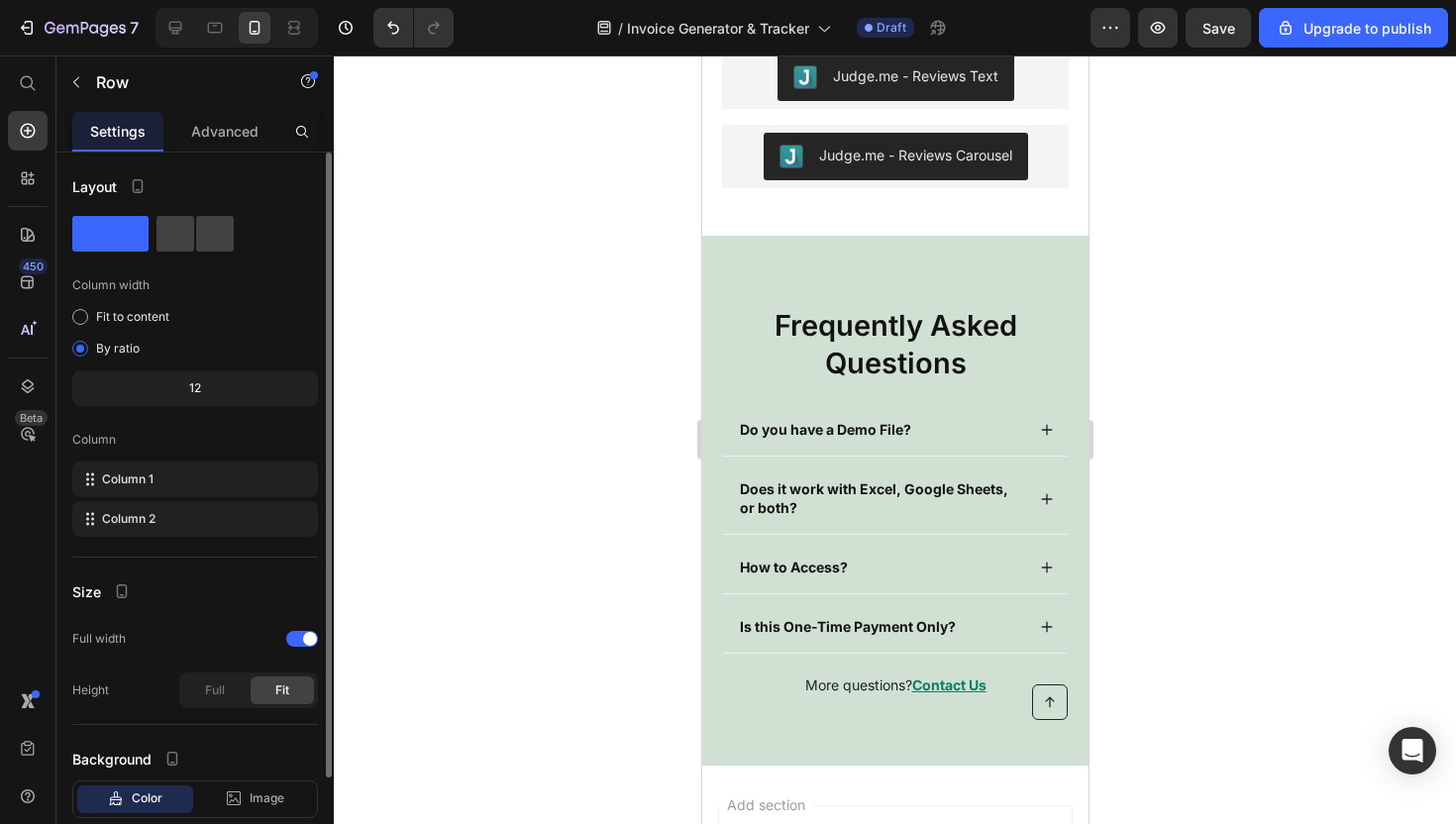 scroll, scrollTop: 4151, scrollLeft: 0, axis: vertical 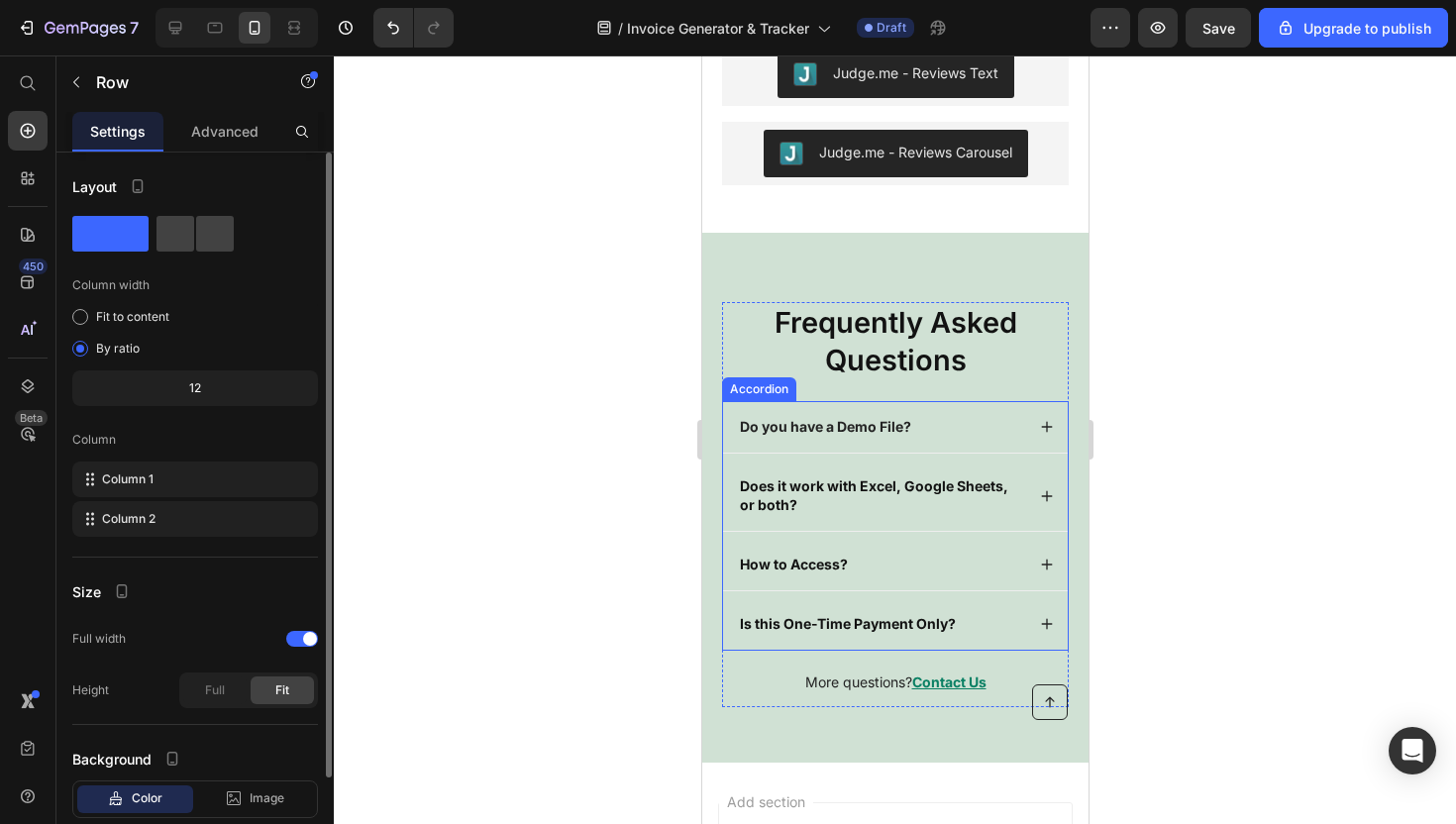 click on "Do you have a Demo File?" at bounding box center [880, 427] 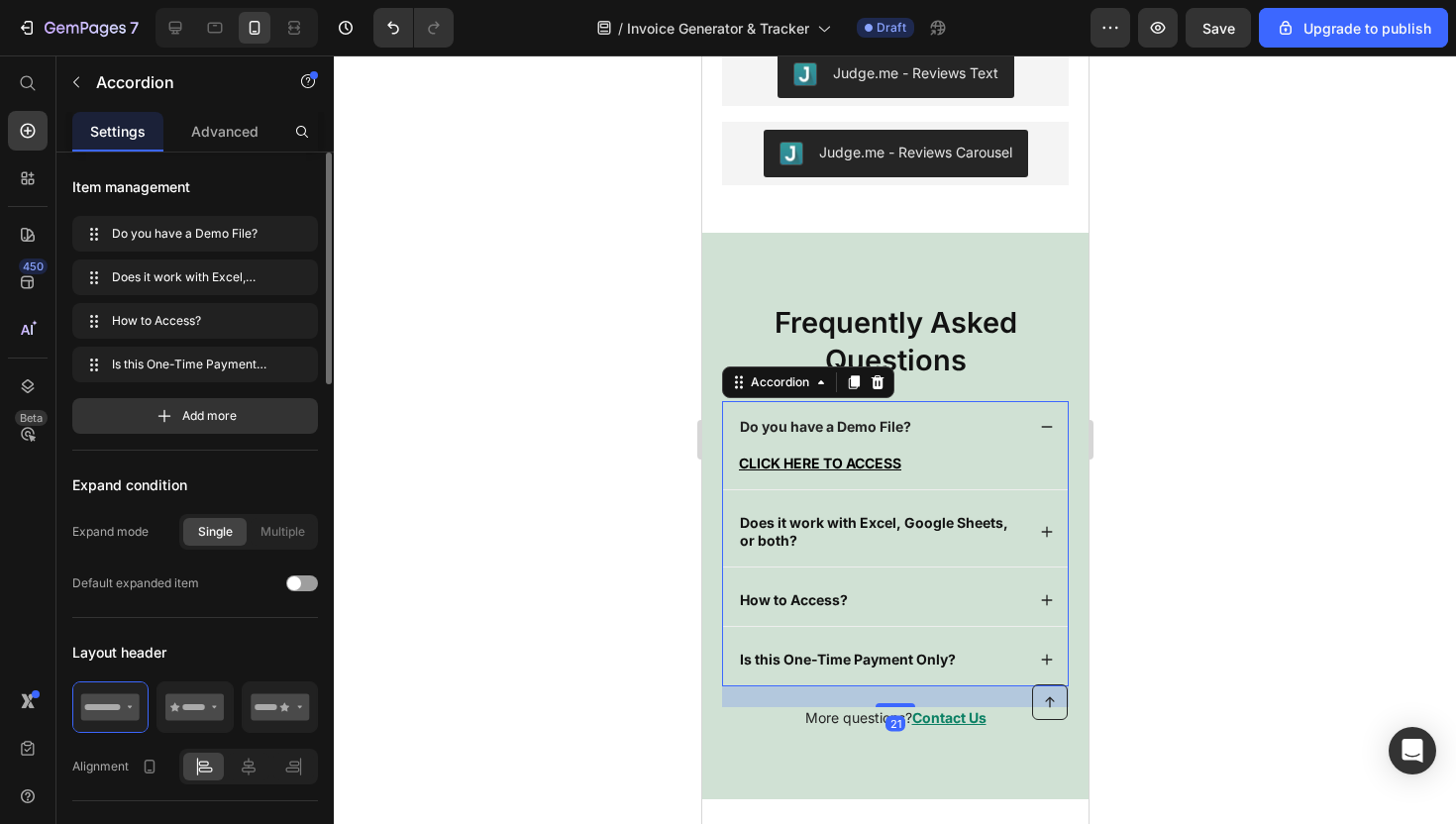 click on "Do you have a Demo File?" at bounding box center (880, 427) 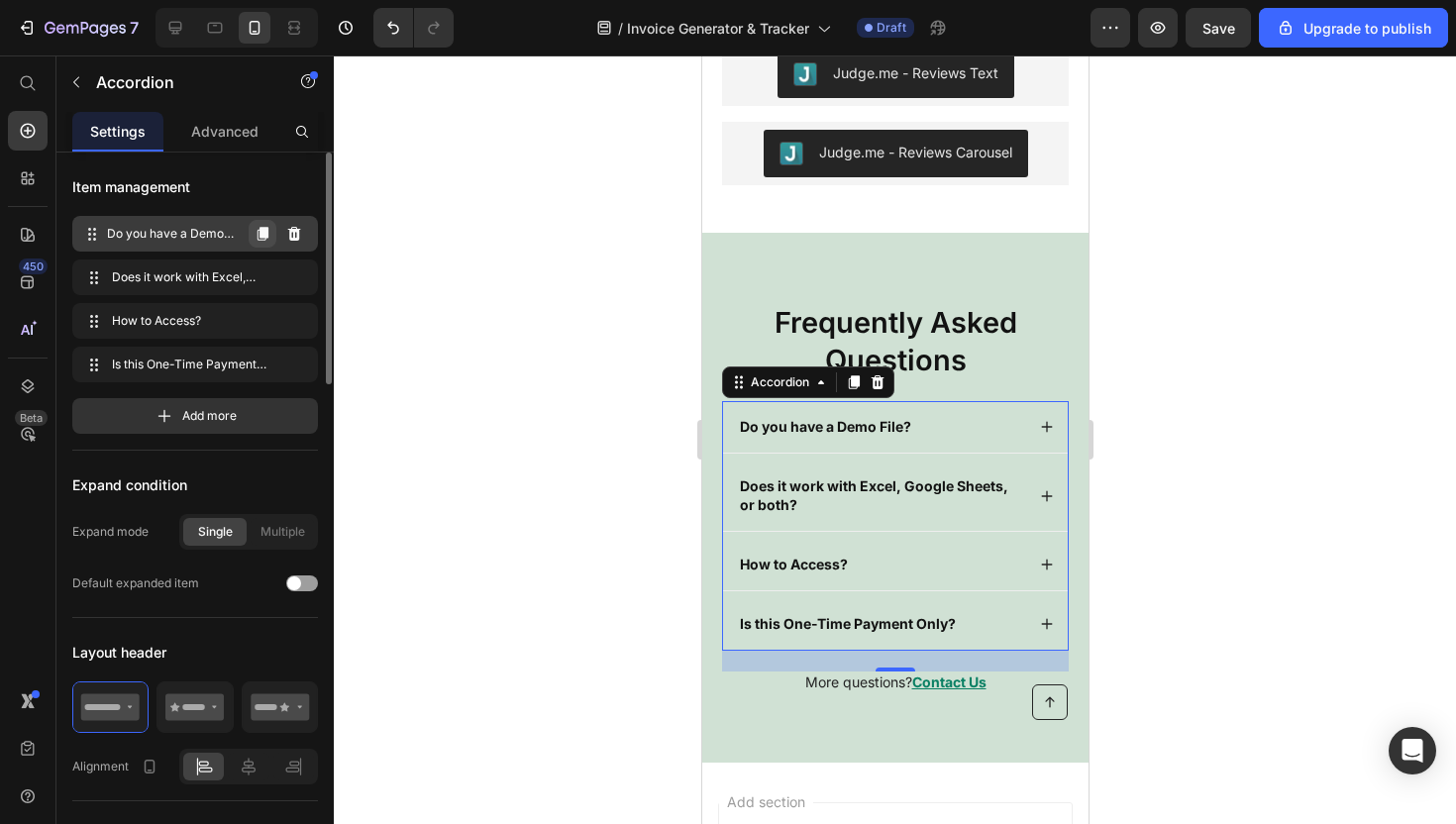 click 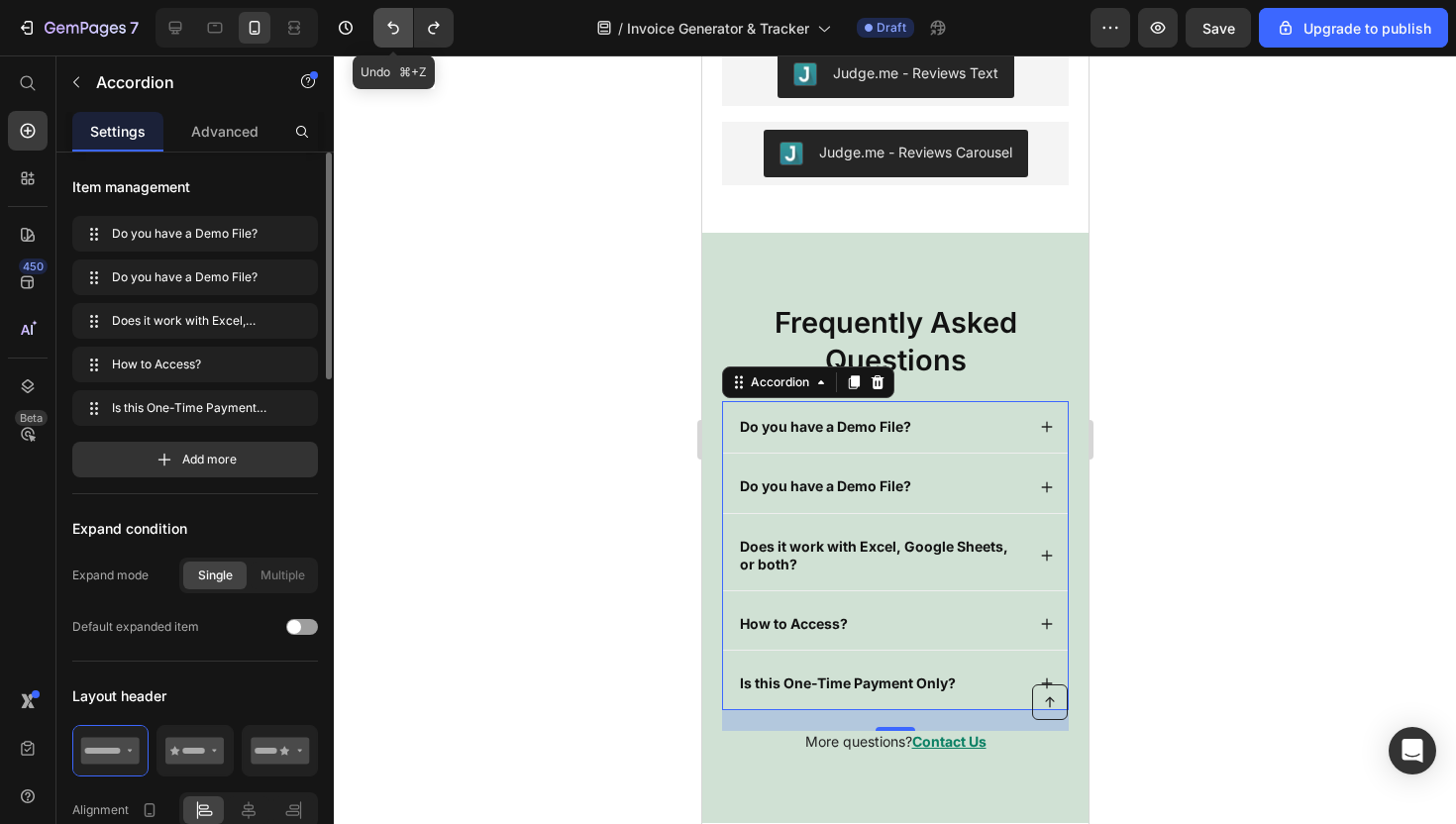 click 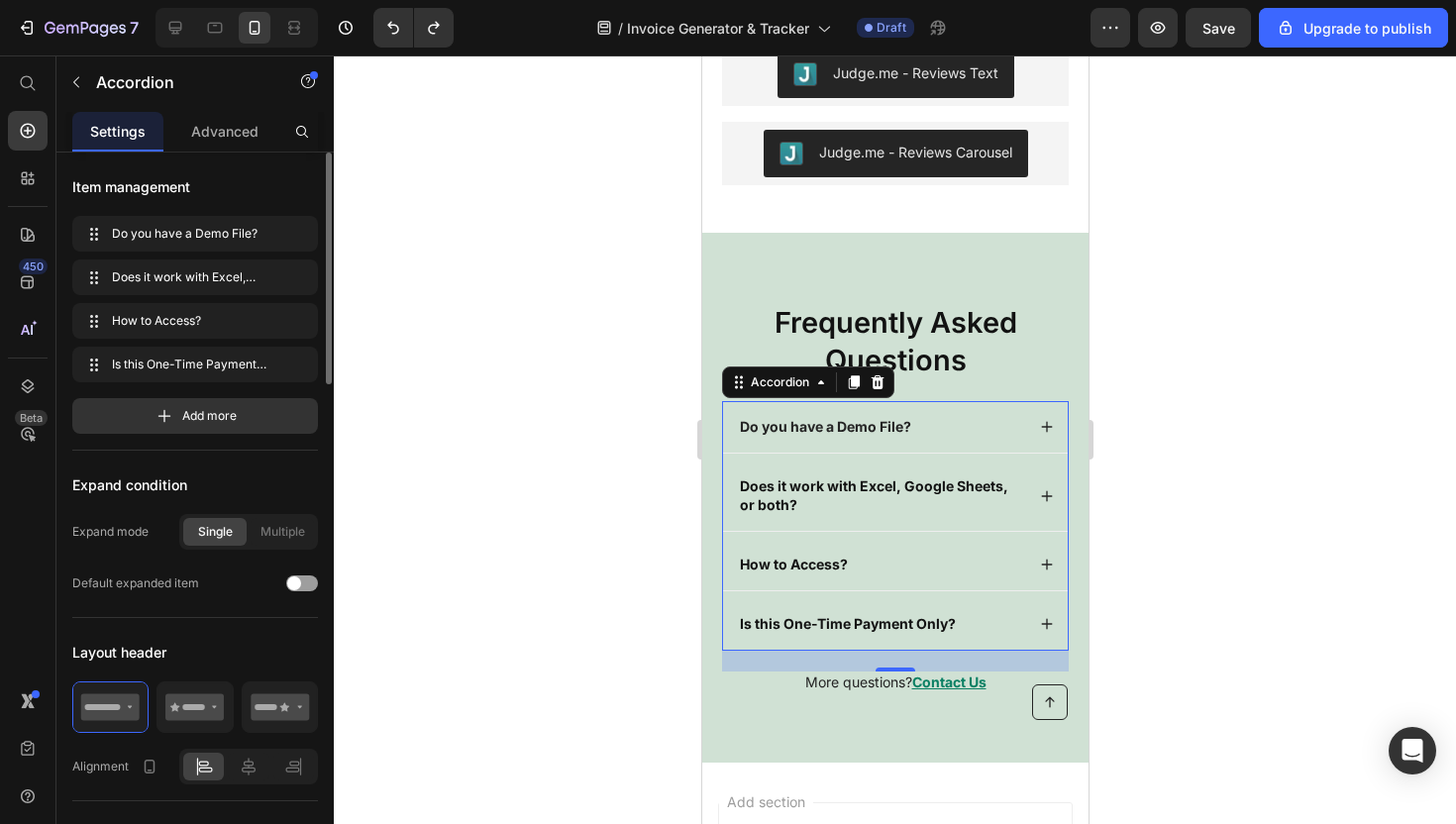 click on "Do you have a Demo File?" at bounding box center [894, 427] 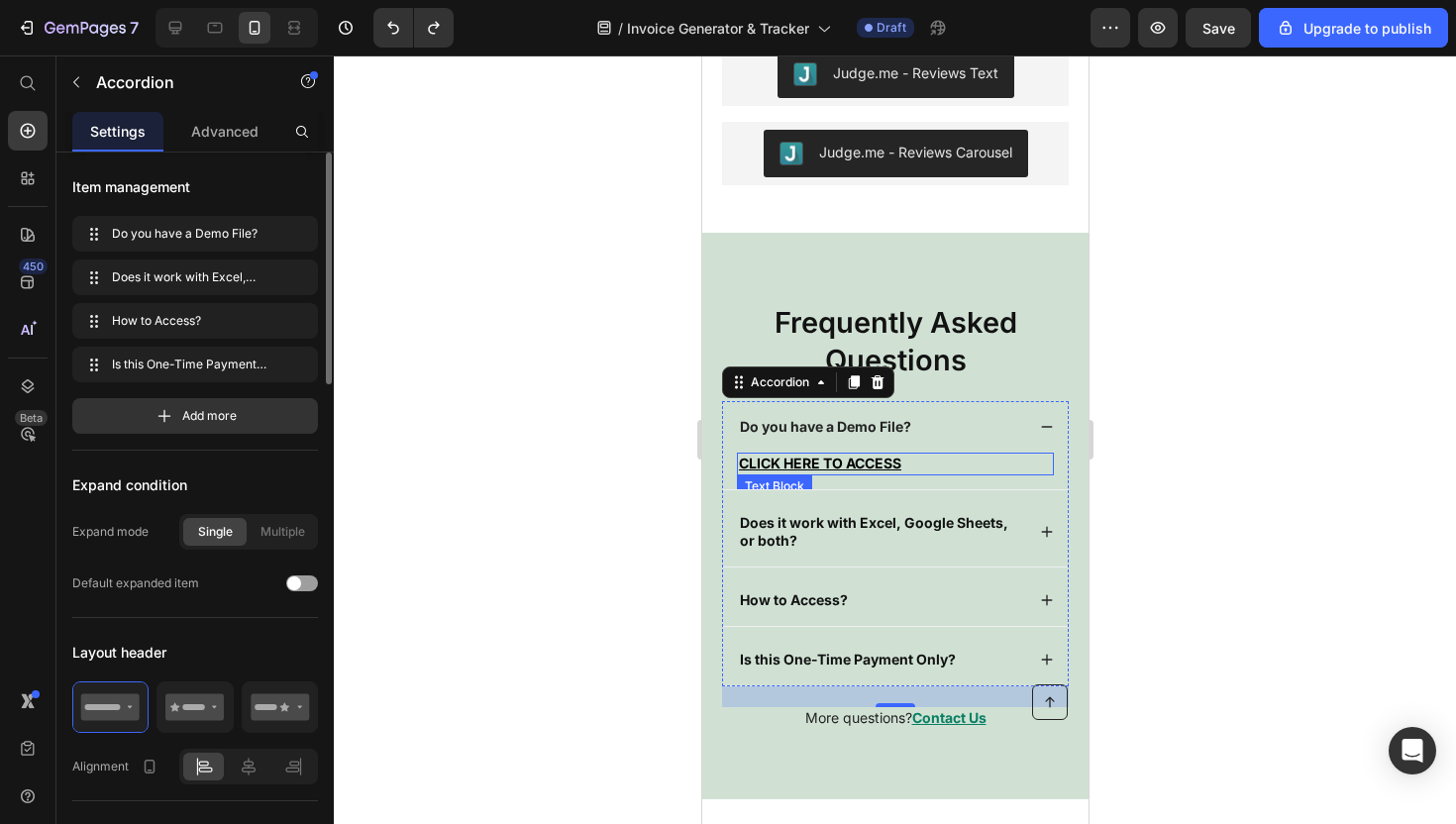 click on "CLICK HERE TO ACCESS" at bounding box center (894, 464) 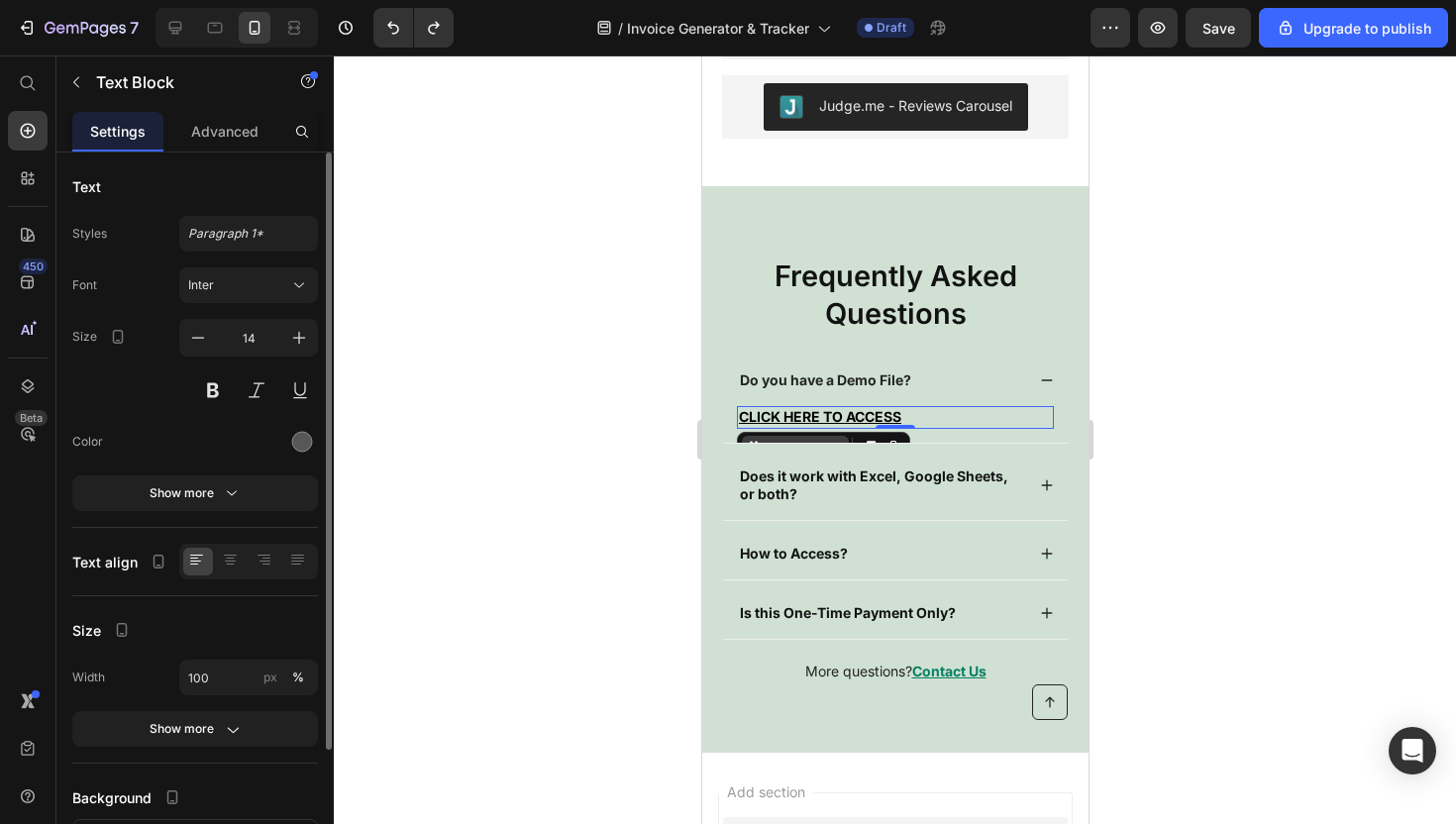 scroll, scrollTop: 4205, scrollLeft: 0, axis: vertical 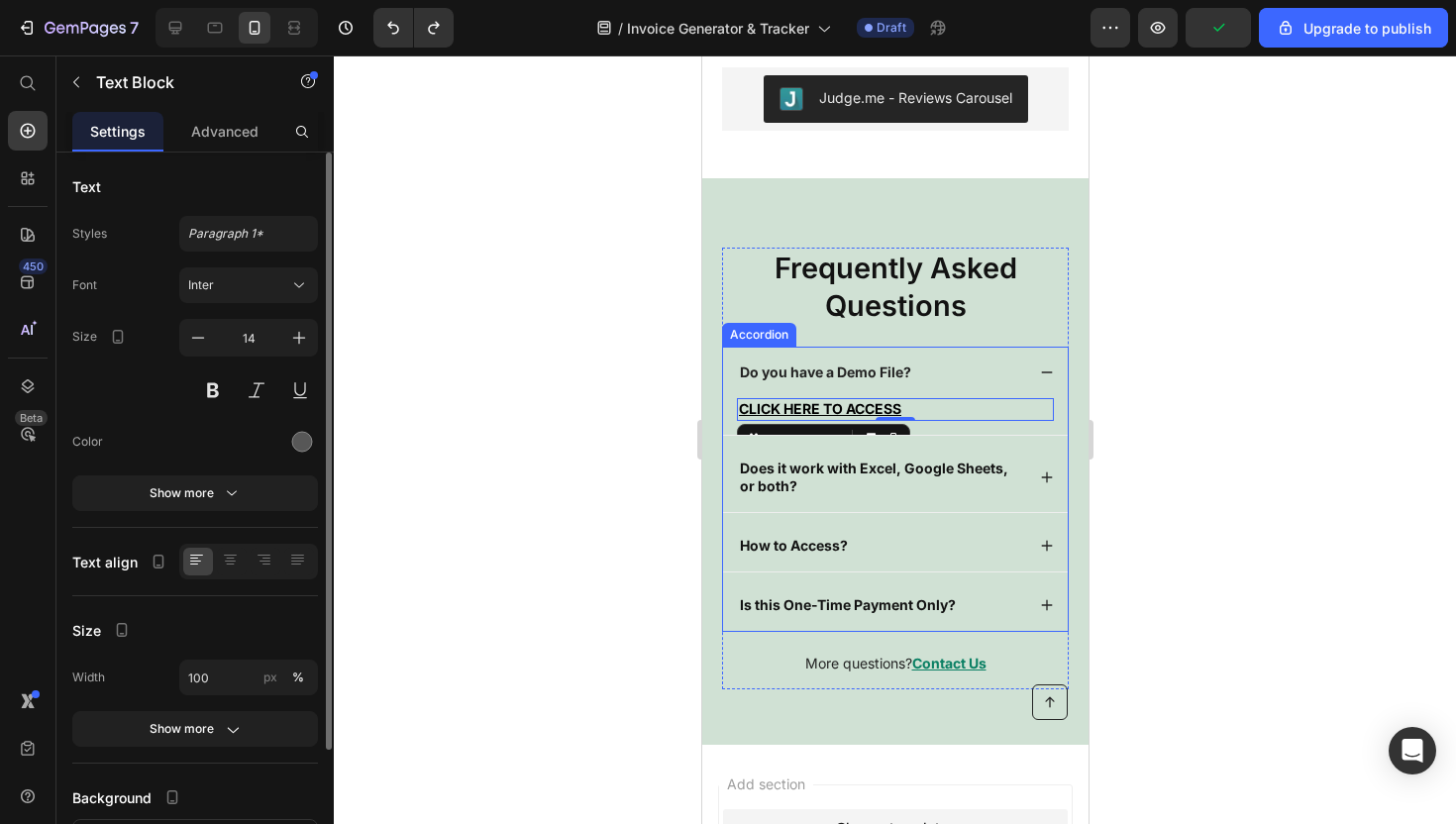 click on "CLICK HERE TO ACCESS Text Block   0" at bounding box center (894, 416) 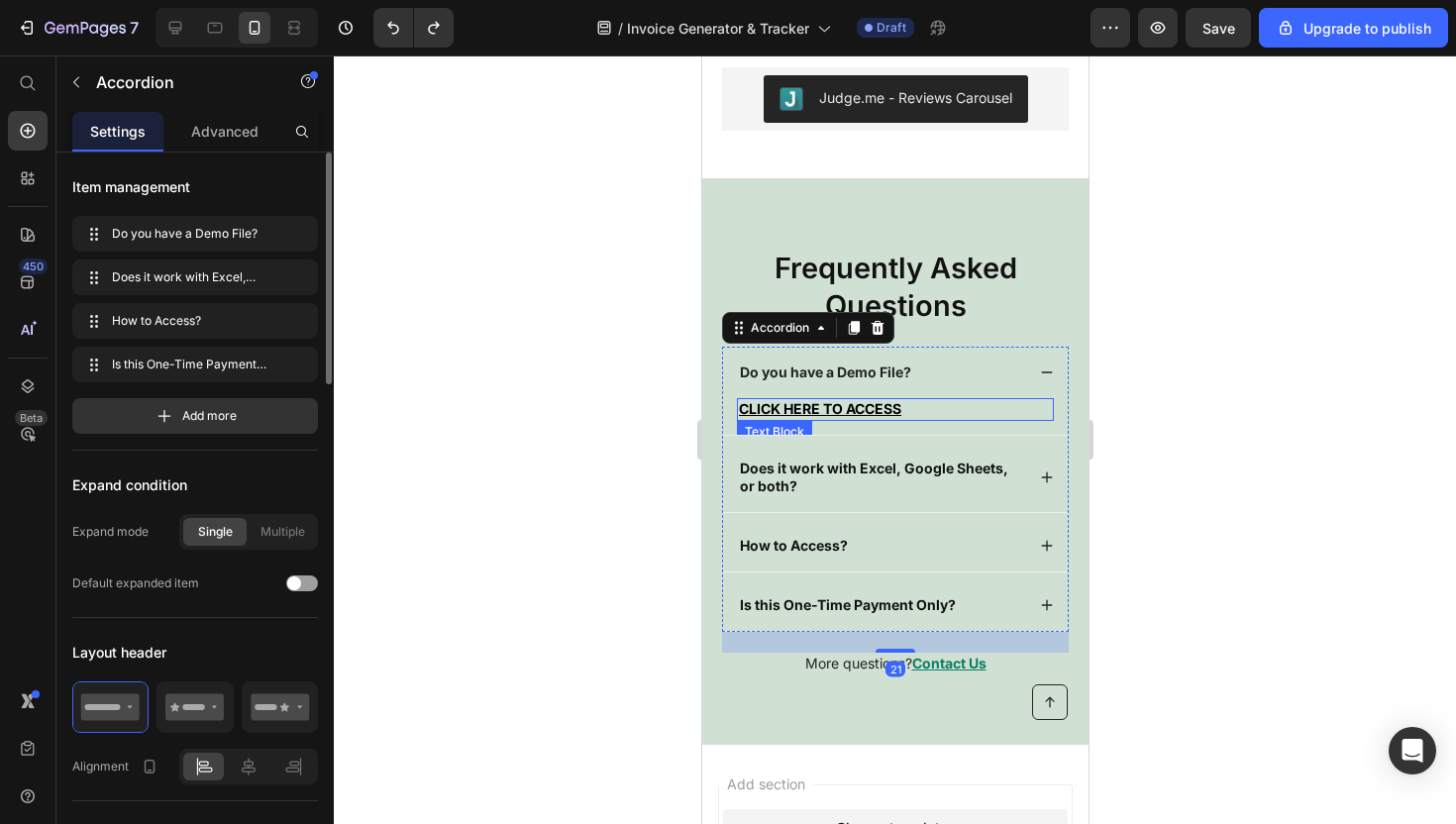 click on "CLICK HERE TO ACCESS" at bounding box center [819, 408] 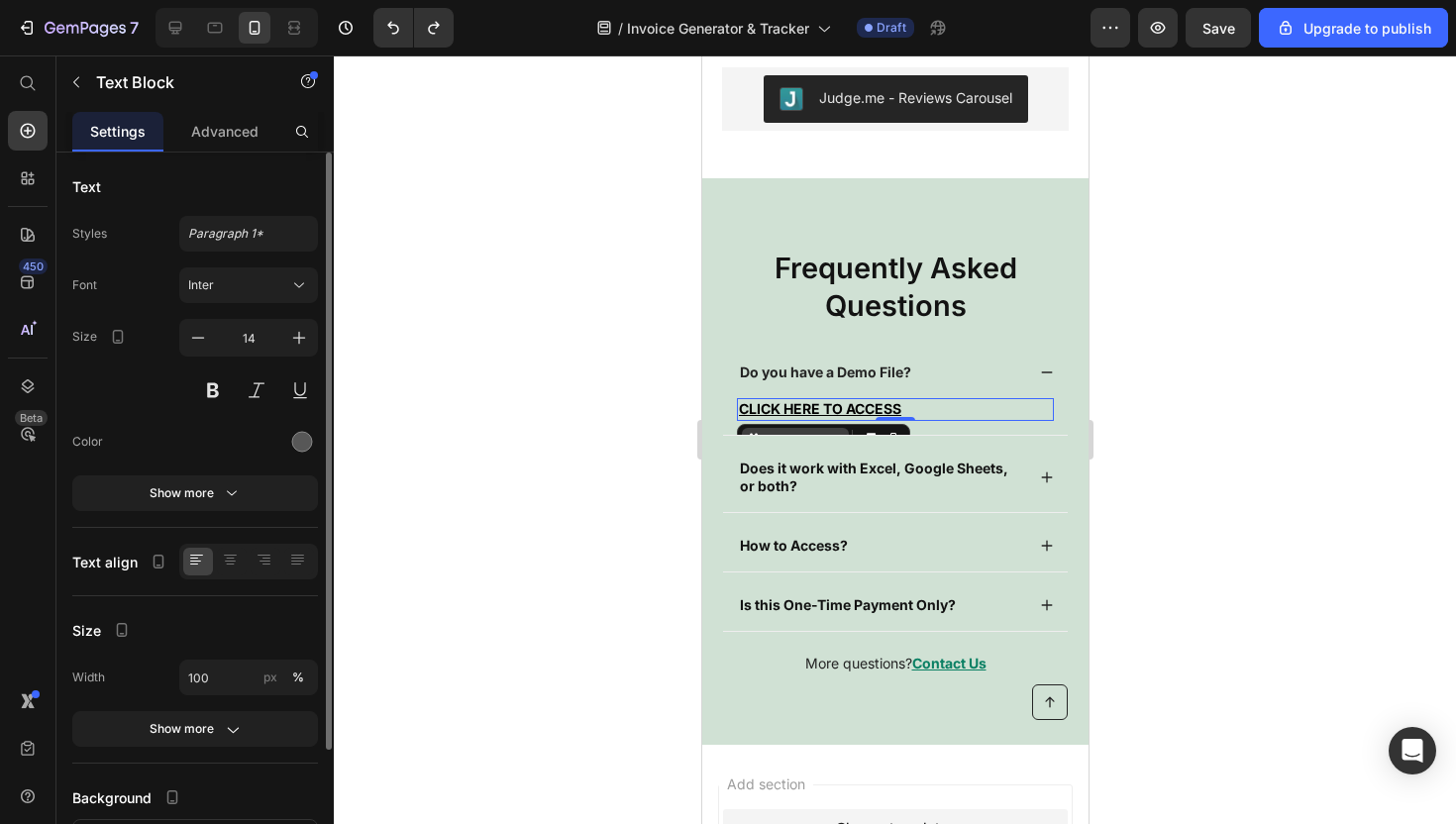 click on "Text Block" at bounding box center [794, 440] 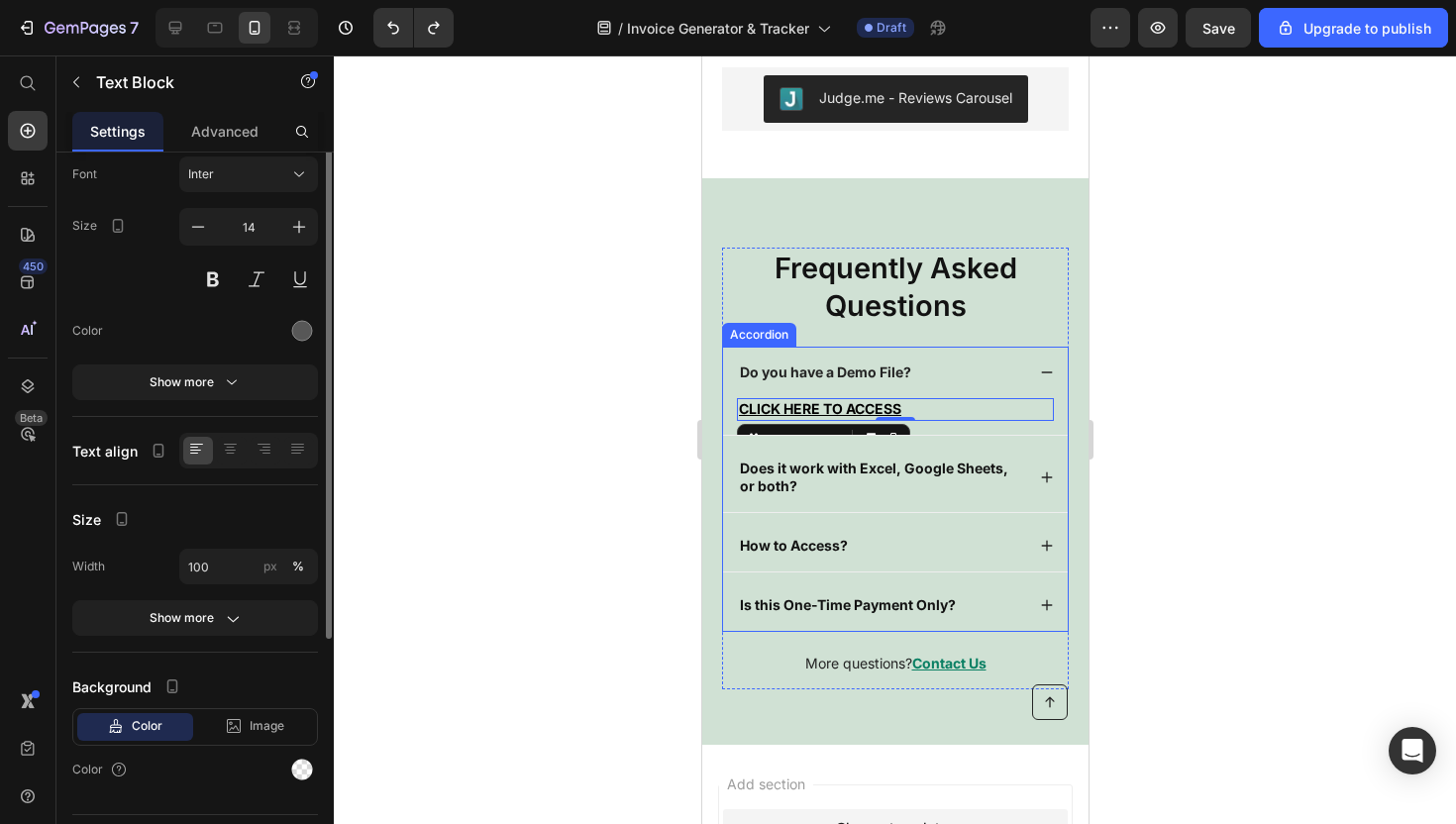 scroll, scrollTop: 0, scrollLeft: 0, axis: both 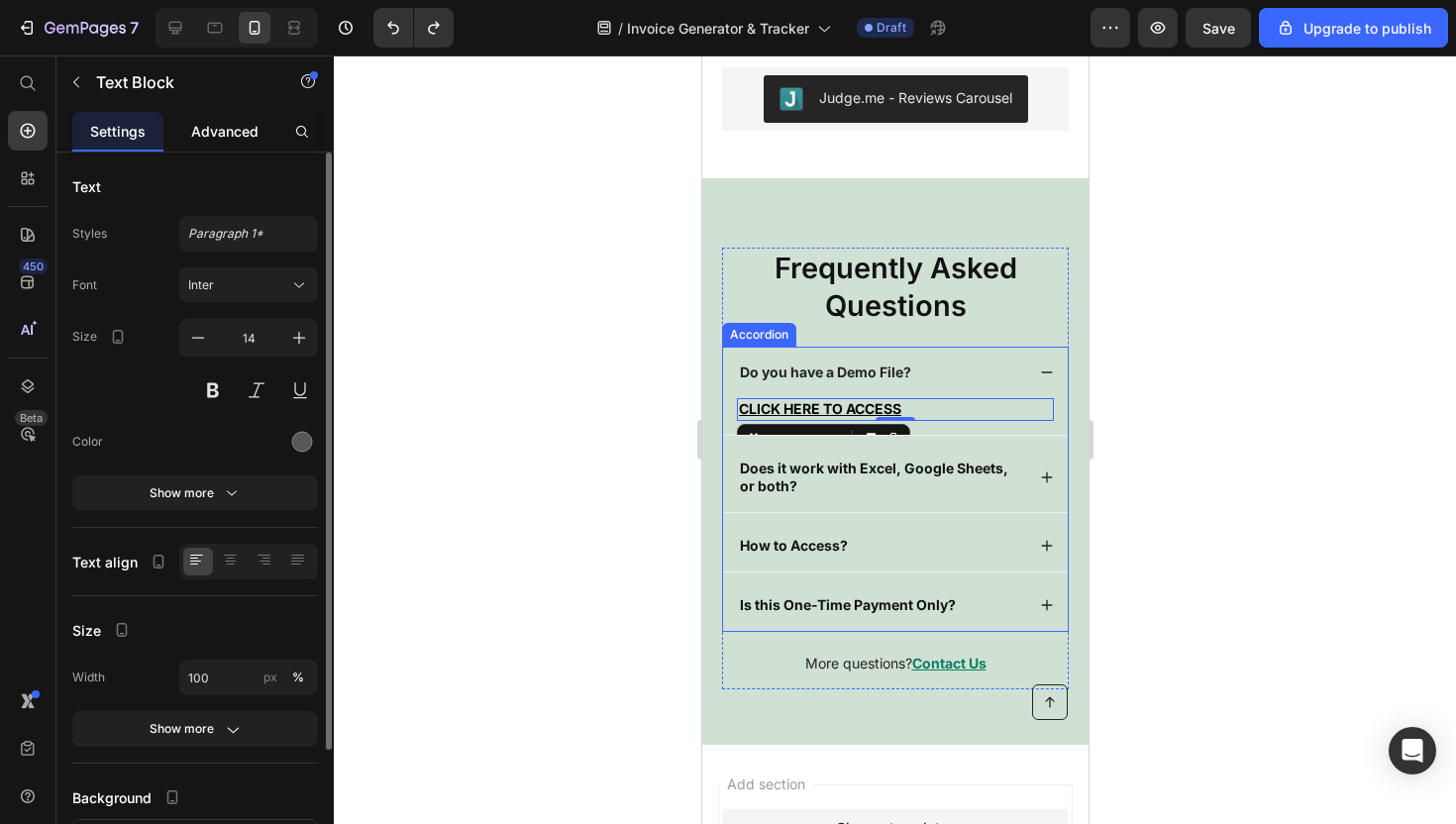 click on "Advanced" at bounding box center [225, 131] 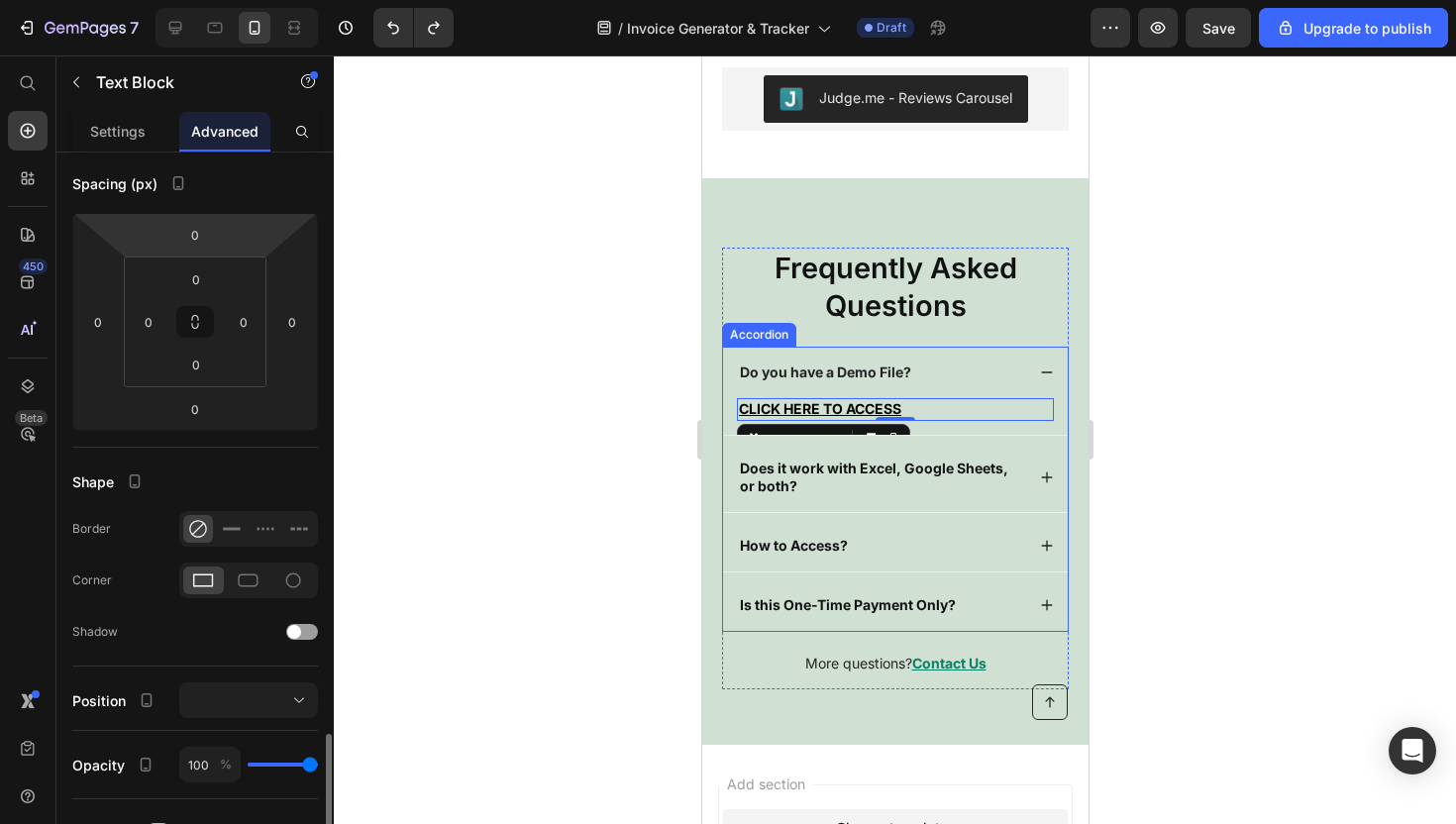scroll, scrollTop: 565, scrollLeft: 0, axis: vertical 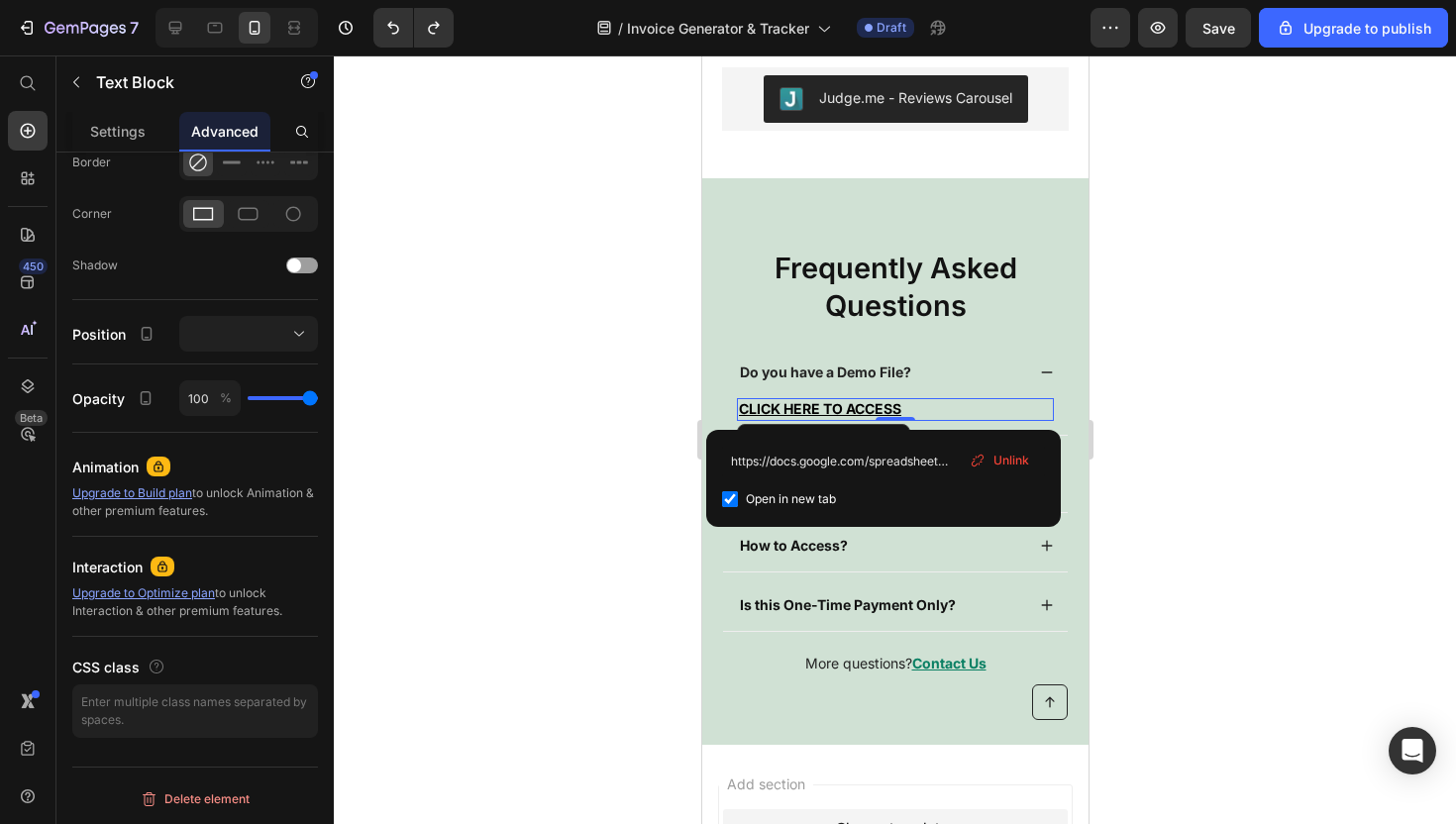 click on "CLICK HERE TO ACCESS" at bounding box center [819, 408] 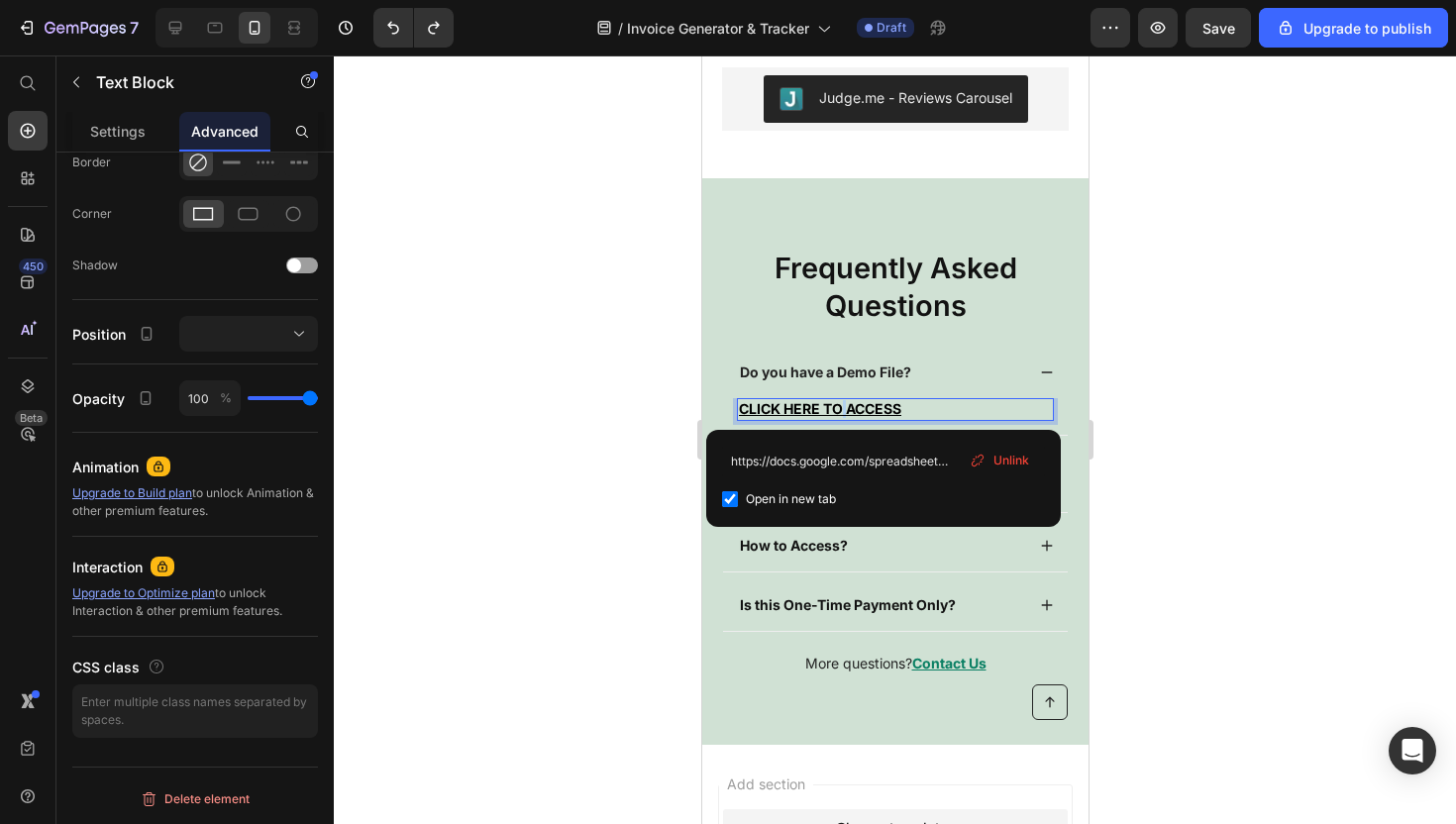 click on "CLICK HERE TO ACCESS" at bounding box center [819, 408] 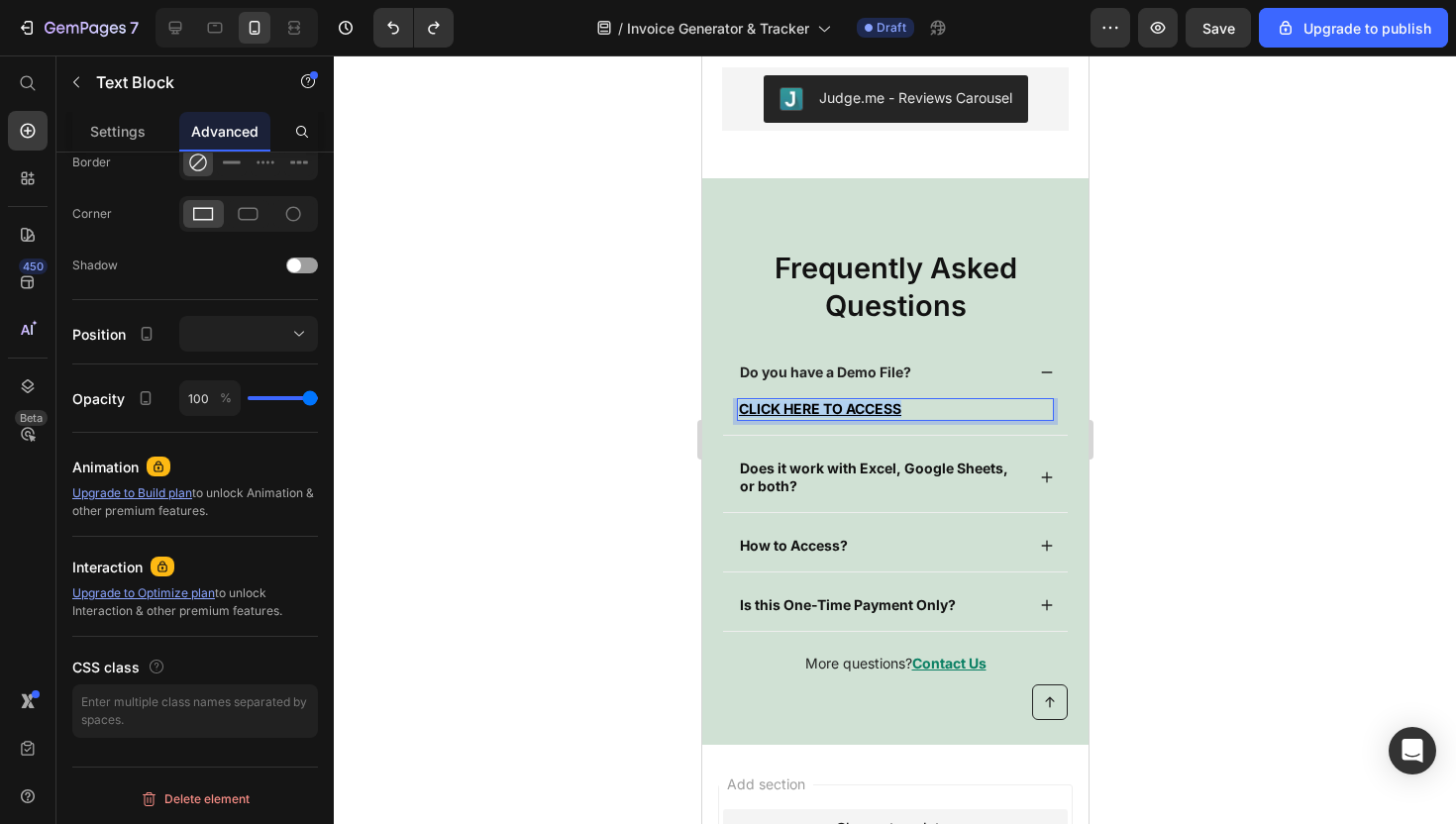 click on "CLICK HERE TO ACCESS" at bounding box center (819, 408) 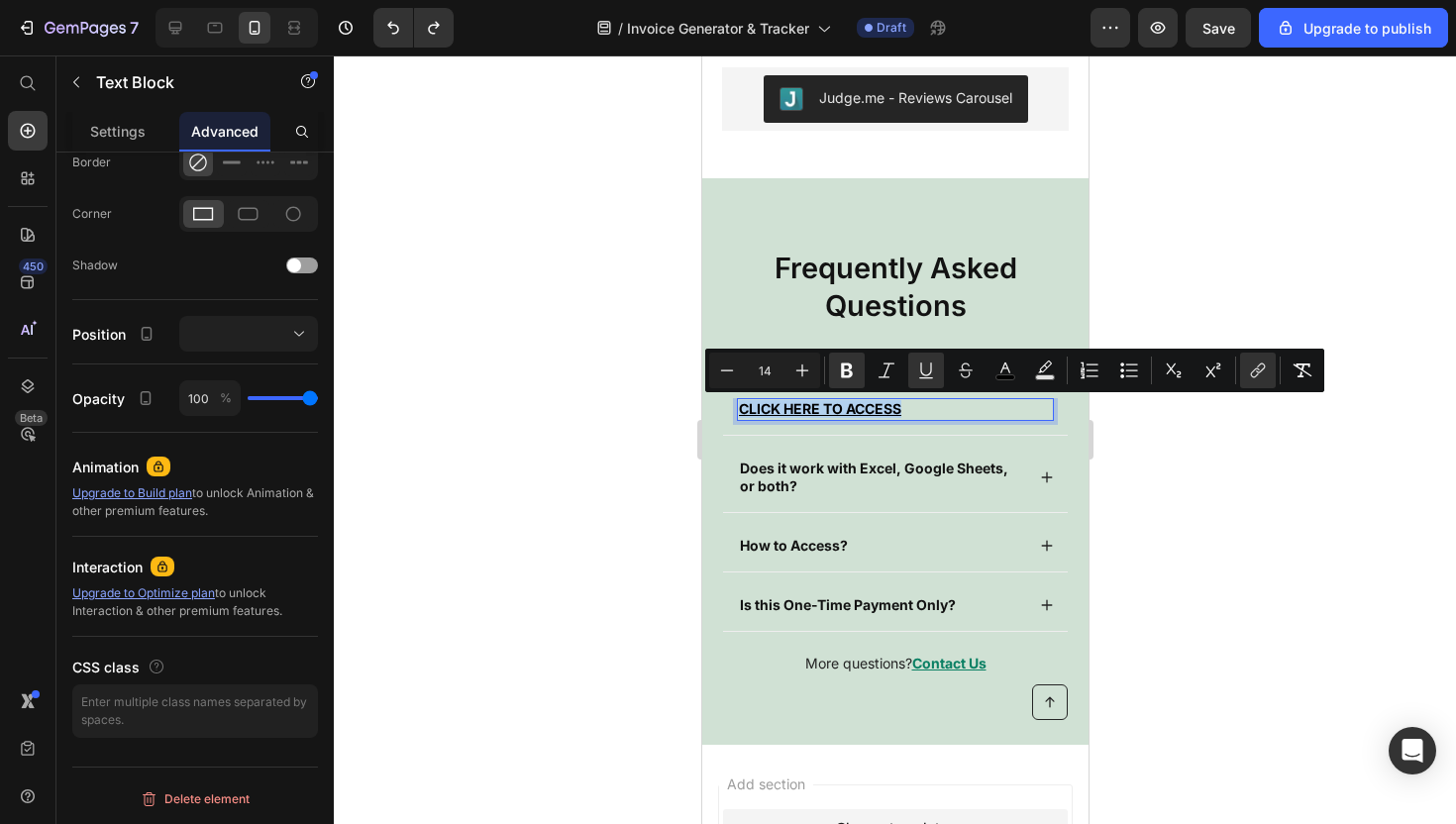 click on "CLICK HERE TO ACCESS" at bounding box center [819, 408] 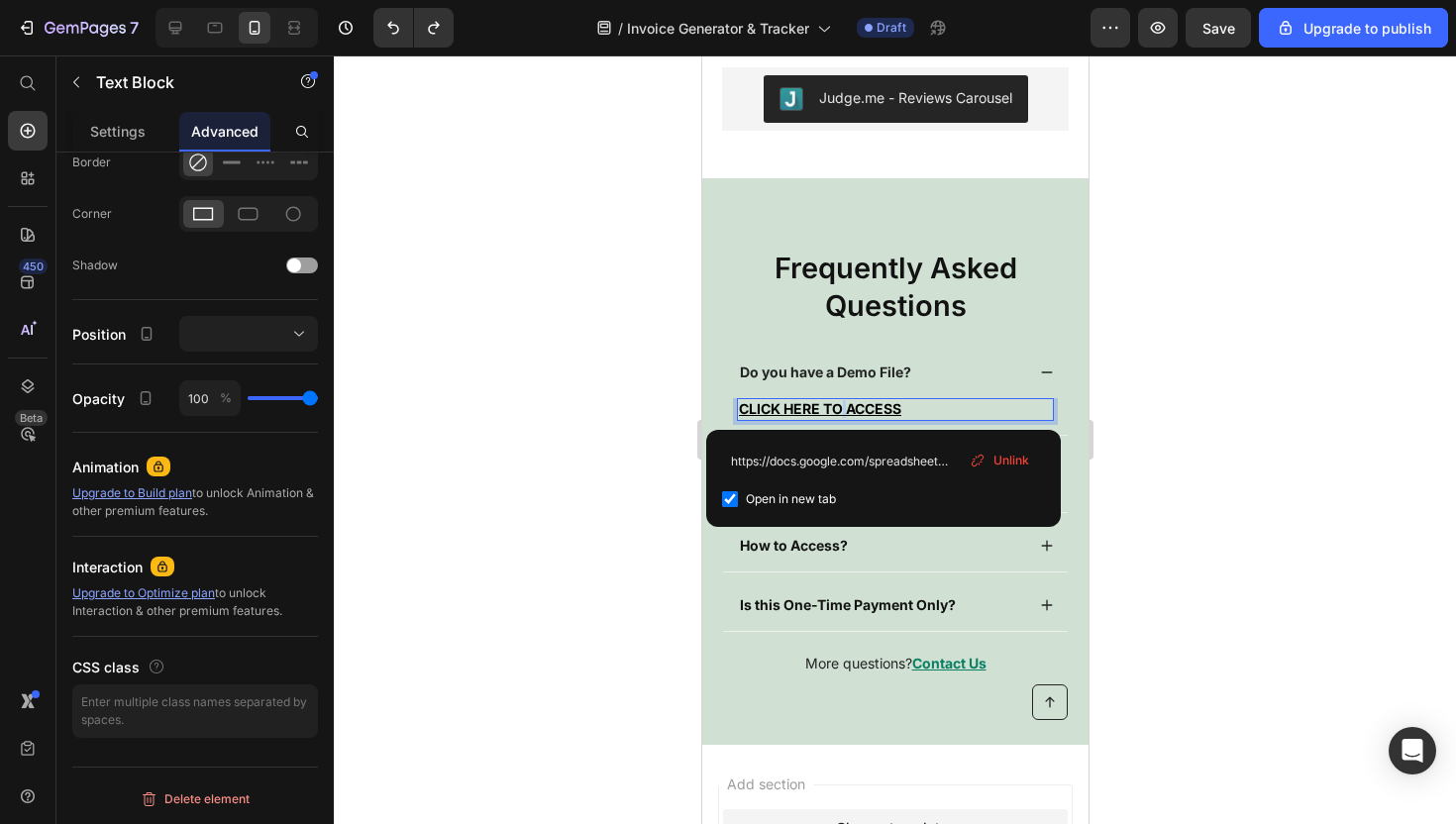 click on "CLICK HERE TO ACCESS" at bounding box center [819, 408] 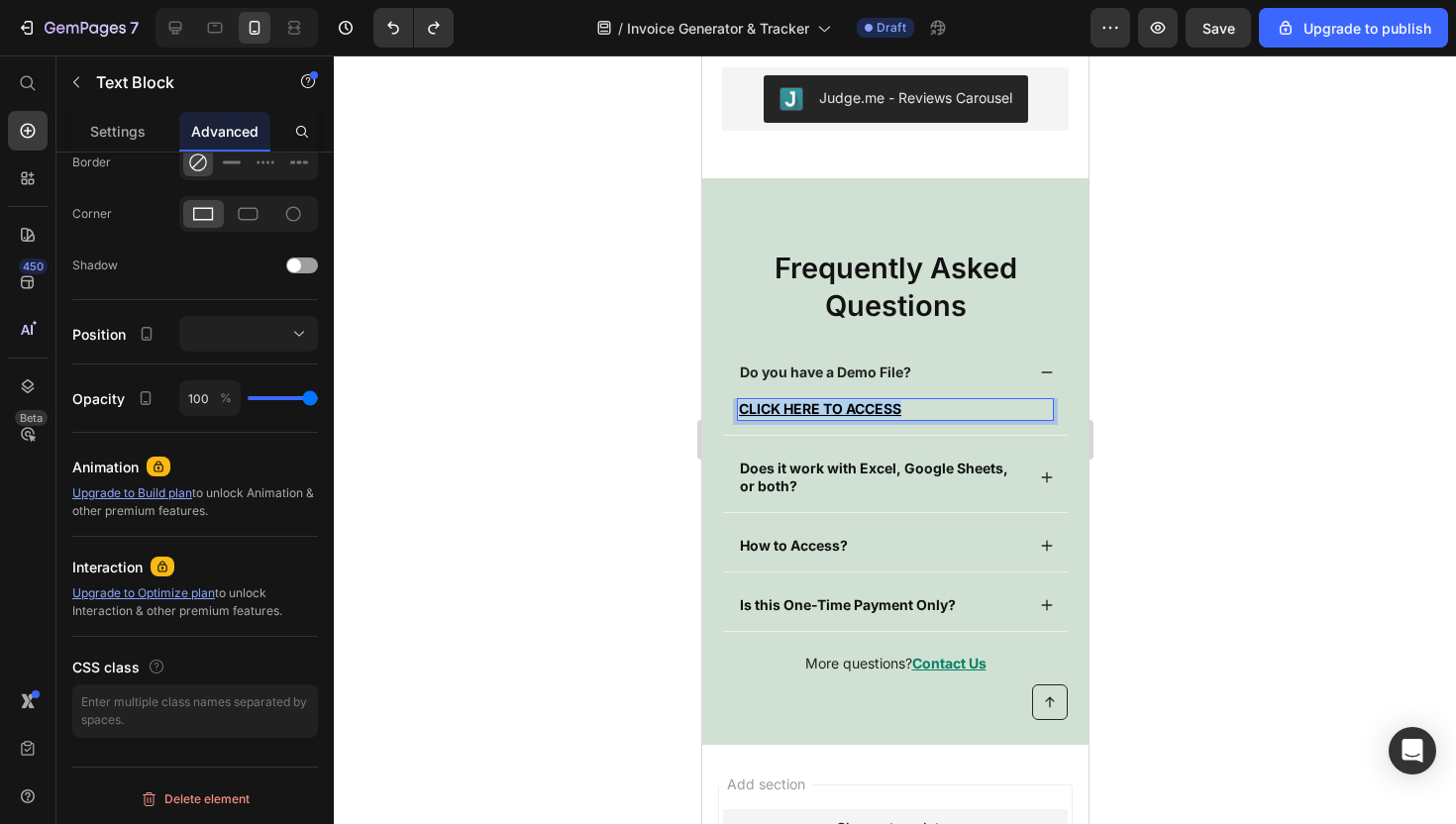 click on "CLICK HERE TO ACCESS" at bounding box center (819, 408) 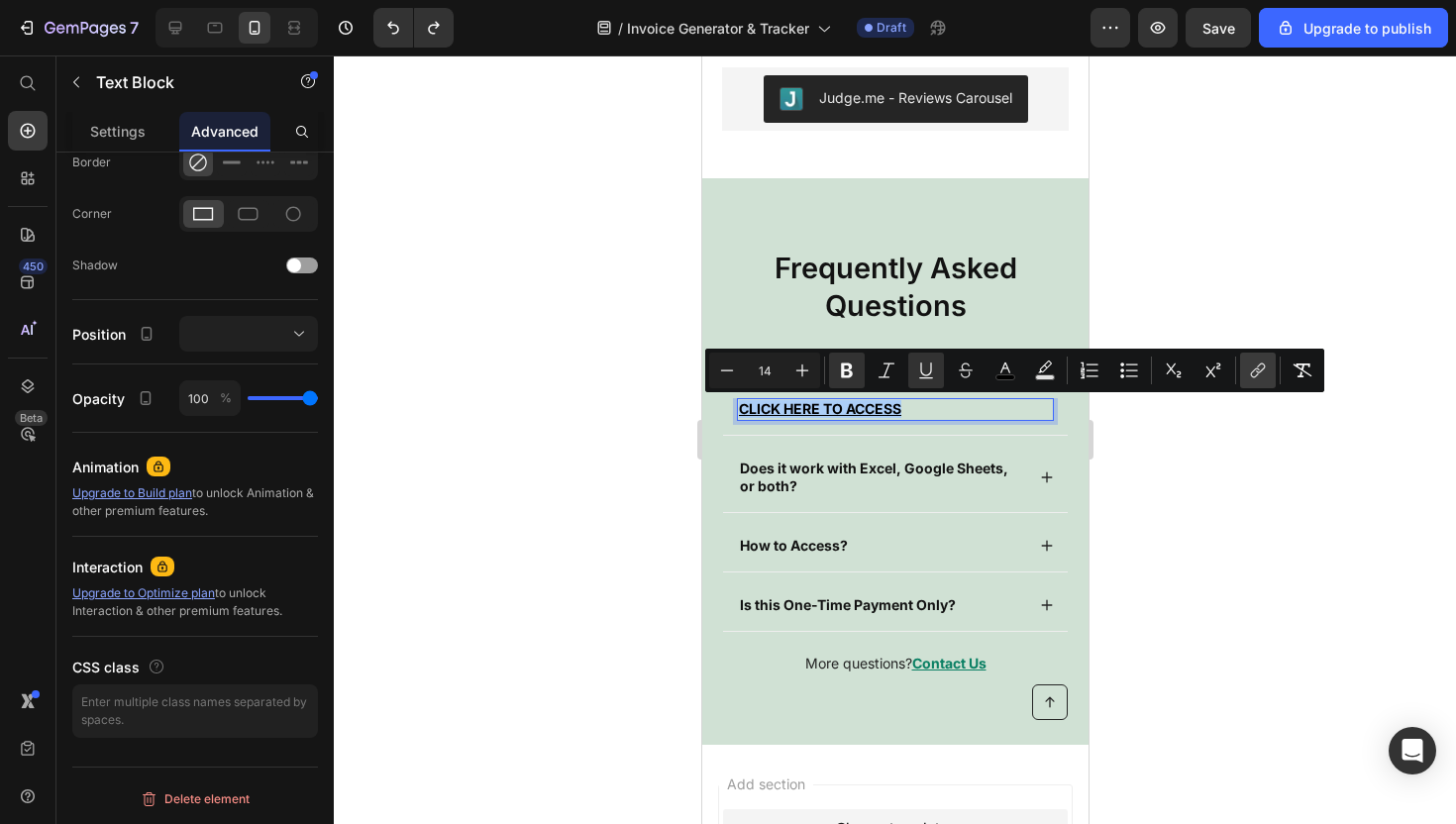 click 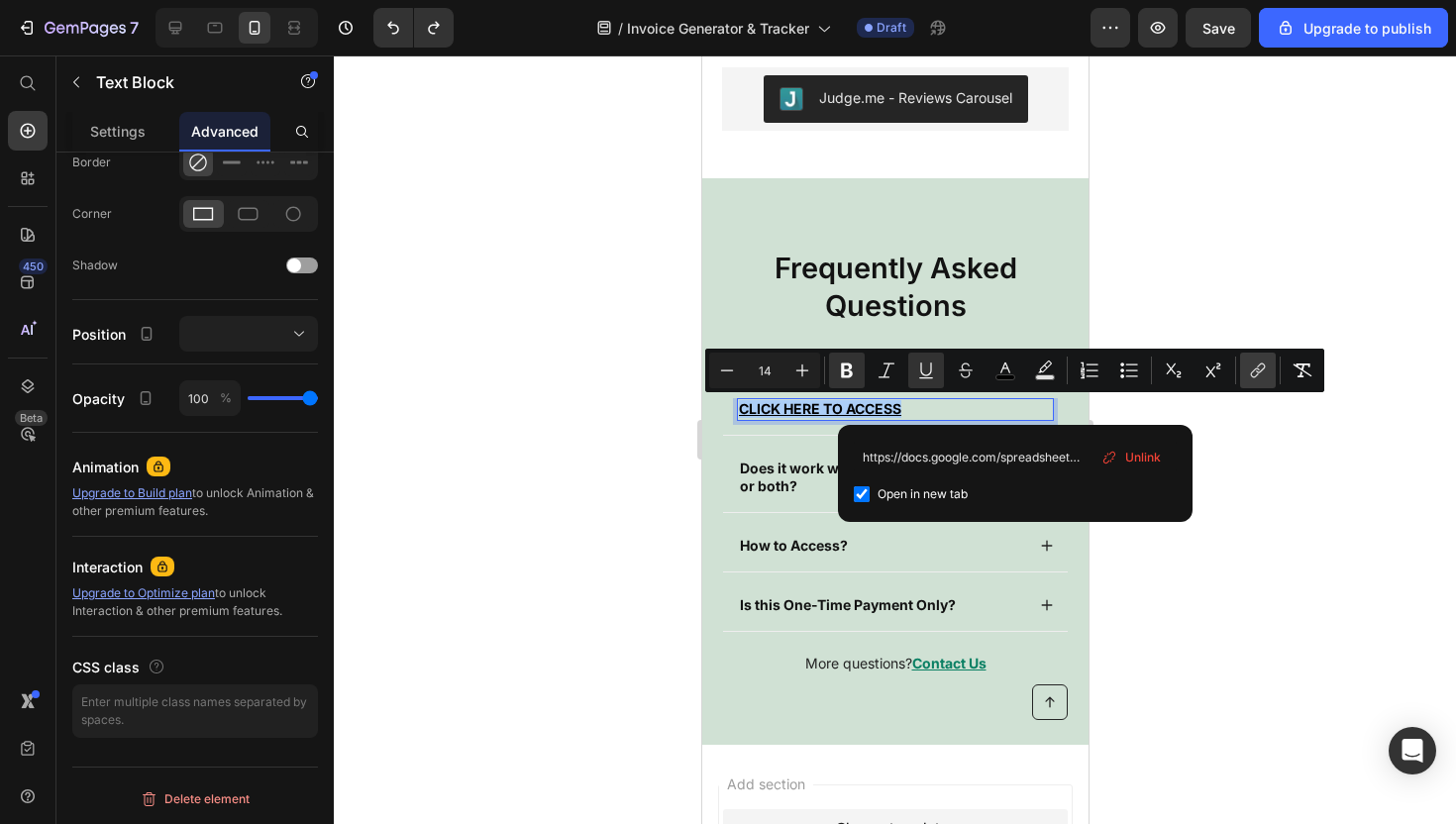 scroll, scrollTop: 0, scrollLeft: 440, axis: horizontal 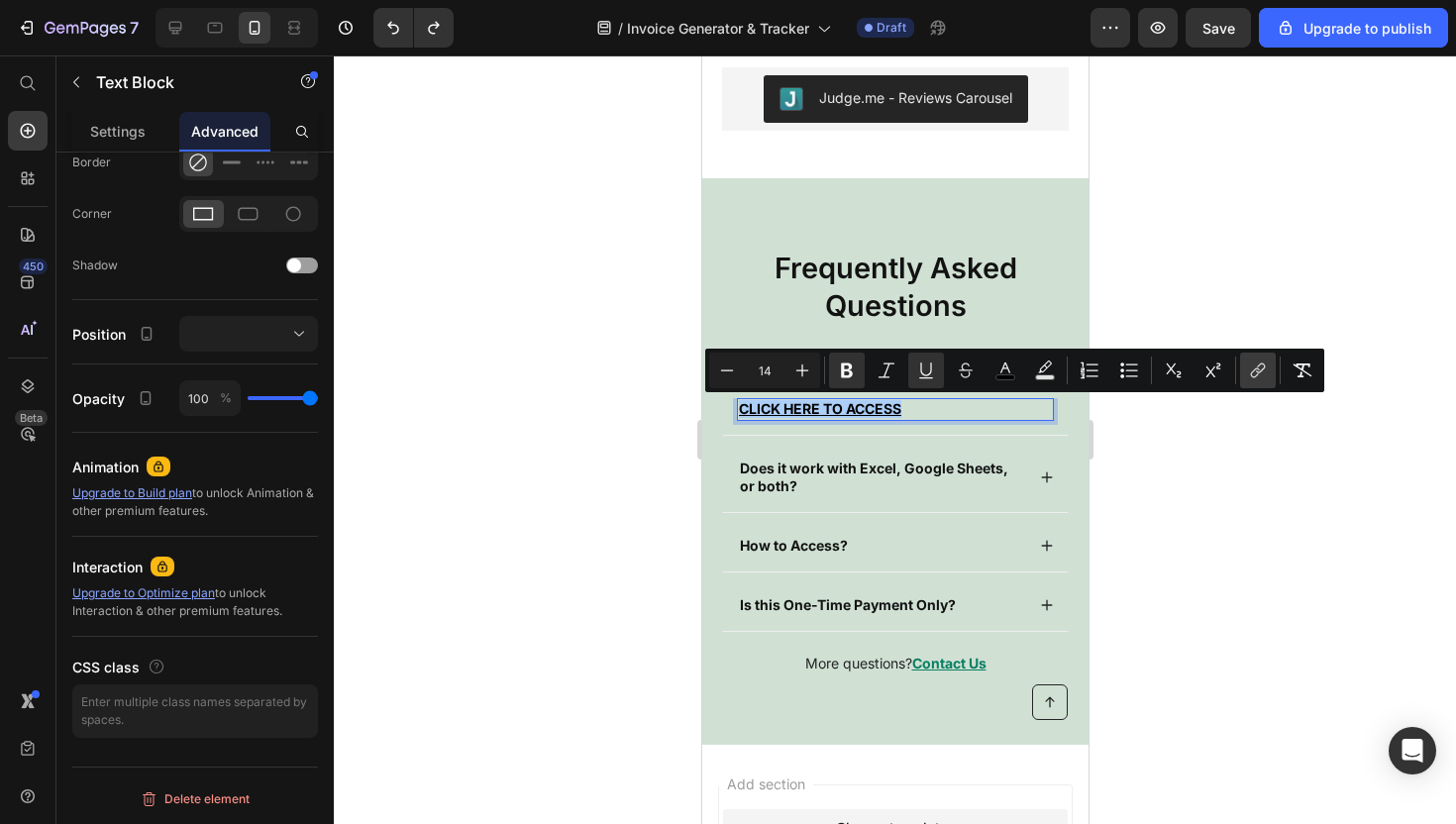 click 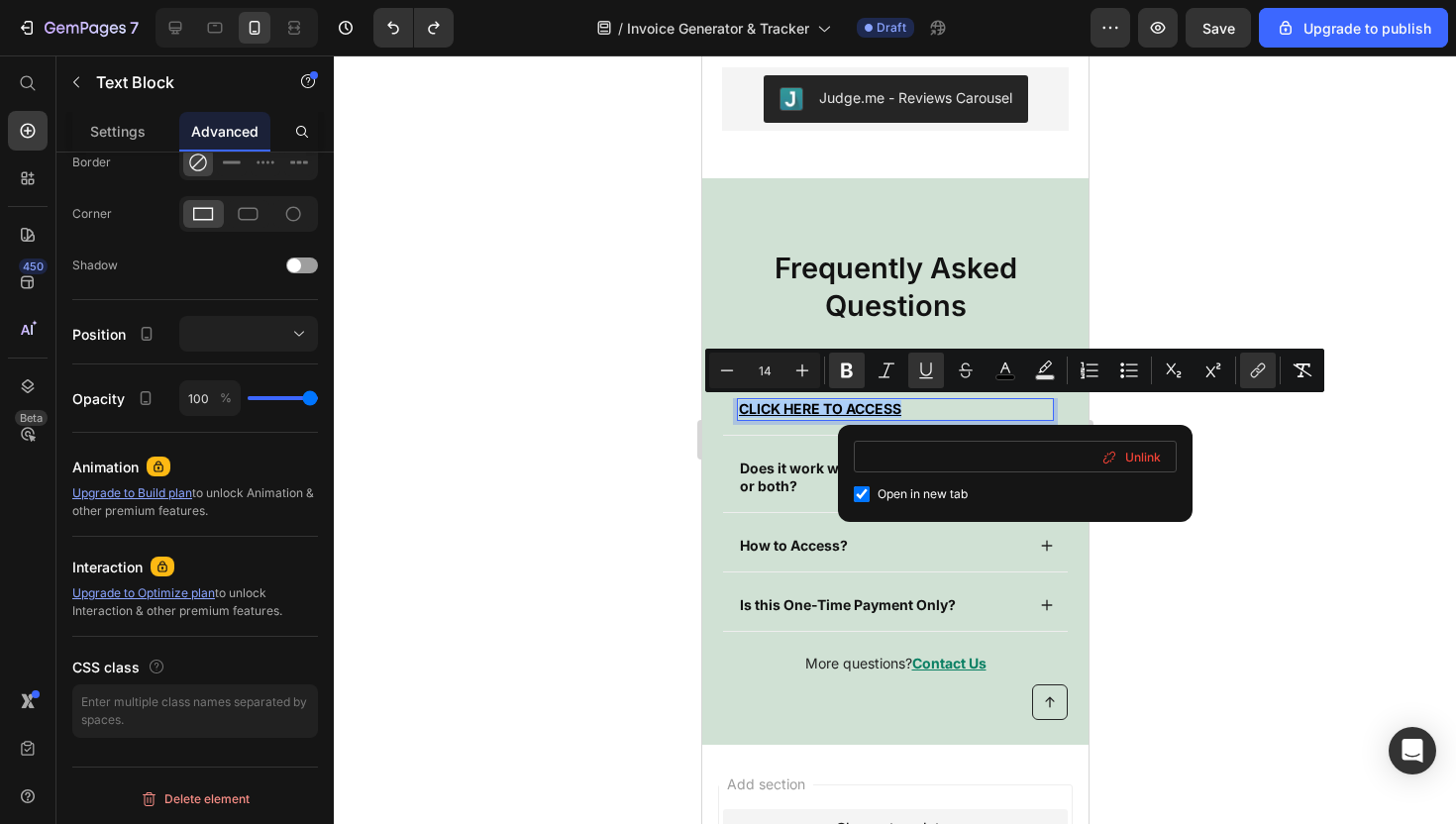 type on "https://docs.google.com/spreadsheets/d/[ID]/edit?usp=drive_link" 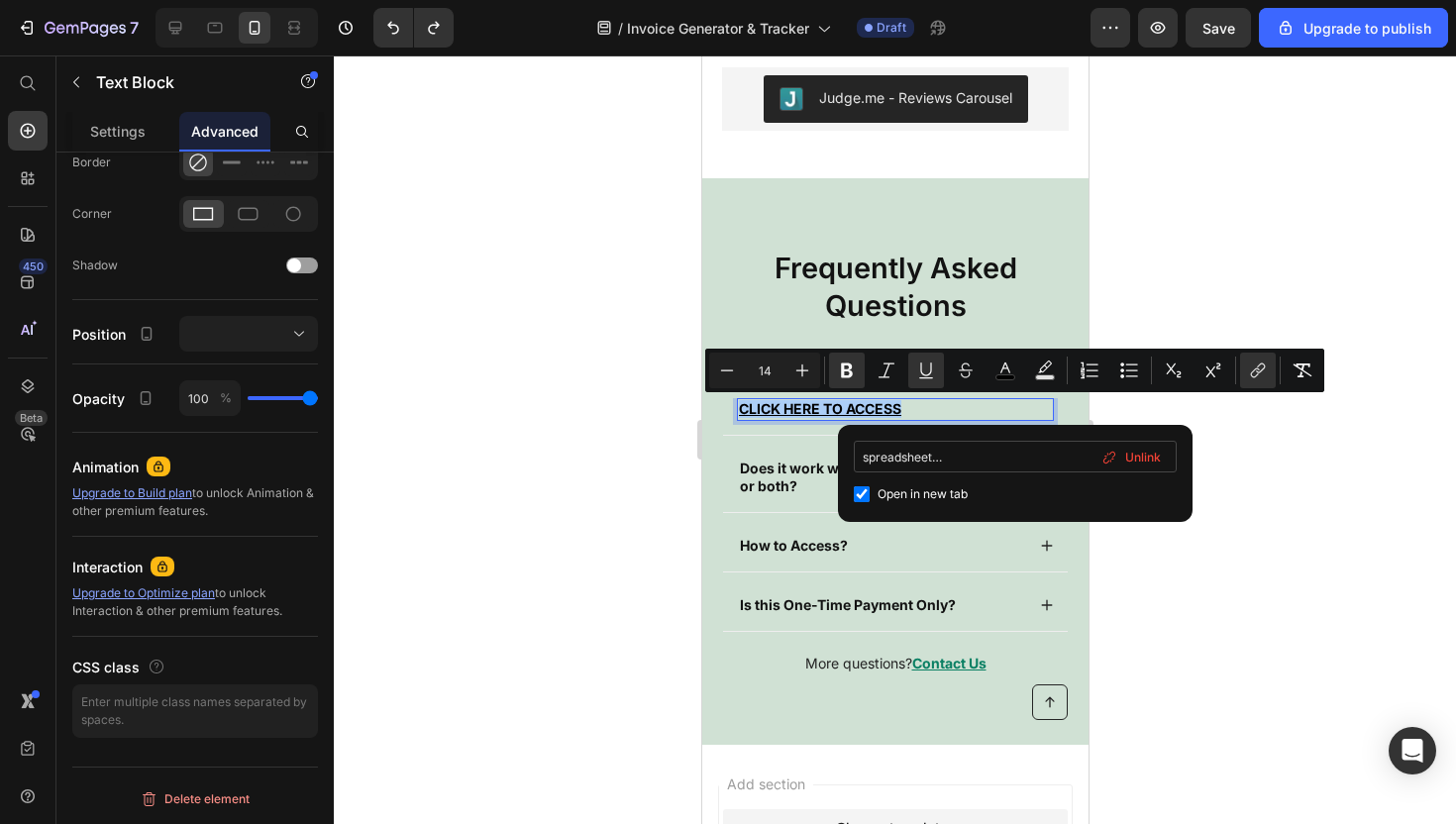 scroll, scrollTop: 0, scrollLeft: 439, axis: horizontal 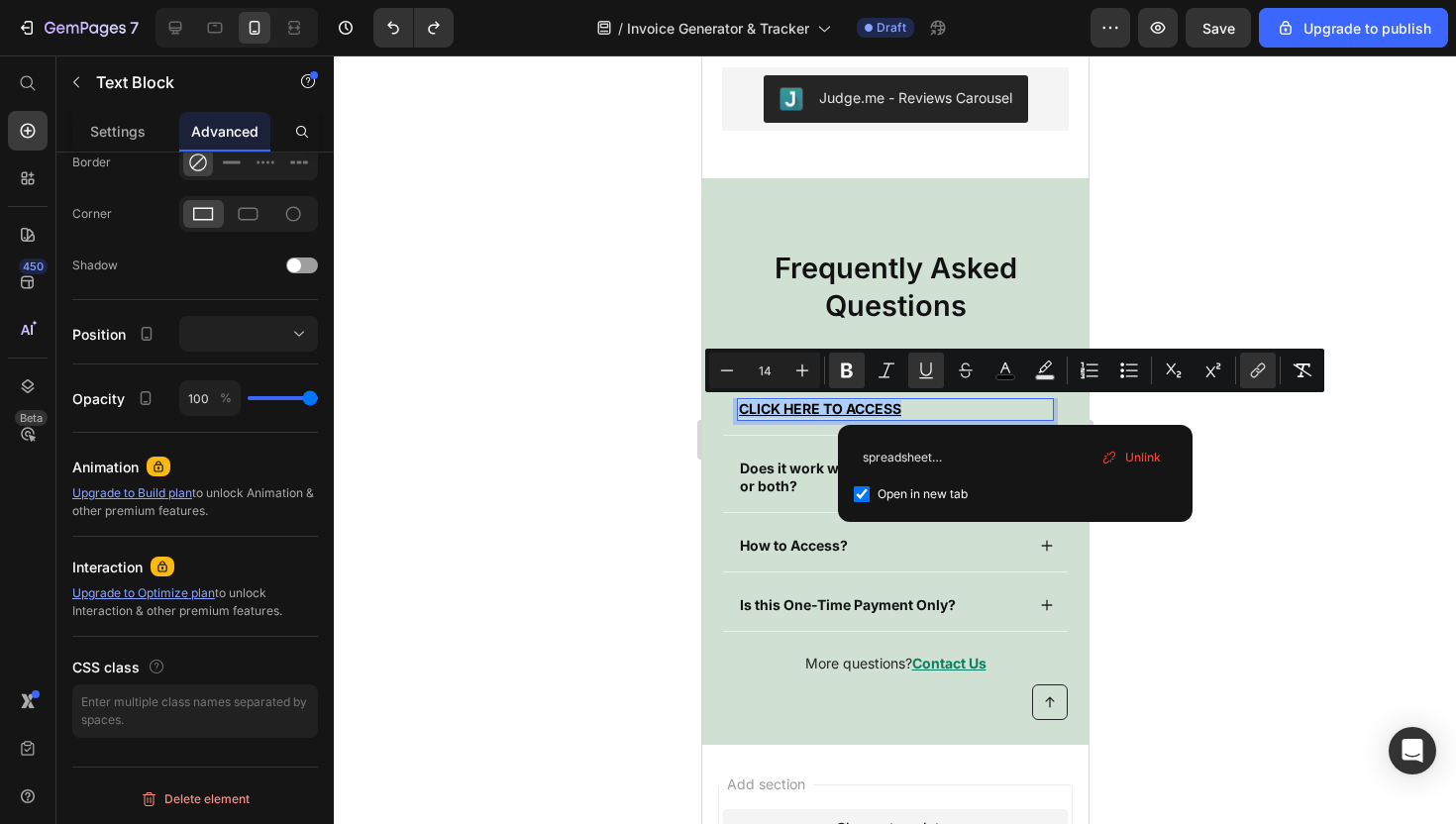 click 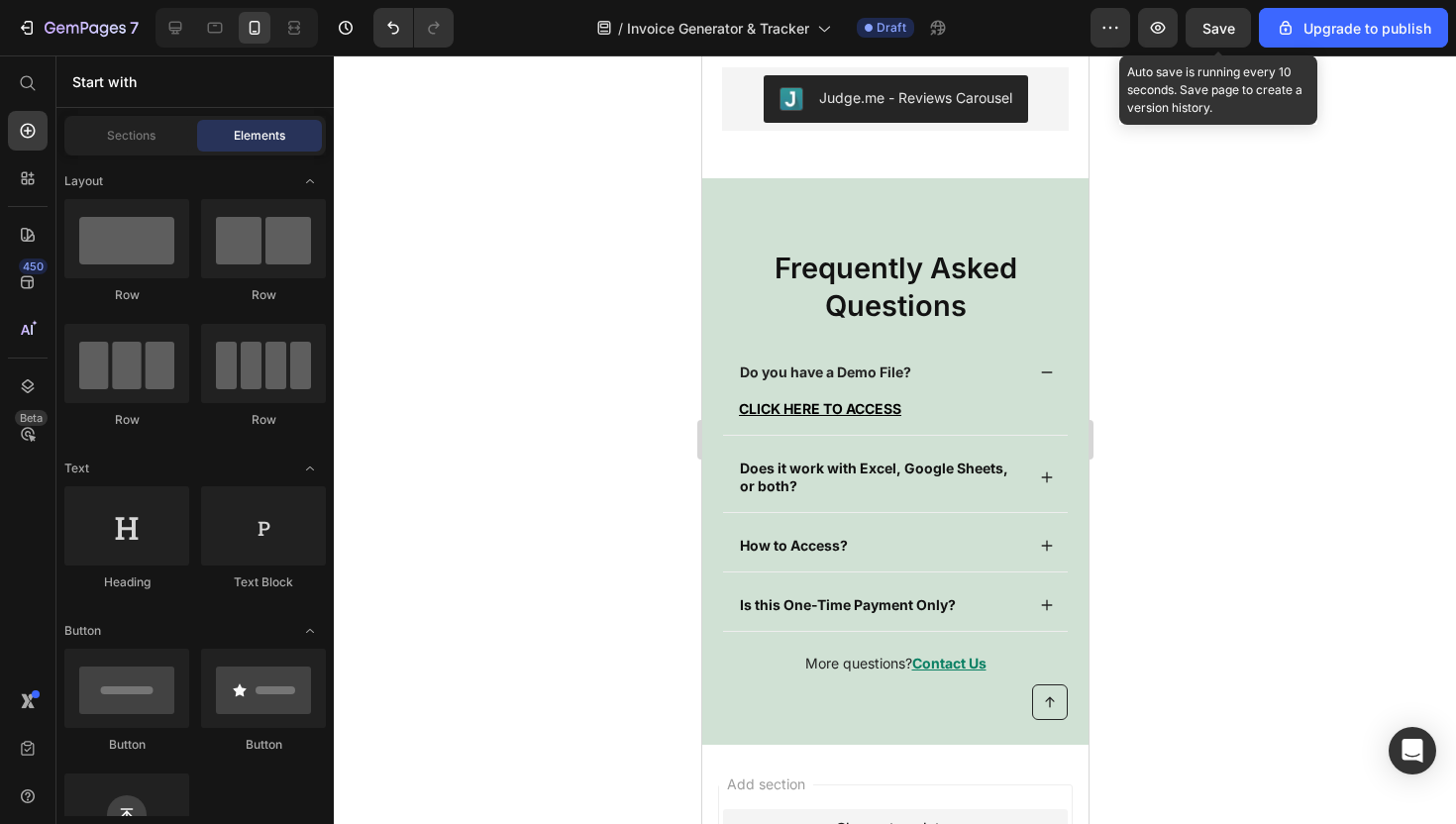 click on "Save" at bounding box center (1218, 28) 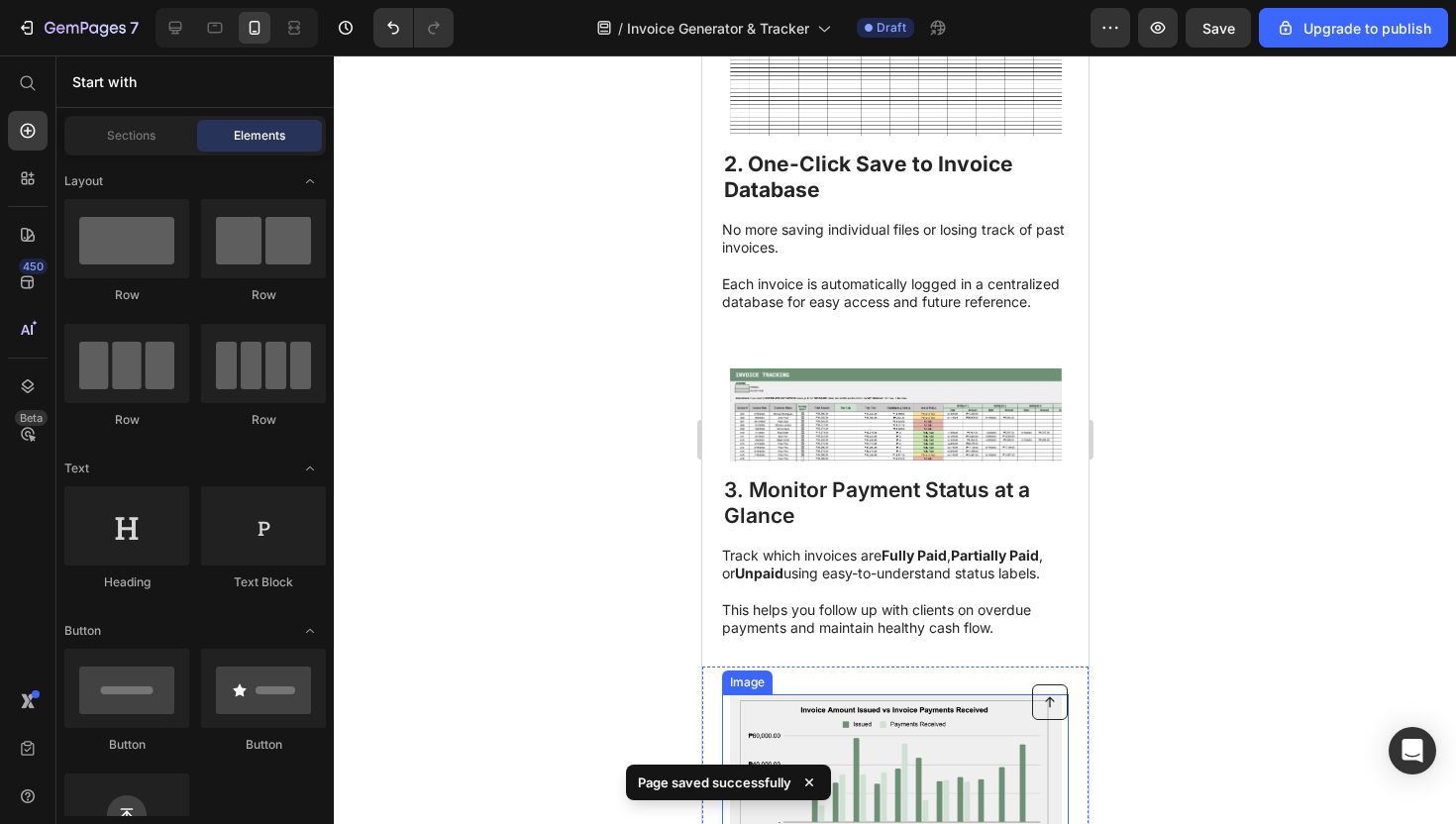 scroll, scrollTop: 0, scrollLeft: 0, axis: both 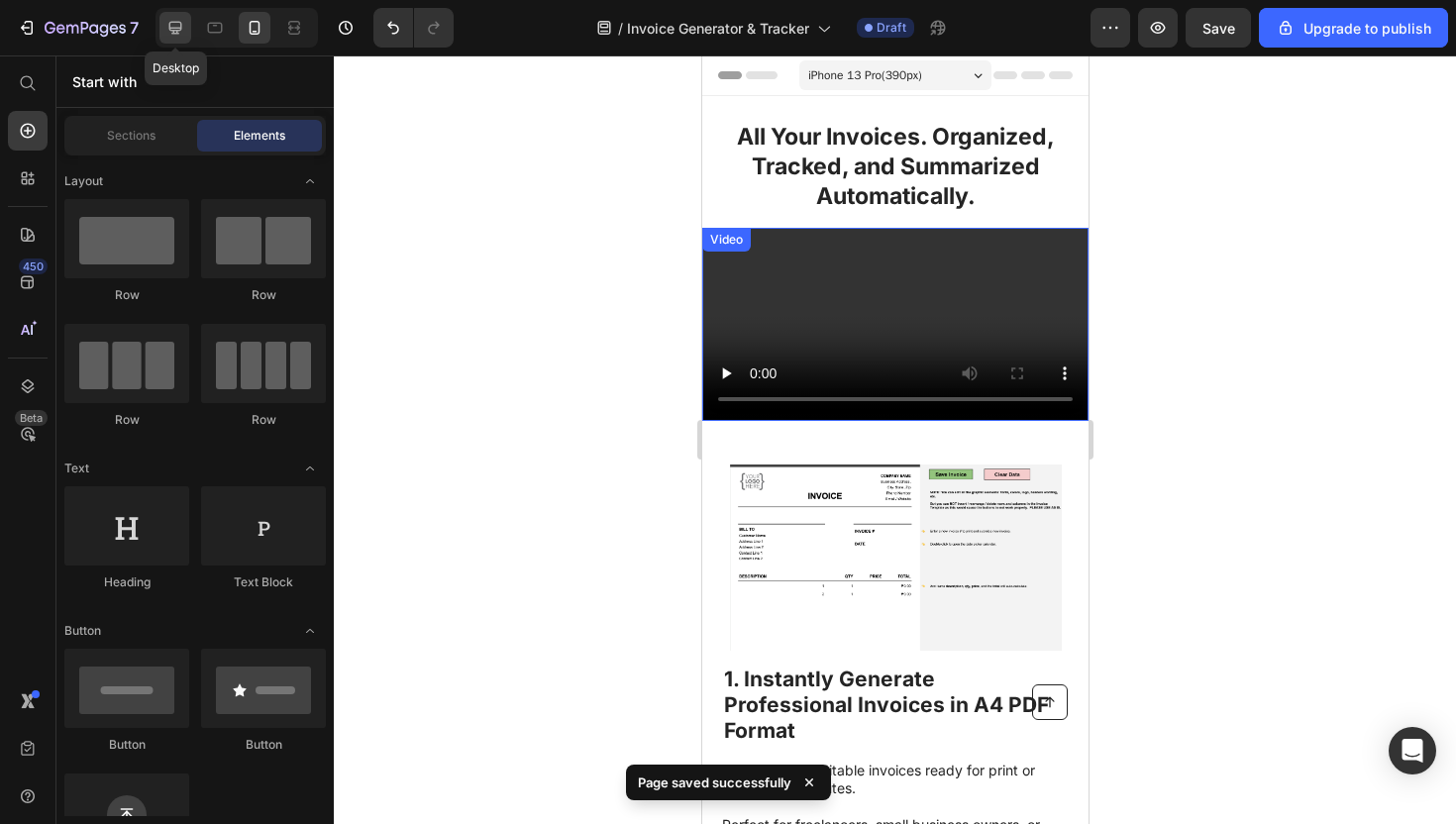click 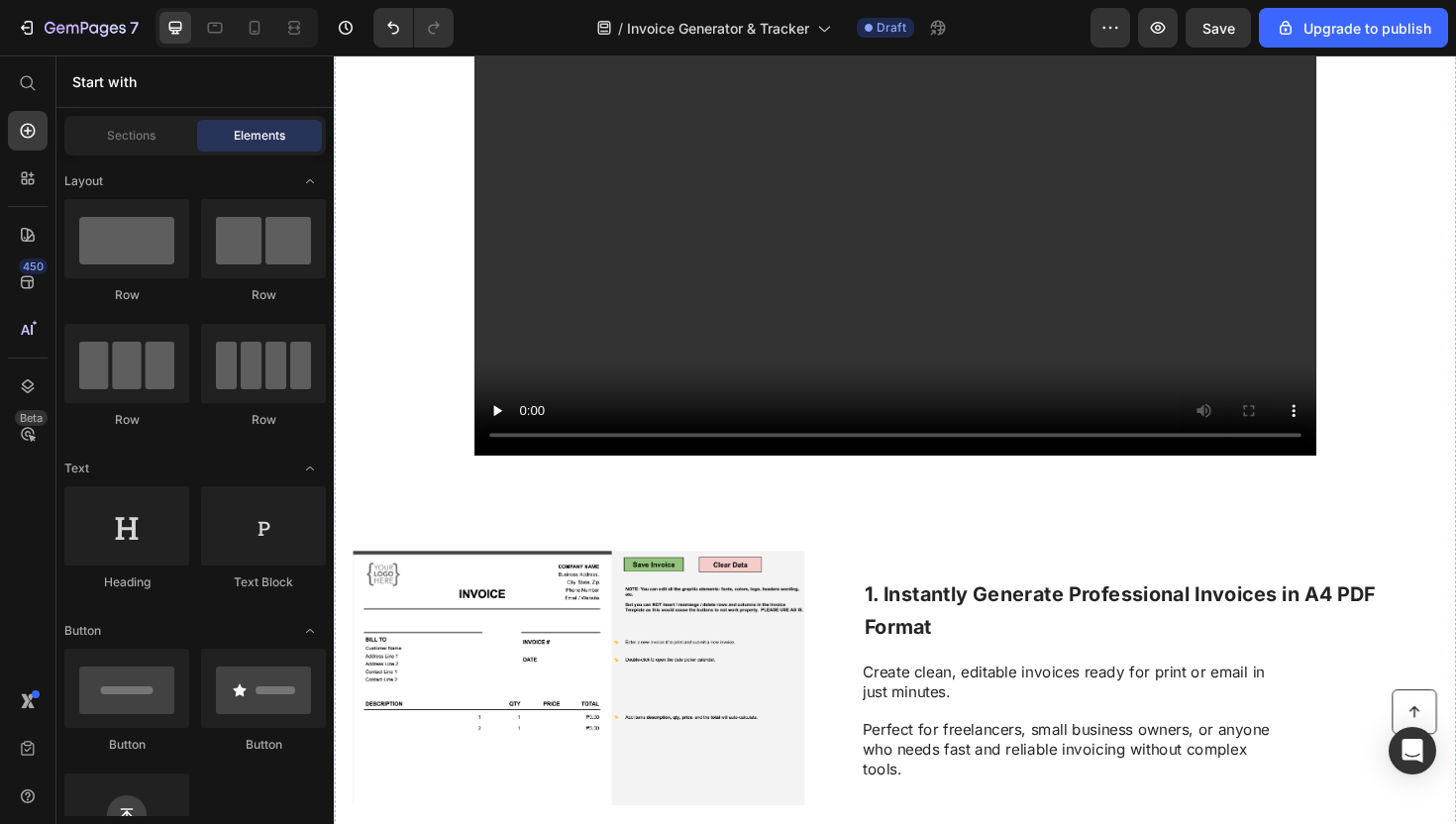 scroll, scrollTop: 0, scrollLeft: 0, axis: both 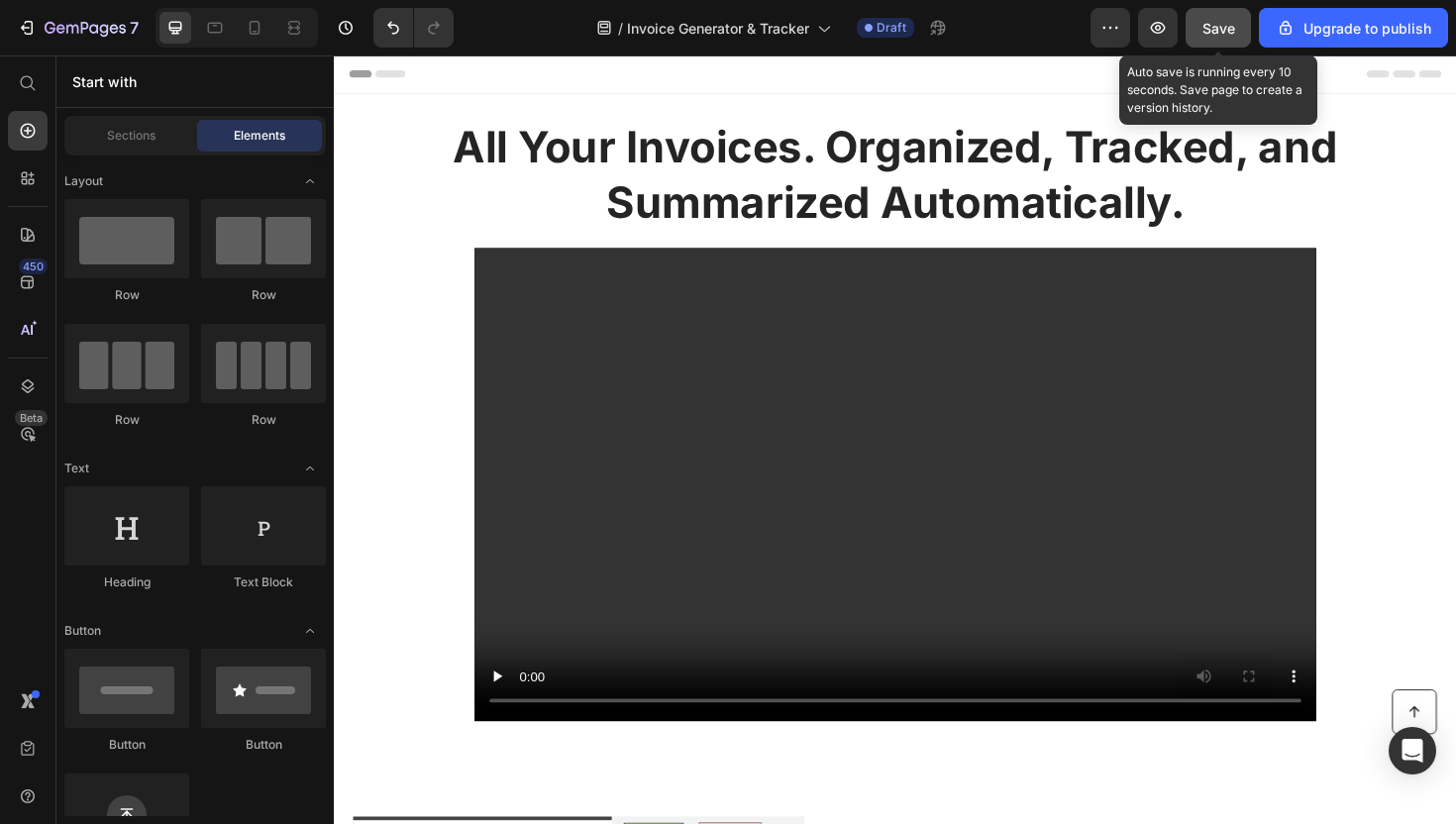click on "Save" 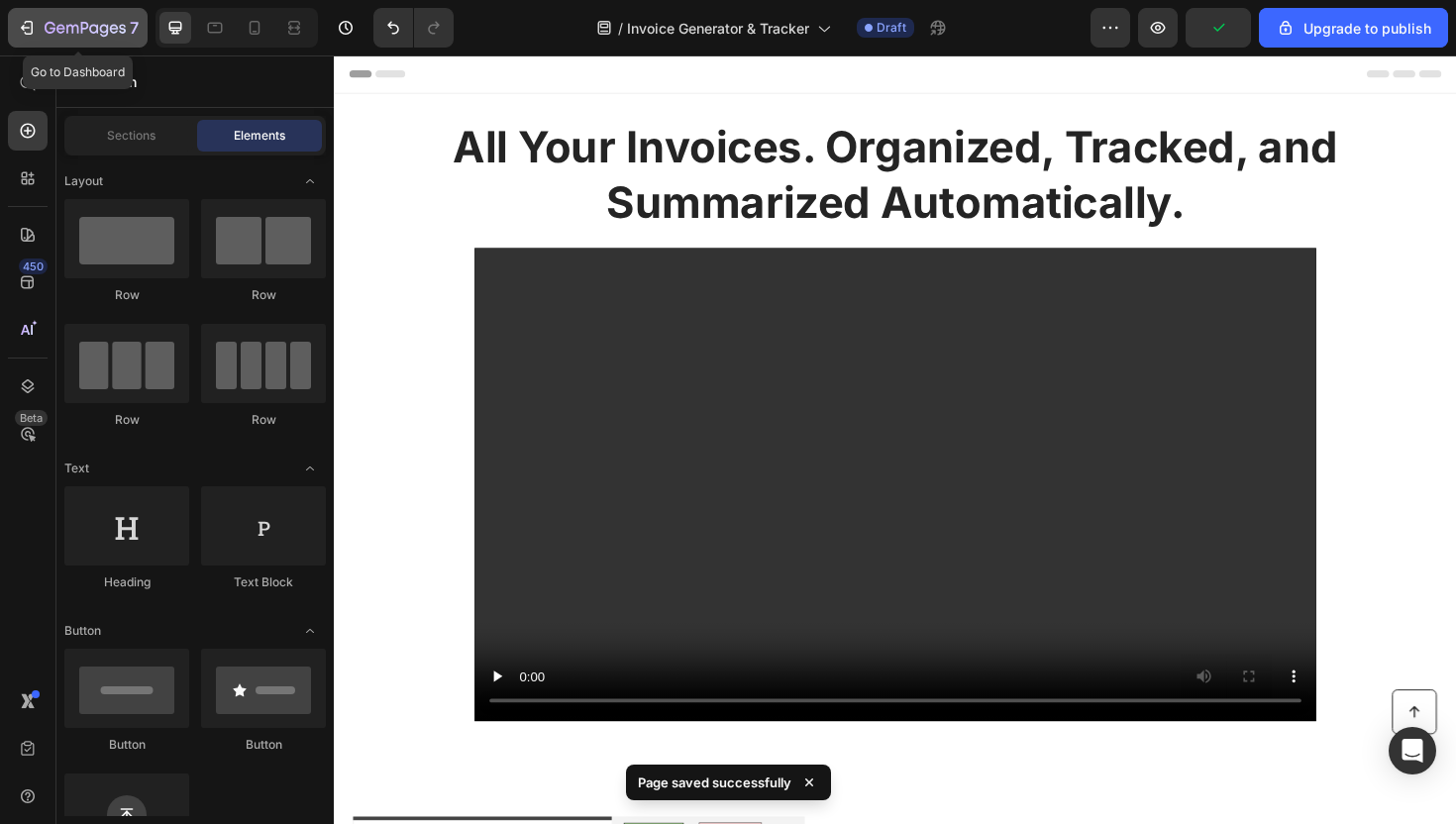click 